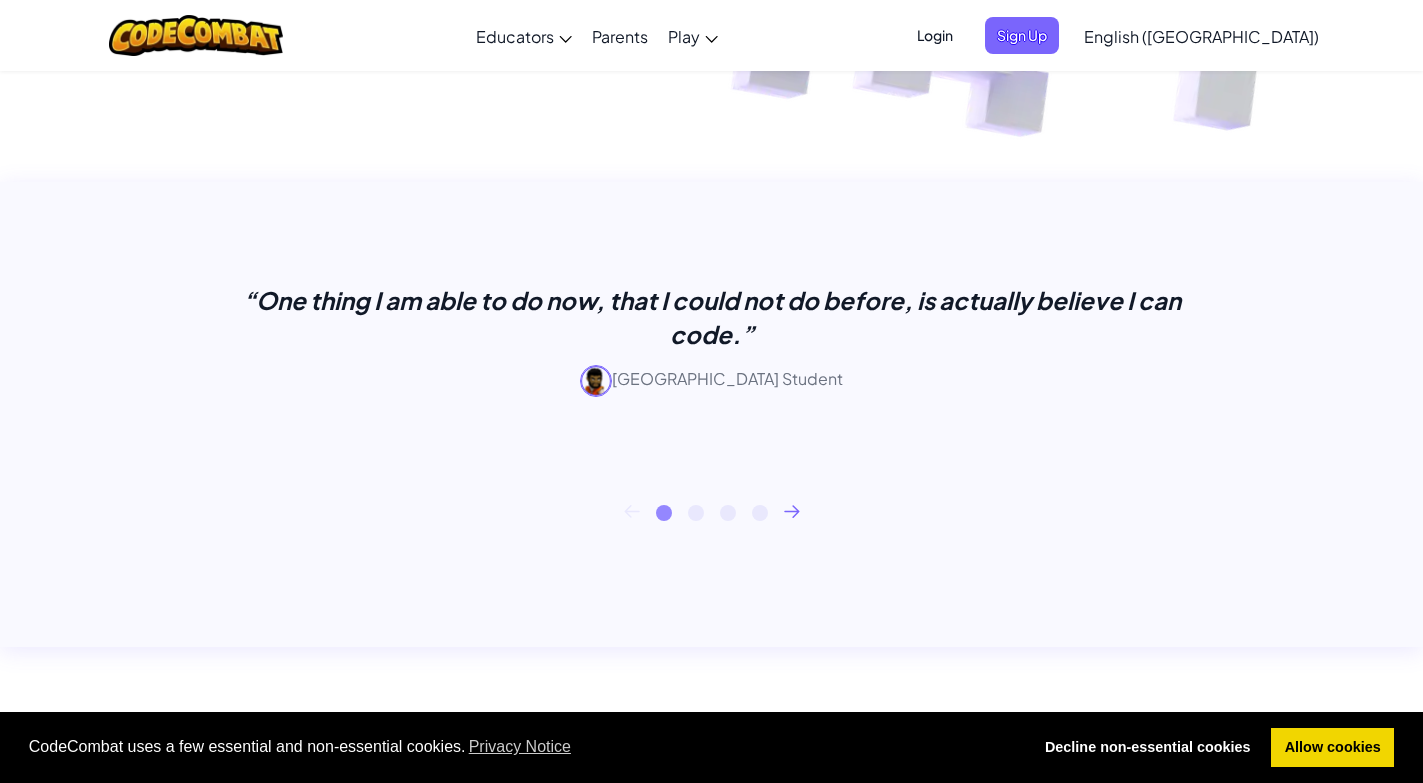 scroll, scrollTop: 700, scrollLeft: 0, axis: vertical 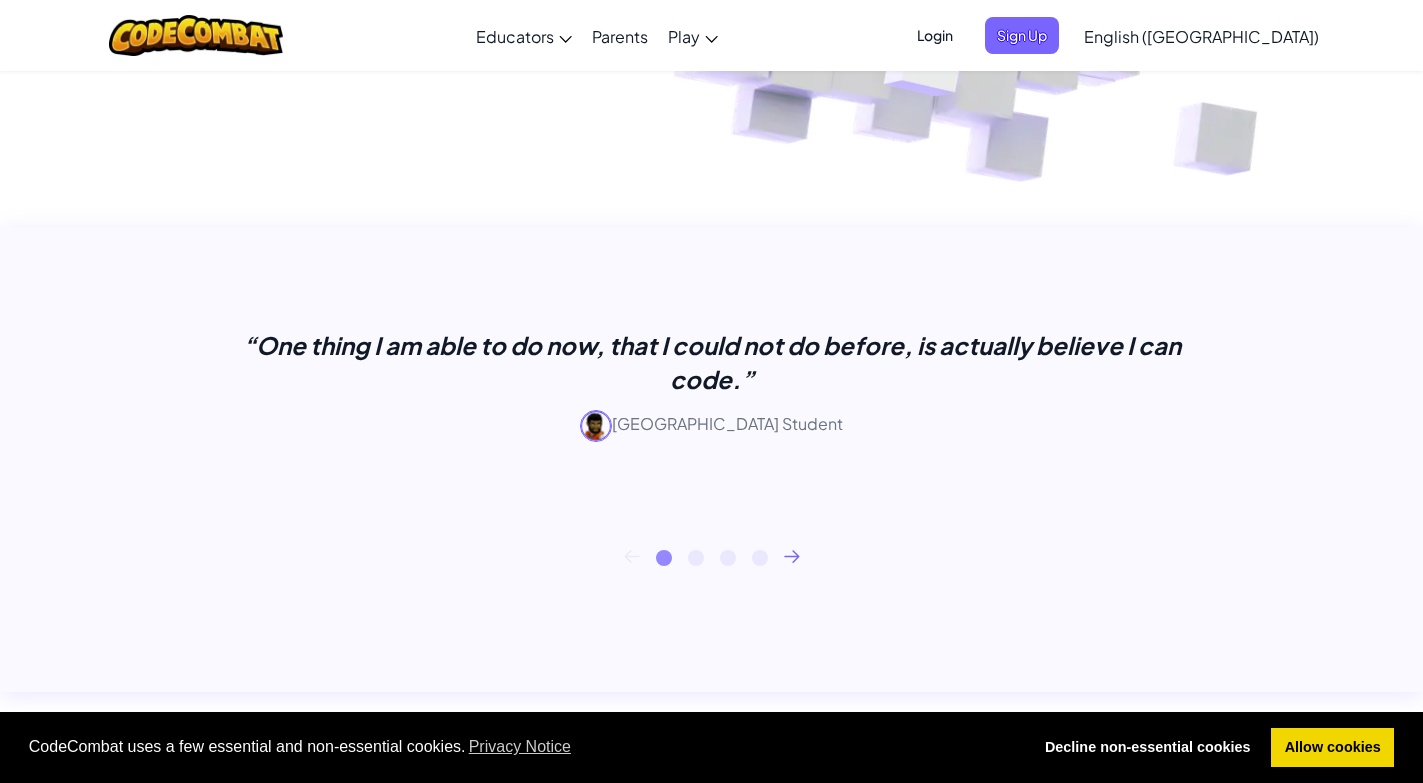 click 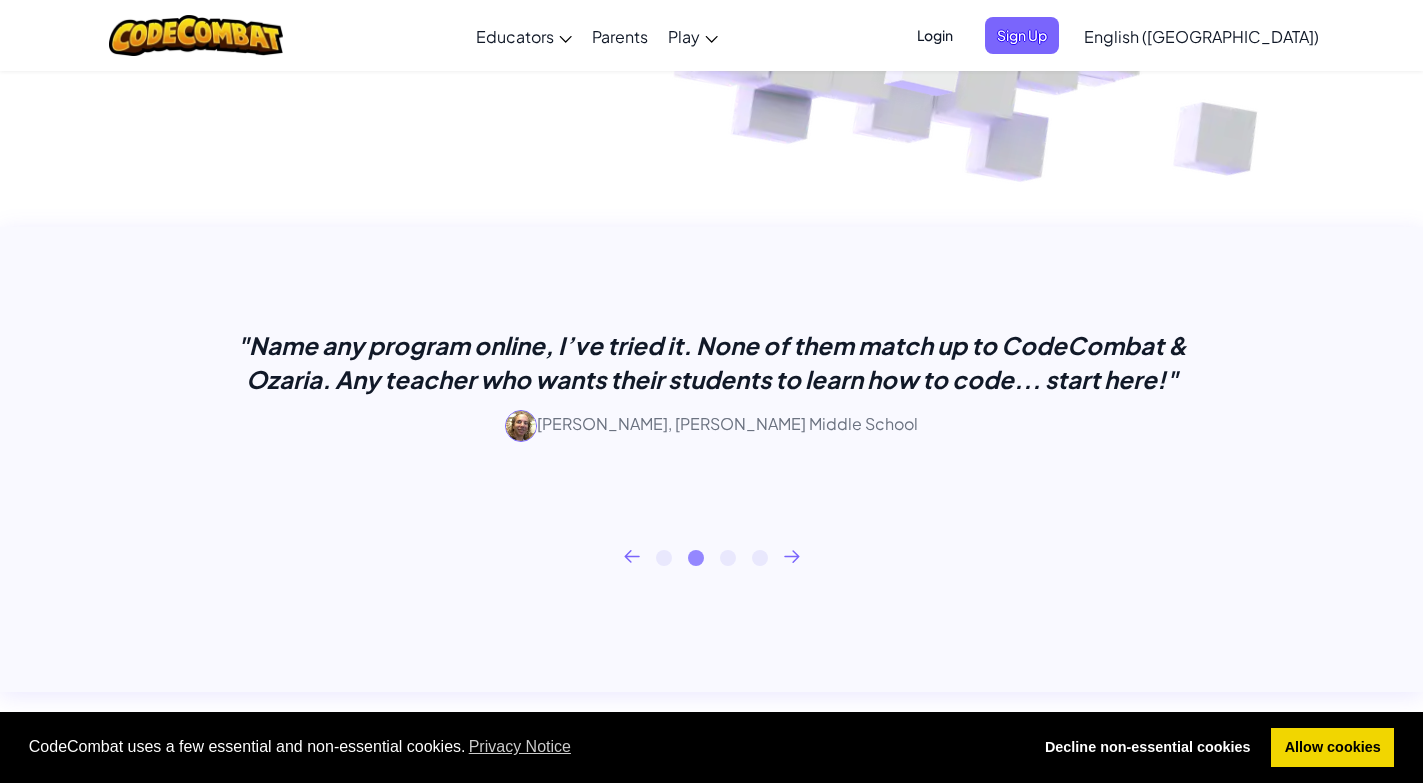 click 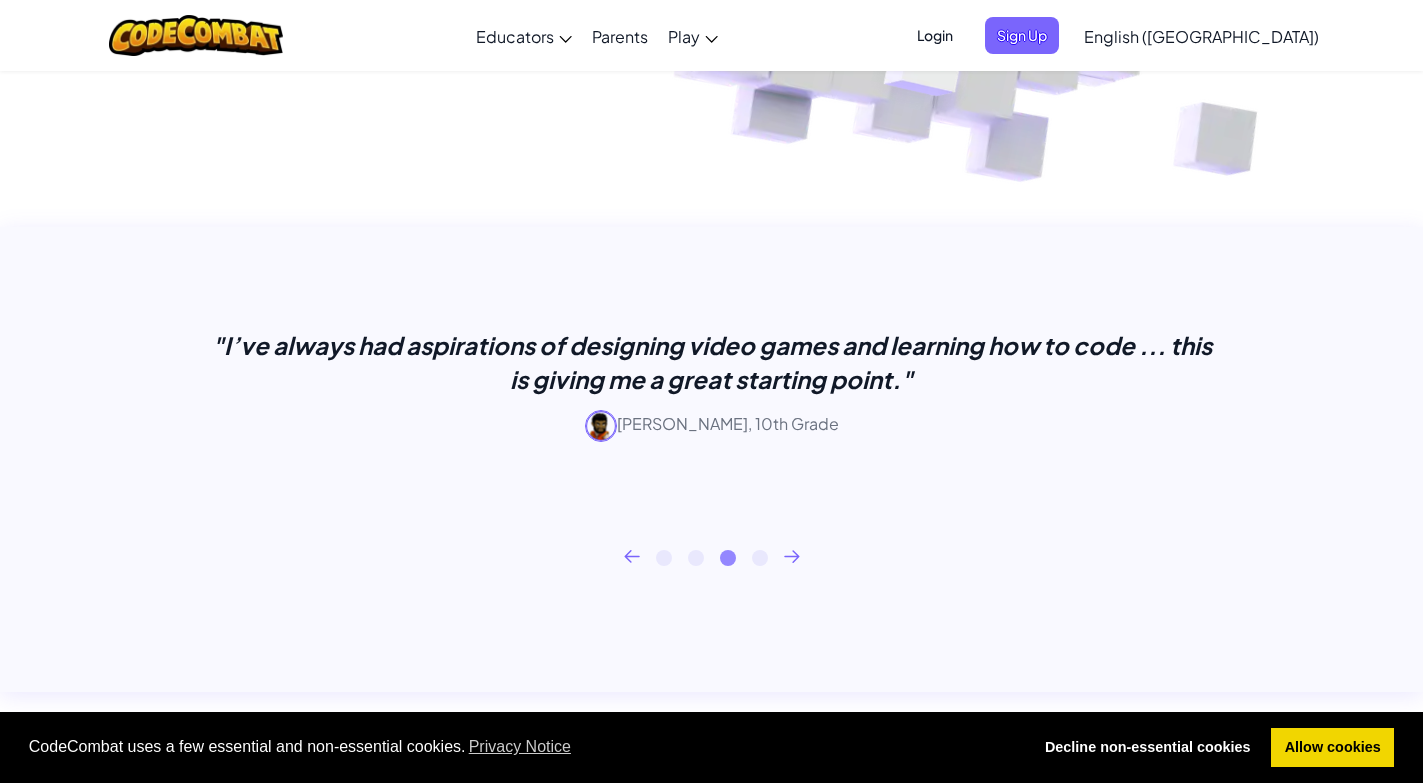 click on "1
2
3
4" at bounding box center [712, 558] 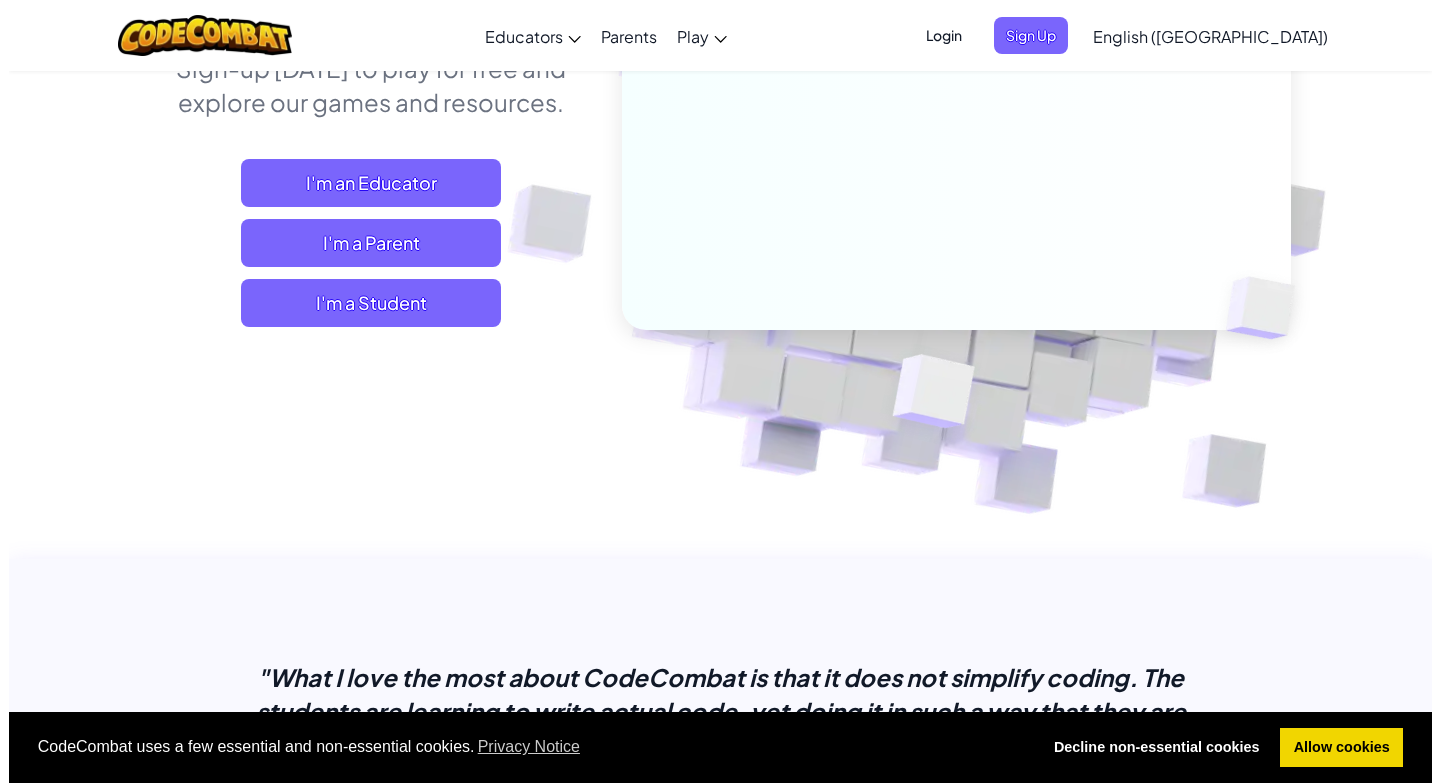 scroll, scrollTop: 0, scrollLeft: 0, axis: both 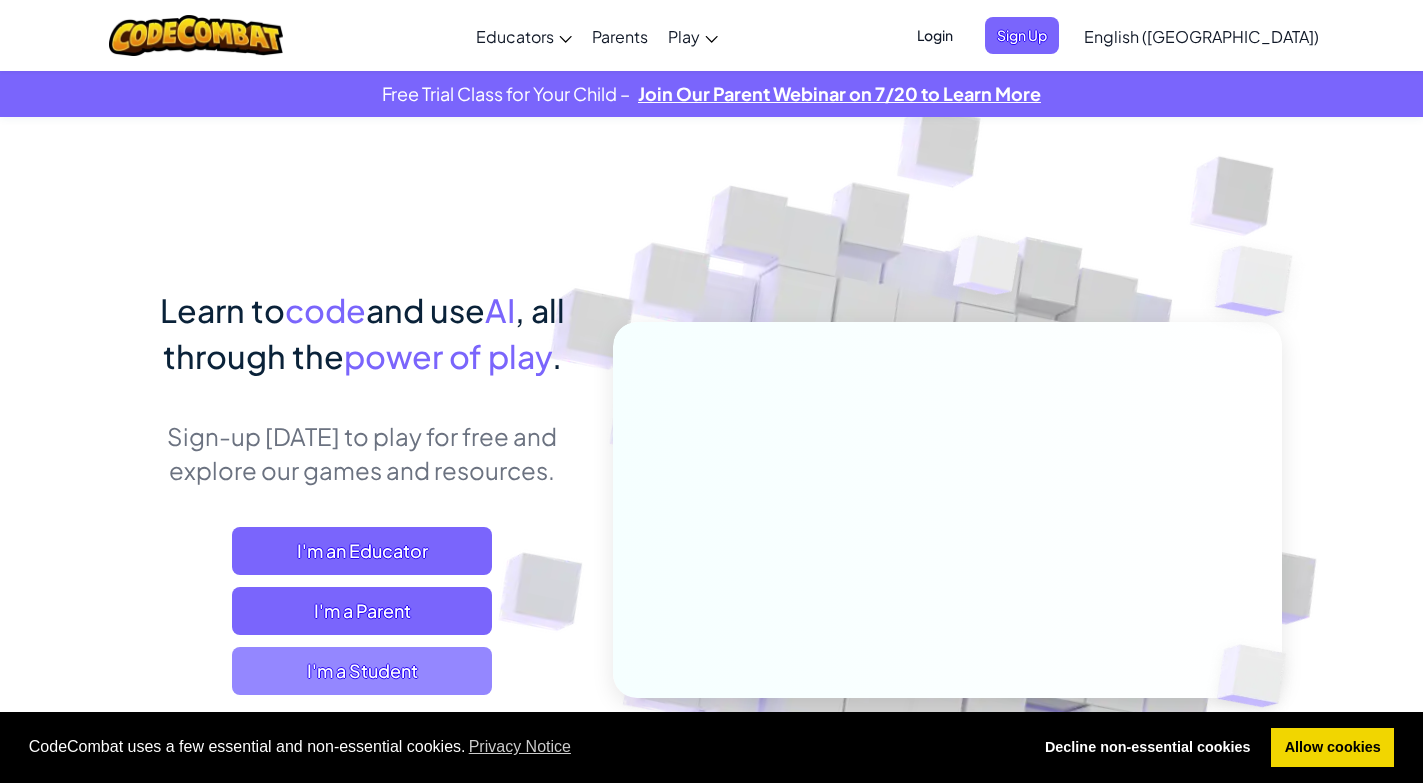 click on "I'm a Student" at bounding box center [362, 671] 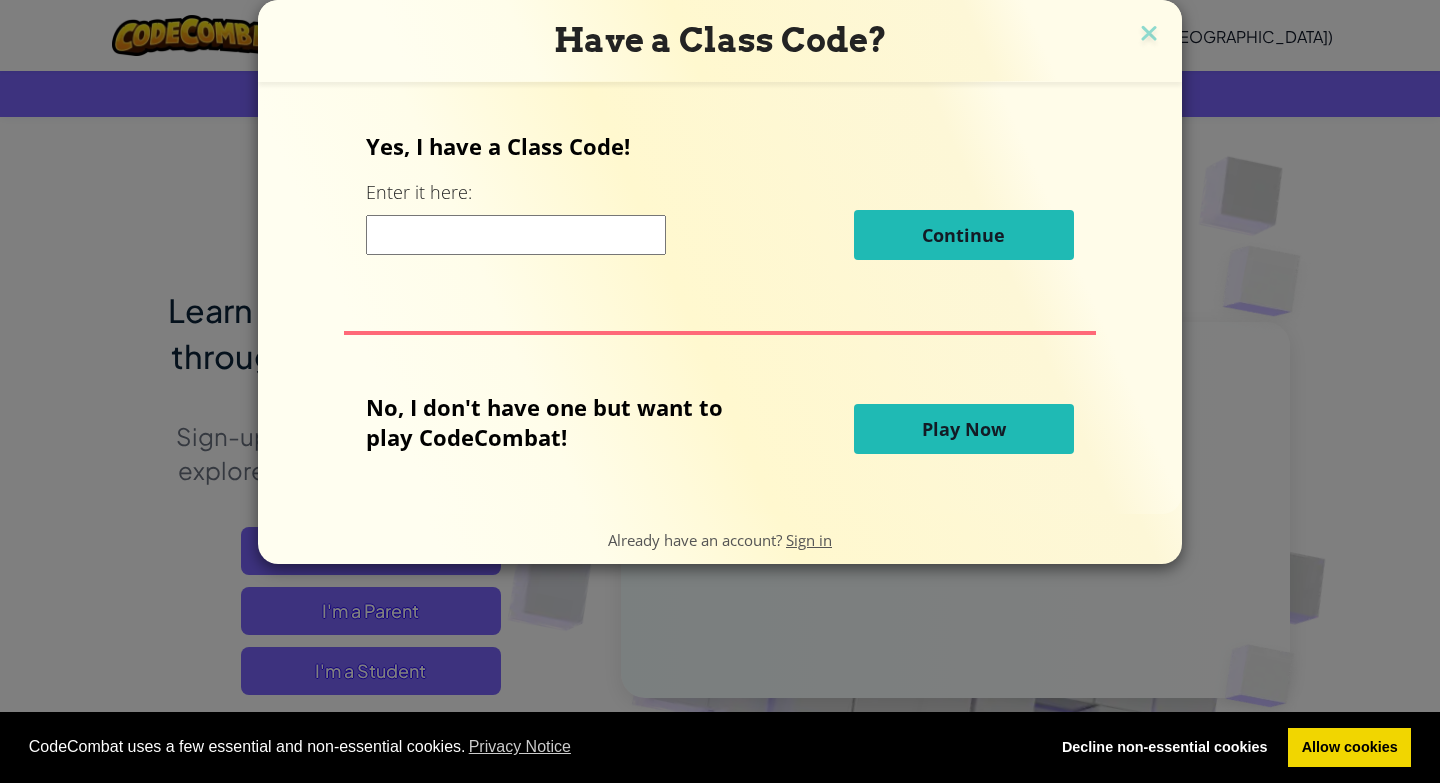 click at bounding box center [516, 235] 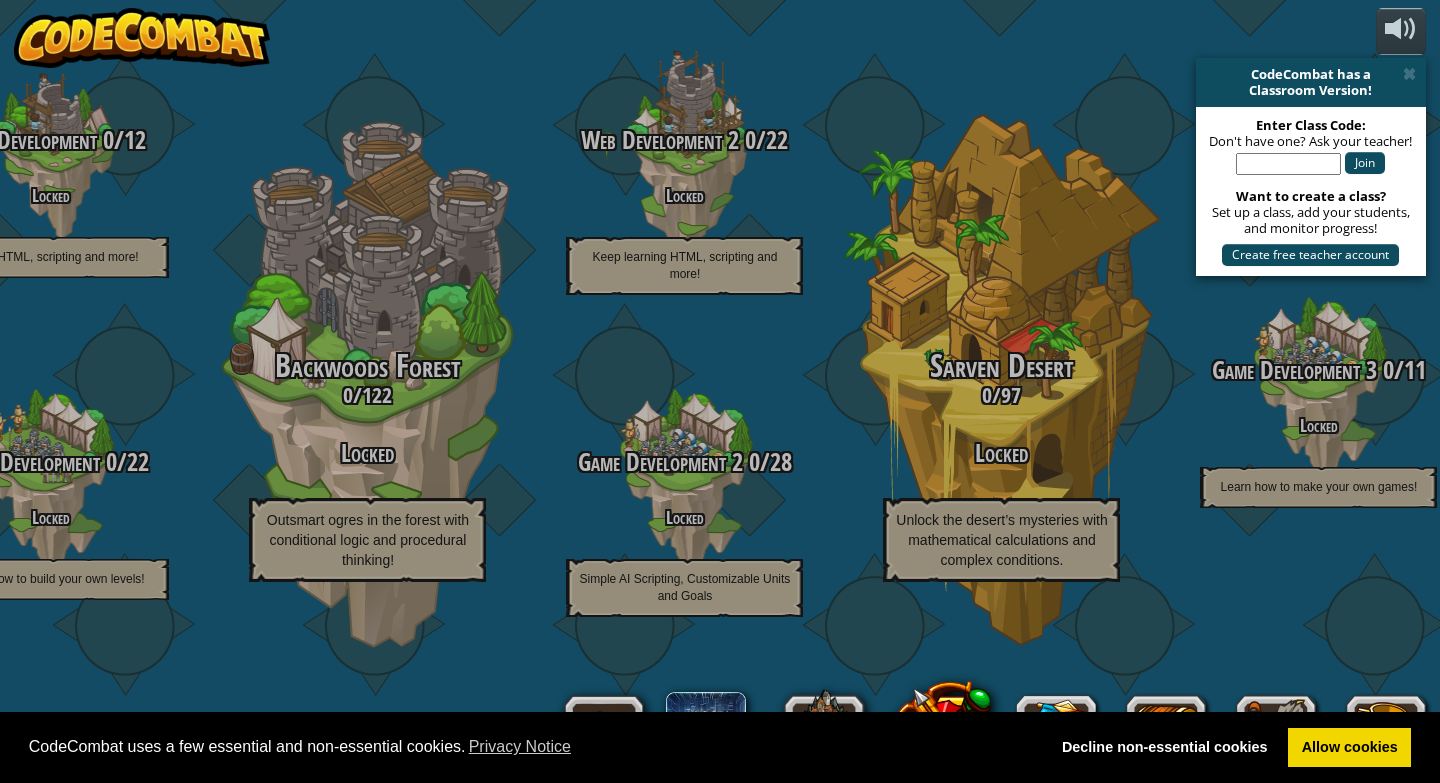 click at bounding box center (1409, 74) 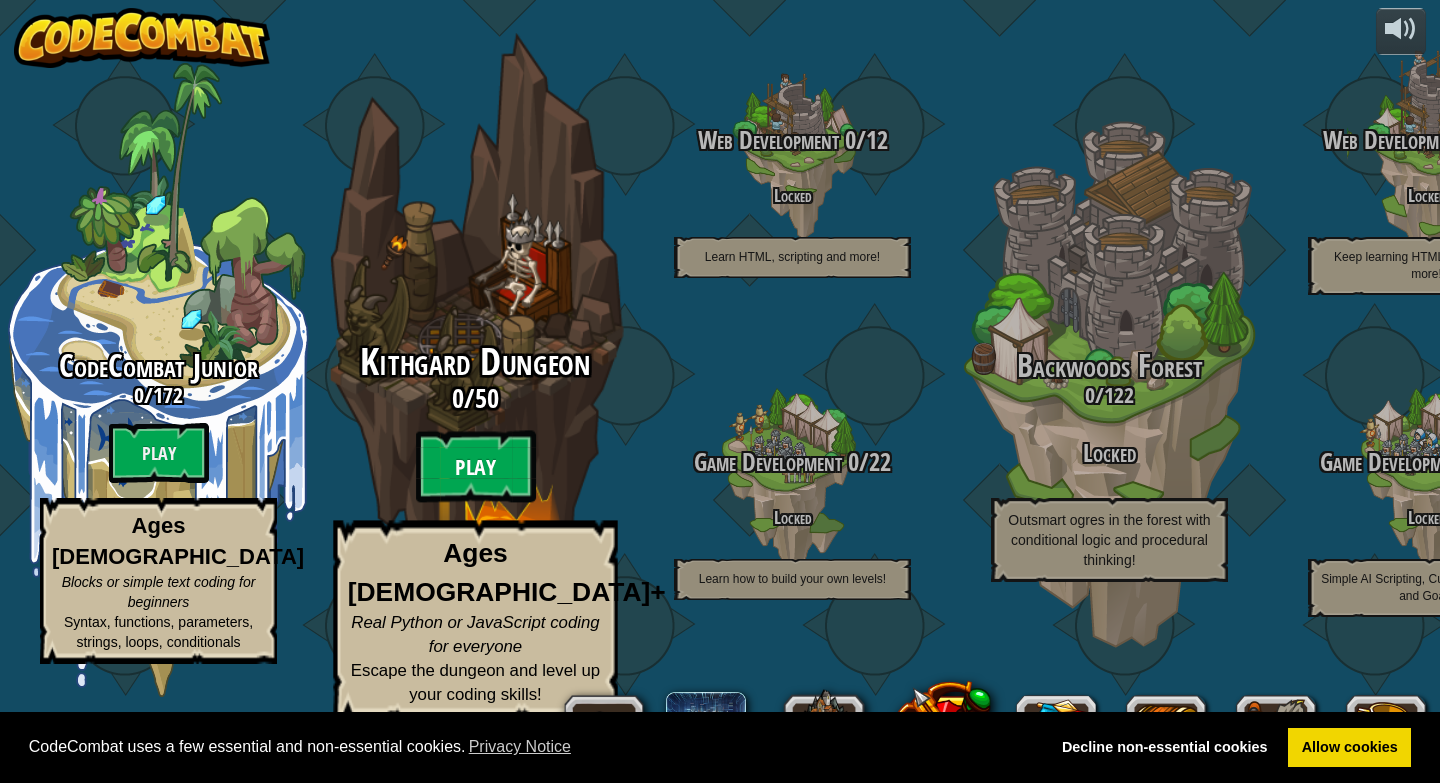 click on "Play" at bounding box center [476, 467] 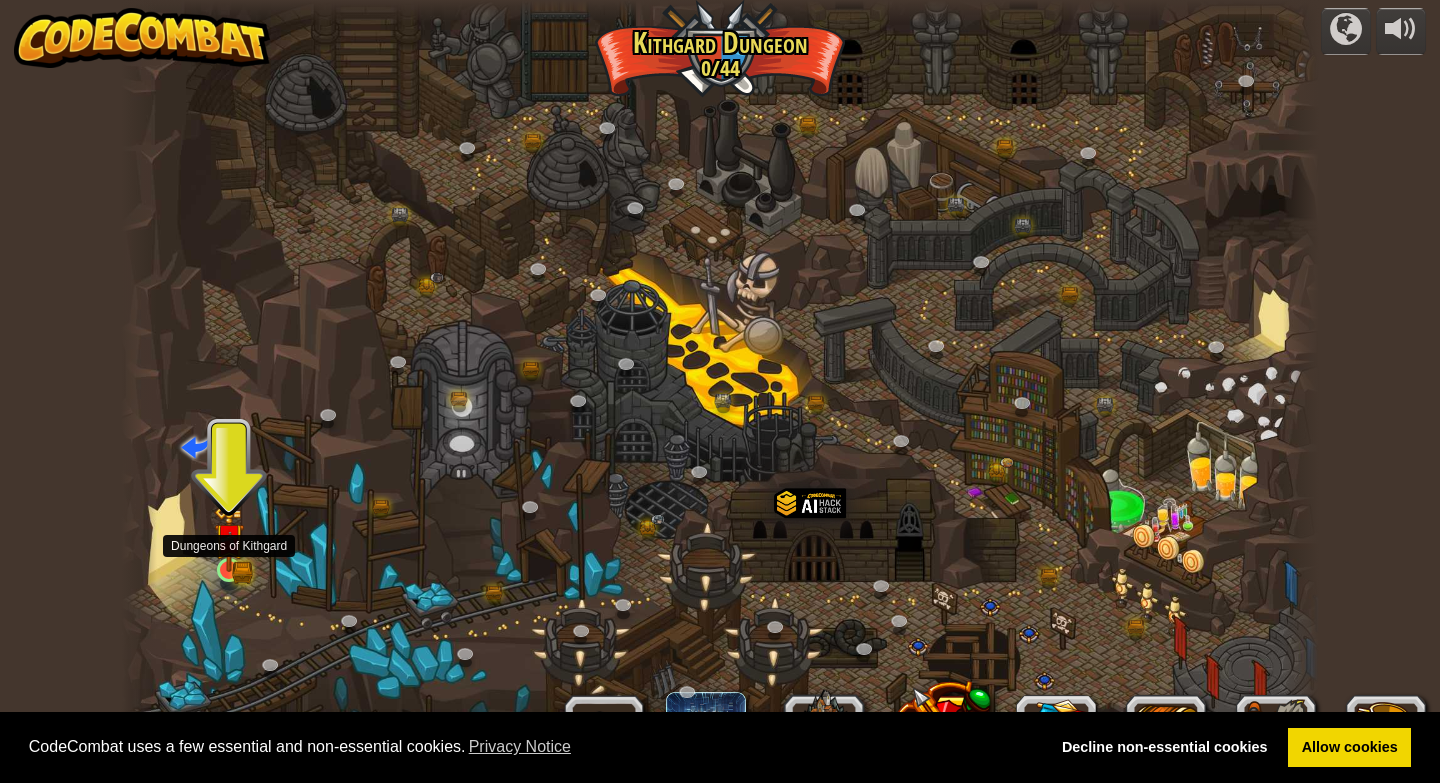 click at bounding box center (229, 538) 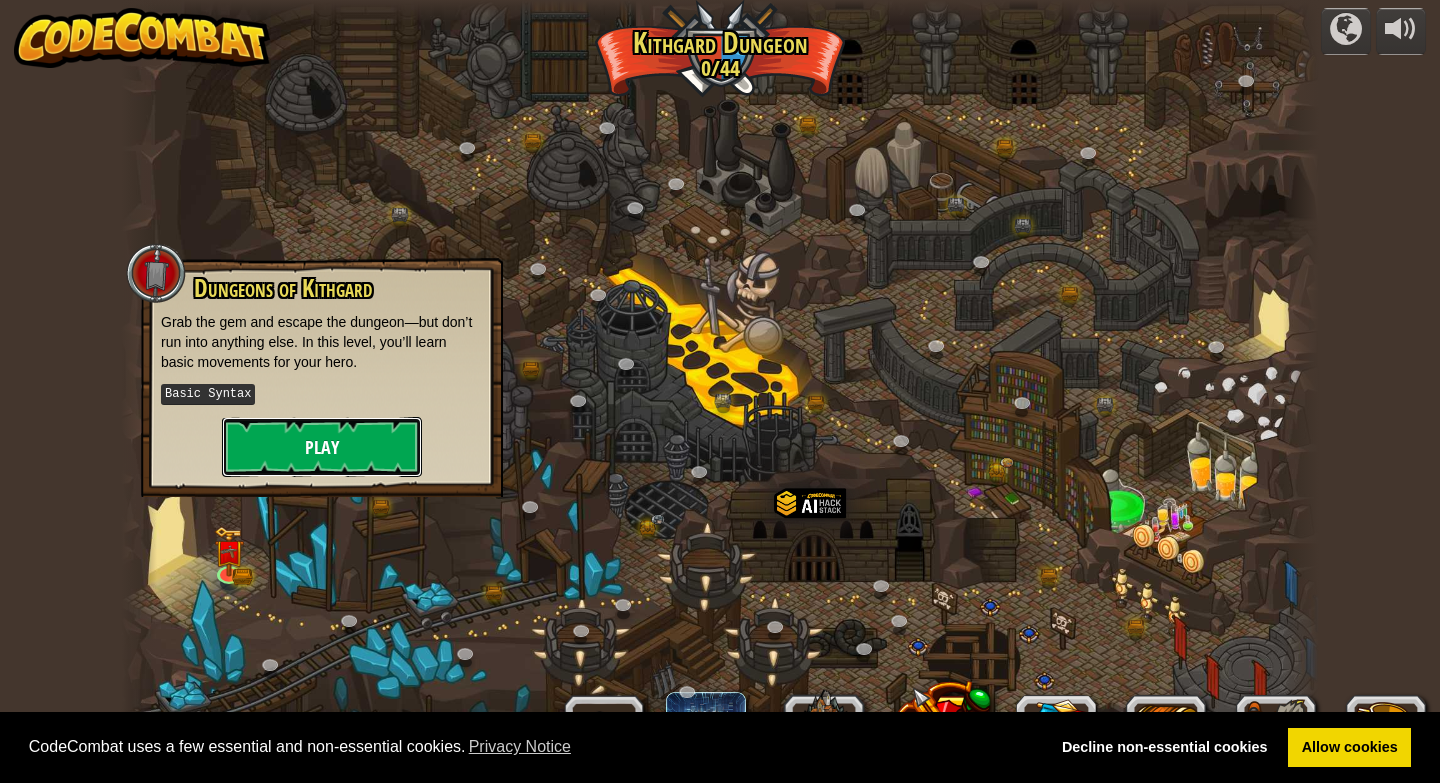 click on "Play" at bounding box center (322, 447) 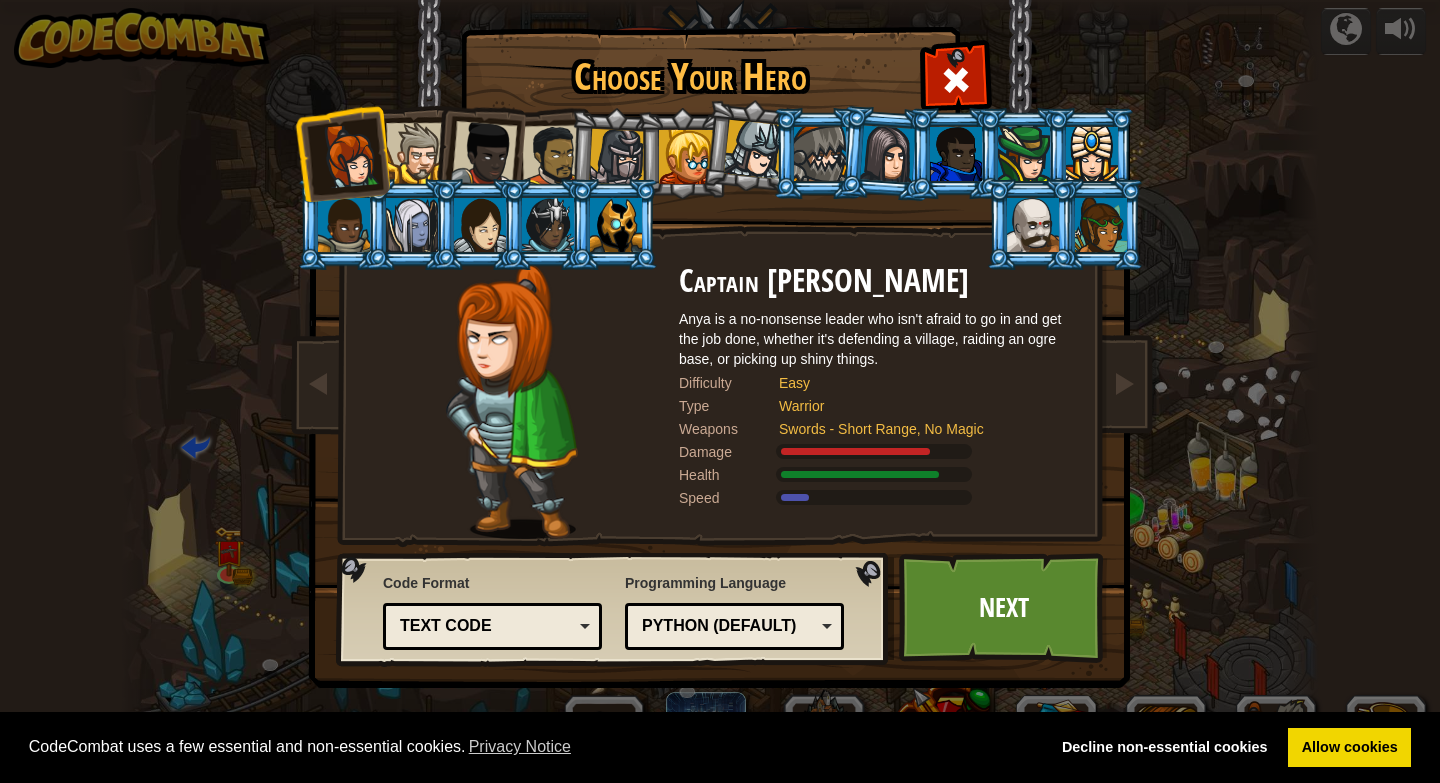 click at bounding box center [478, 150] 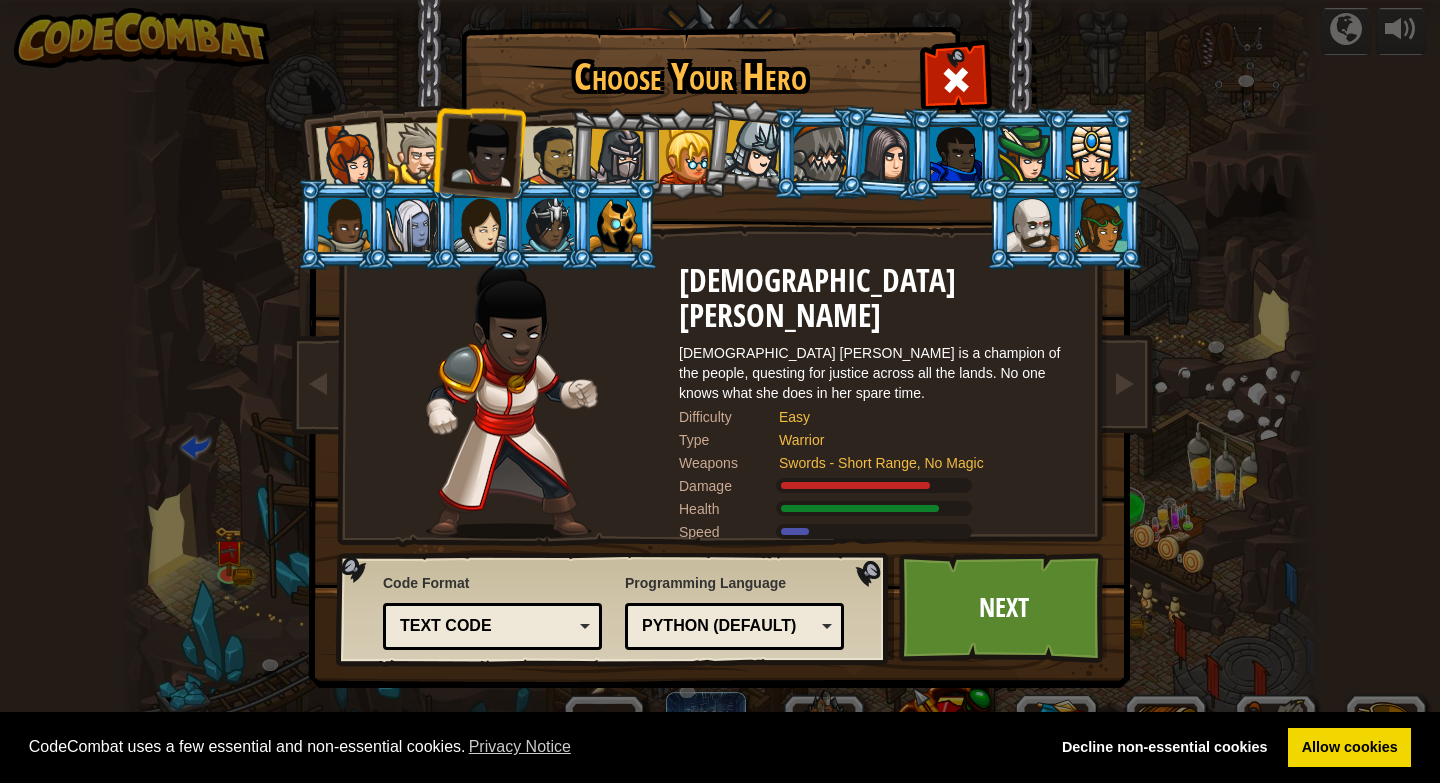 click at bounding box center (349, 156) 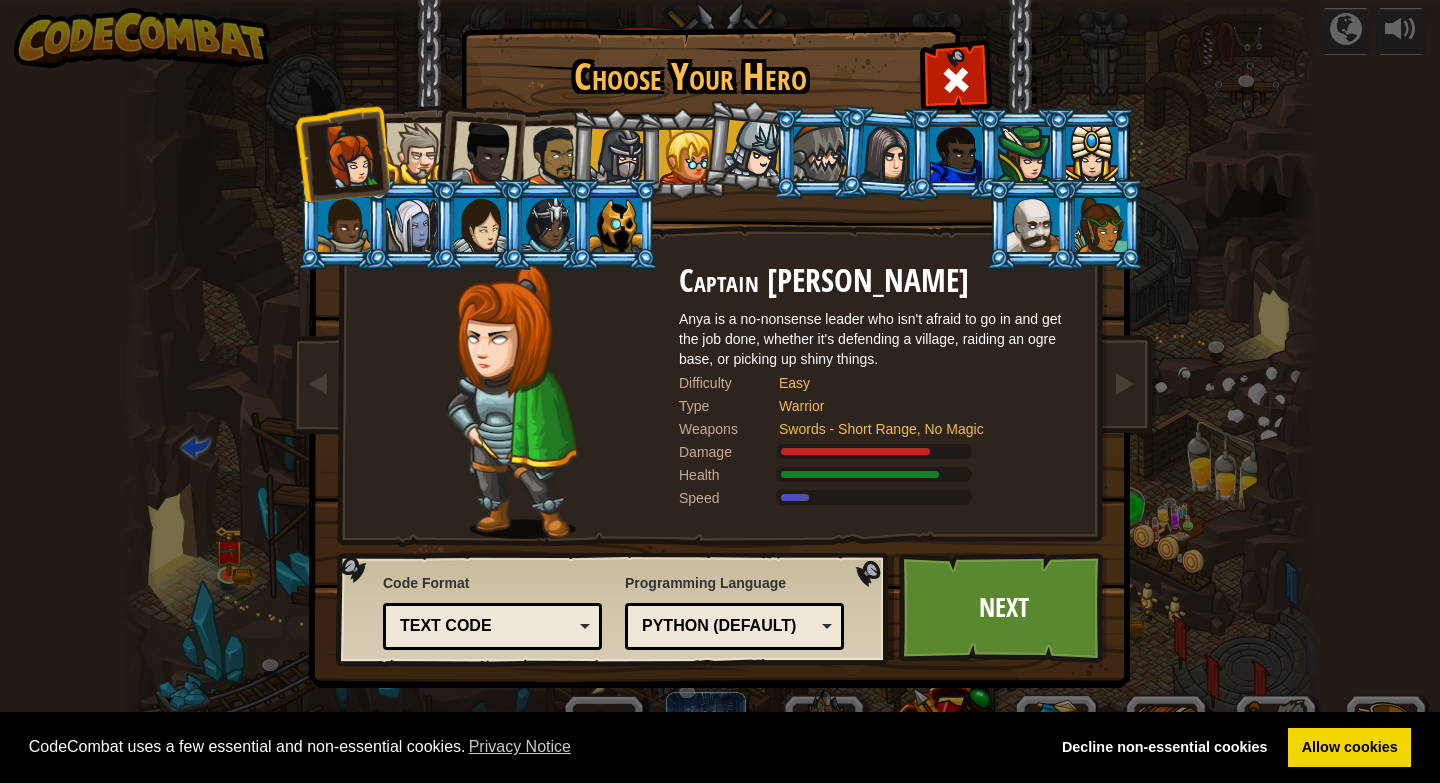 click at bounding box center (416, 153) 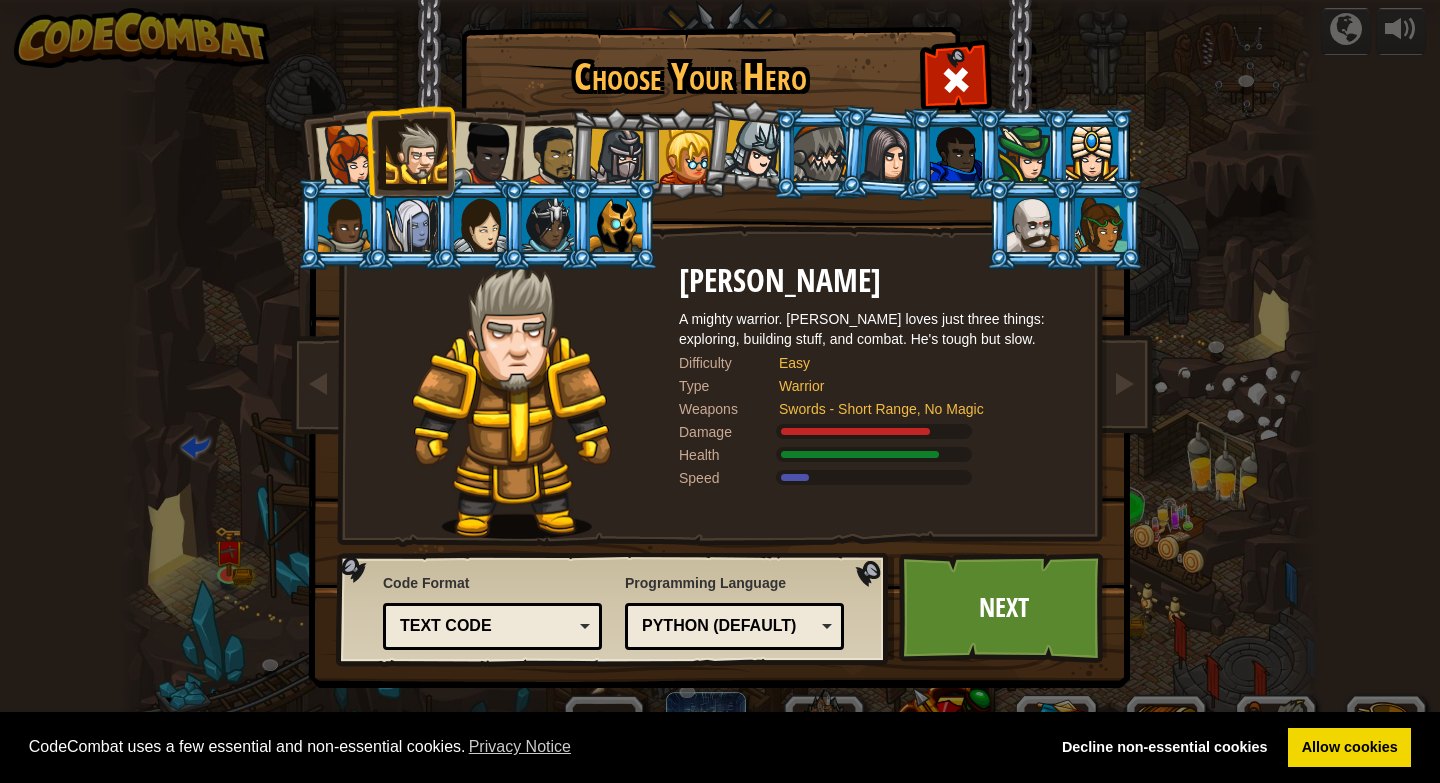 click at bounding box center [412, 225] 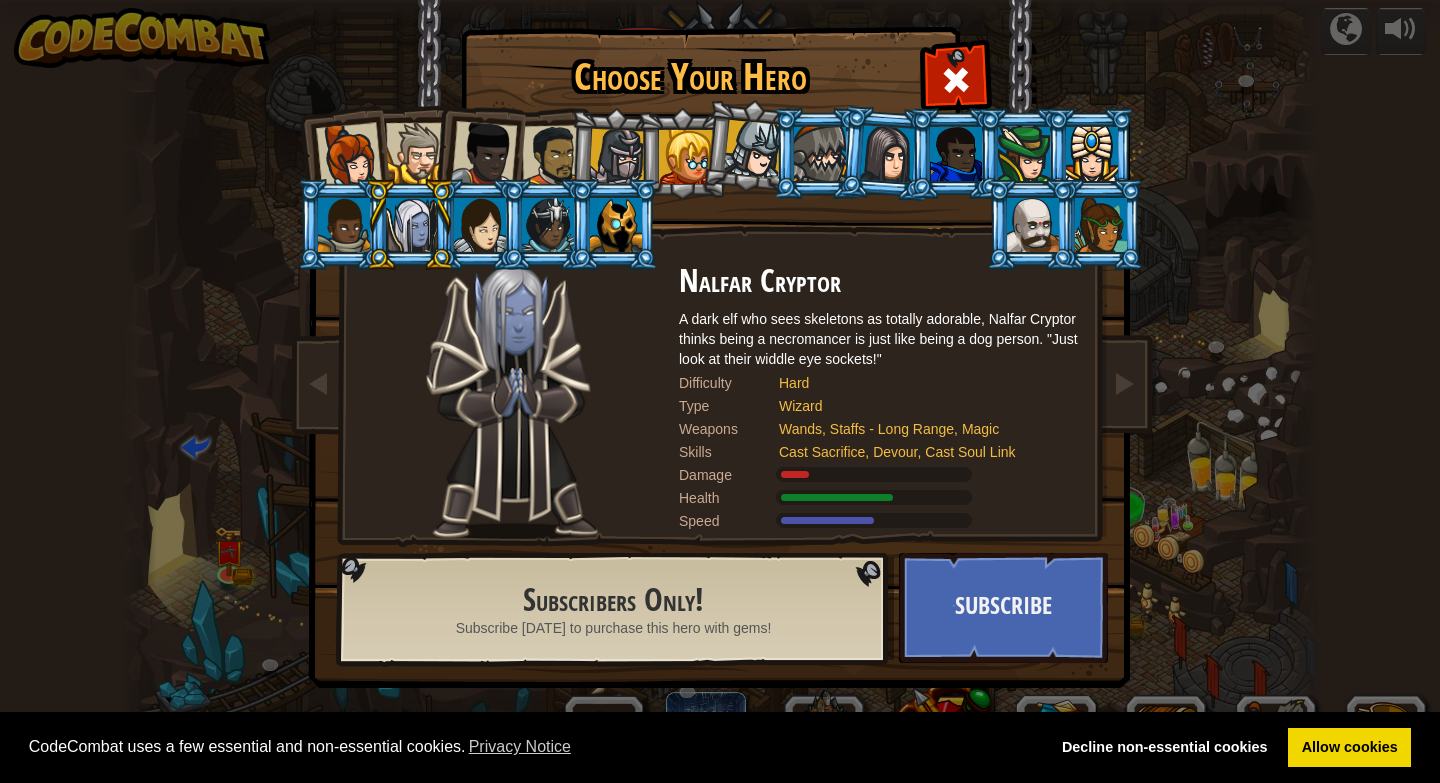 click at bounding box center [344, 225] 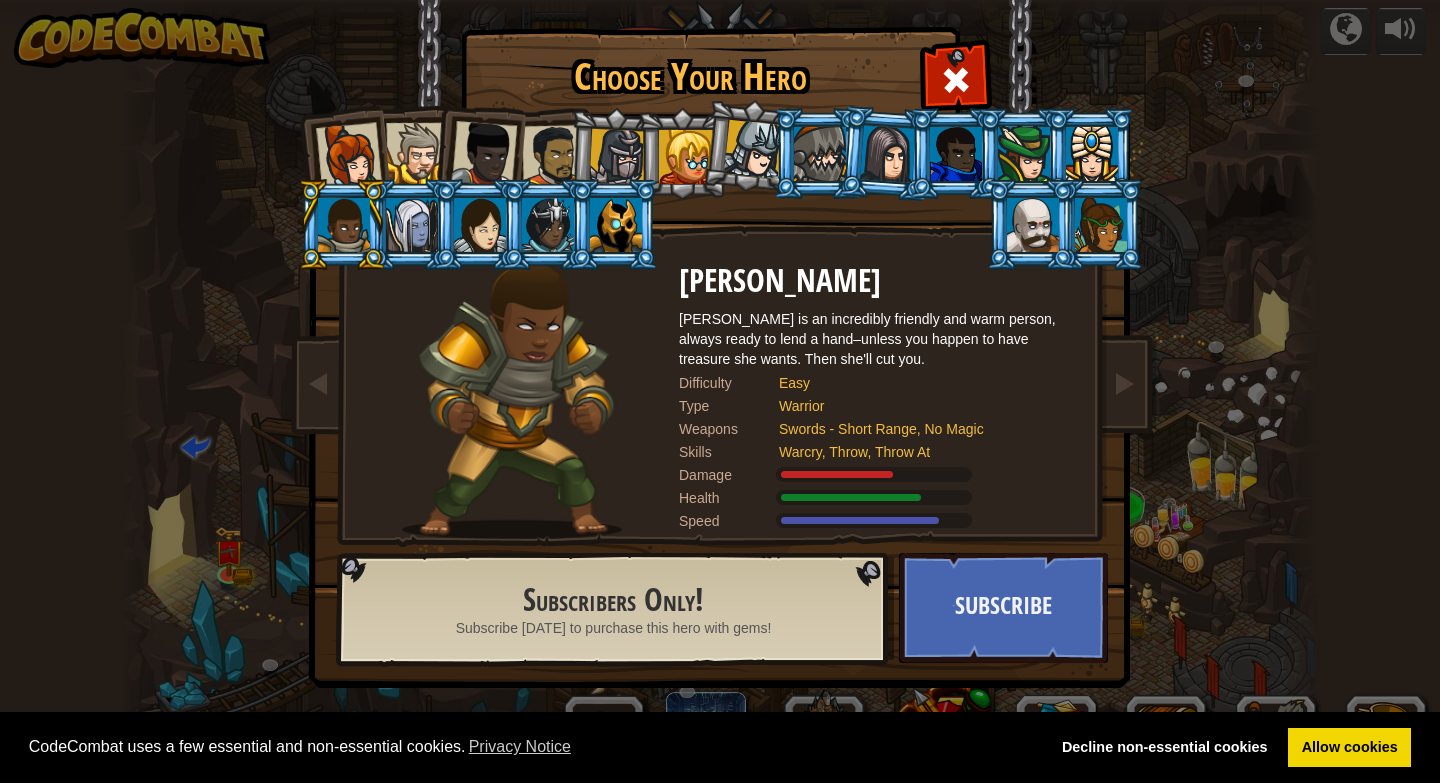 click at bounding box center (349, 156) 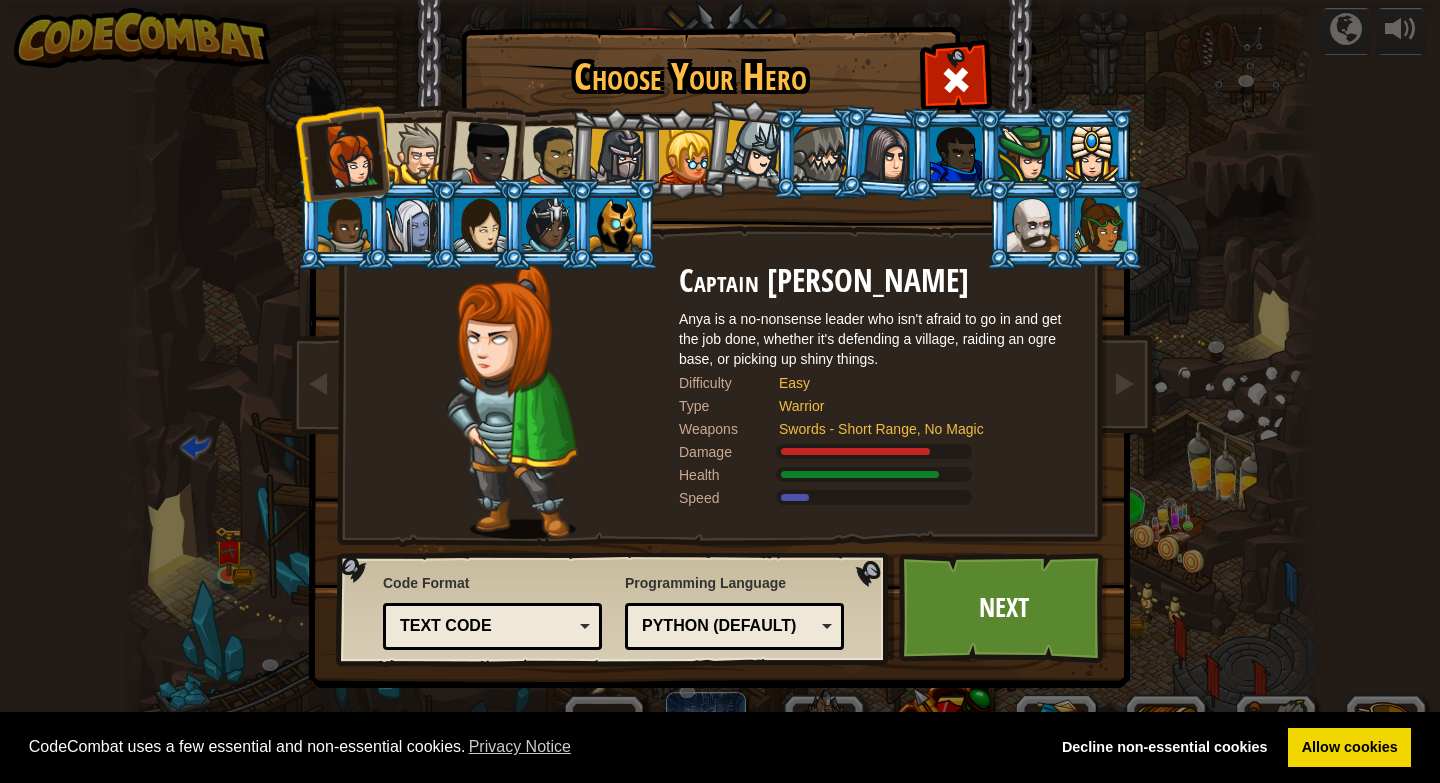 click at bounding box center (416, 153) 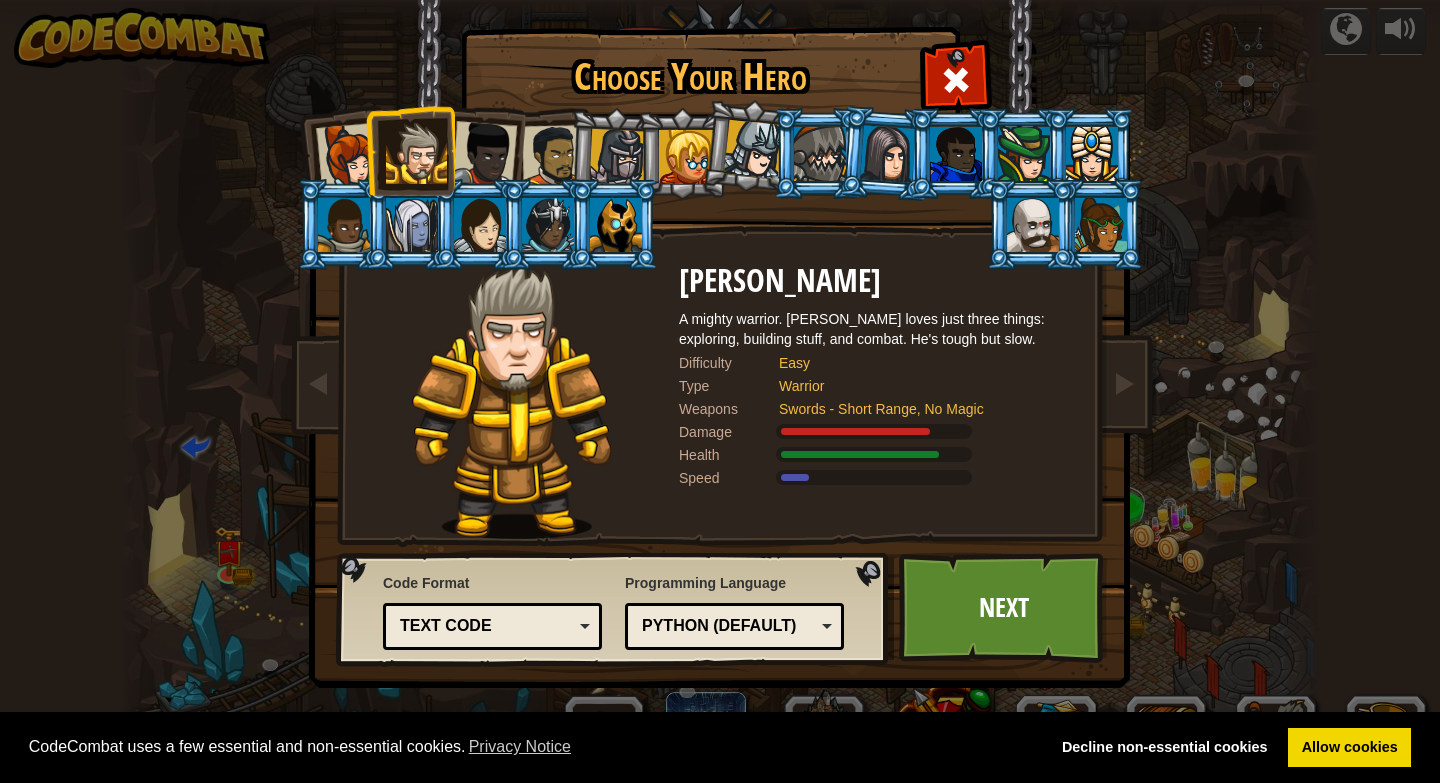 click at bounding box center [484, 154] 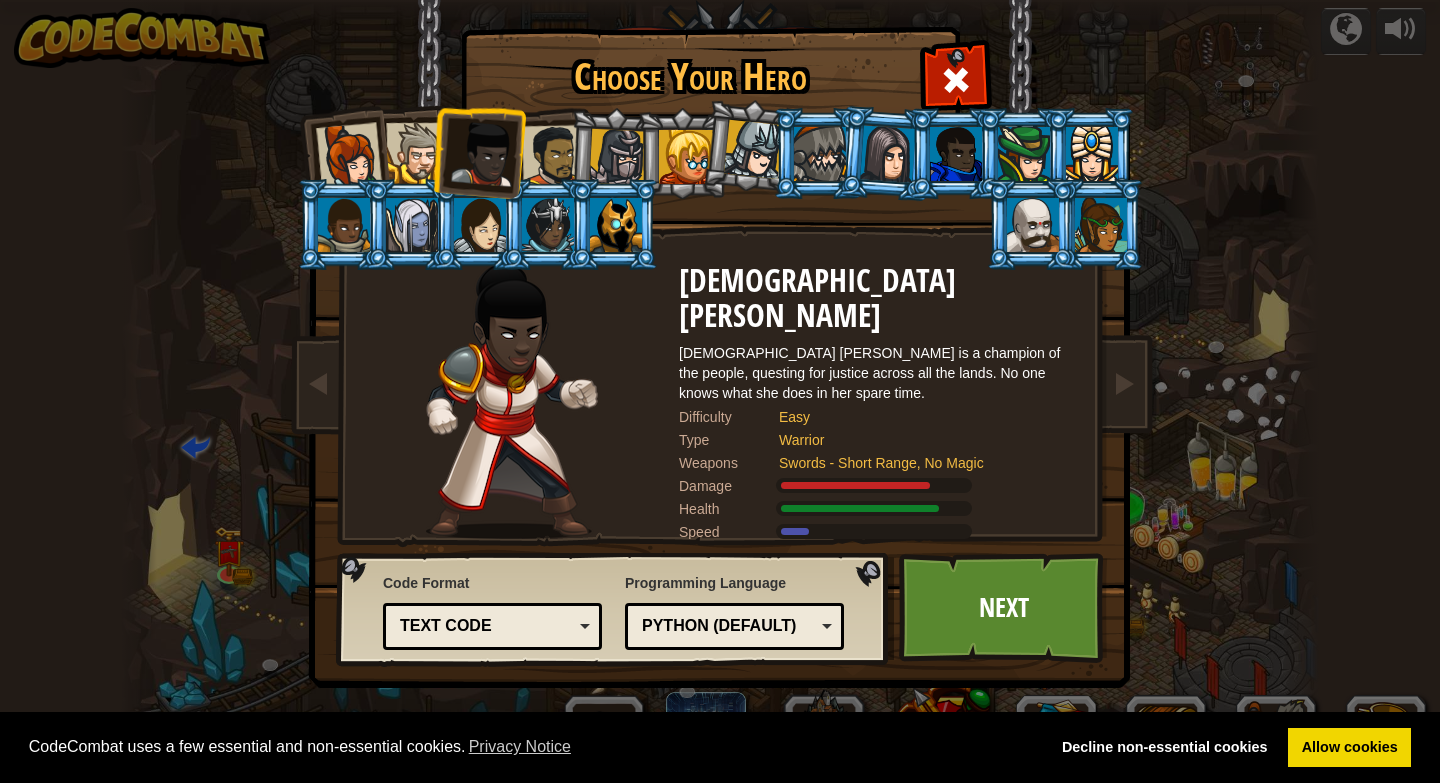 click at bounding box center [553, 156] 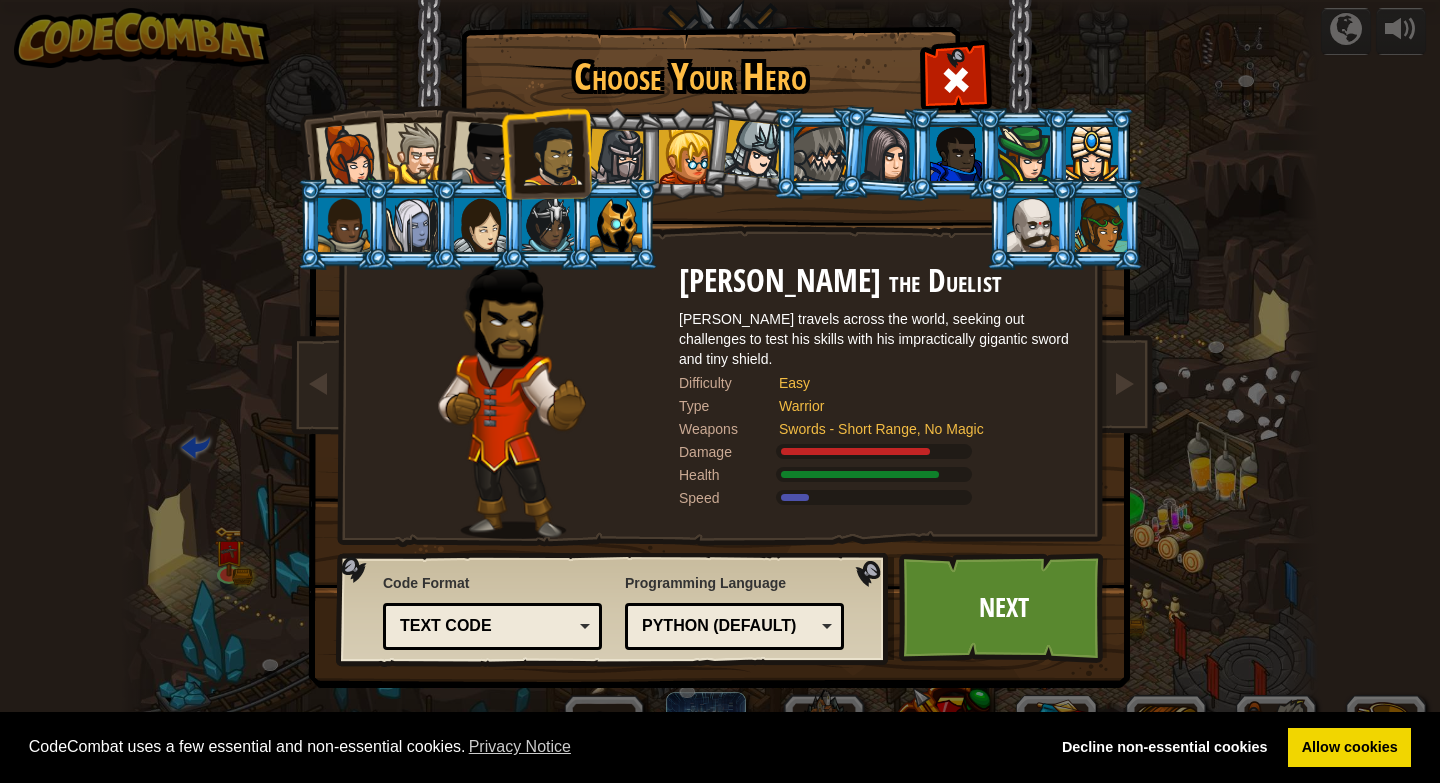 click at bounding box center (617, 157) 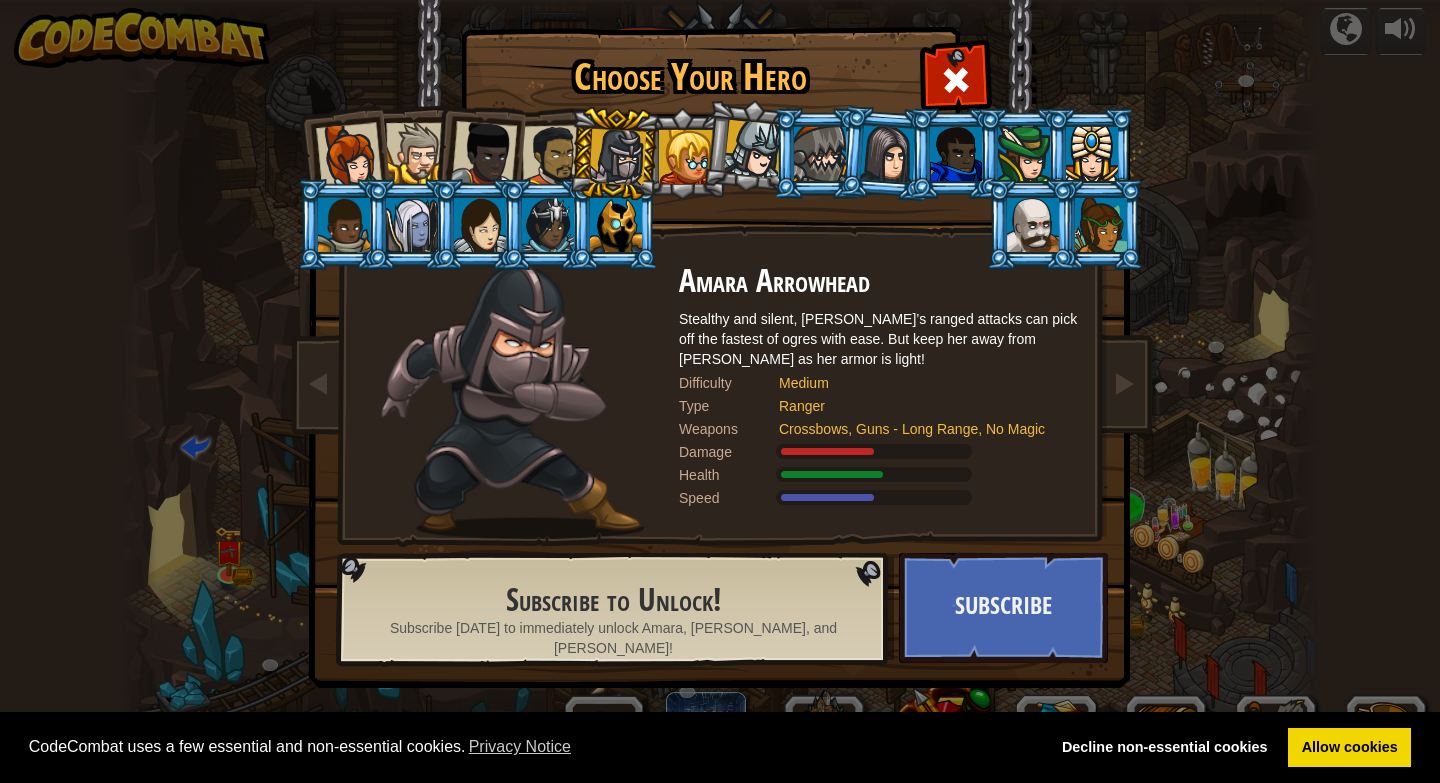 click at bounding box center (553, 156) 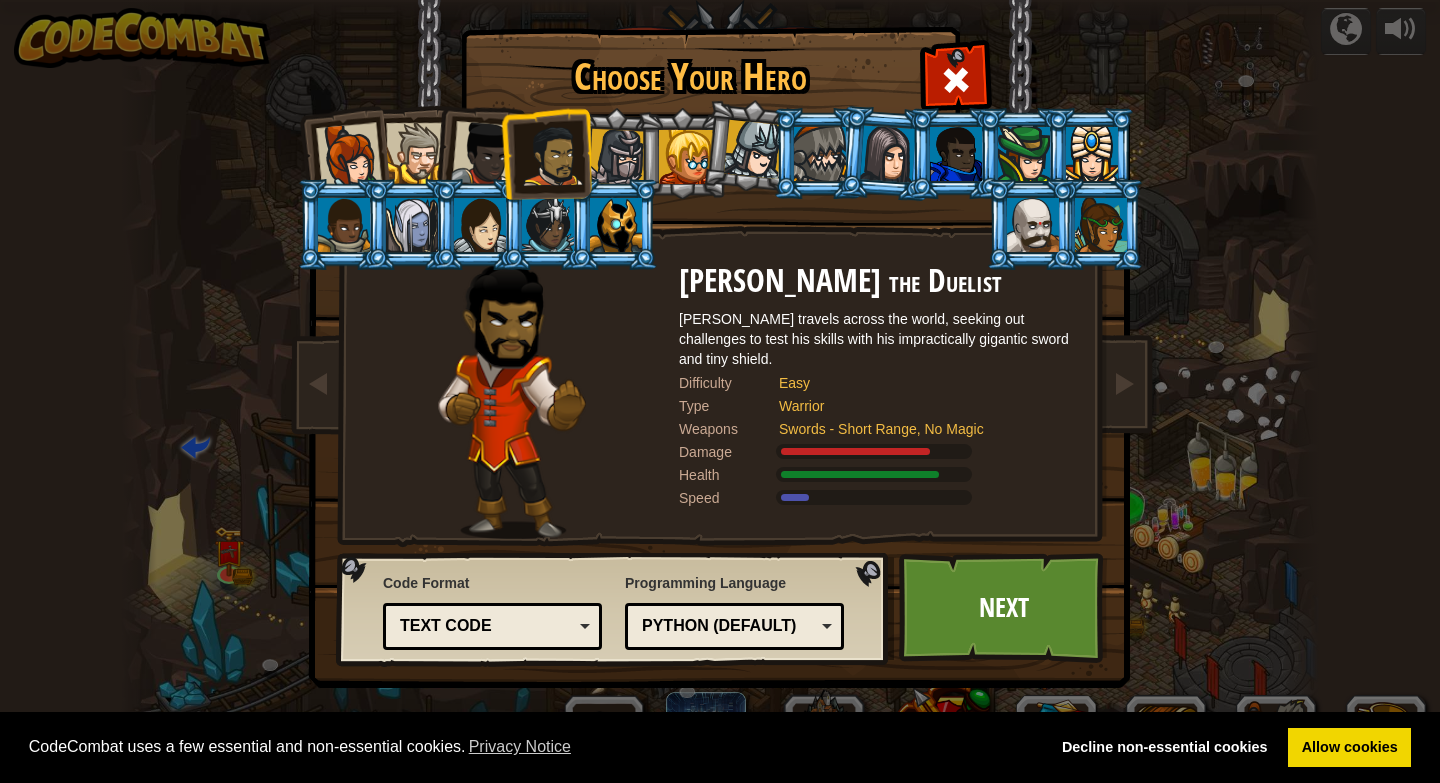 click at bounding box center [818, 153] 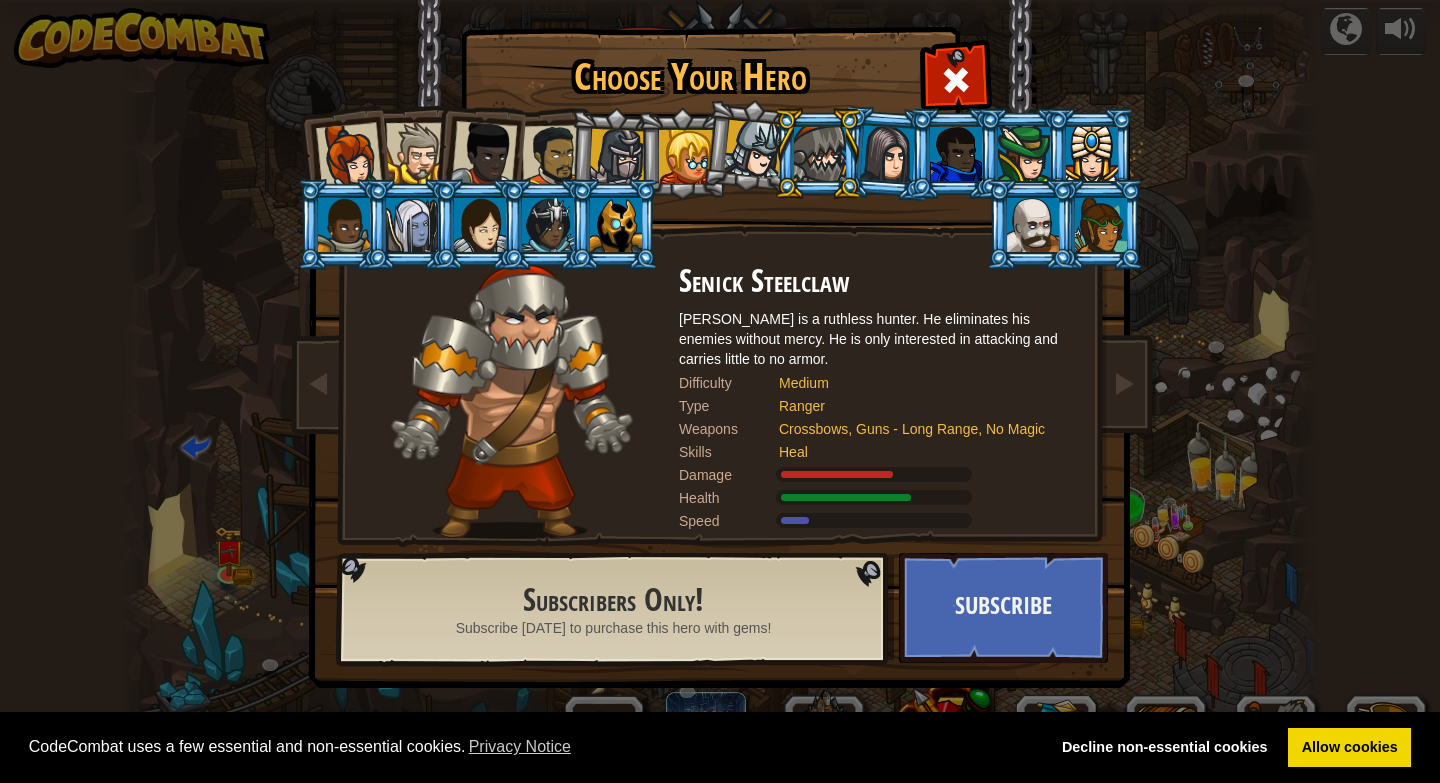 click at bounding box center [753, 149] 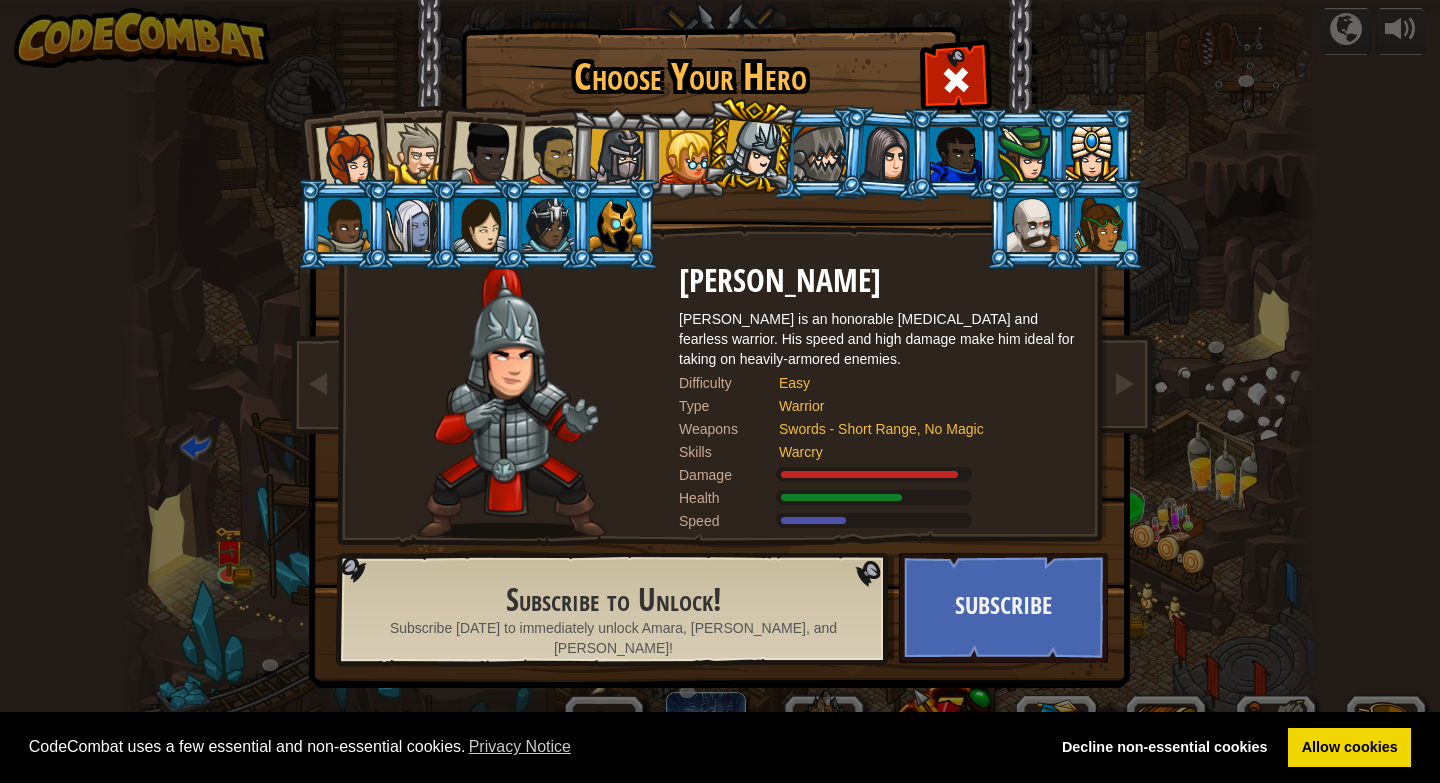 click at bounding box center (553, 156) 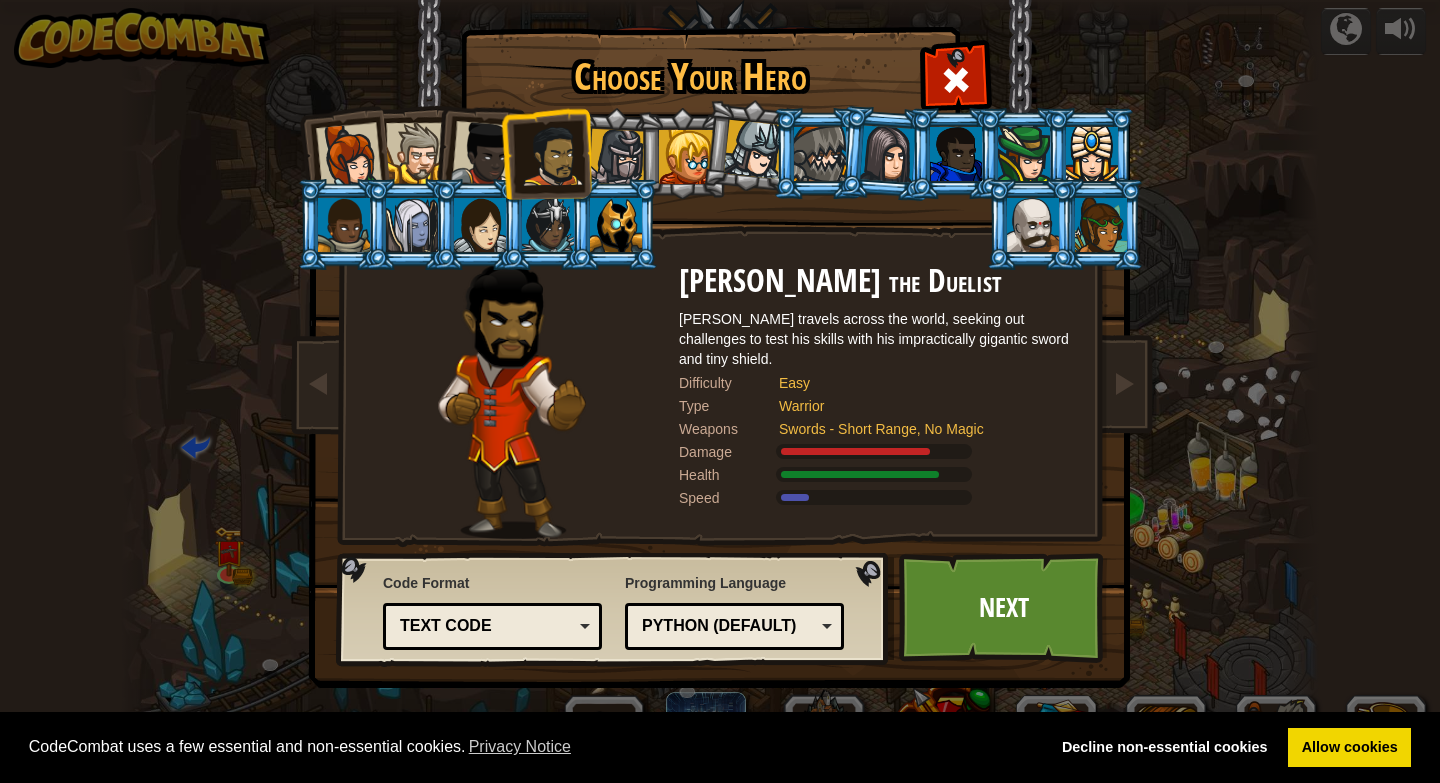click at bounding box center [617, 157] 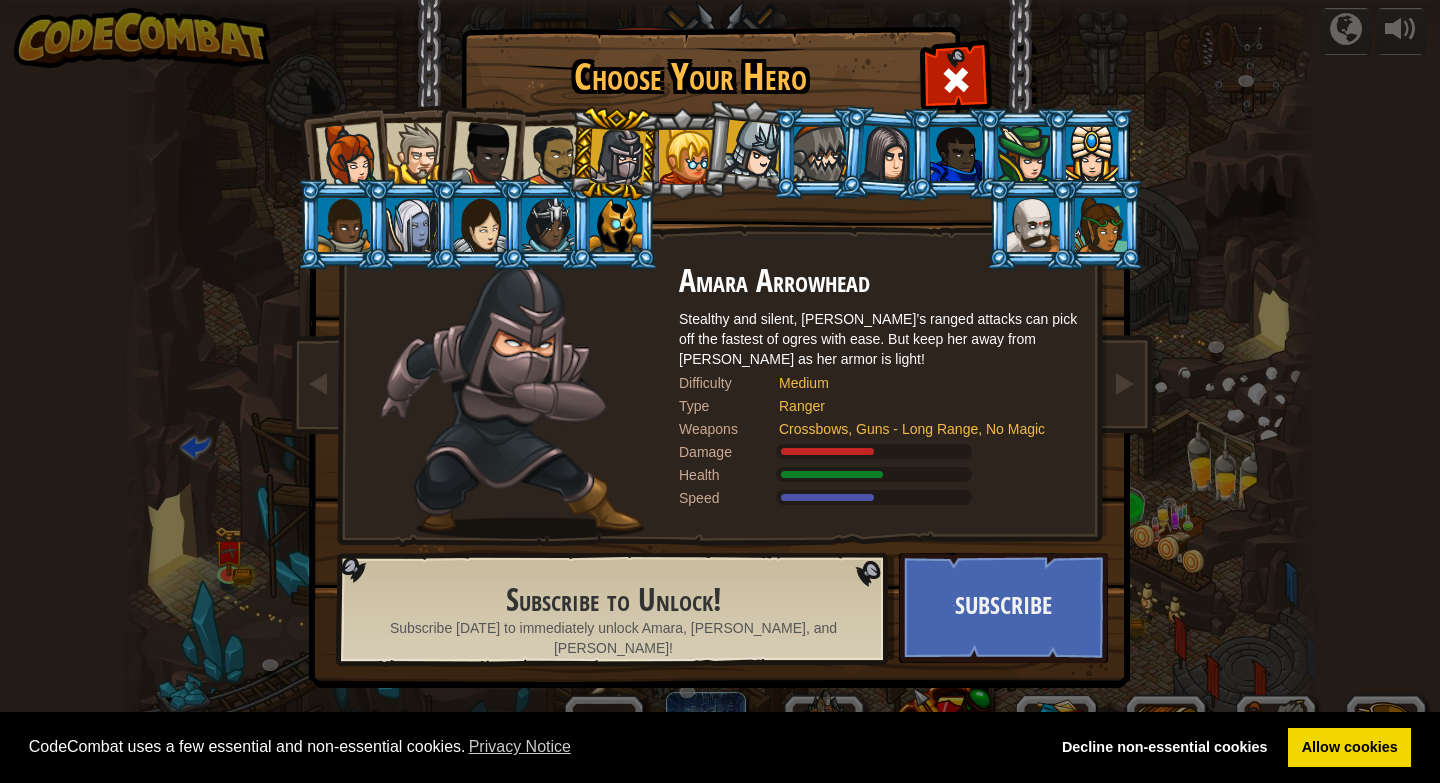 click at bounding box center [753, 149] 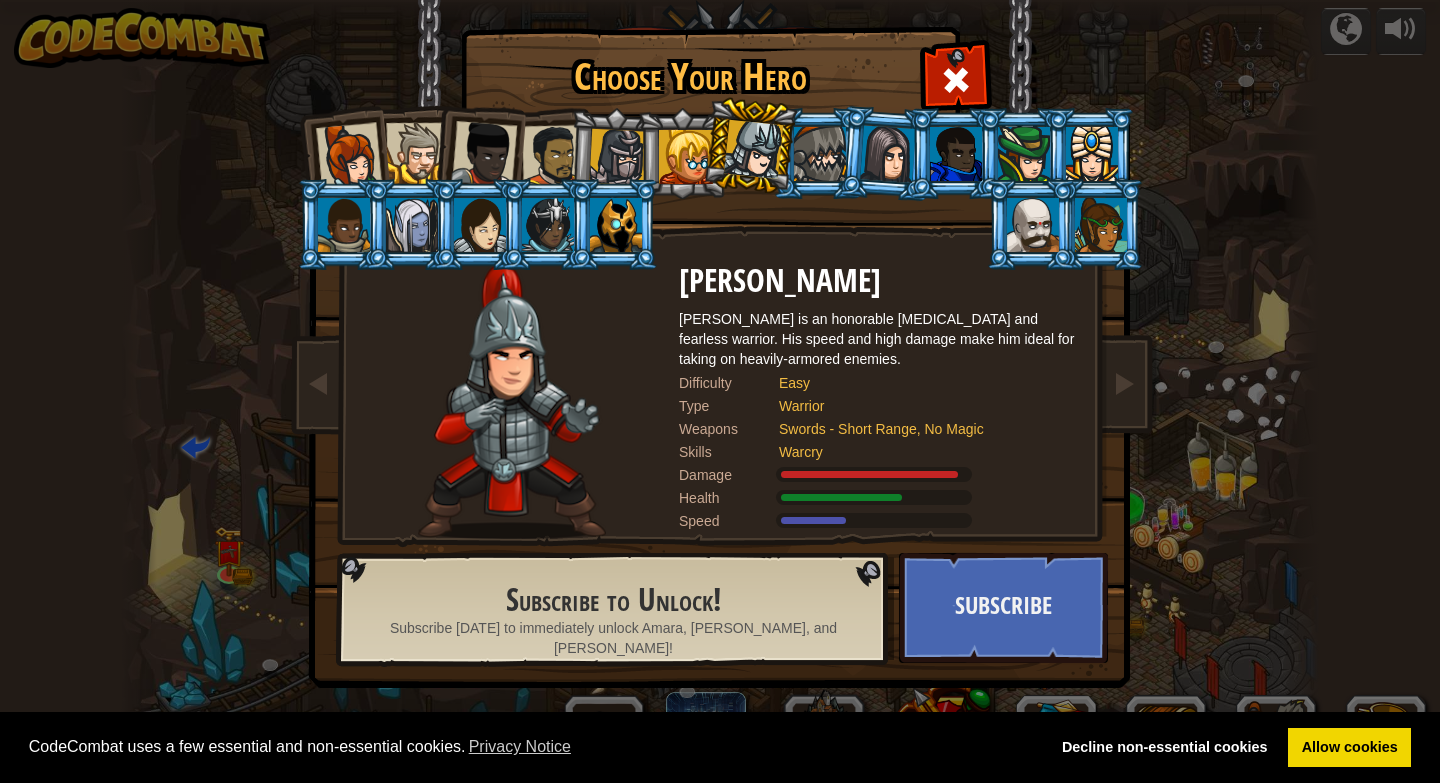 click at bounding box center (820, 154) 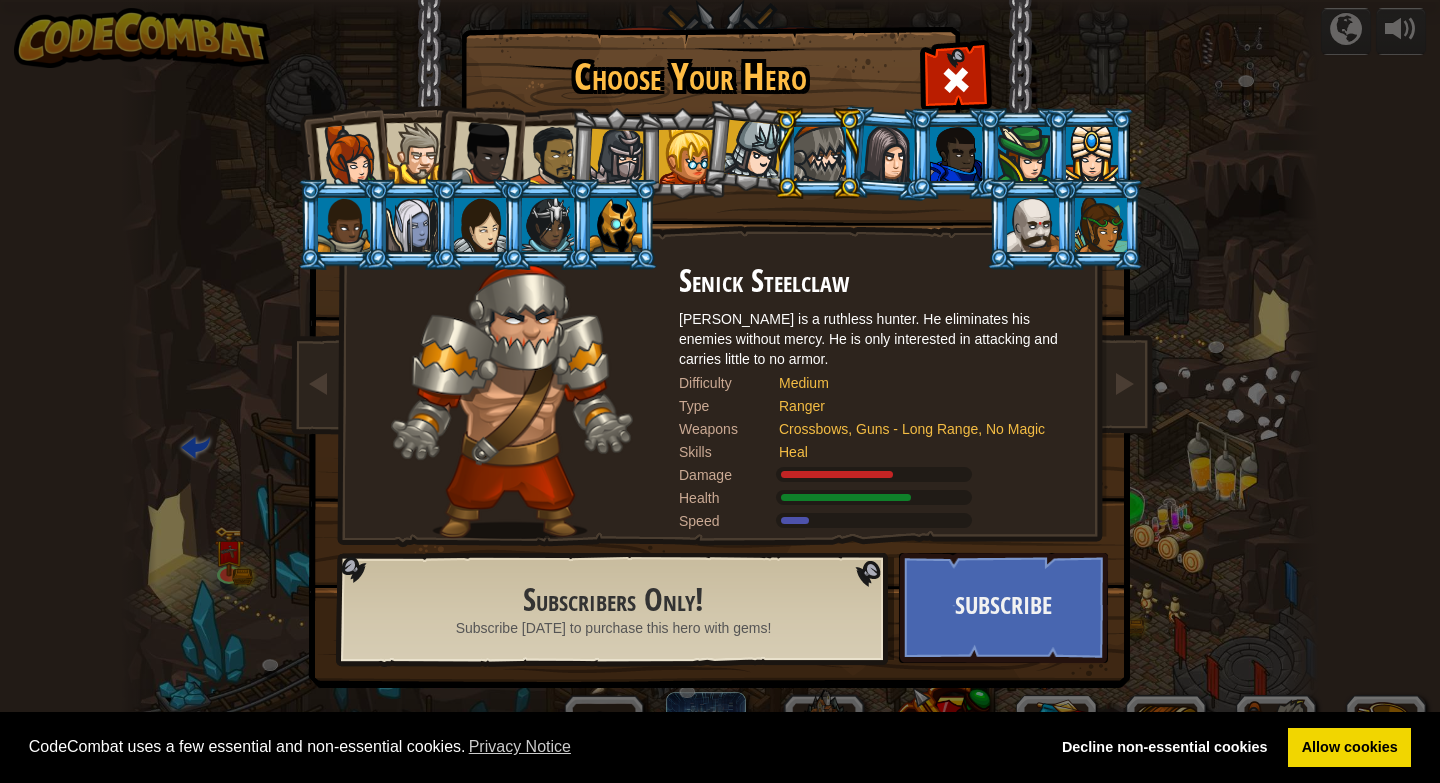 click at bounding box center (818, 153) 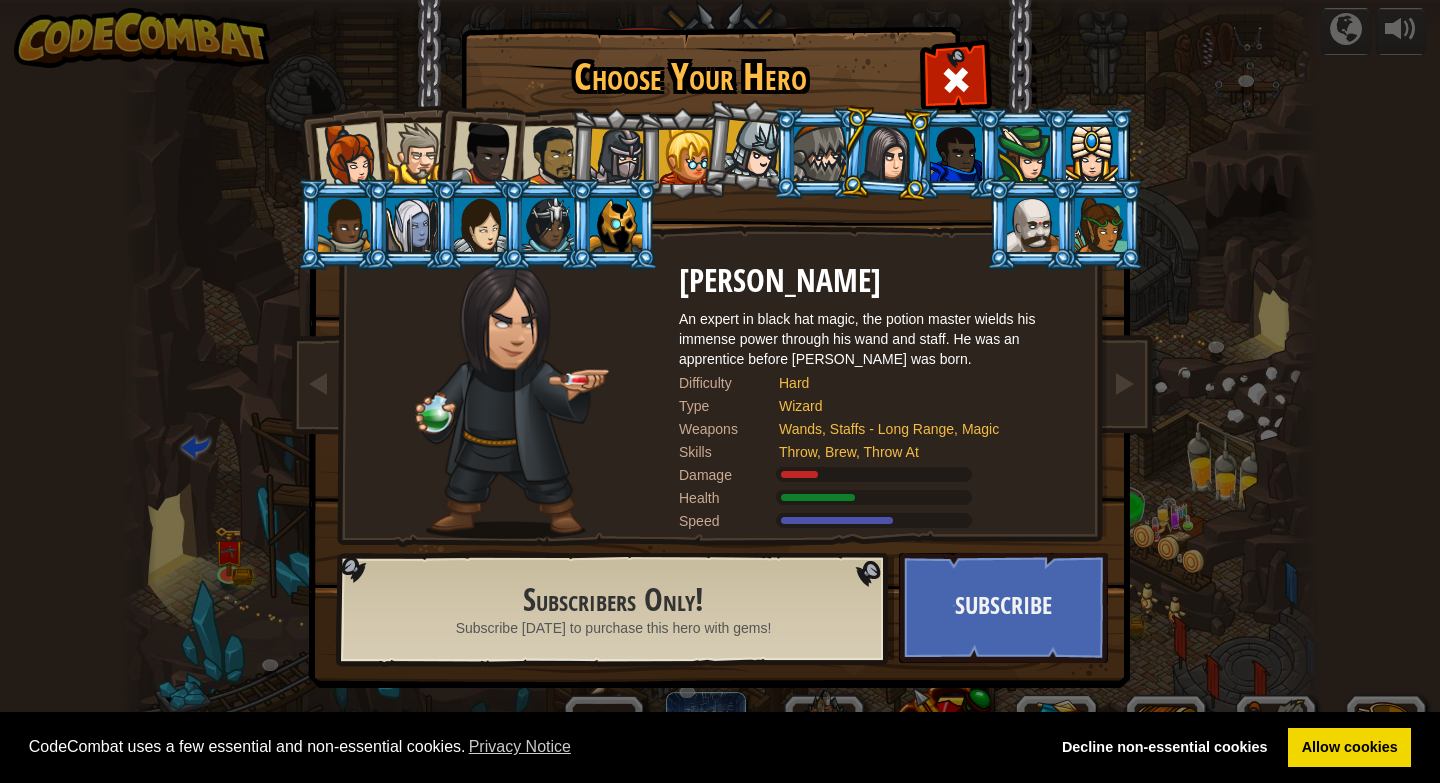 click at bounding box center (956, 154) 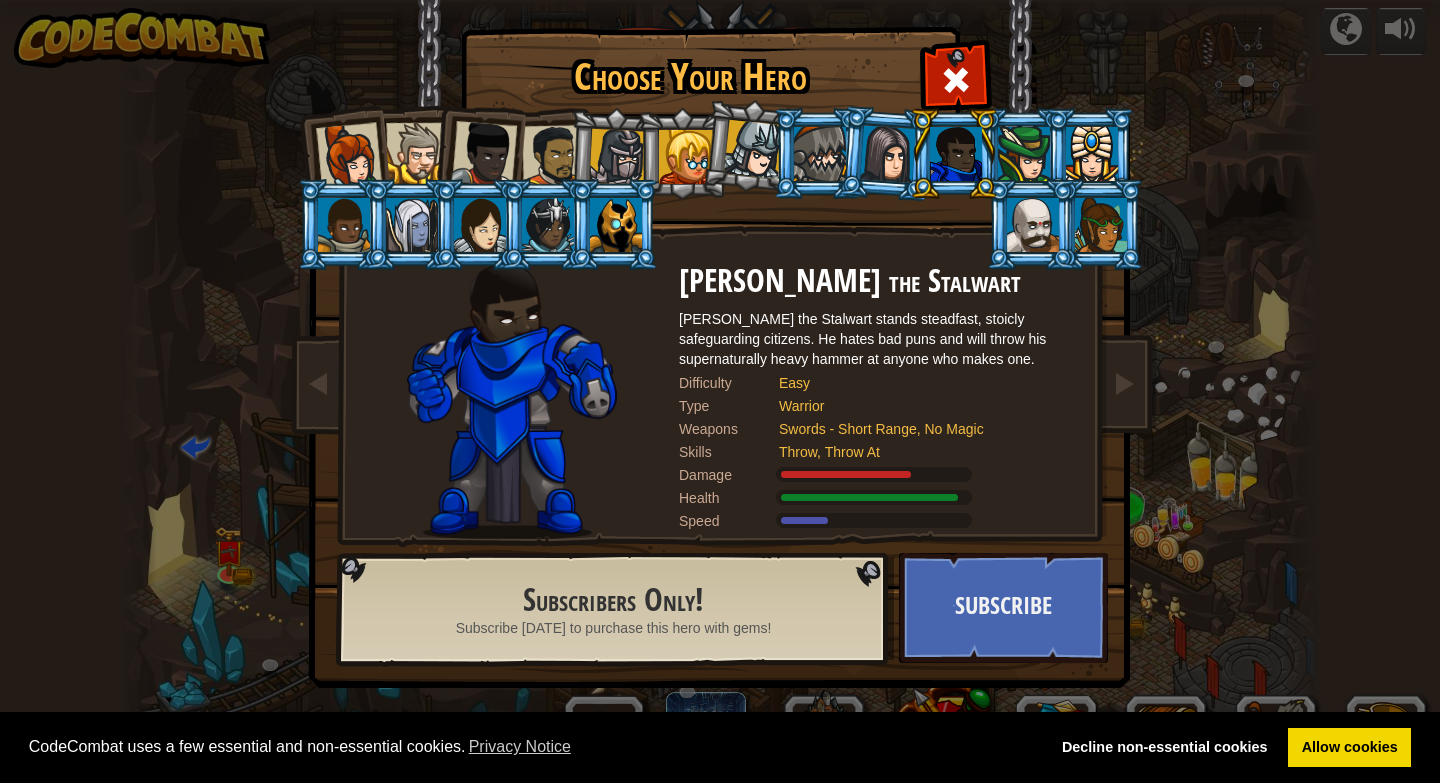 click at bounding box center (1033, 225) 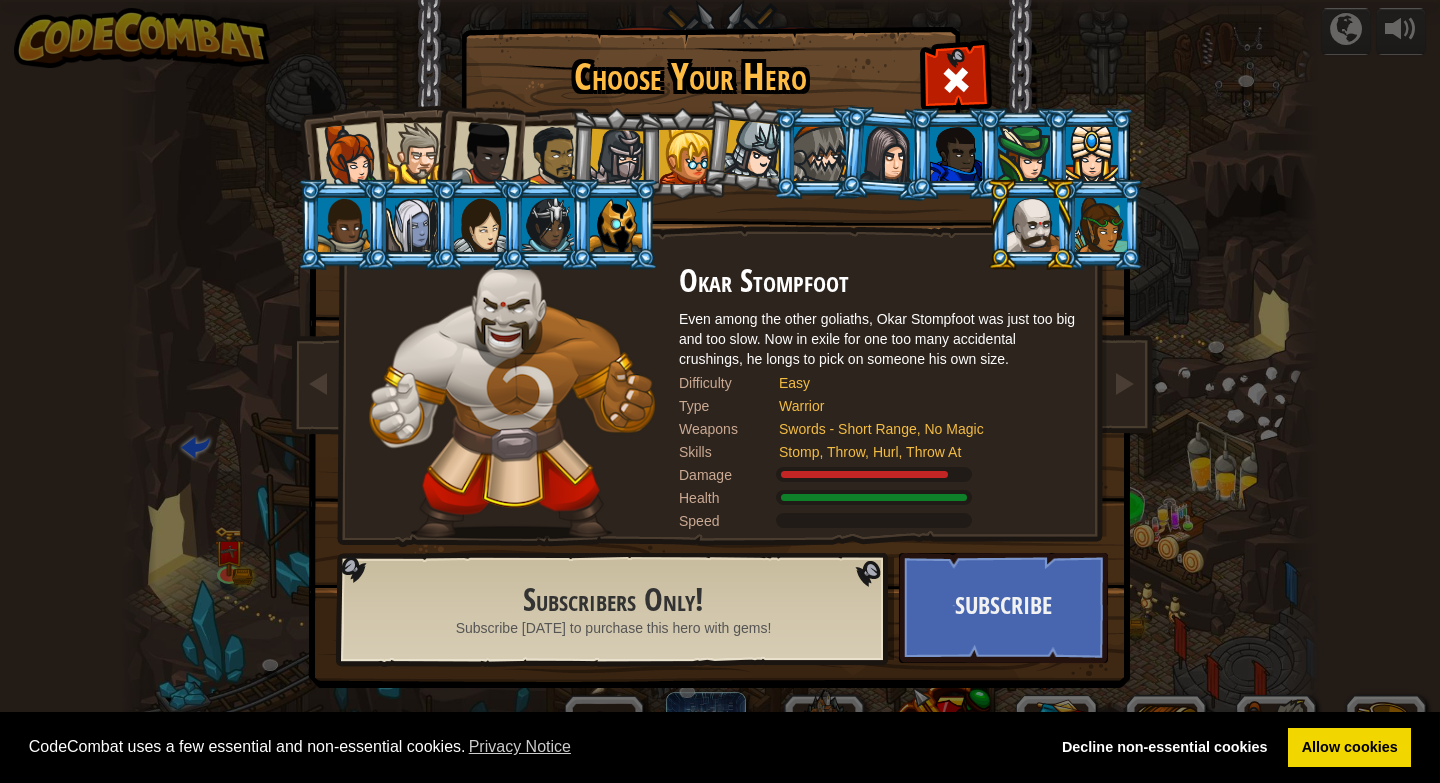click at bounding box center [1099, 224] 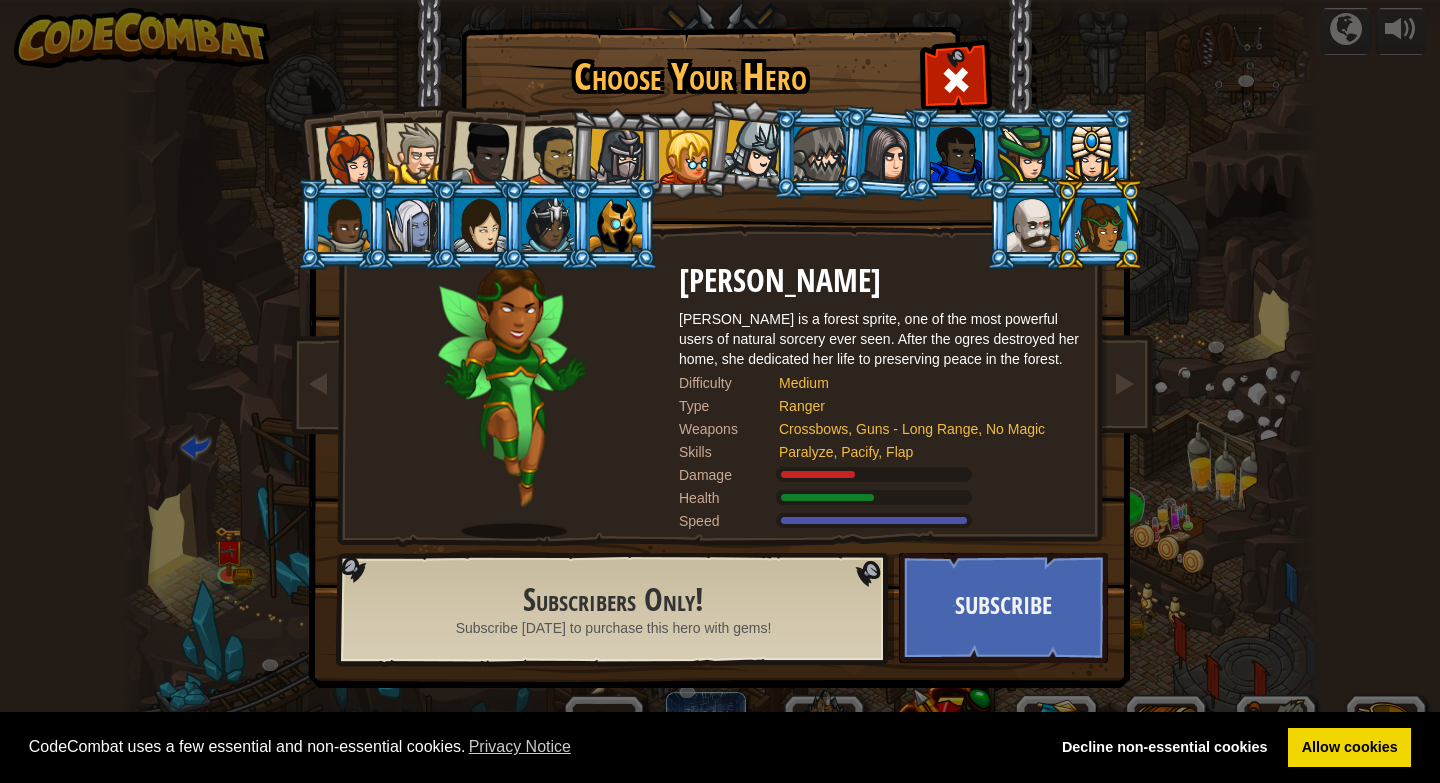 click at bounding box center [1092, 154] 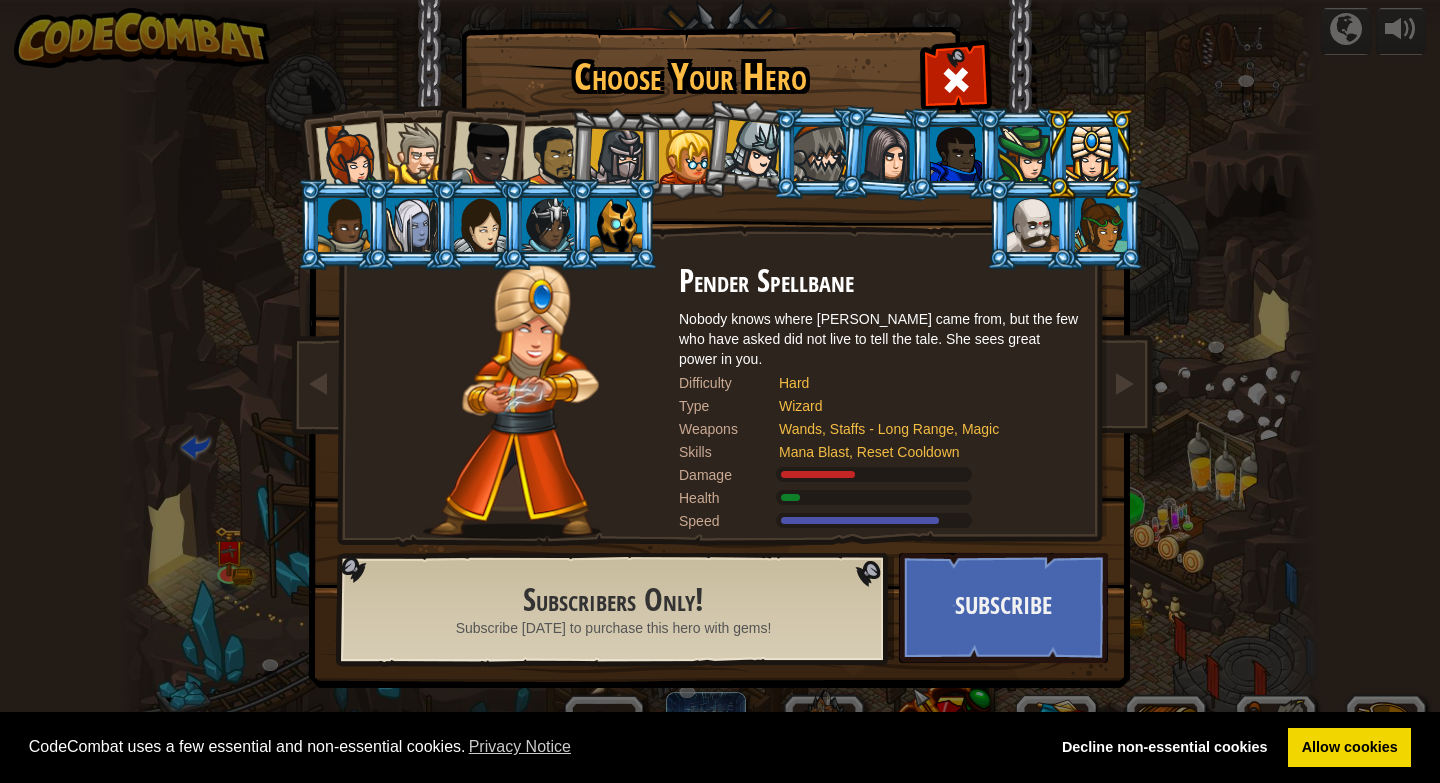 click at bounding box center (1024, 154) 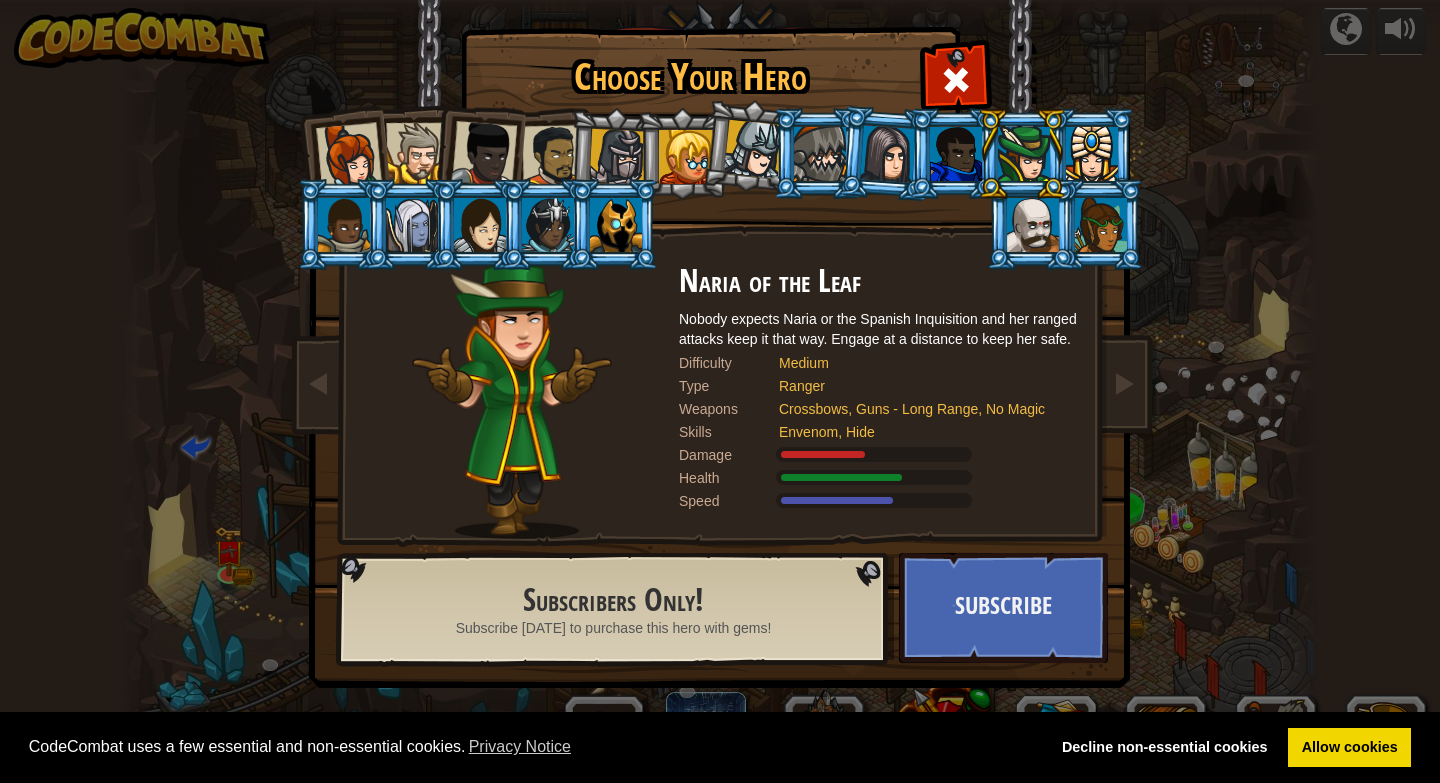 click at bounding box center (349, 156) 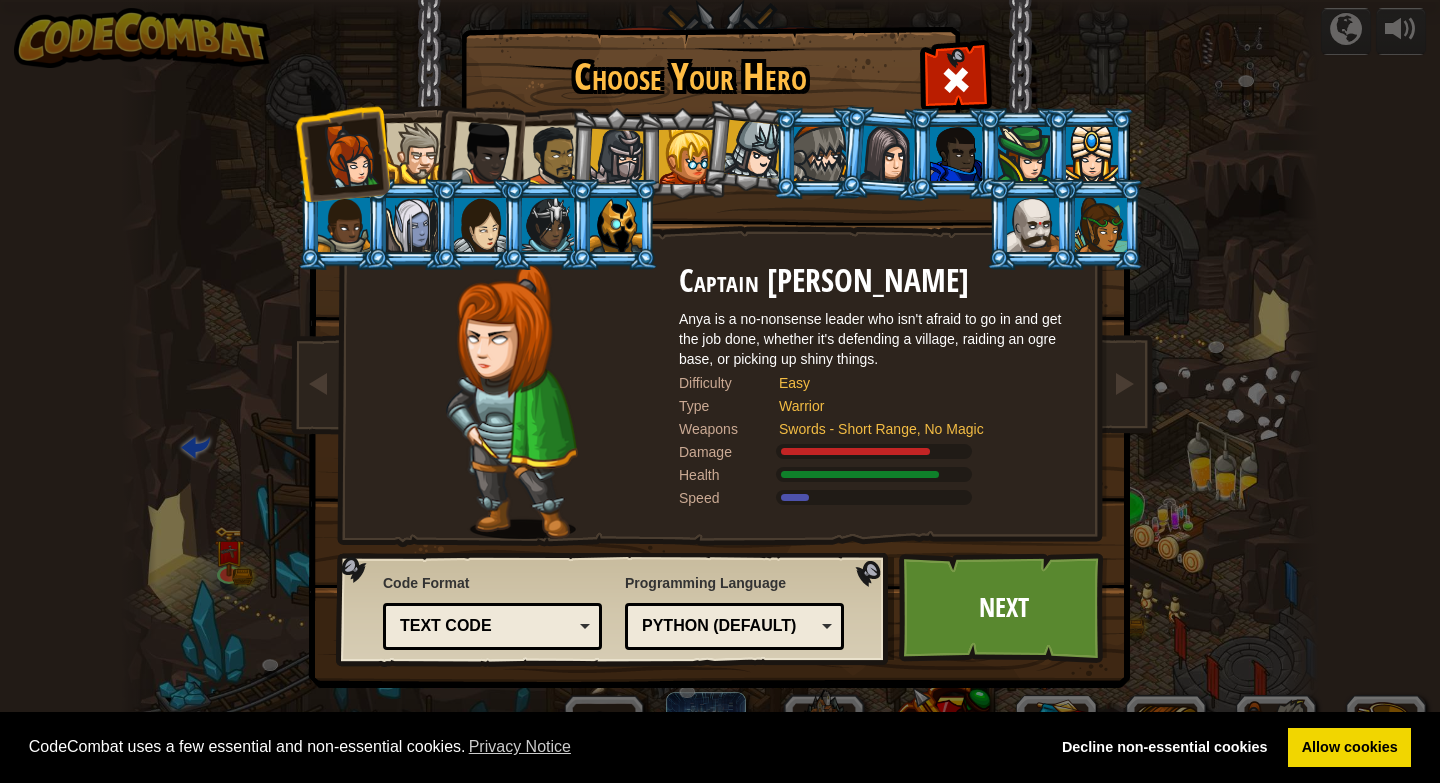 click at bounding box center [720, 108] 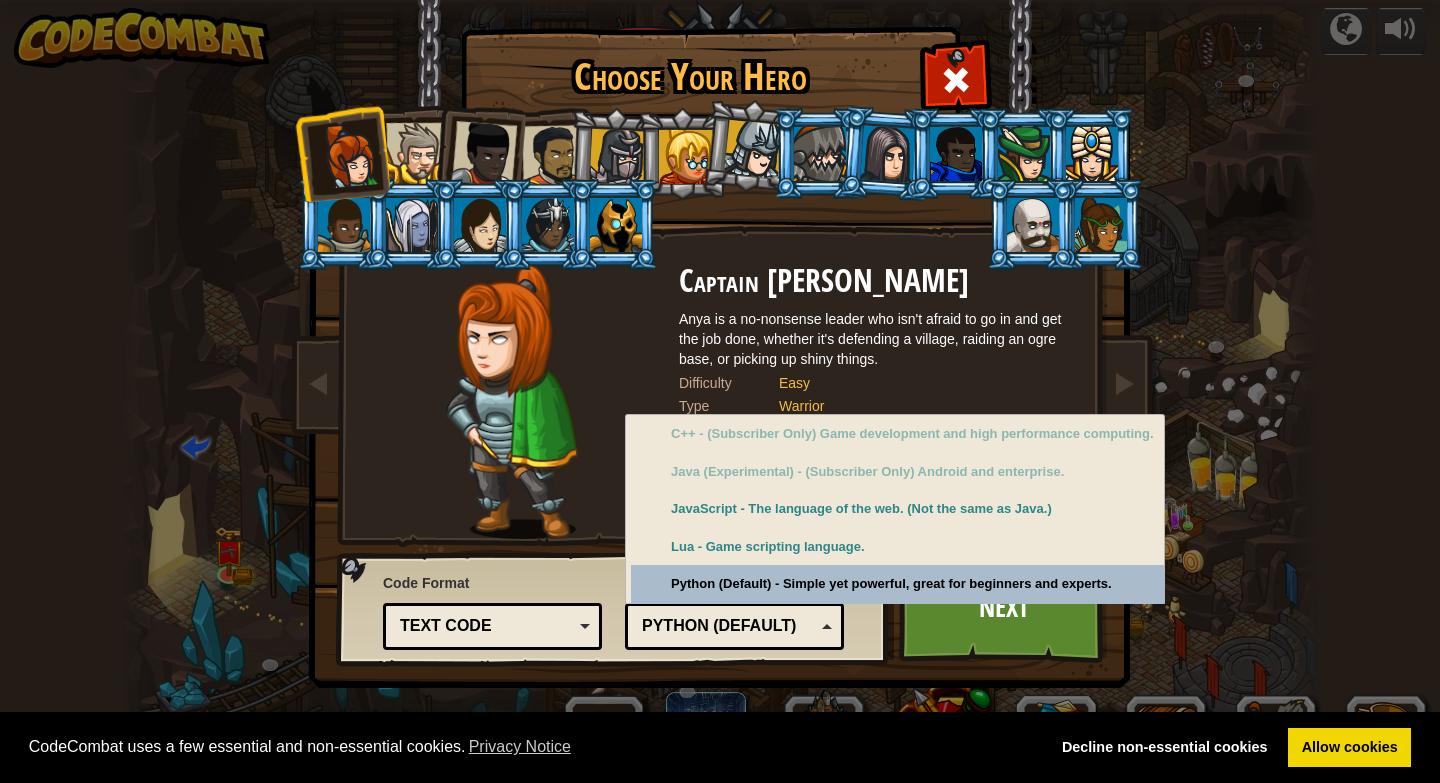 click on "Python (Default)" at bounding box center (734, 626) 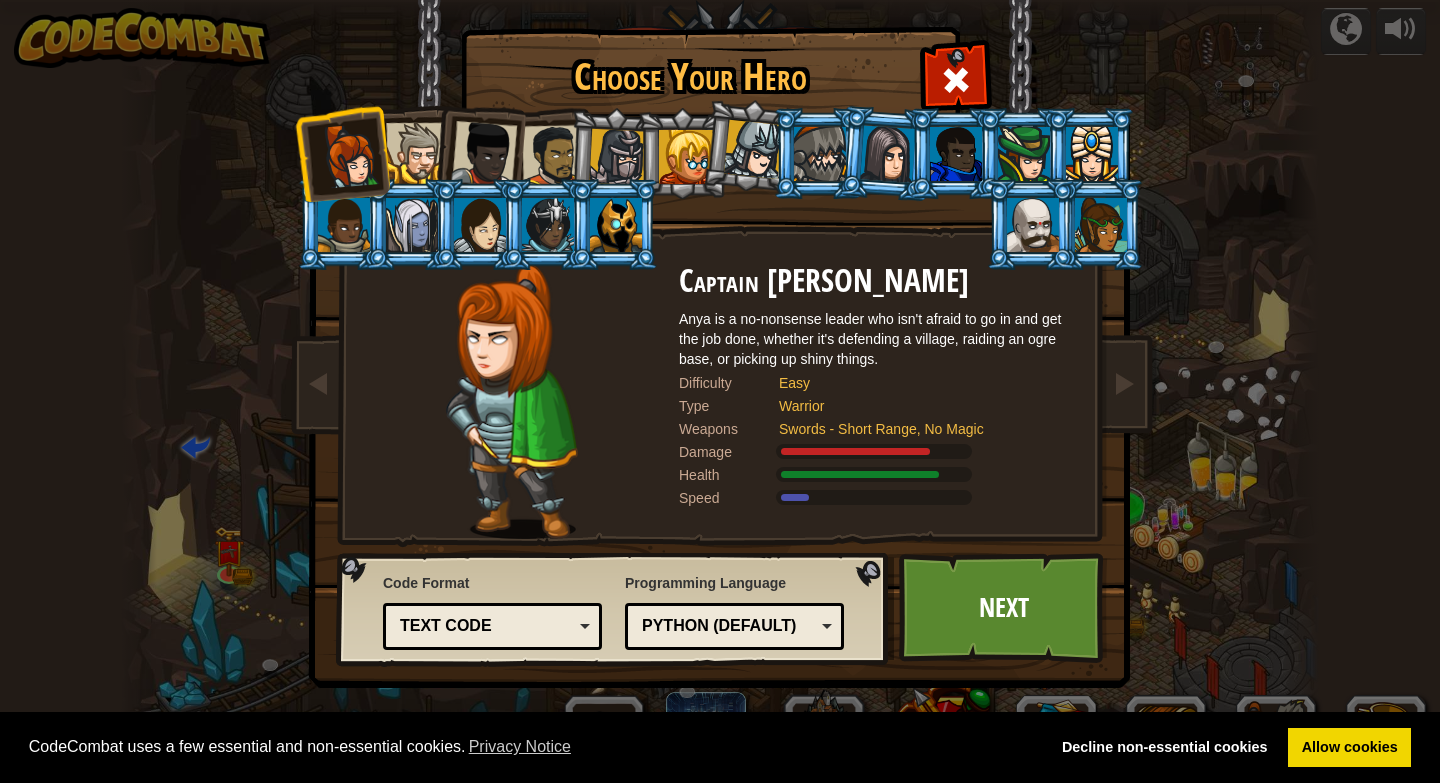 click at bounding box center [416, 153] 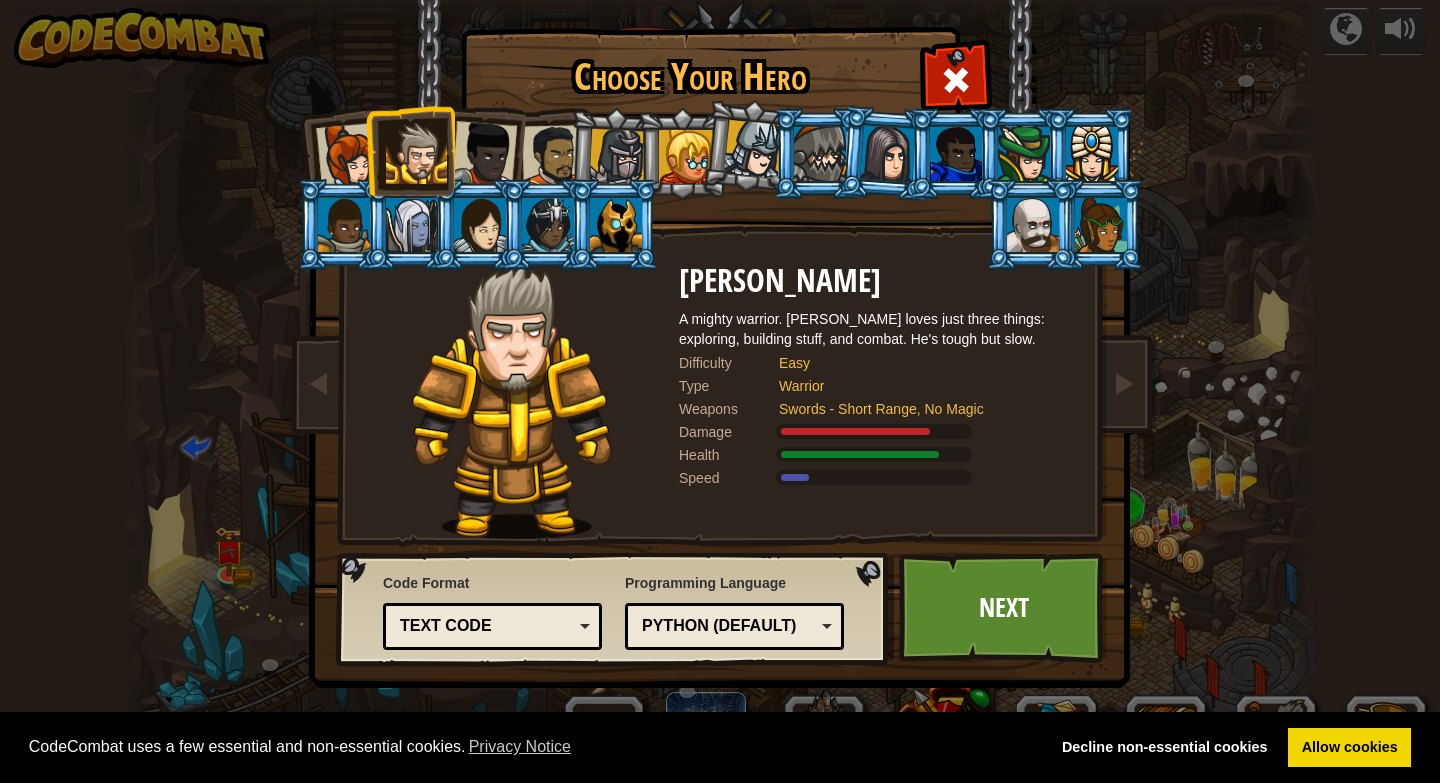 click at bounding box center [416, 153] 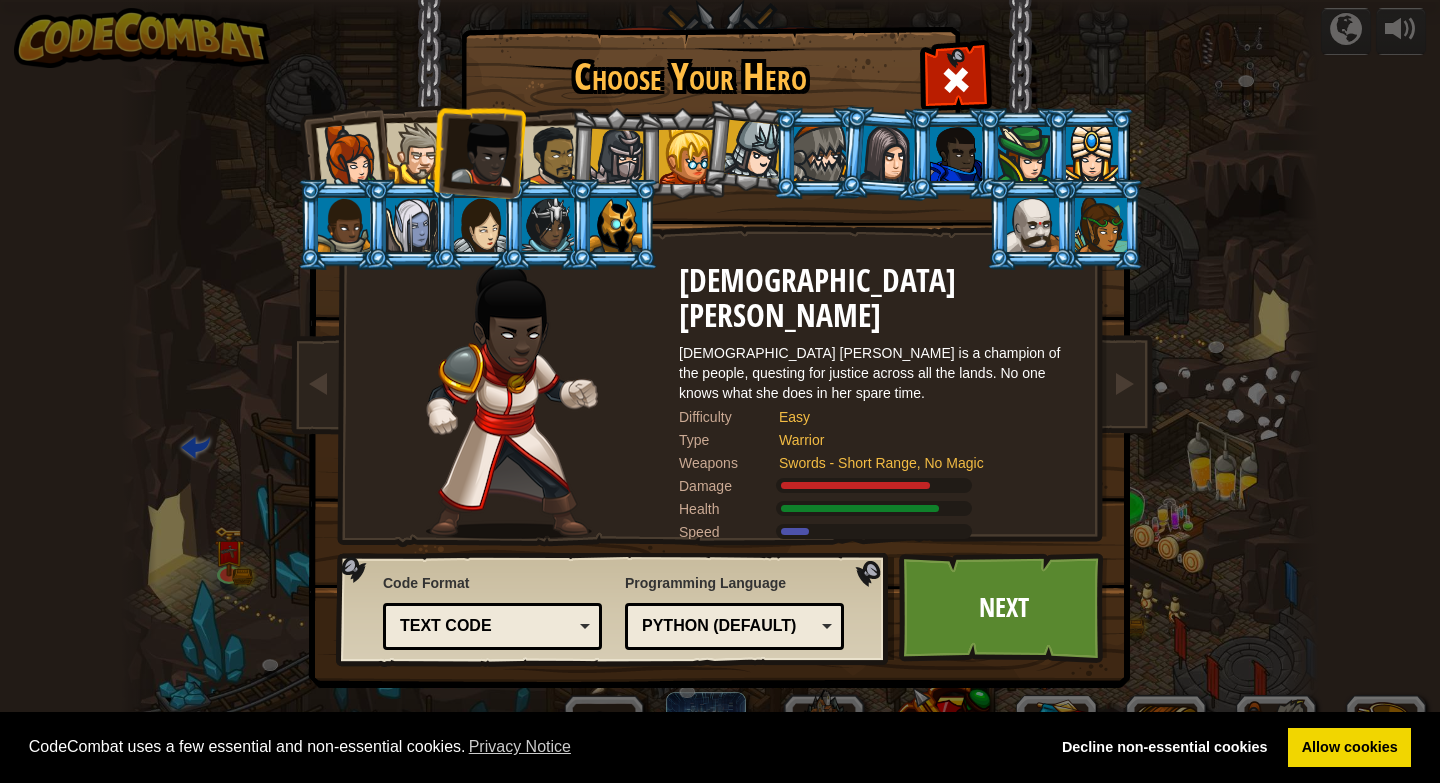 click at bounding box center [553, 156] 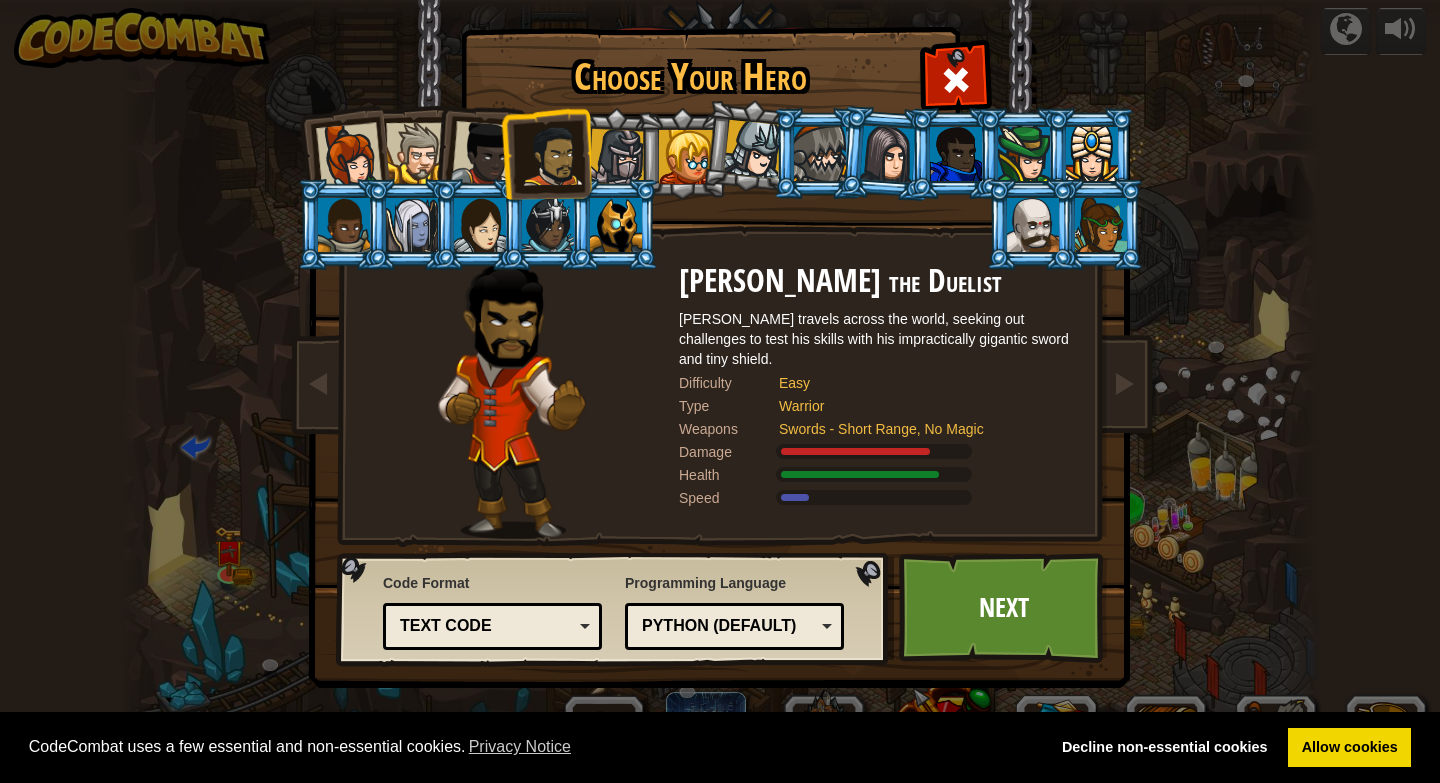 click at bounding box center (546, 153) 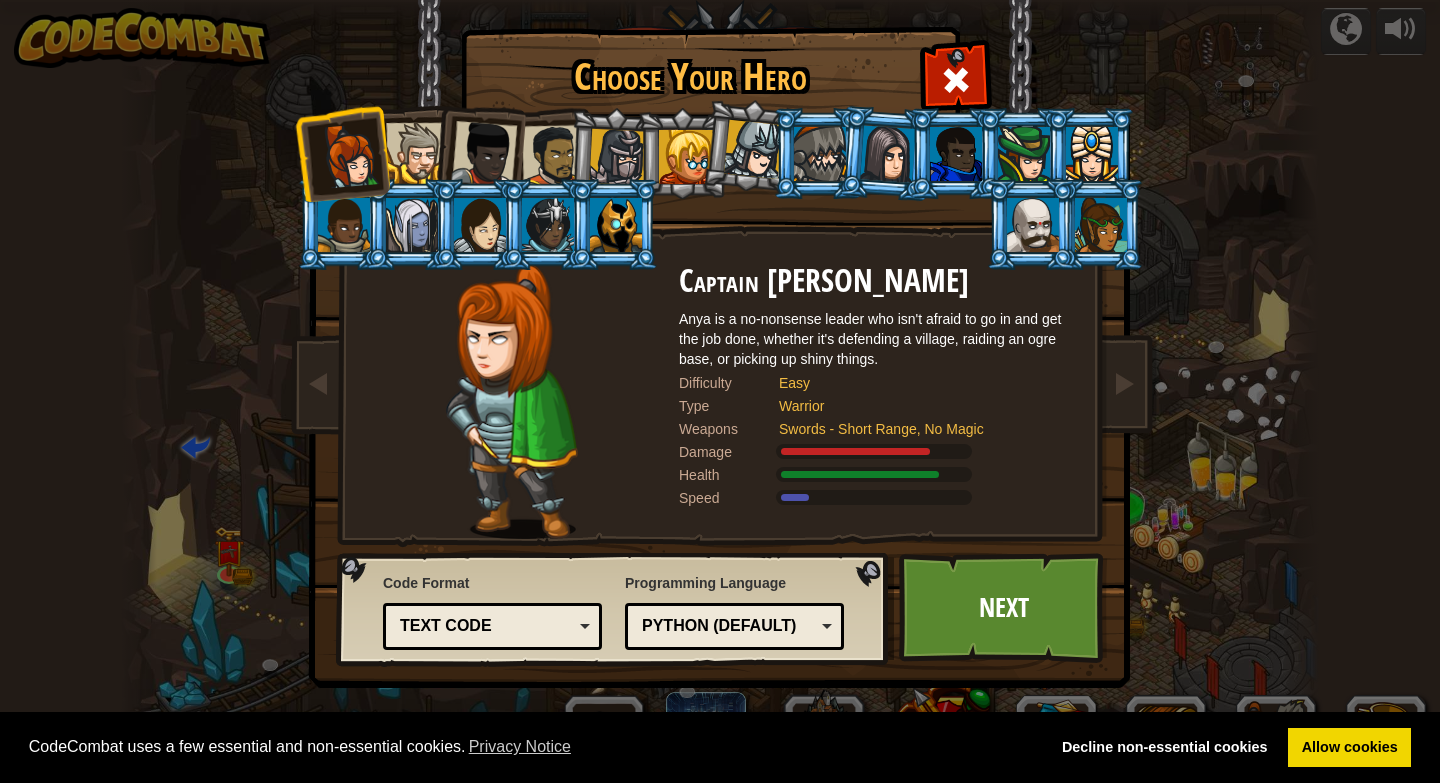 click at bounding box center [416, 153] 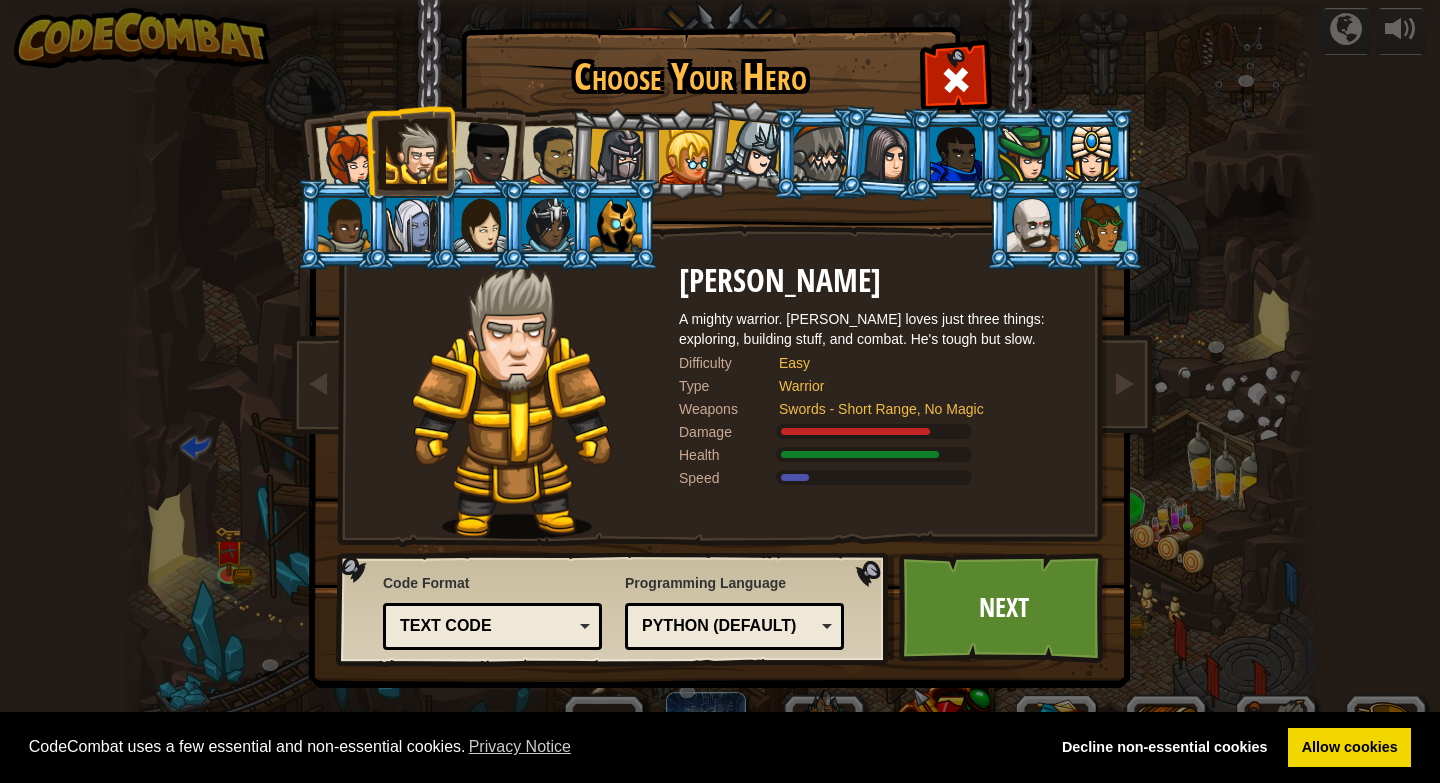 click at bounding box center (484, 154) 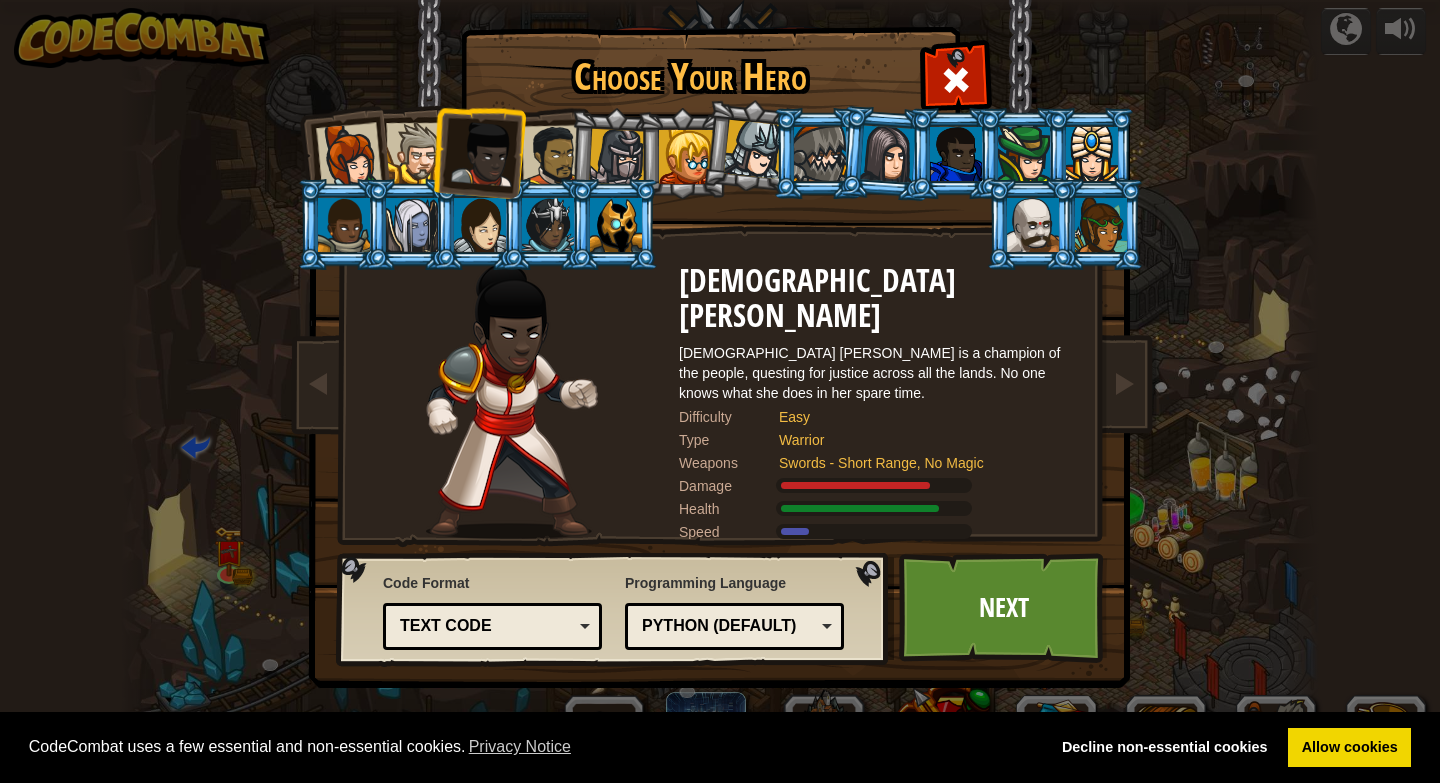 click at bounding box center [553, 156] 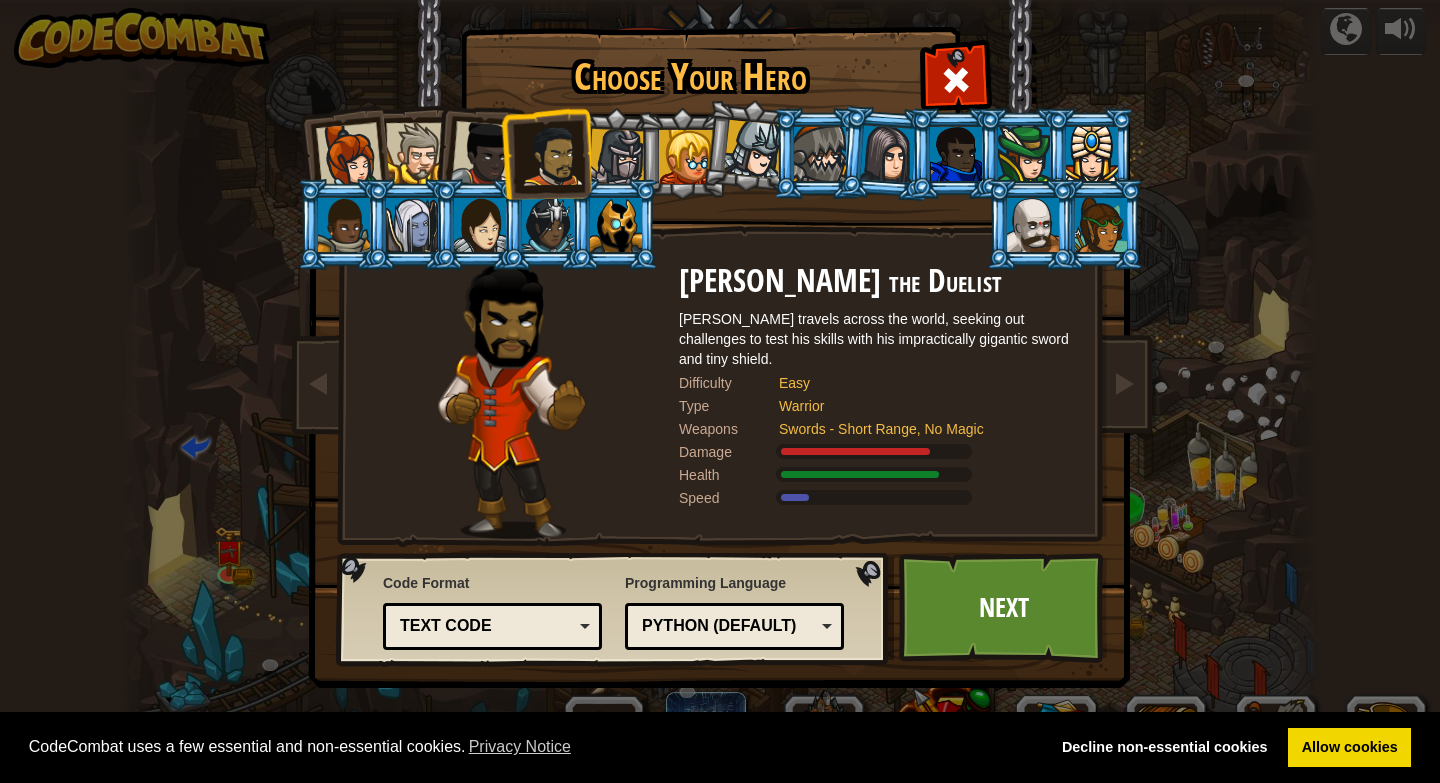 click at bounding box center [617, 157] 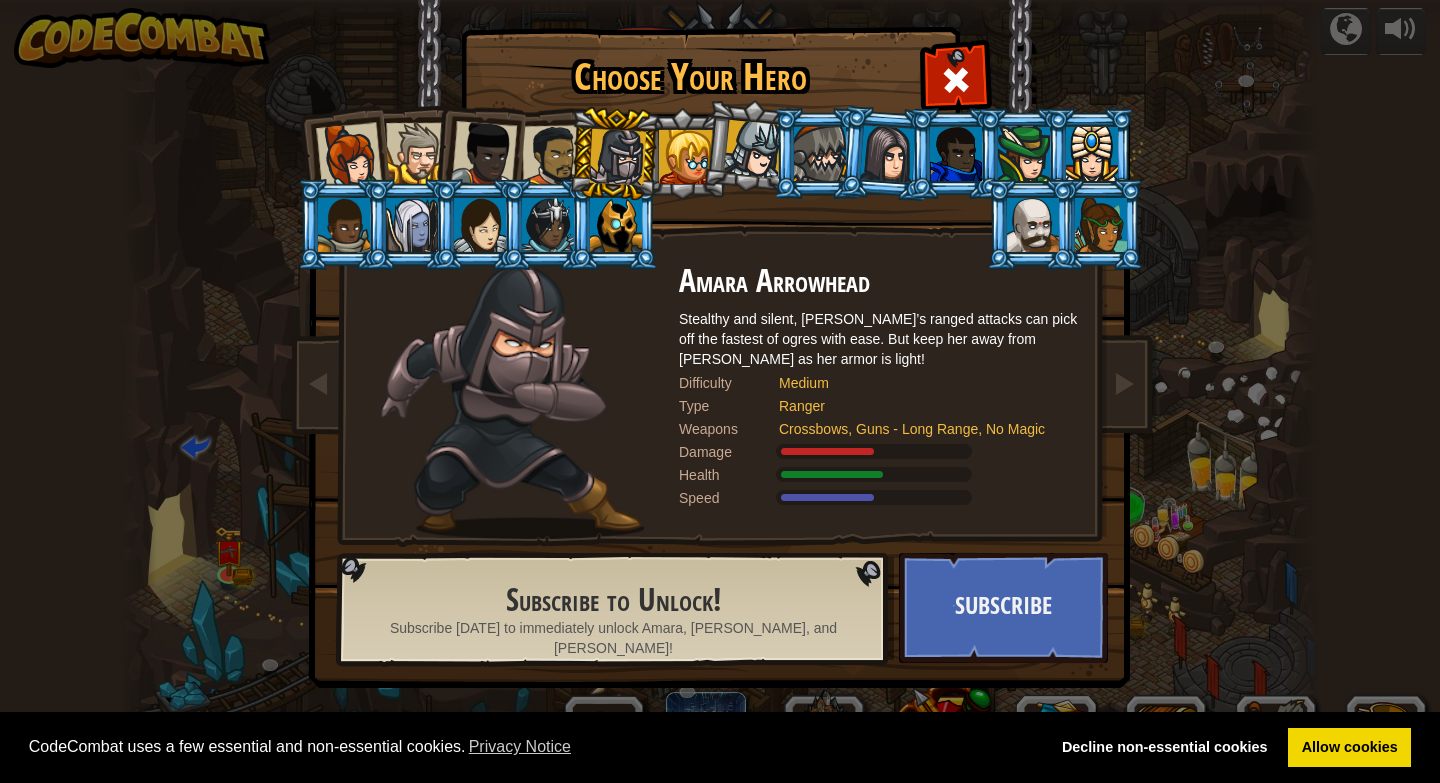 click at bounding box center [553, 156] 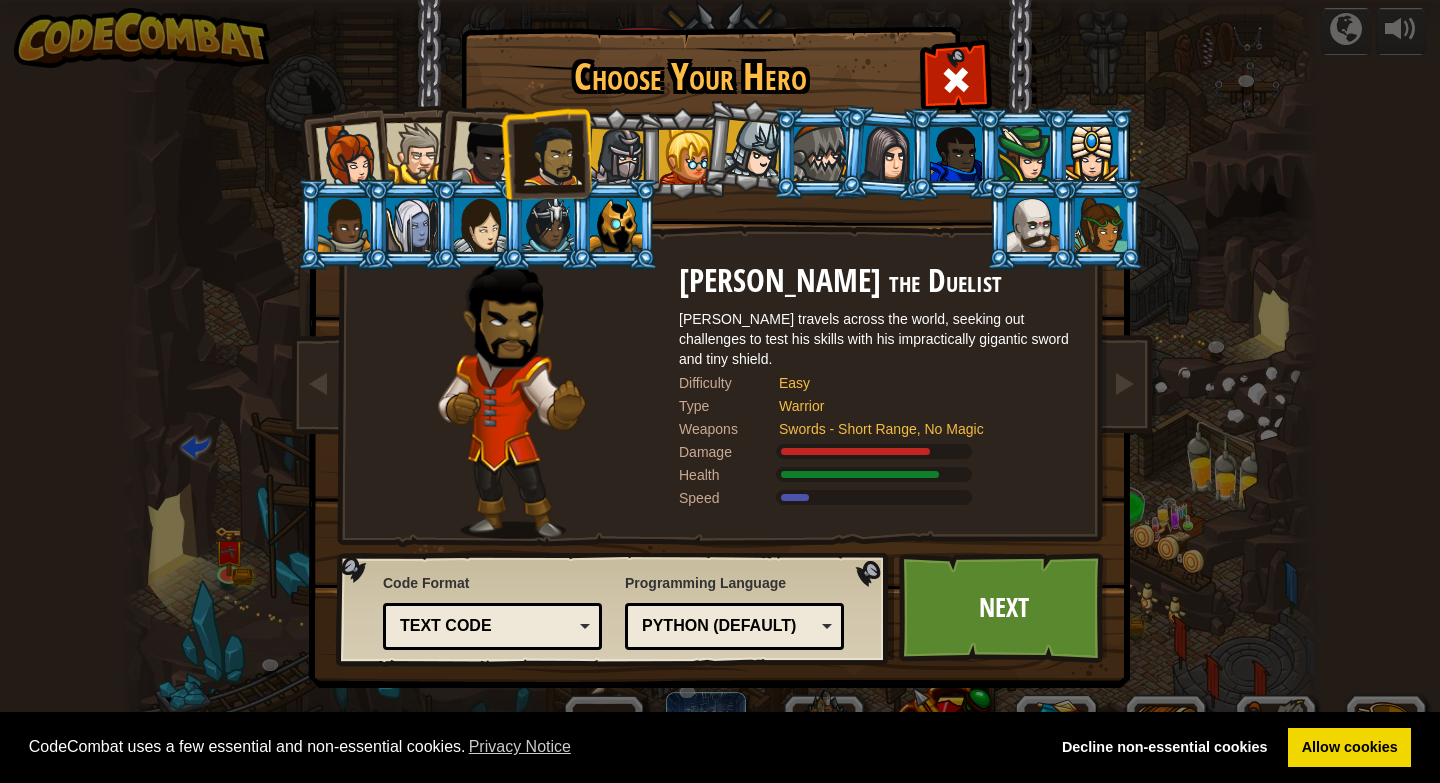 click at bounding box center [349, 156] 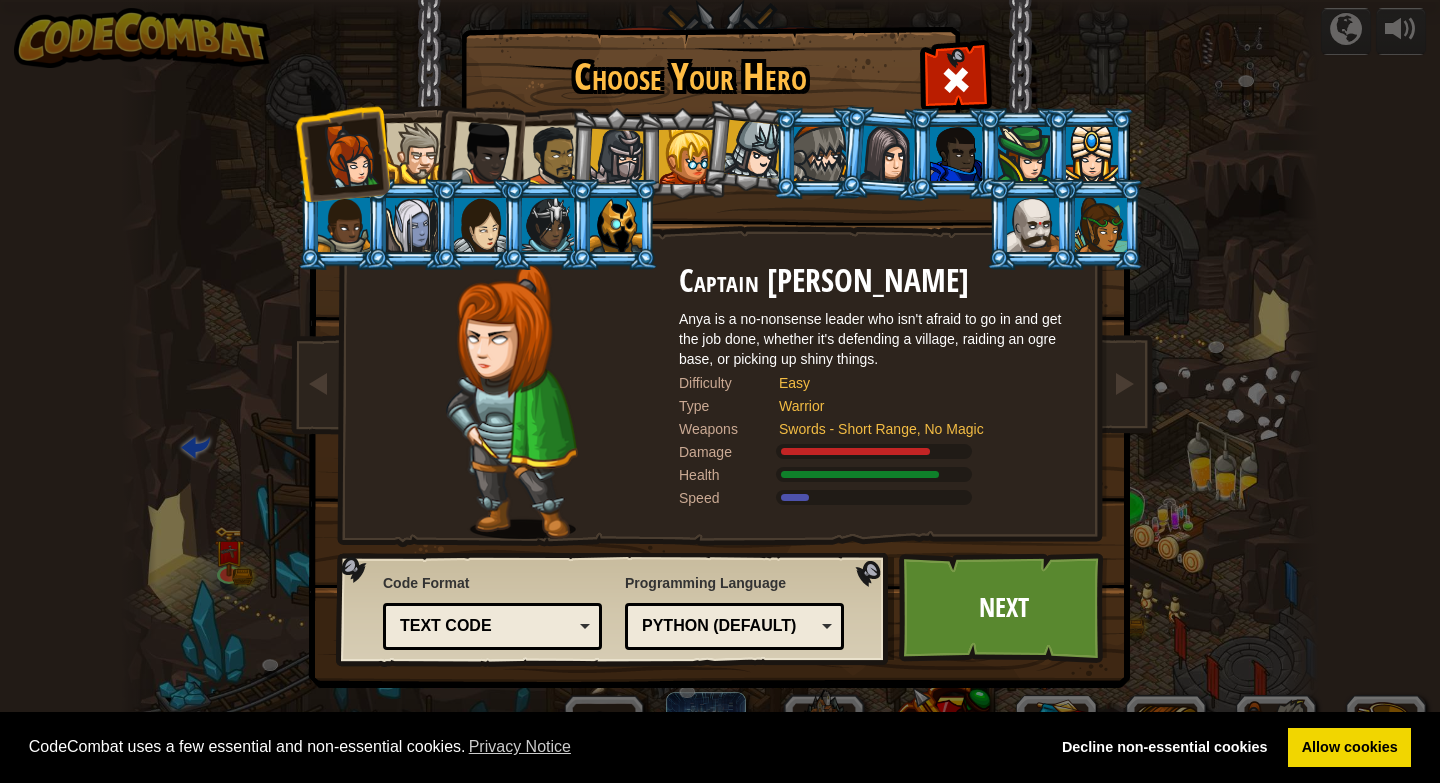 click at bounding box center [342, 153] 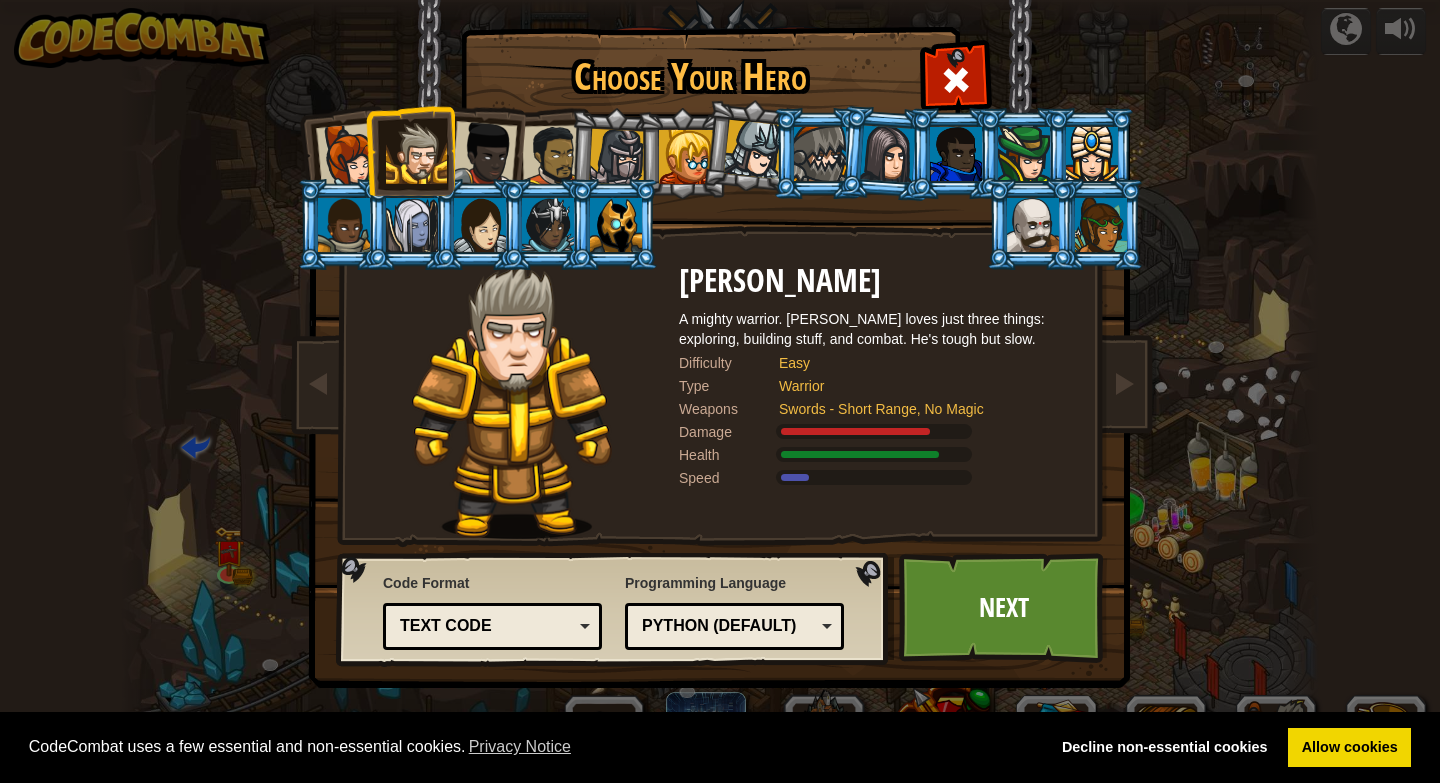 click at bounding box center [349, 156] 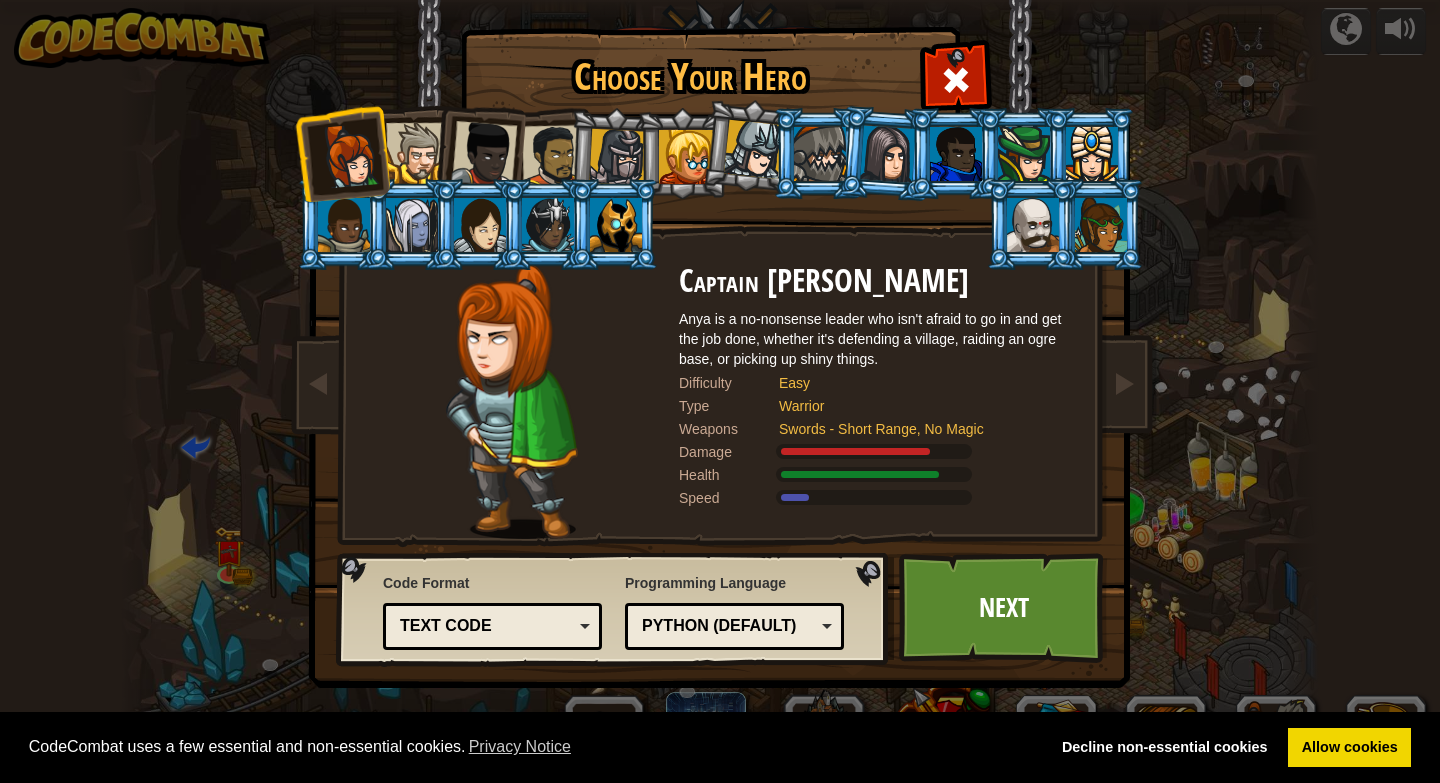 click at bounding box center [484, 154] 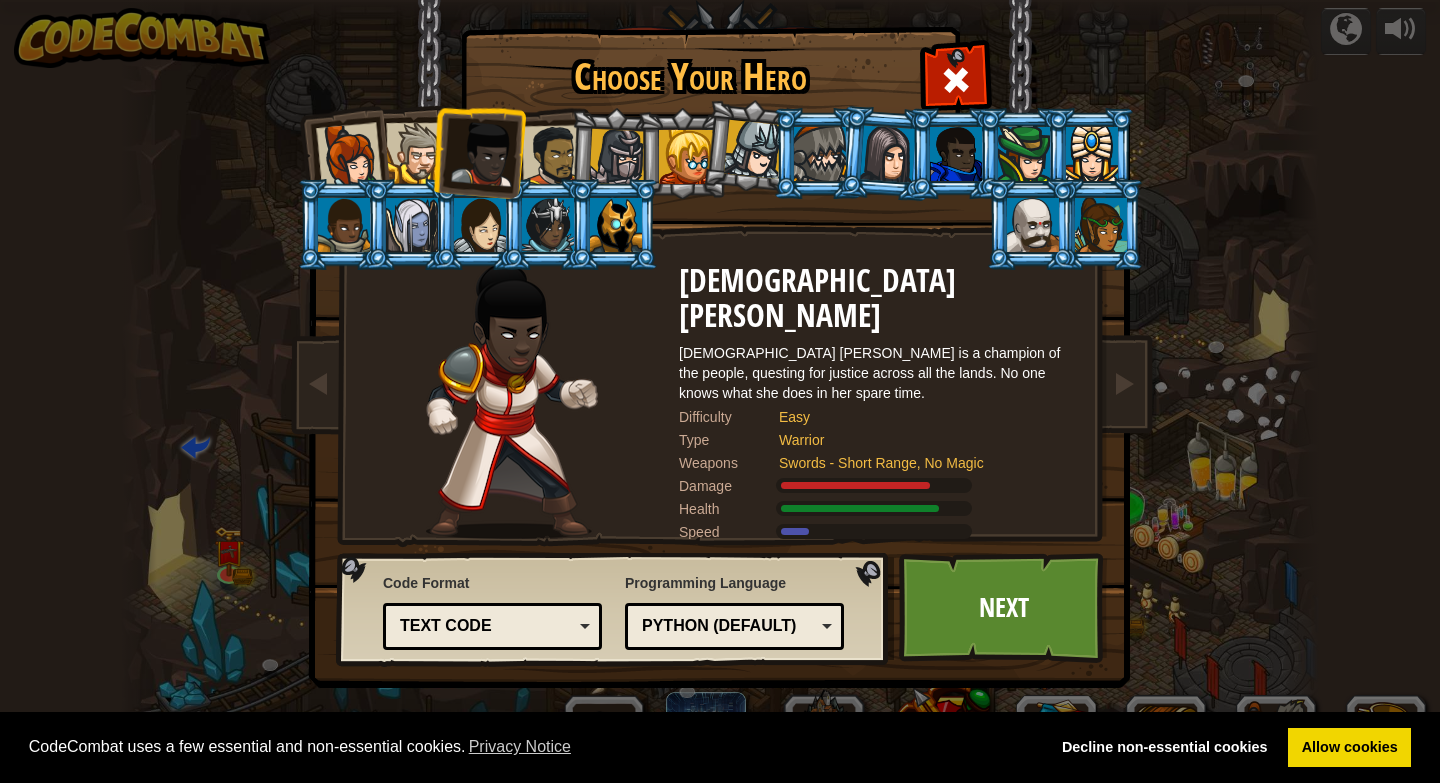 click at bounding box center [349, 156] 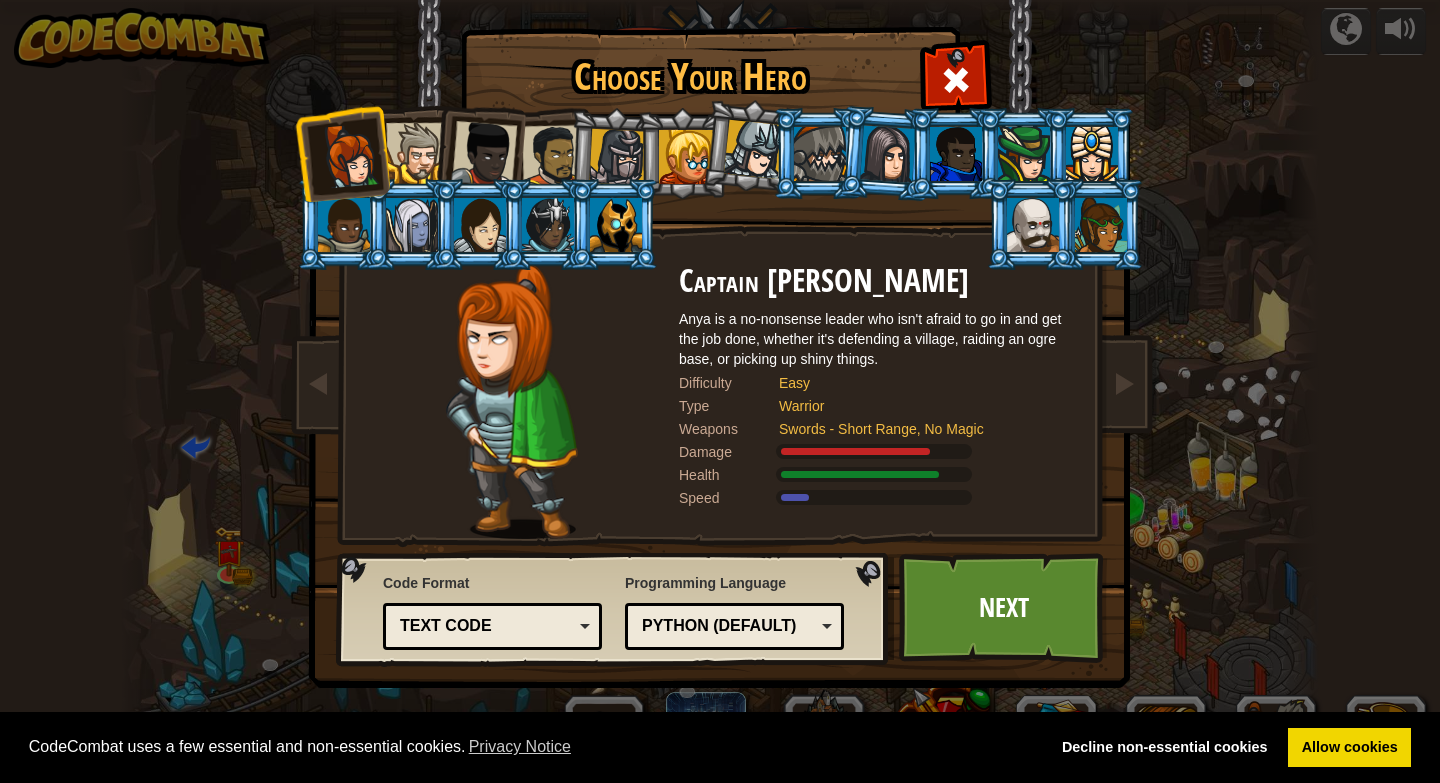 click on "Text code" at bounding box center [486, 626] 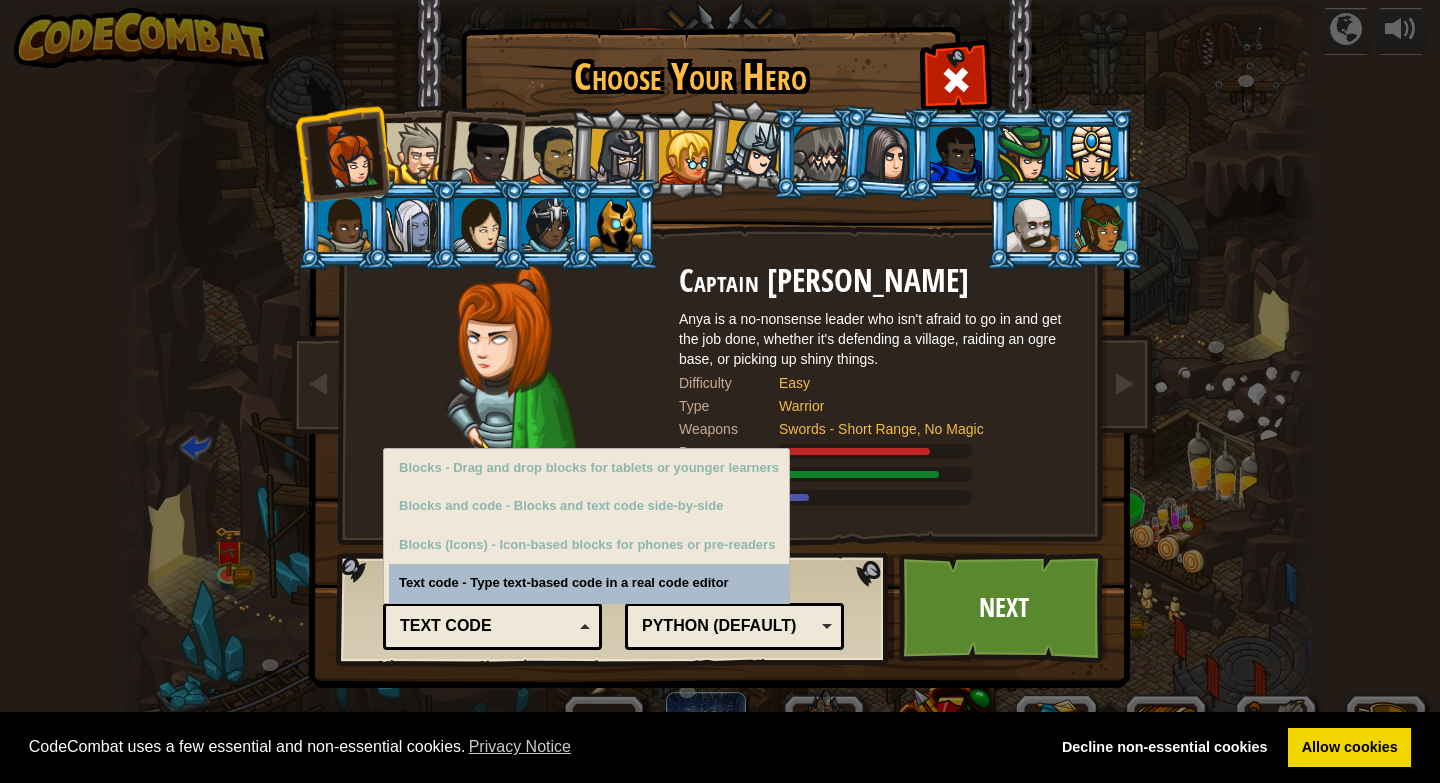 click on "Text code" at bounding box center (492, 626) 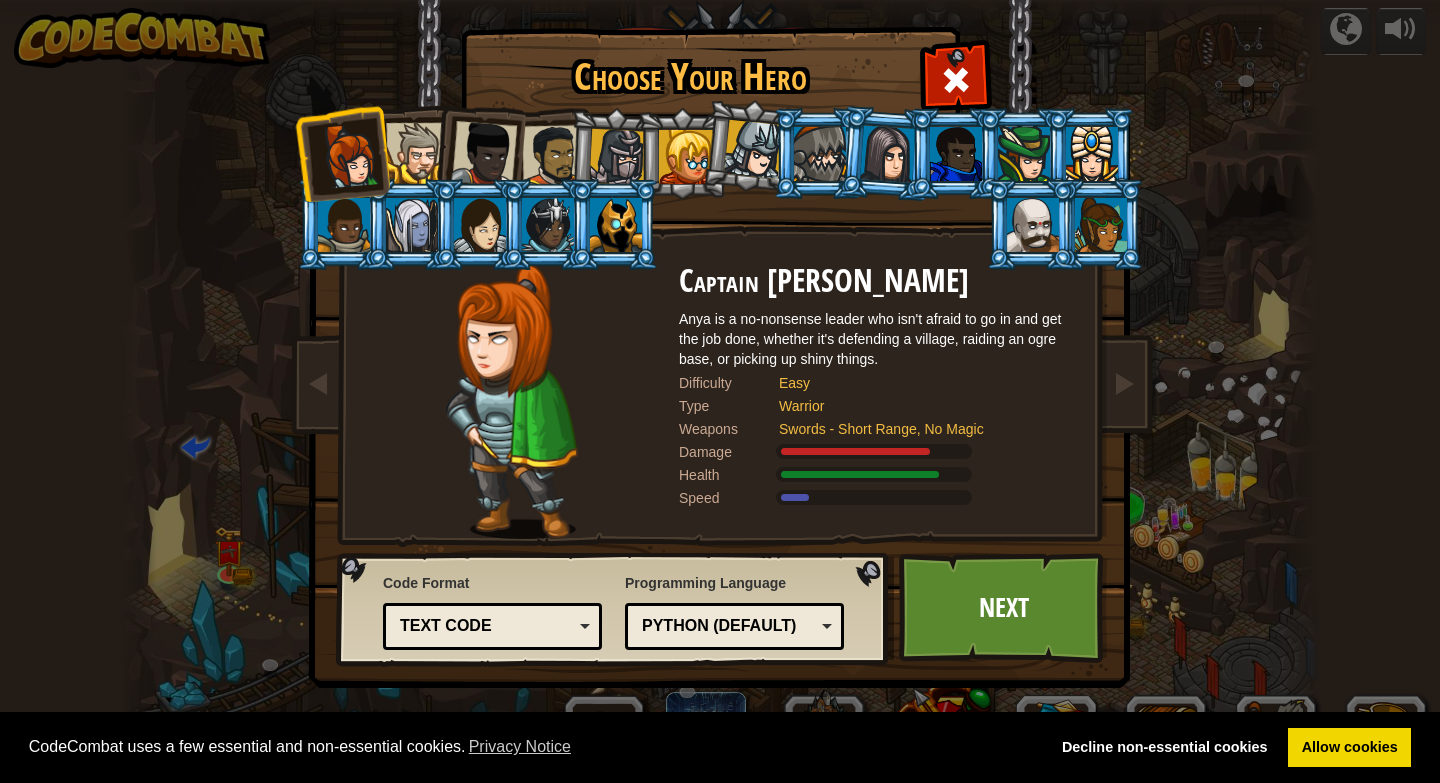 click on "Python (Default)" at bounding box center [728, 626] 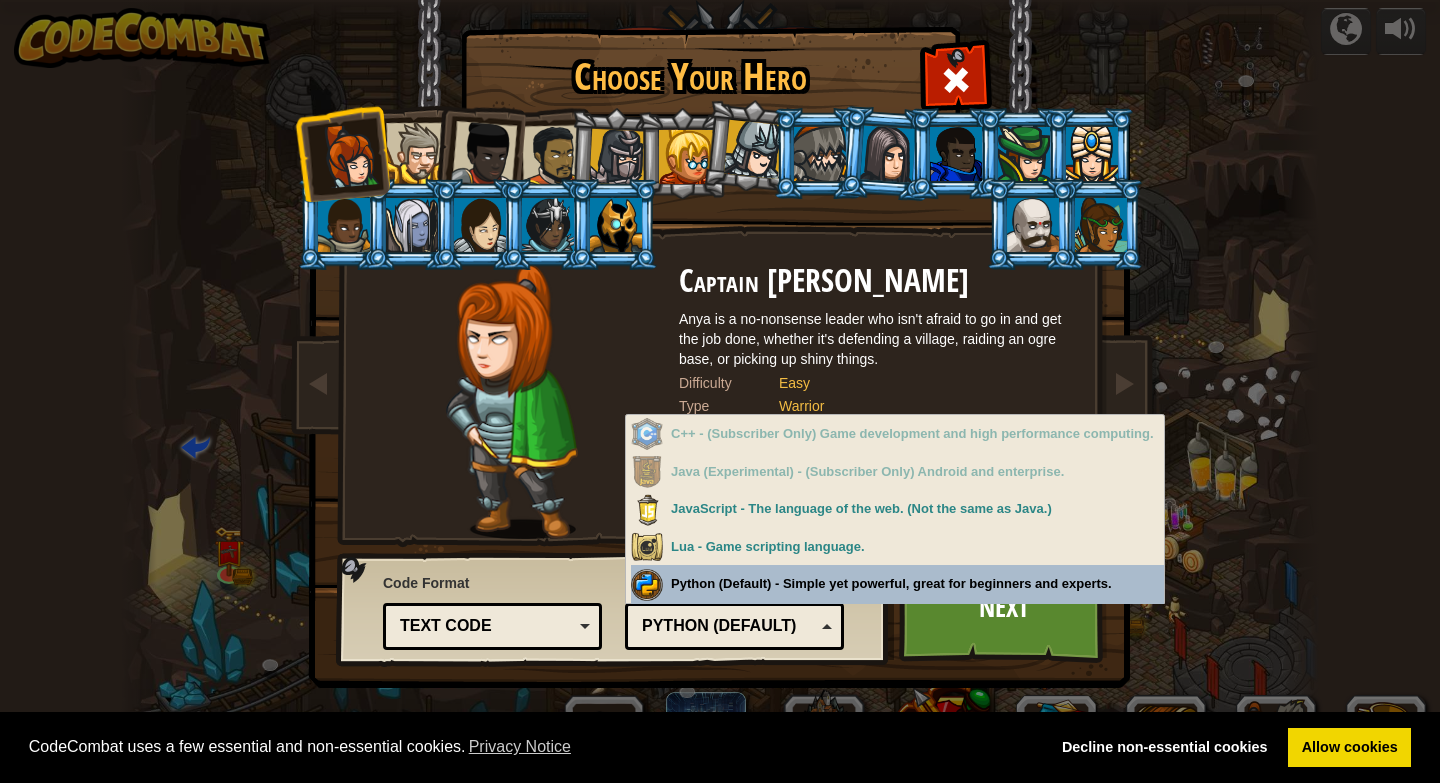 click on "Python (Default)" at bounding box center [728, 626] 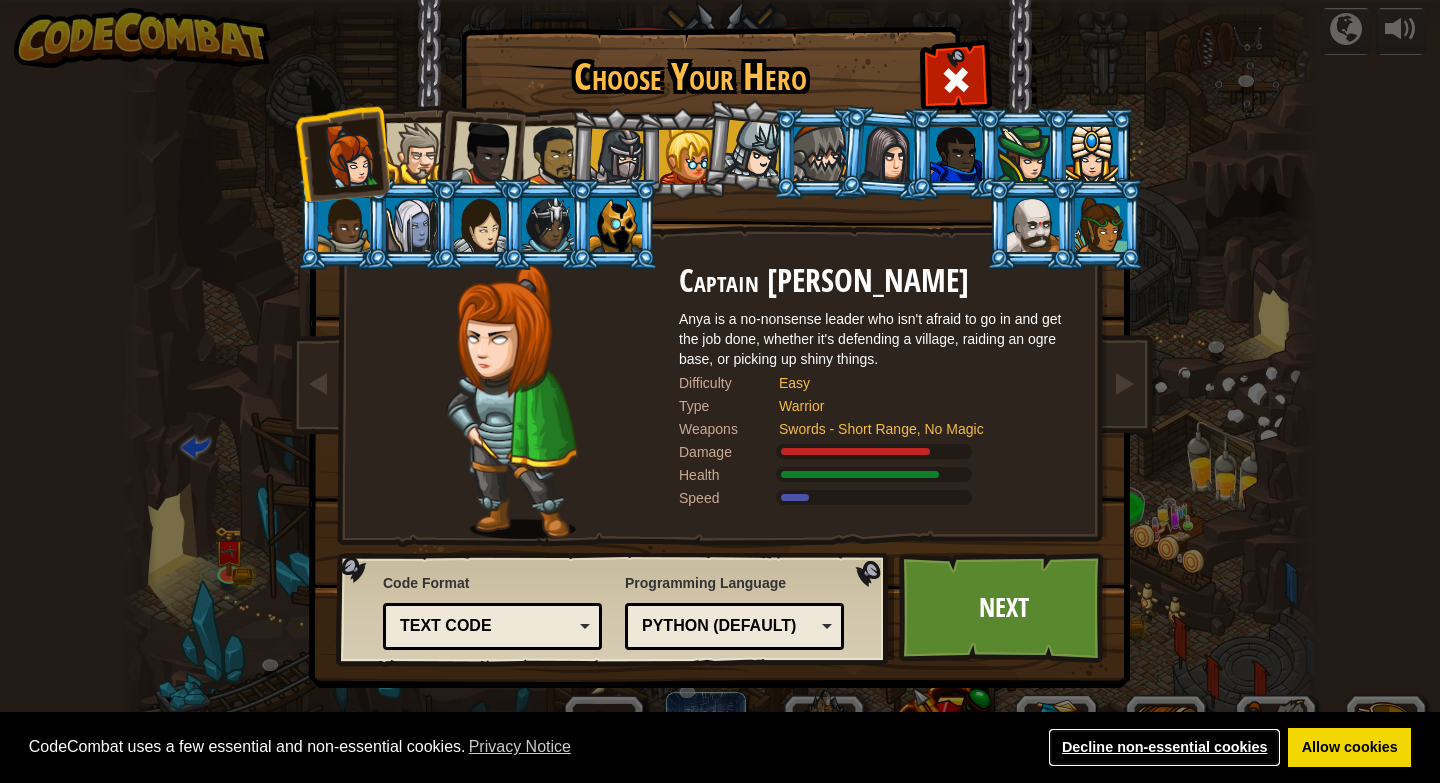 click on "Decline non-essential cookies" at bounding box center (1164, 748) 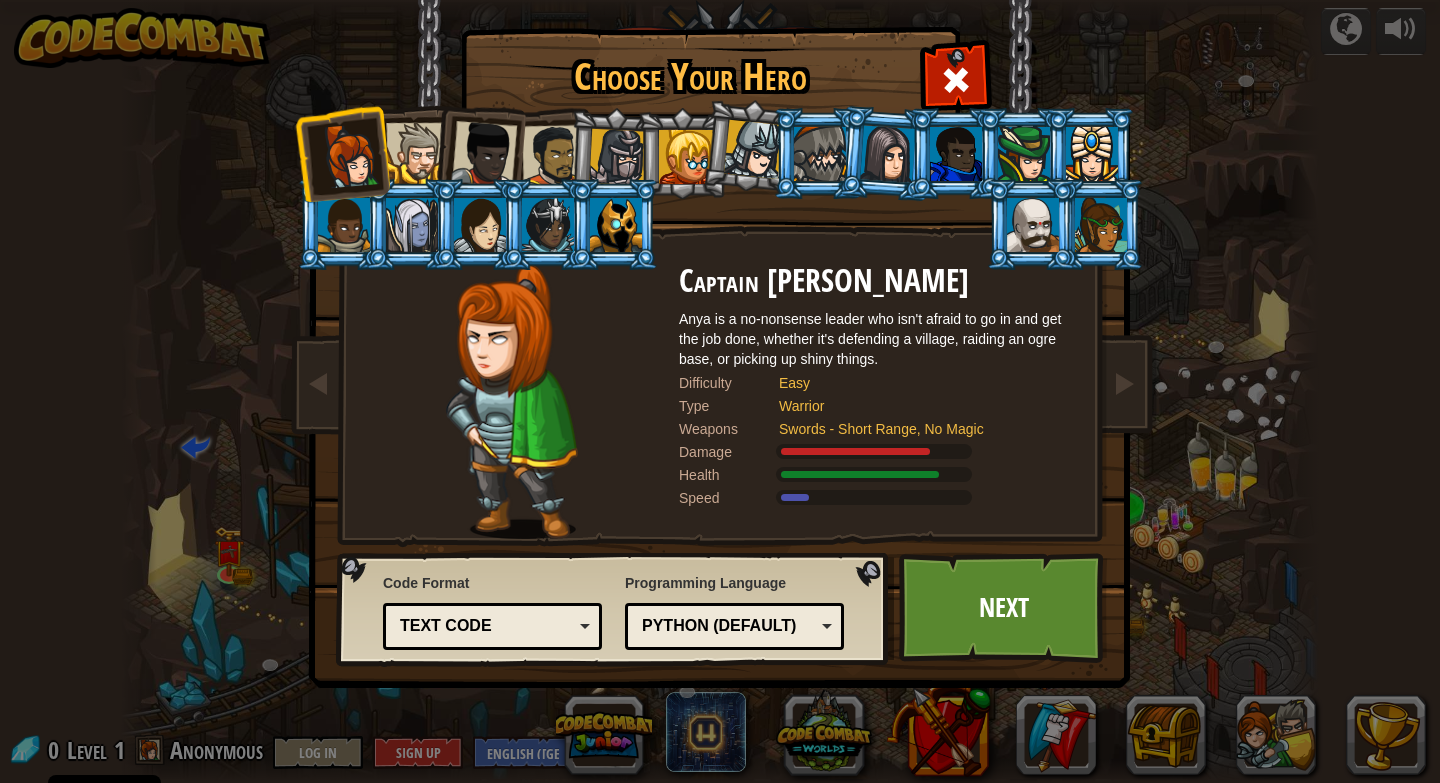 click on "Python (Default)" at bounding box center [728, 626] 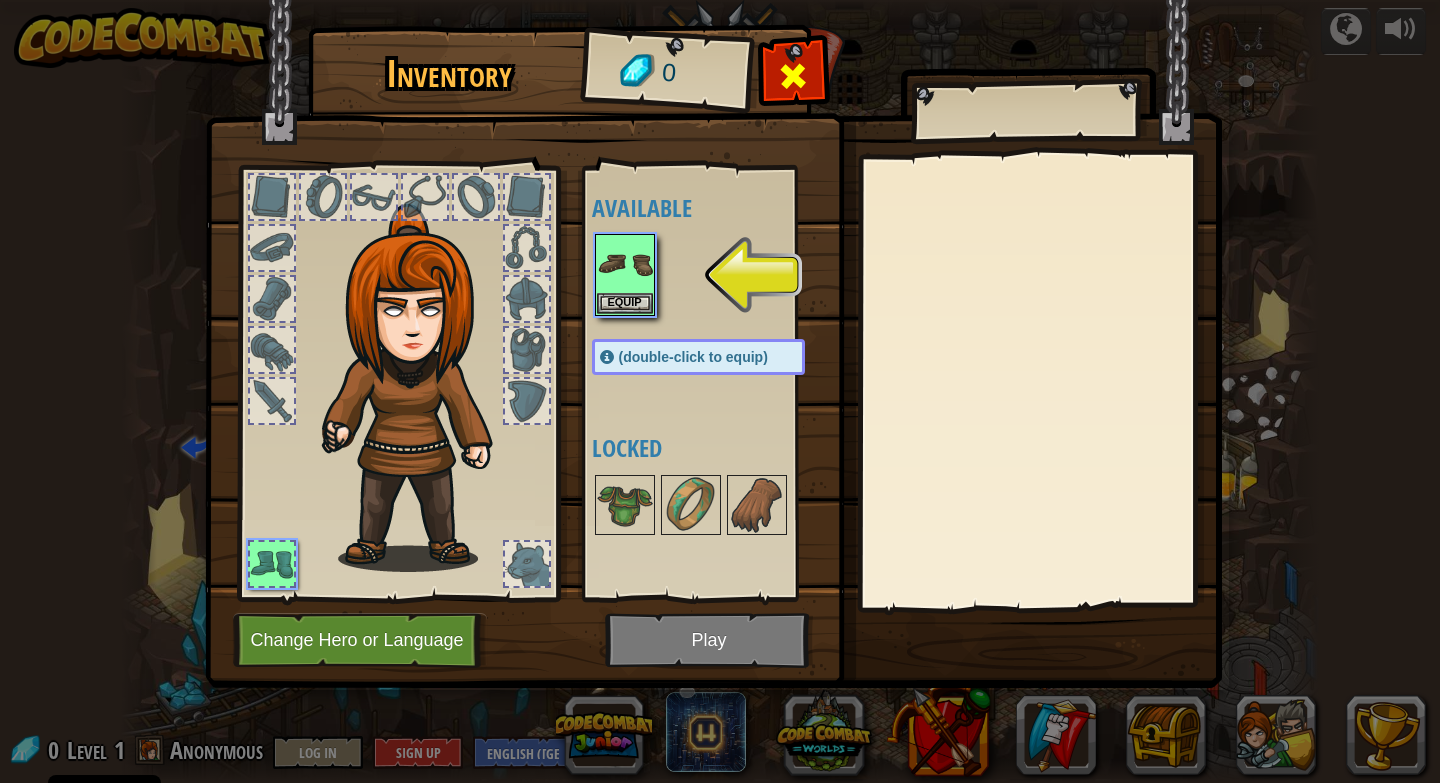 click at bounding box center [793, 76] 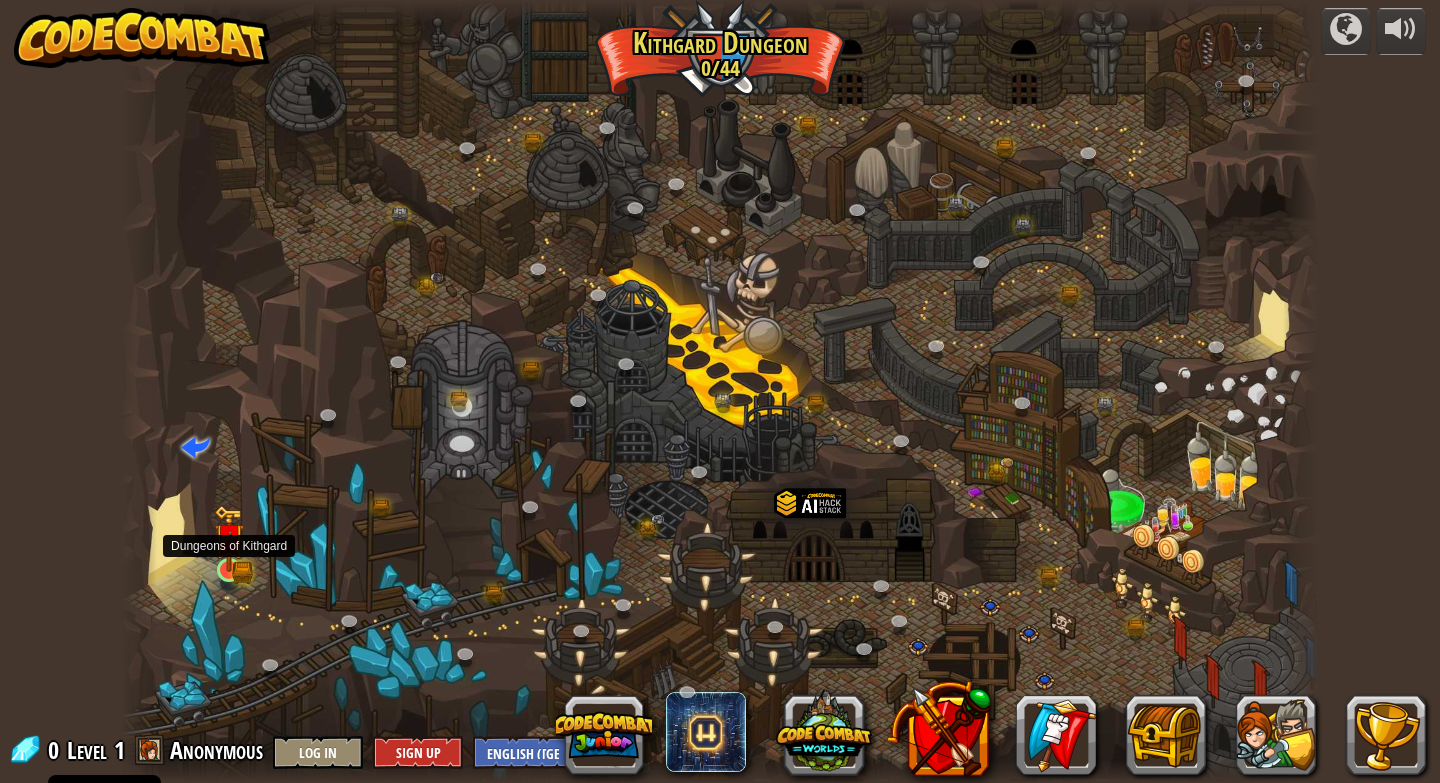 click at bounding box center (229, 538) 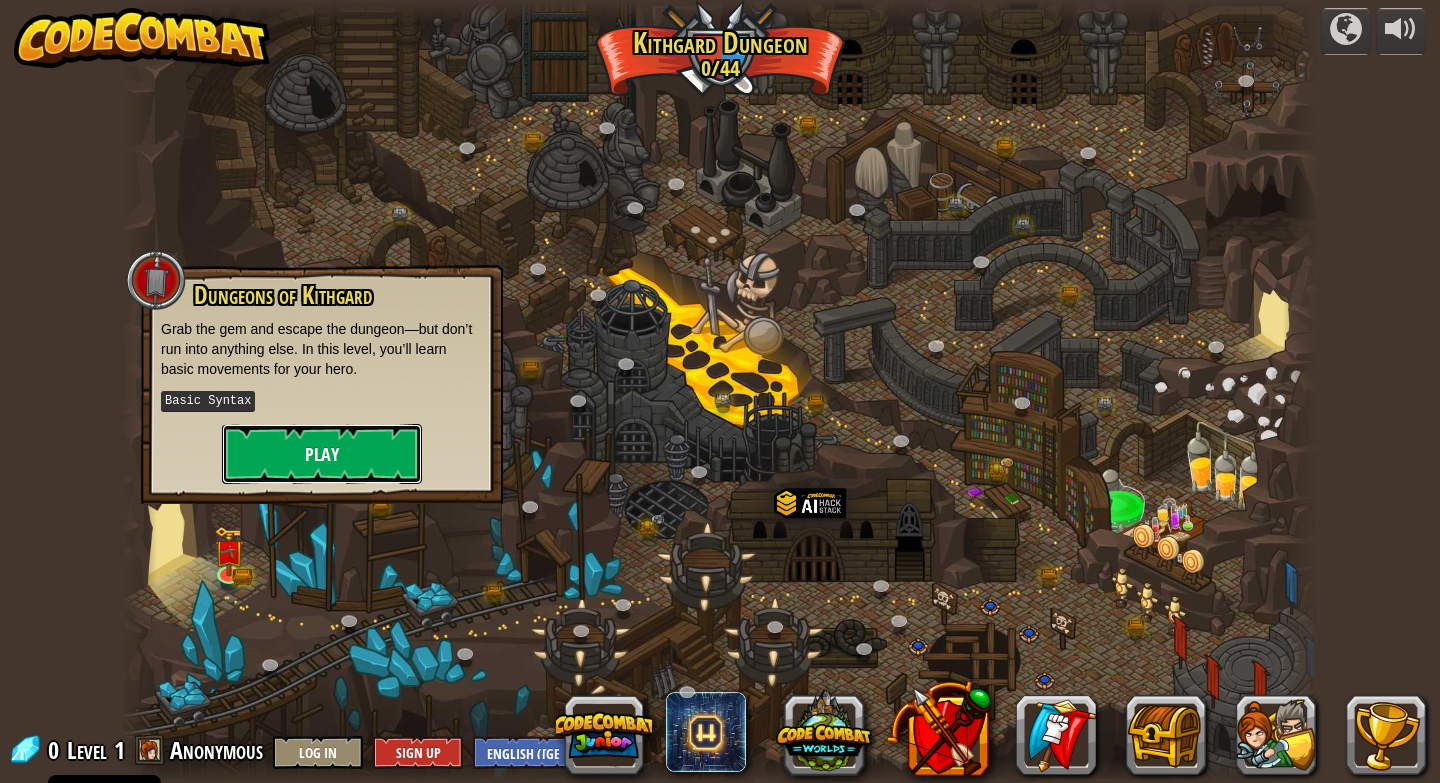 click on "Play" at bounding box center (322, 454) 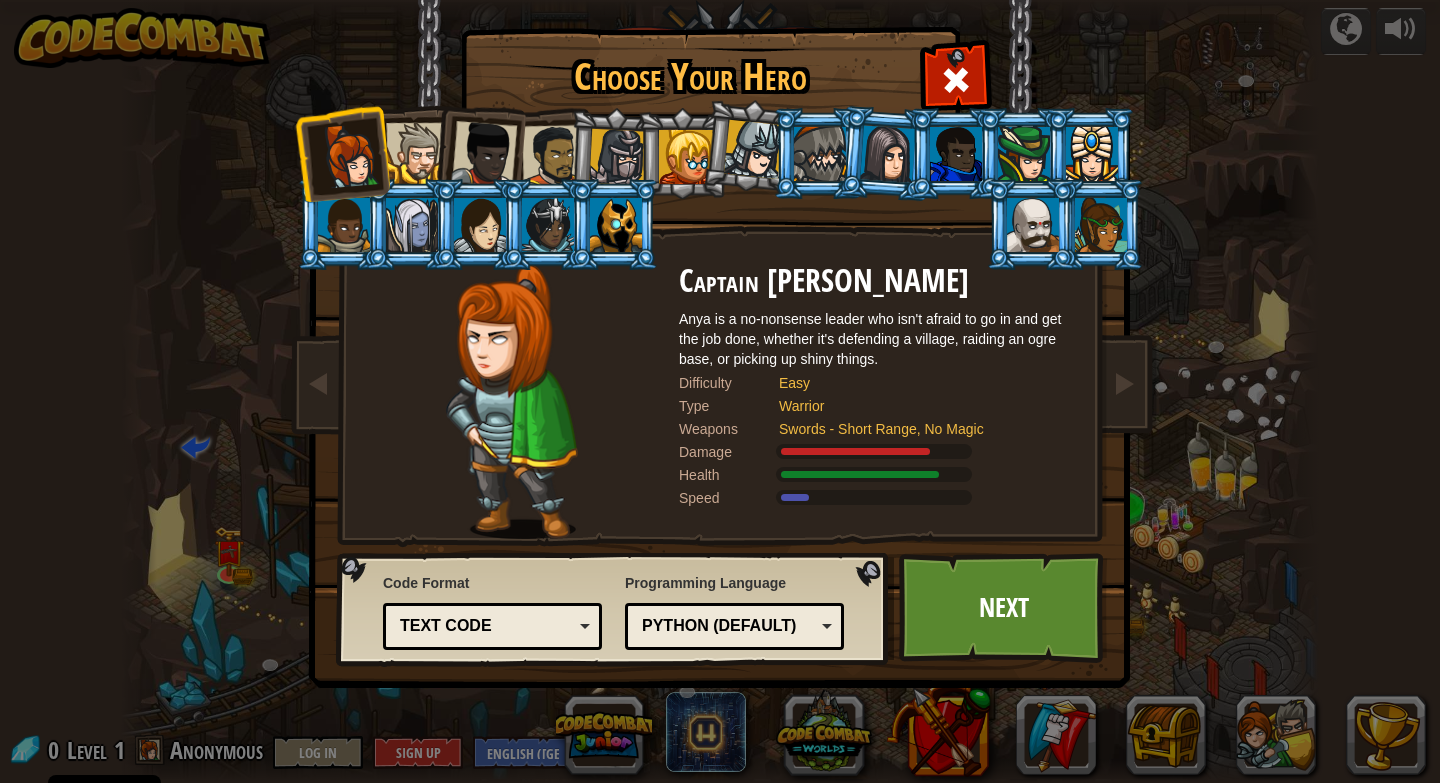 click on "Text code" at bounding box center [492, 626] 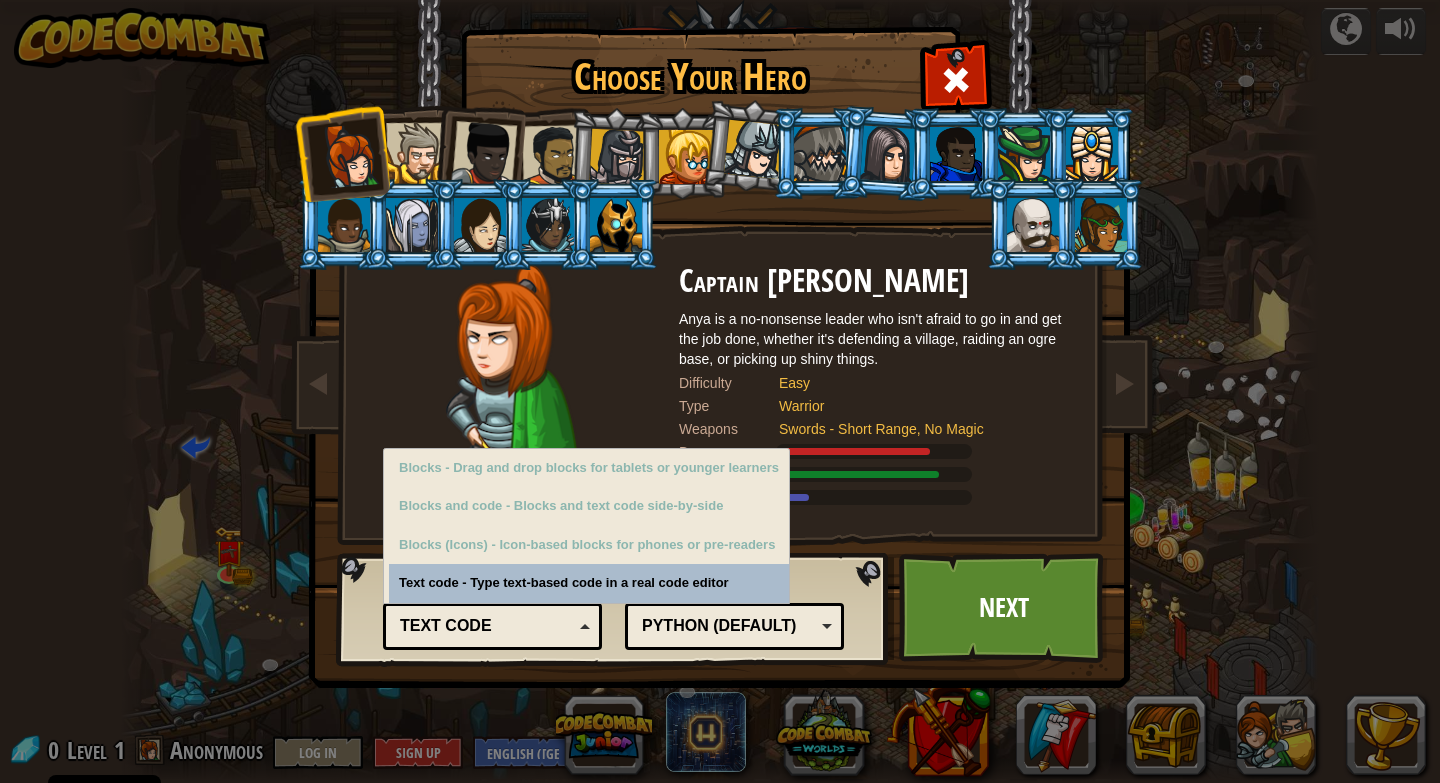 click on "Text code" at bounding box center [486, 626] 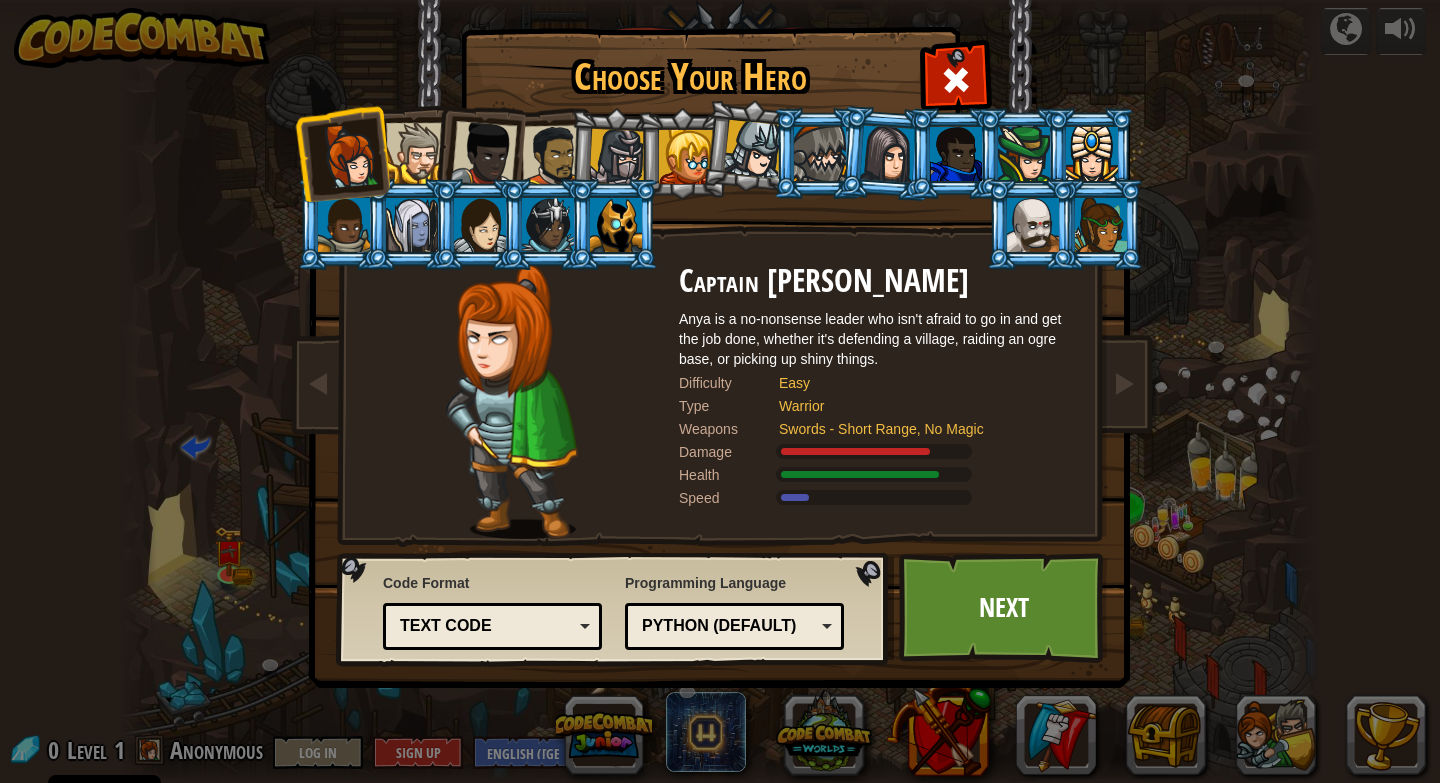 click on "Text code" at bounding box center (486, 626) 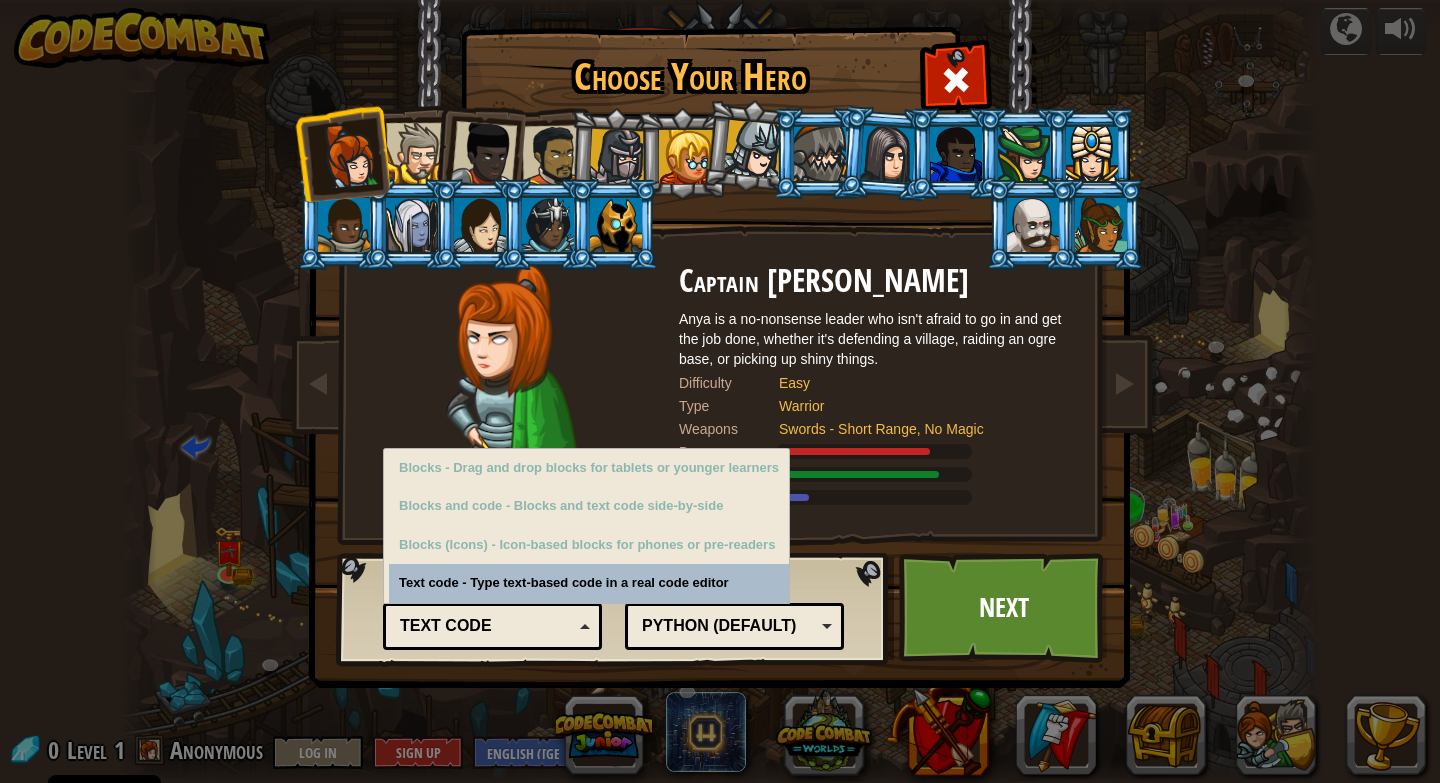 click on "Text code" at bounding box center (486, 626) 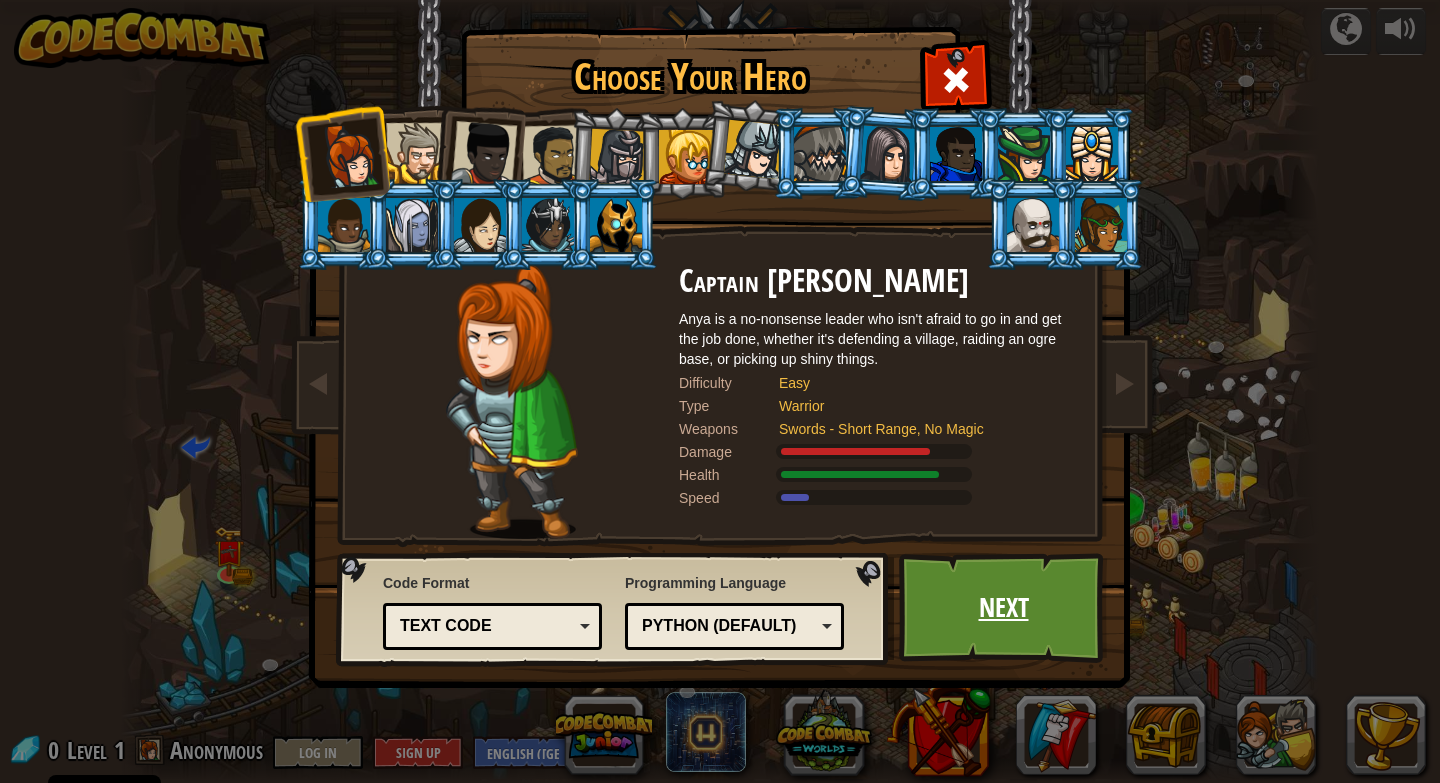 click on "Next" at bounding box center (1003, 608) 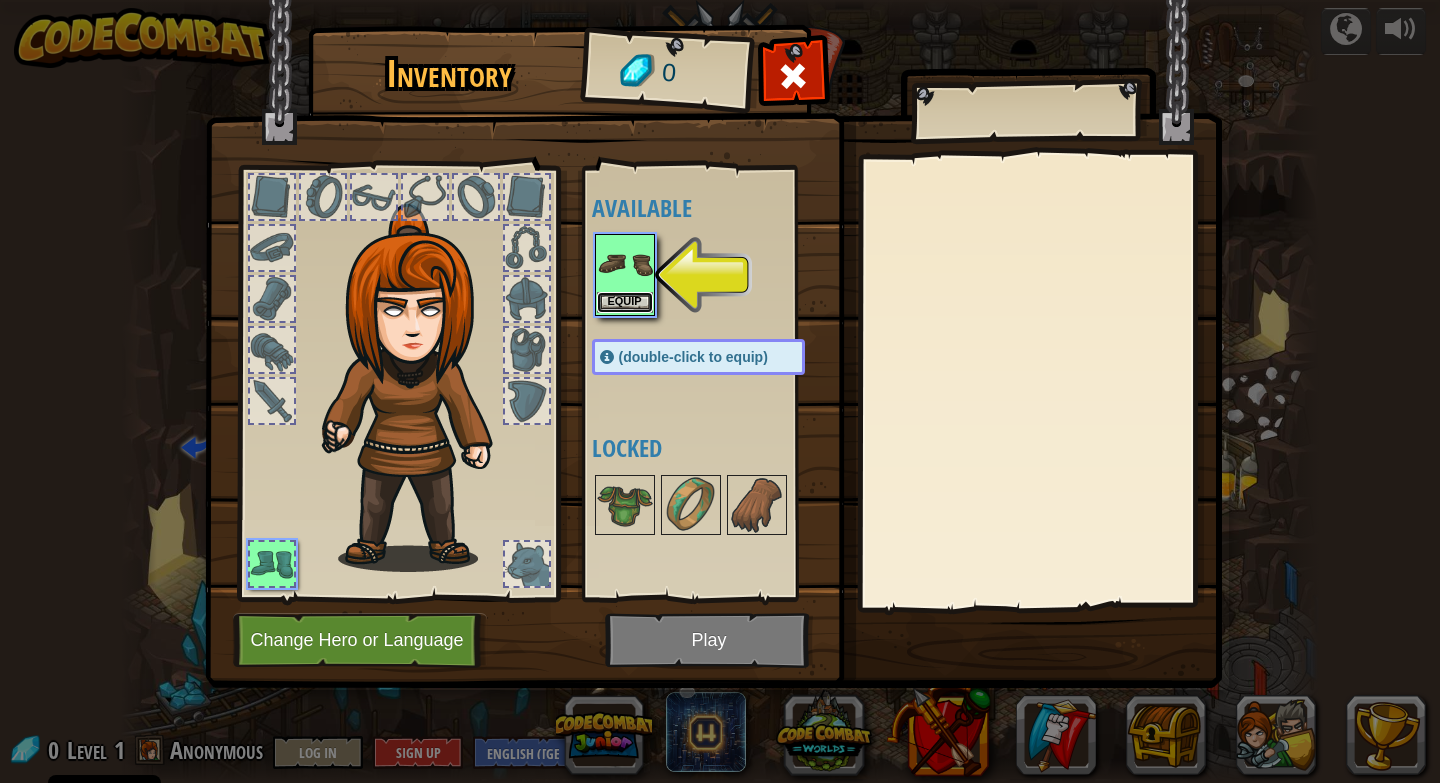 click on "Equip" at bounding box center (625, 302) 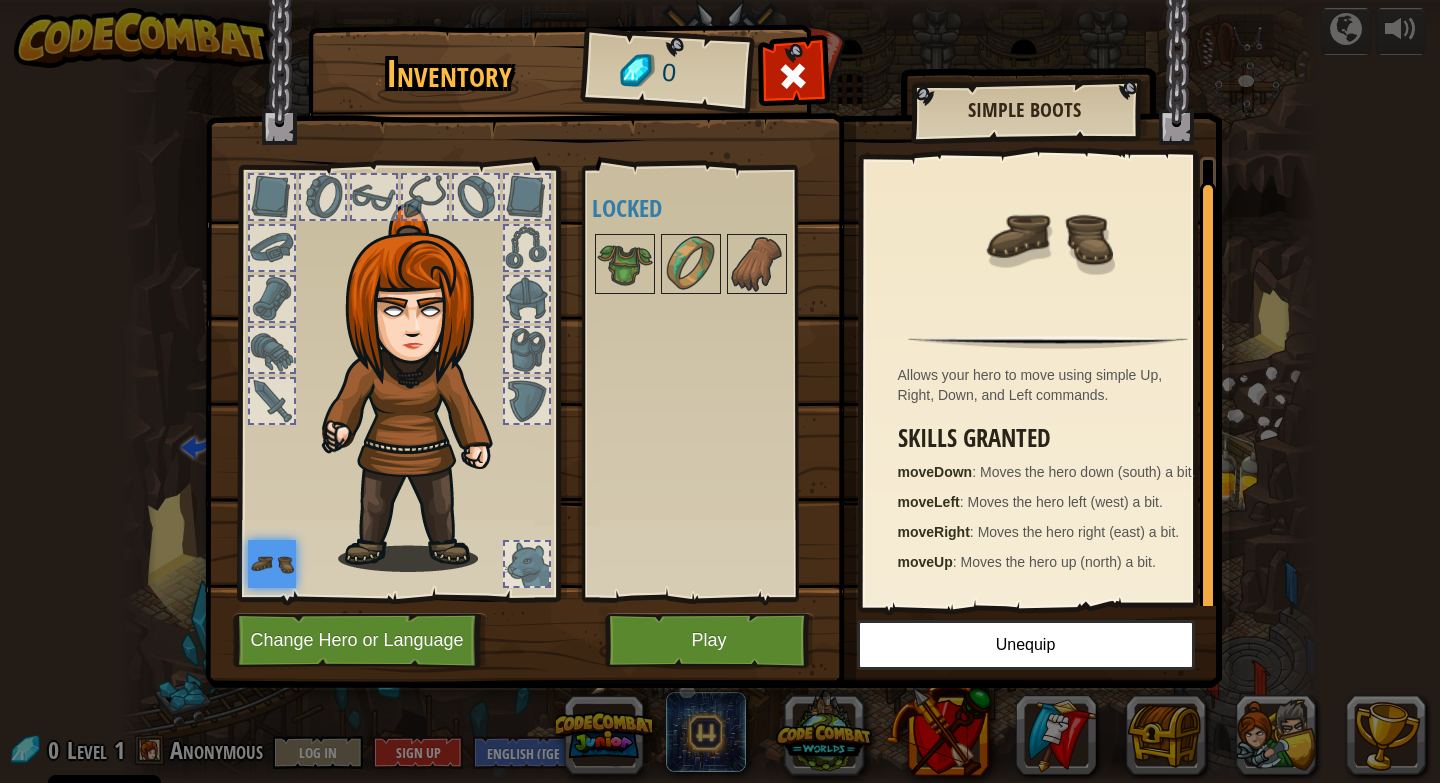 scroll, scrollTop: 0, scrollLeft: 0, axis: both 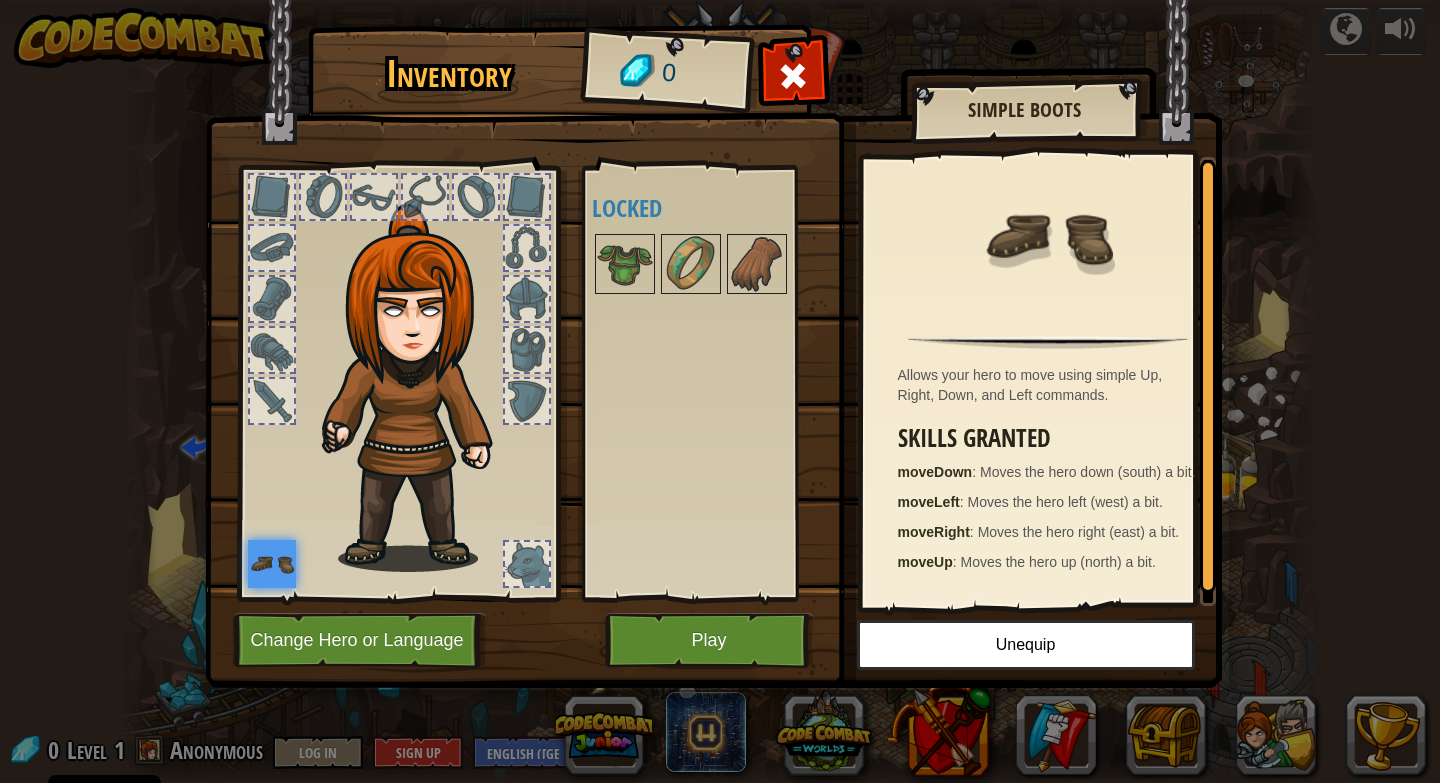 click at bounding box center [272, 401] 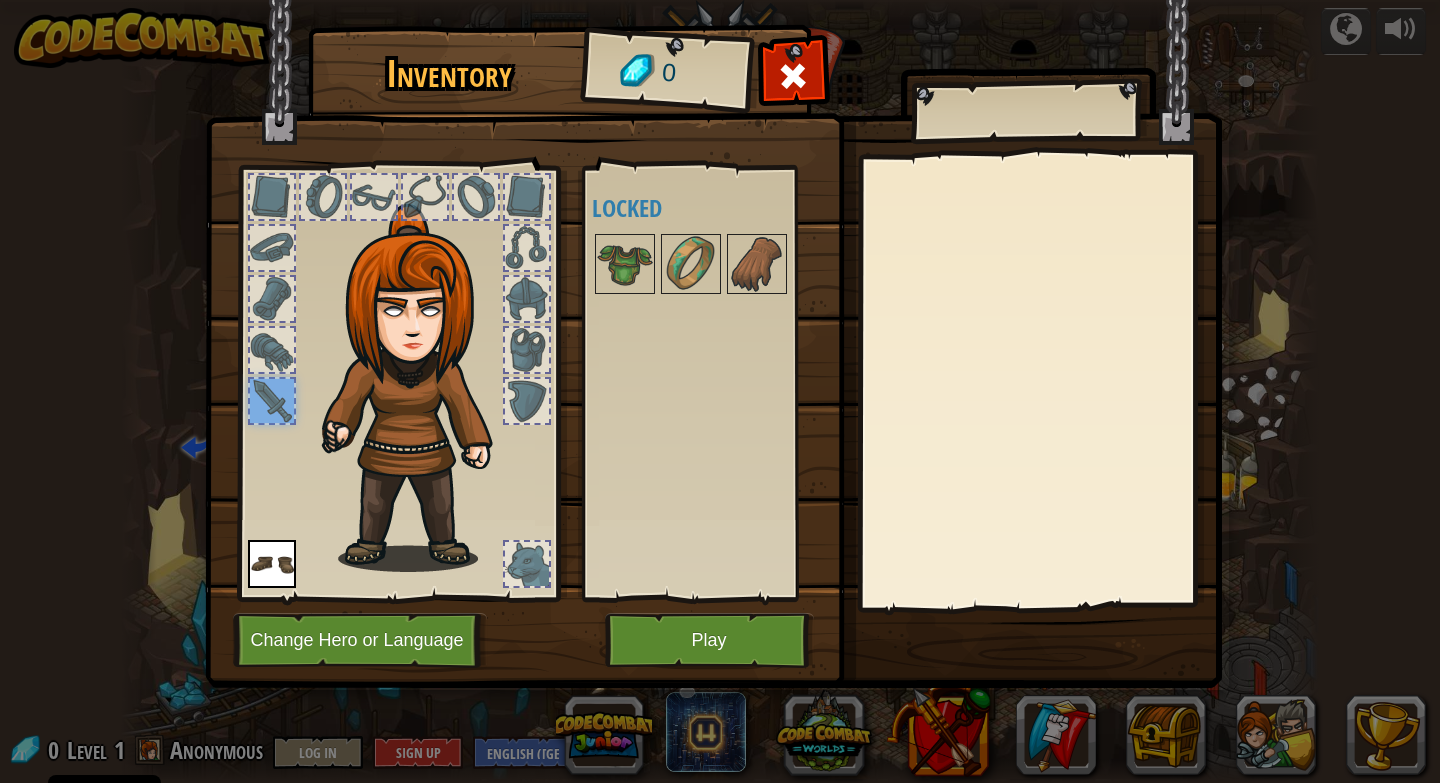 click at bounding box center [272, 350] 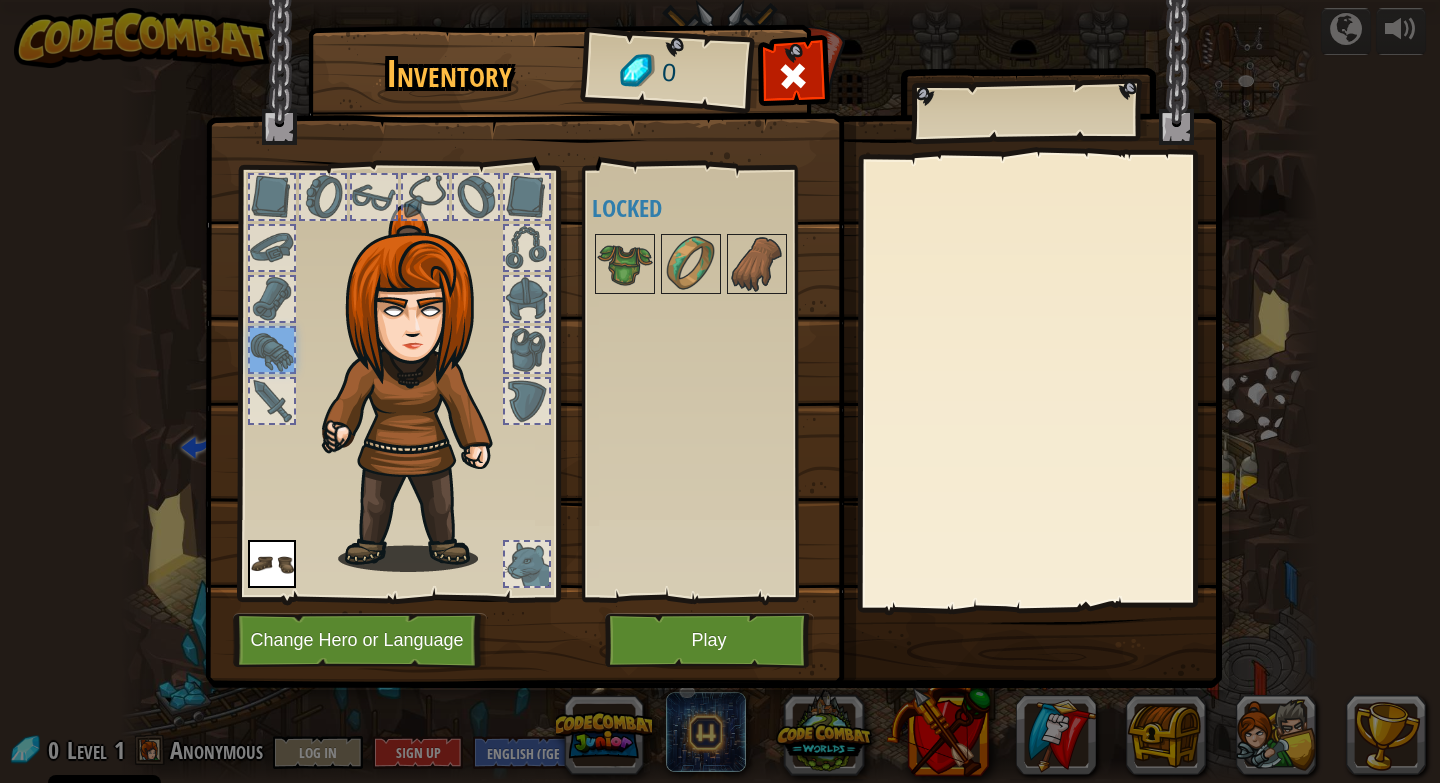 click at bounding box center [272, 350] 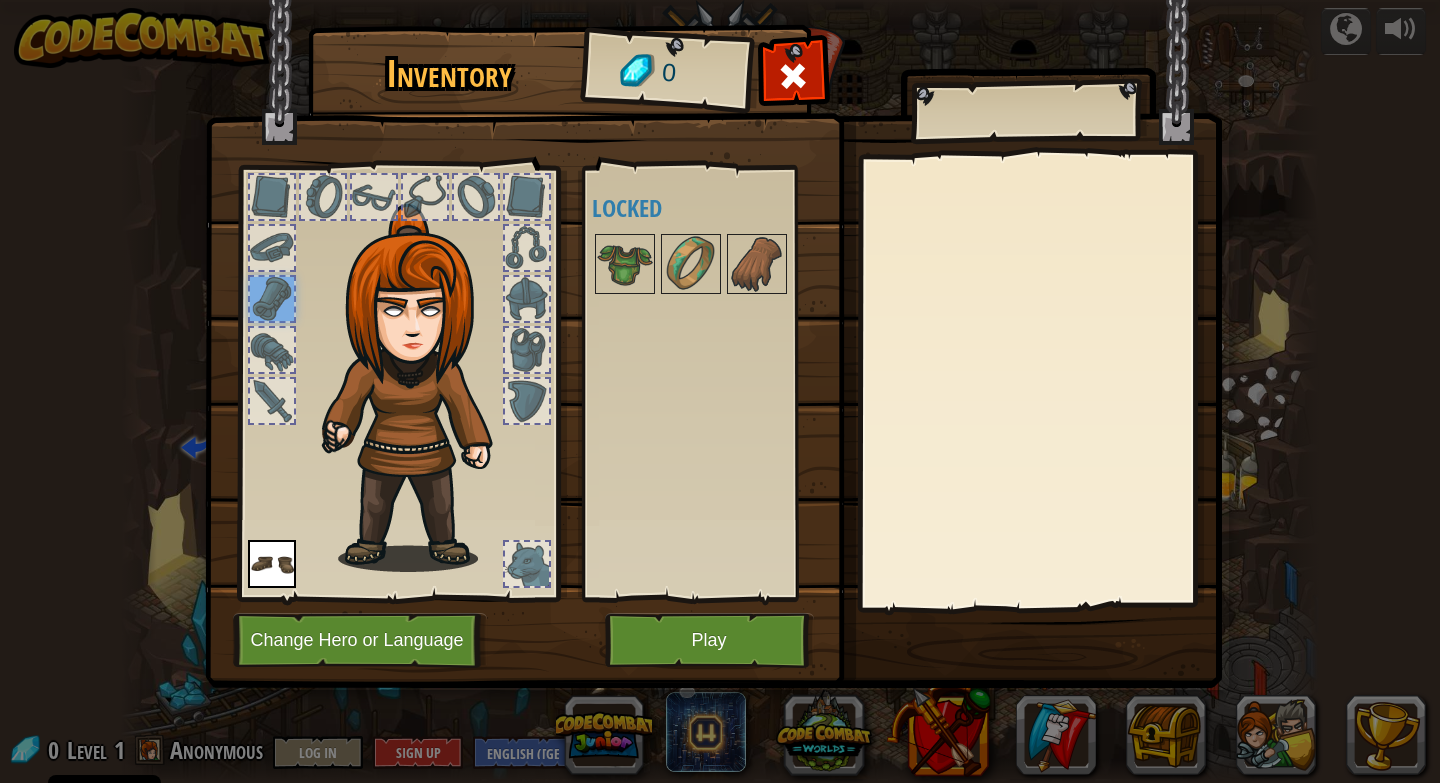 click at bounding box center (272, 248) 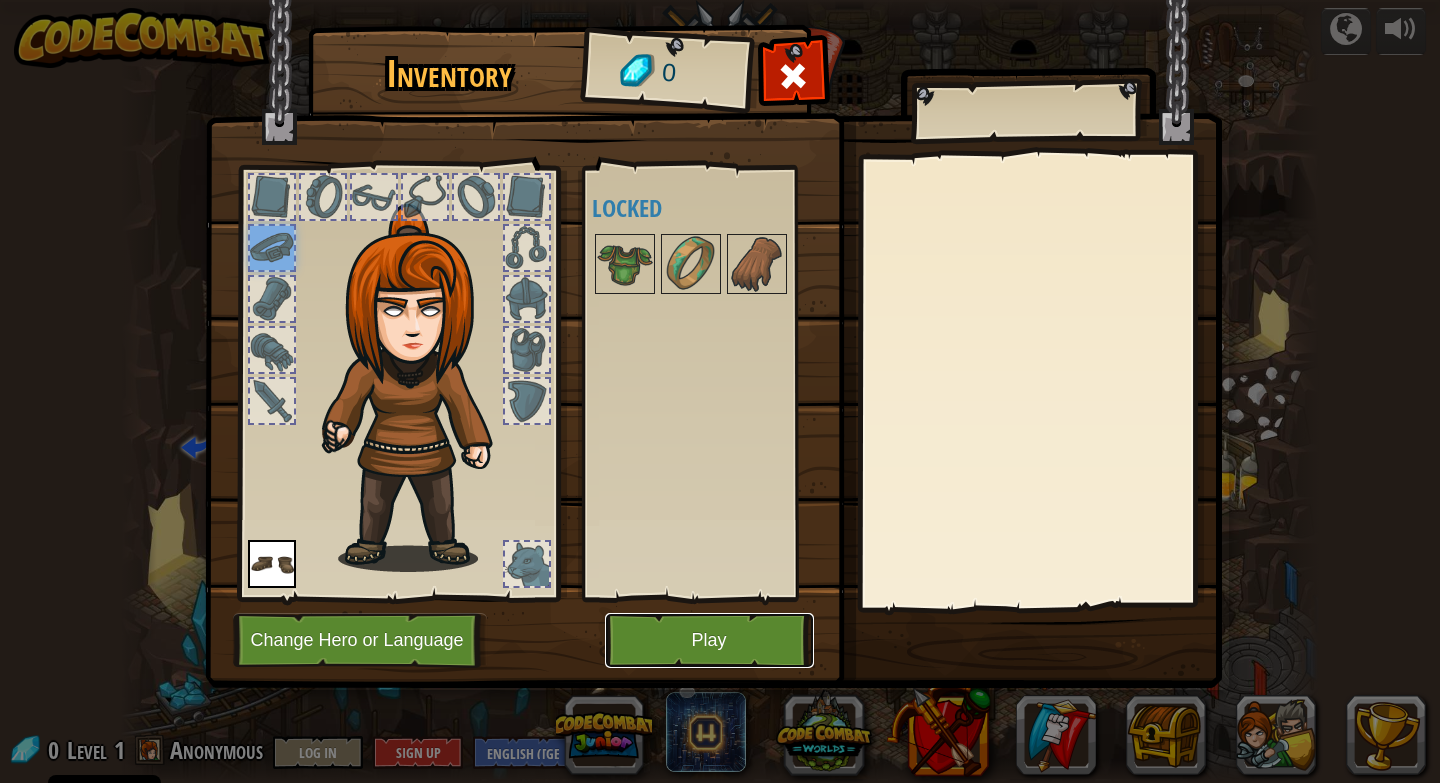 click on "Play" at bounding box center (709, 640) 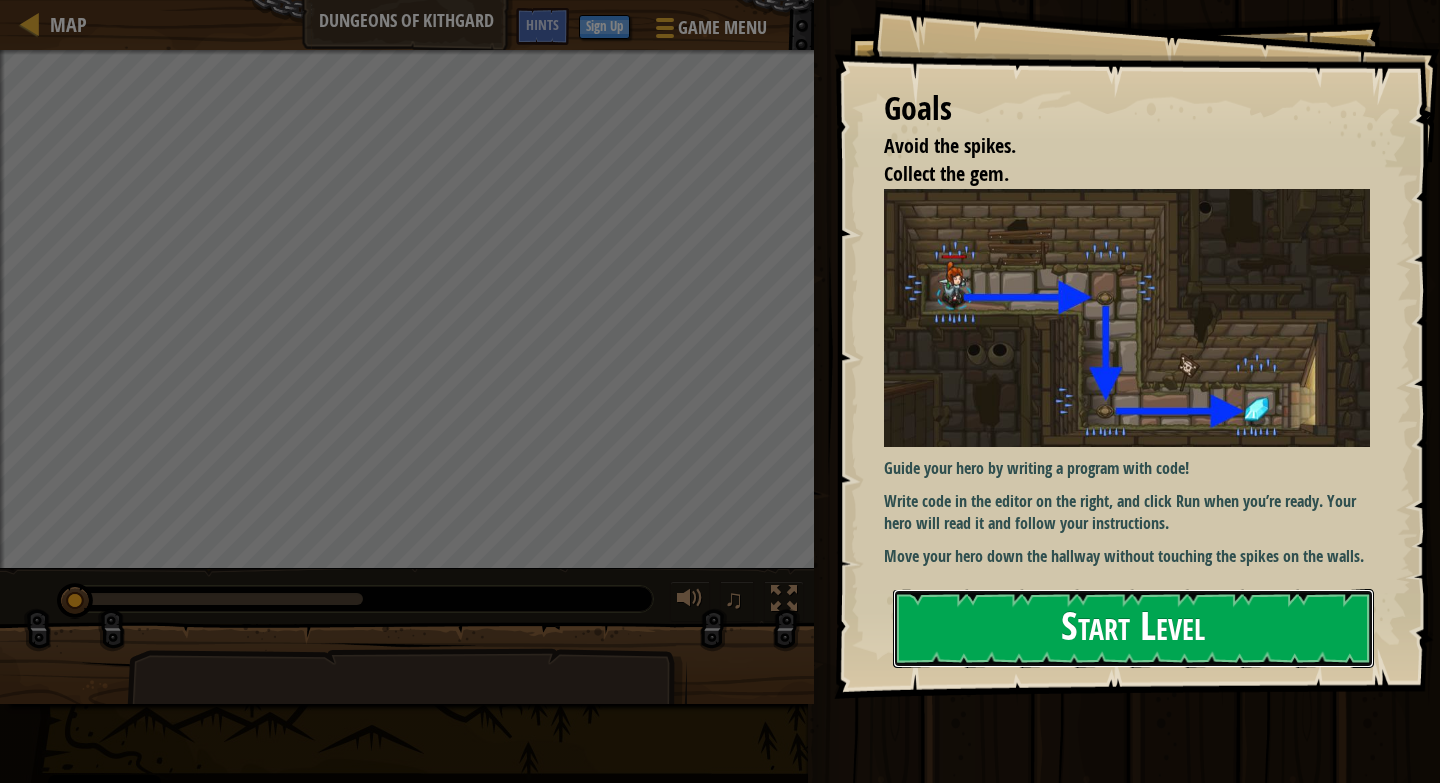 click on "Start Level" at bounding box center [1133, 628] 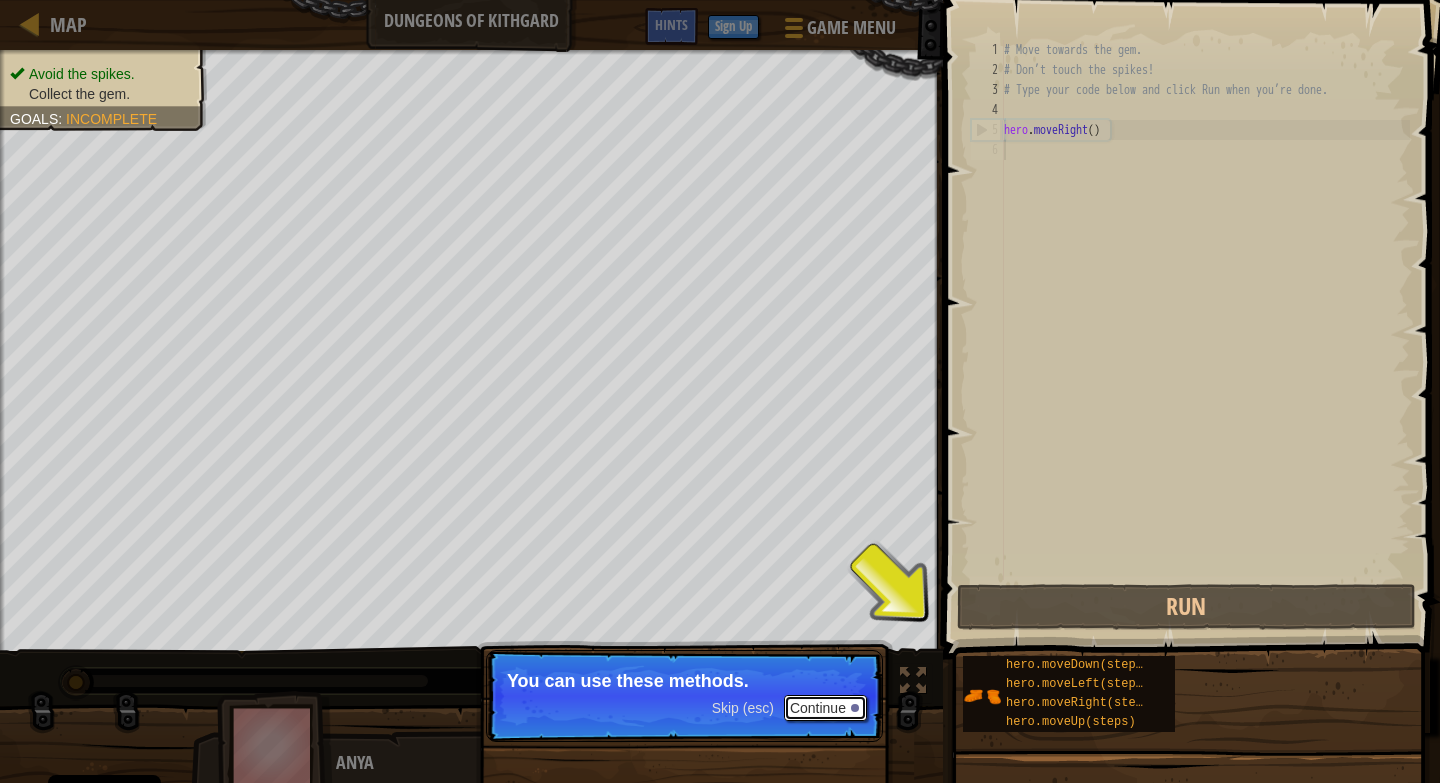 click on "Continue" at bounding box center [825, 708] 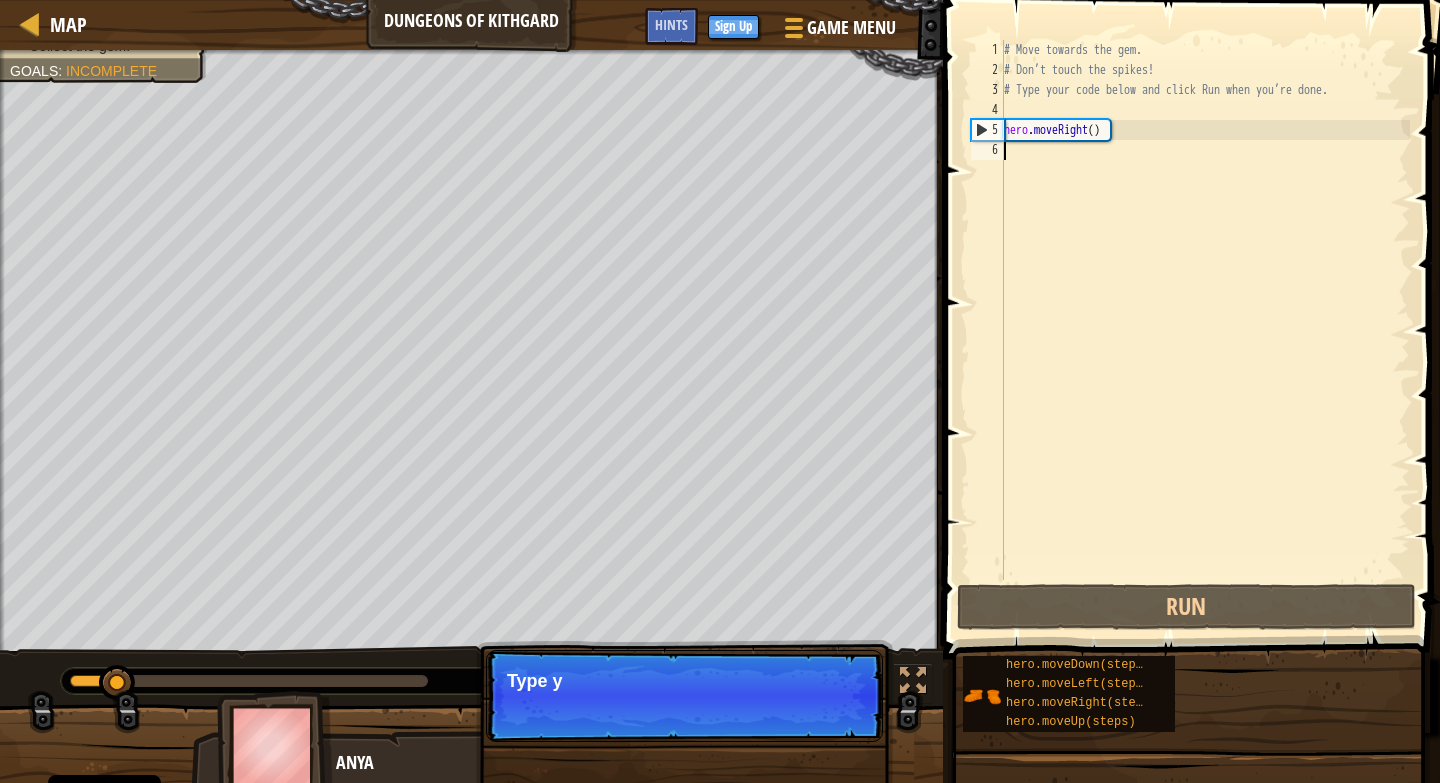scroll, scrollTop: 9, scrollLeft: 0, axis: vertical 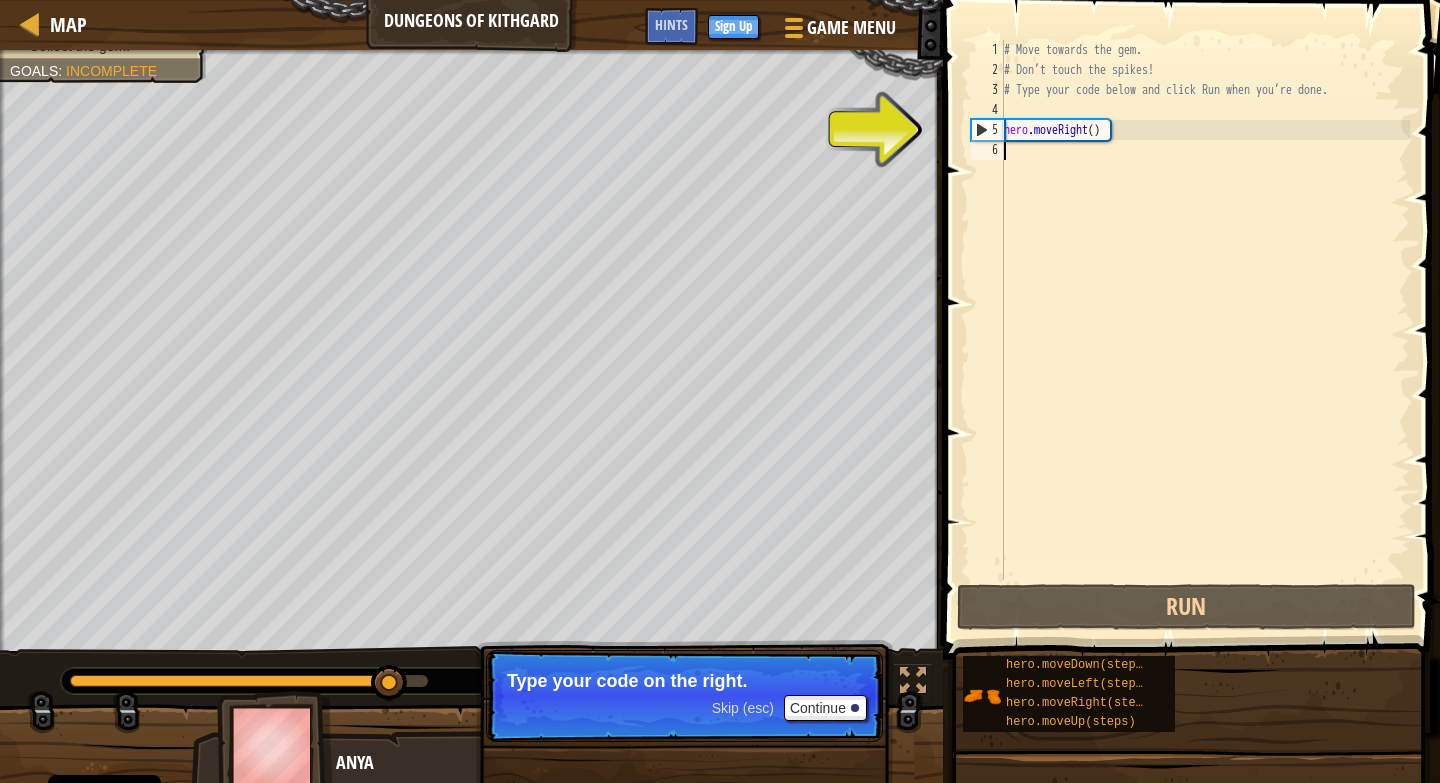click on "# Move towards the gem. # Don’t touch the spikes! # Type your code below and click Run when you’re done. hero . moveRight ( )" at bounding box center (1205, 330) 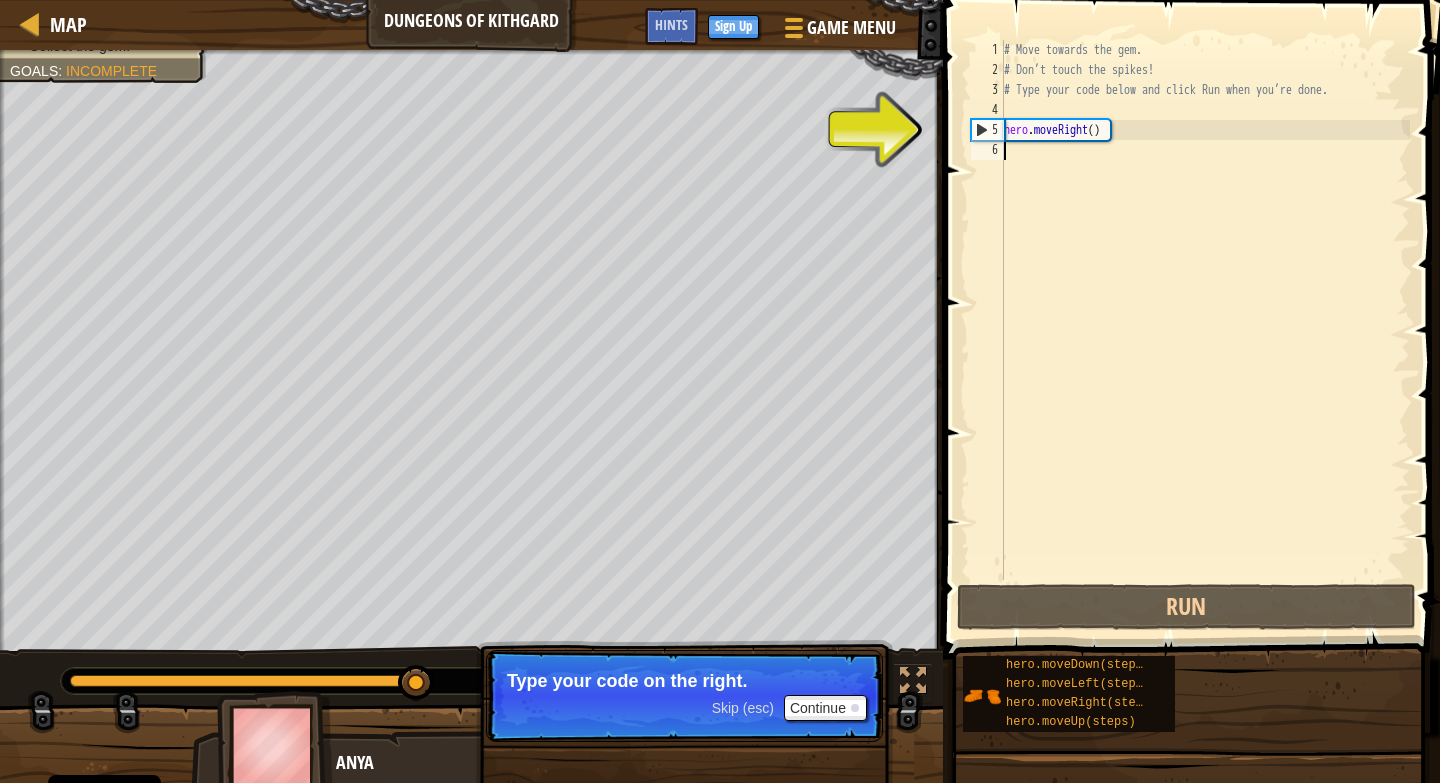 click on "# Move towards the gem. # Don’t touch the spikes! # Type your code below and click Run when you’re done. hero . moveRight ( )" at bounding box center [1205, 330] 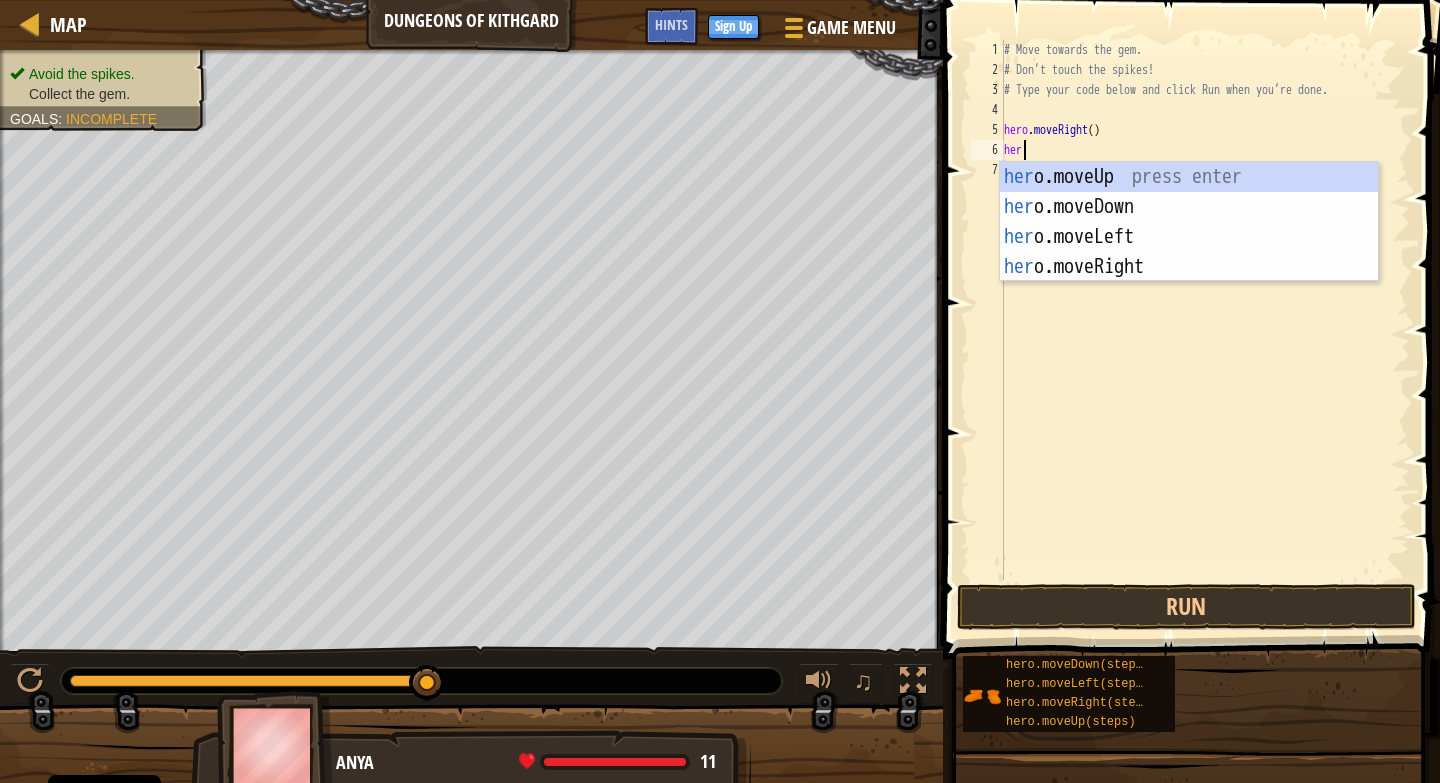 type on "hero" 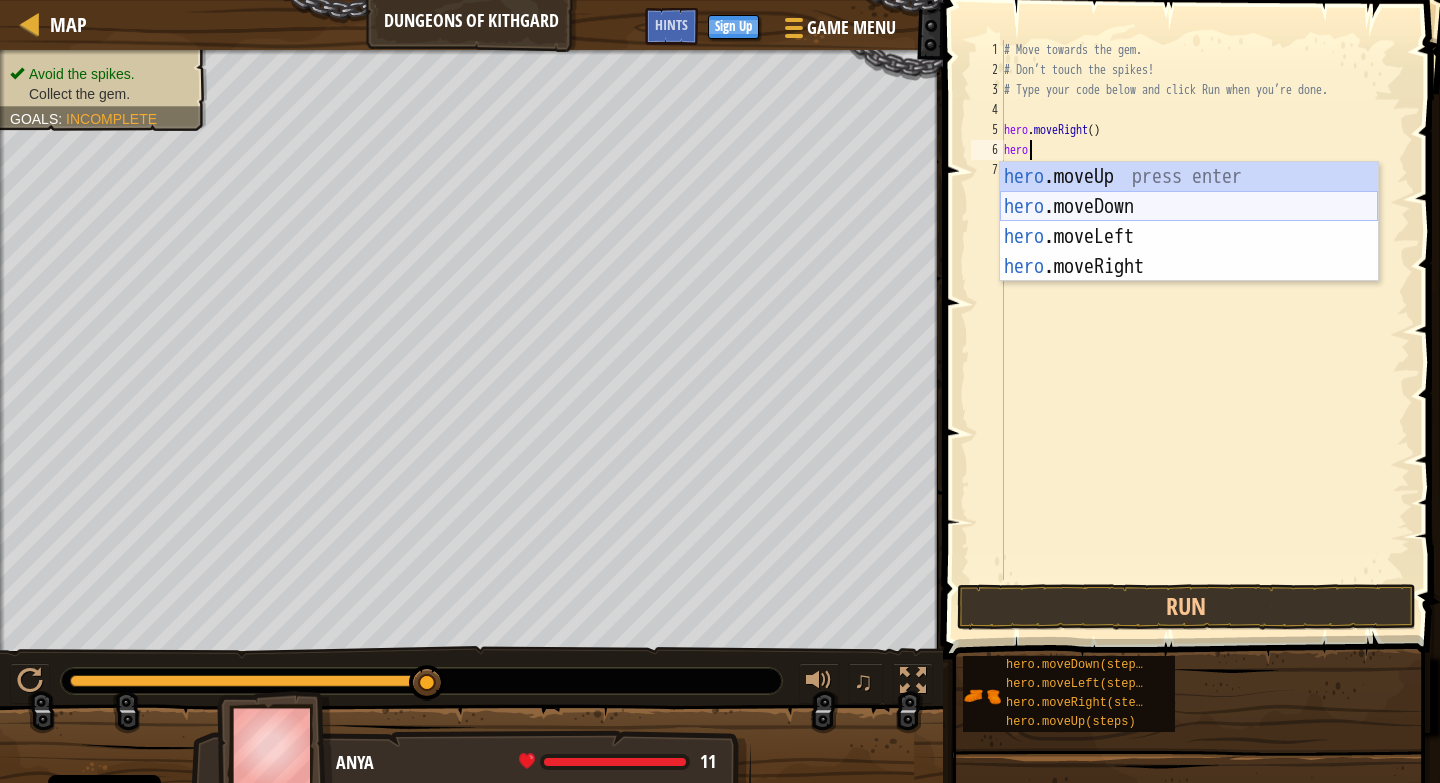 click on "hero .moveUp press enter hero .moveDown press enter hero .moveLeft press enter hero .moveRight press enter" at bounding box center [1189, 252] 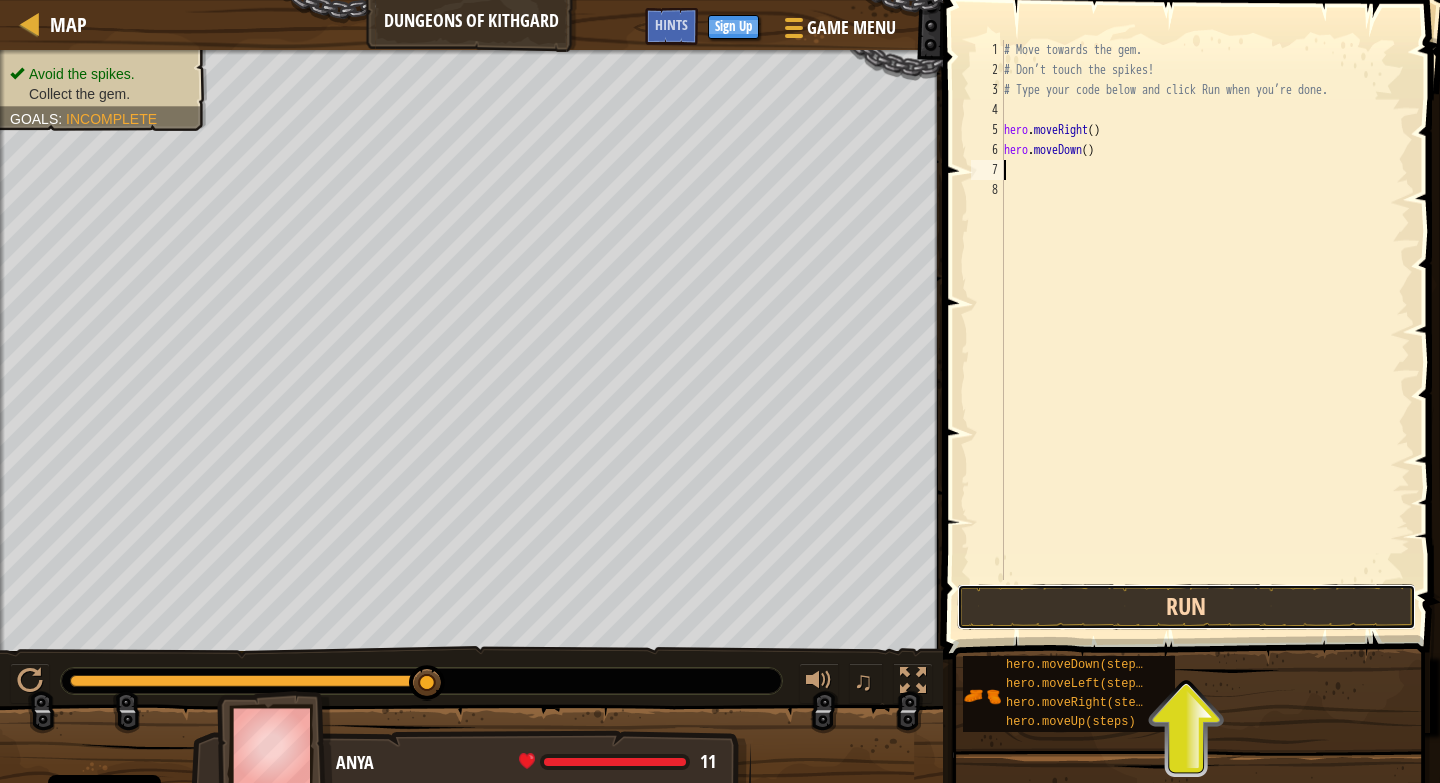 click on "Run" at bounding box center (1186, 607) 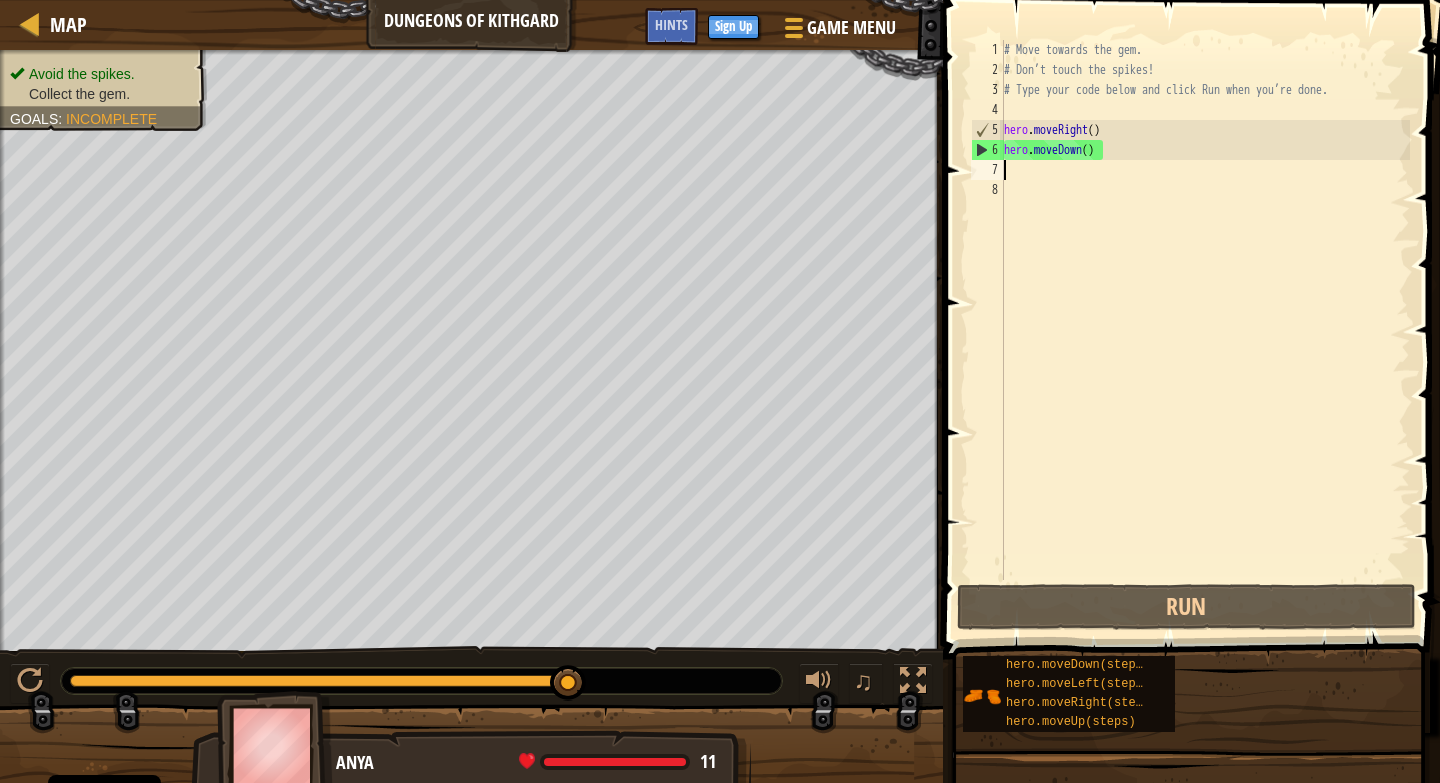 click on "# Move towards the gem. # Don’t touch the spikes! # Type your code below and click Run when you’re done. hero . moveRight ( ) hero . moveDown ( )" at bounding box center [1205, 330] 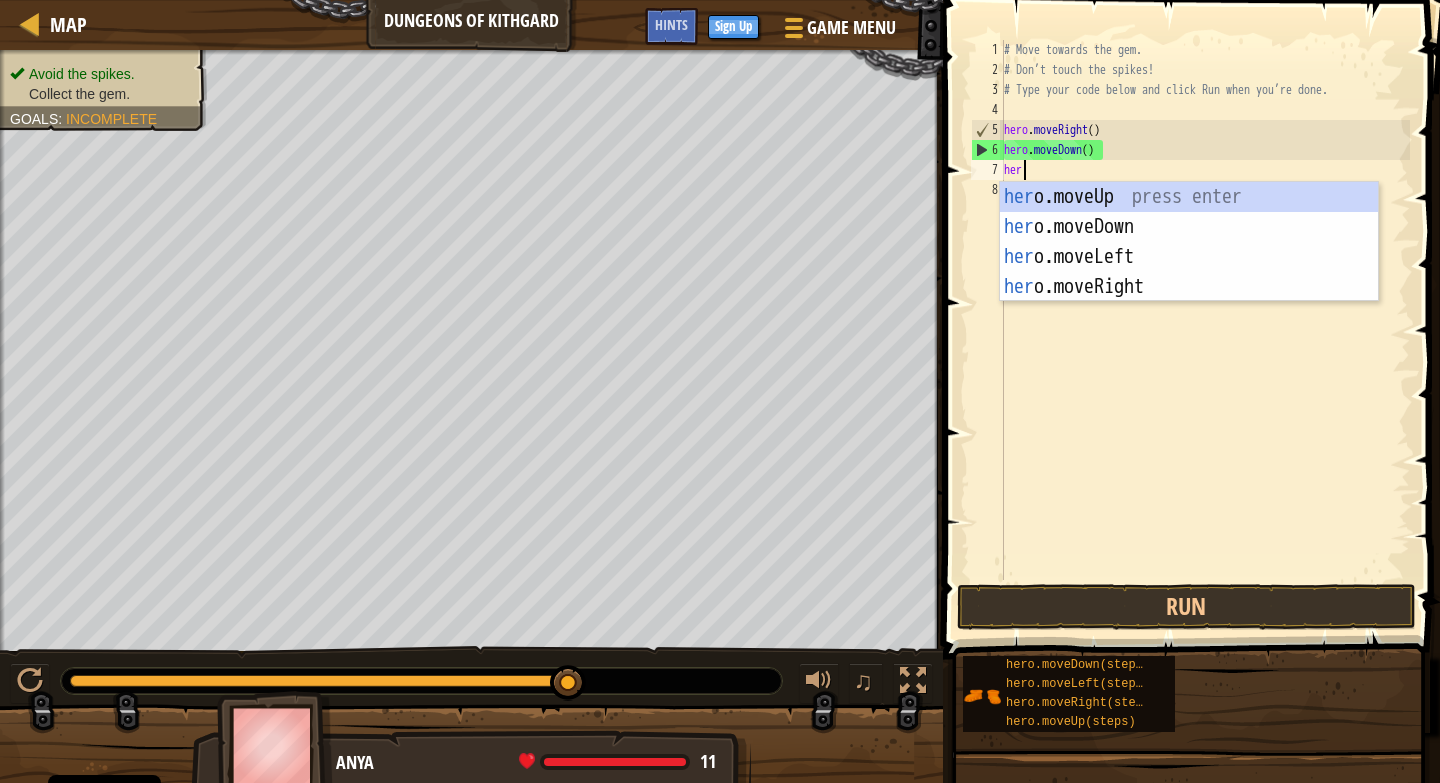 type on "hero" 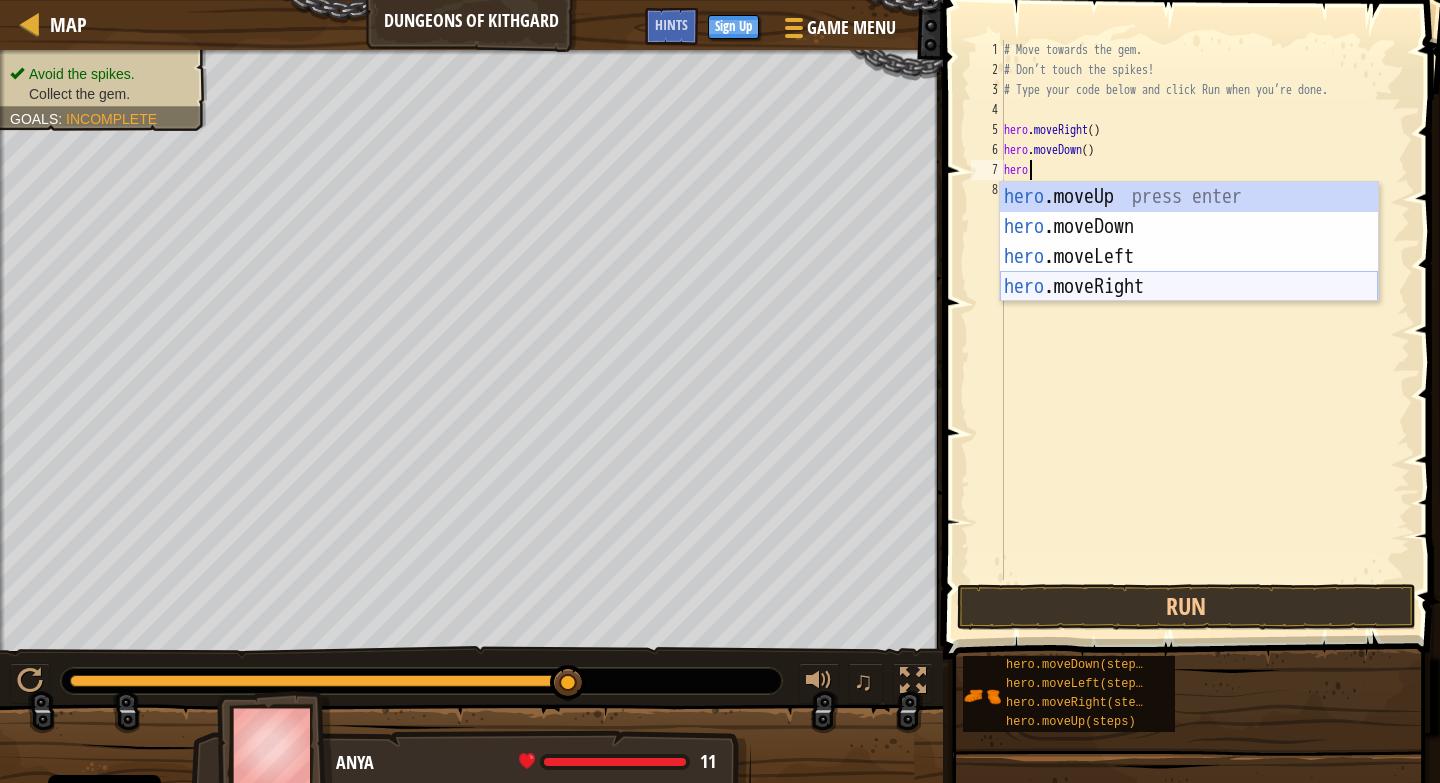click on "hero .moveUp press enter hero .moveDown press enter hero .moveLeft press enter hero .moveRight press enter" at bounding box center [1189, 272] 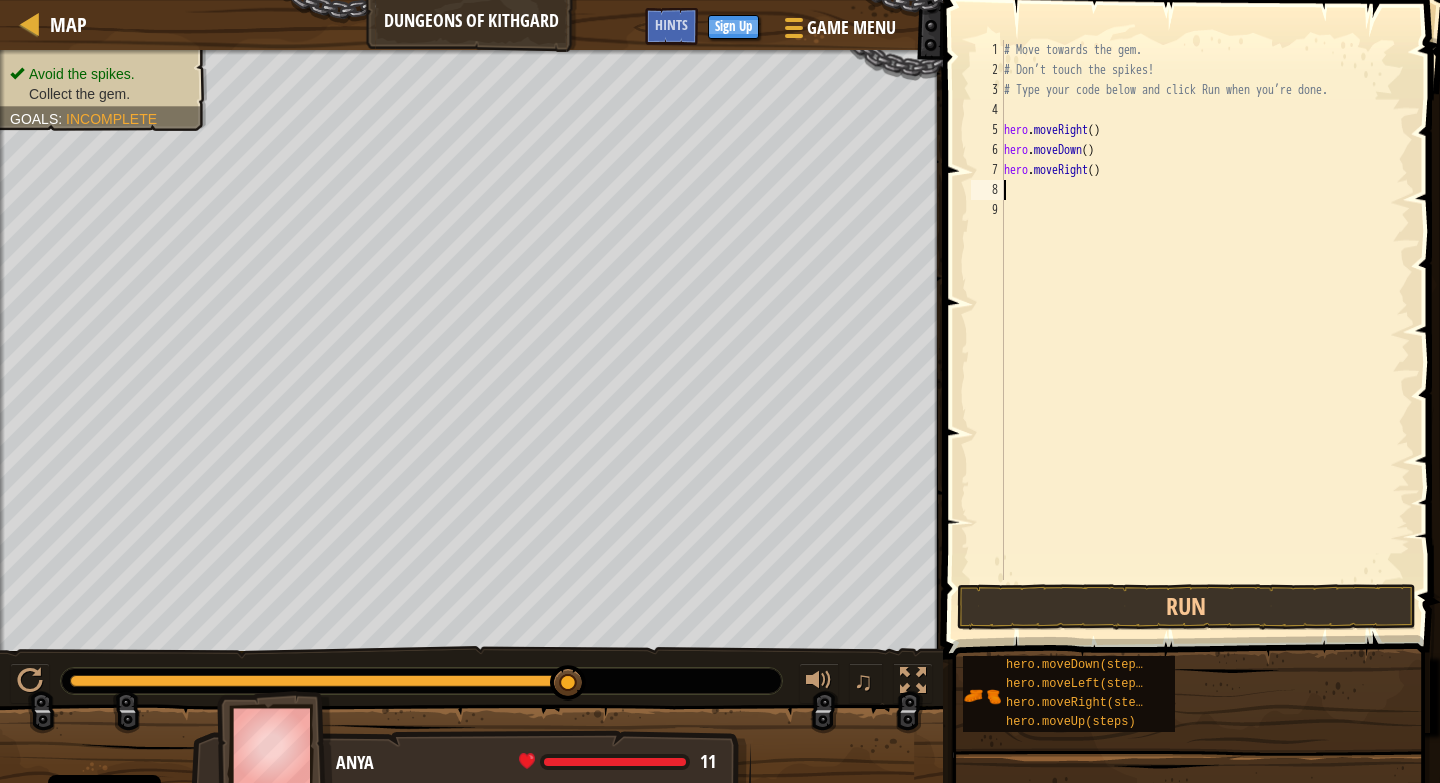 scroll, scrollTop: 9, scrollLeft: 0, axis: vertical 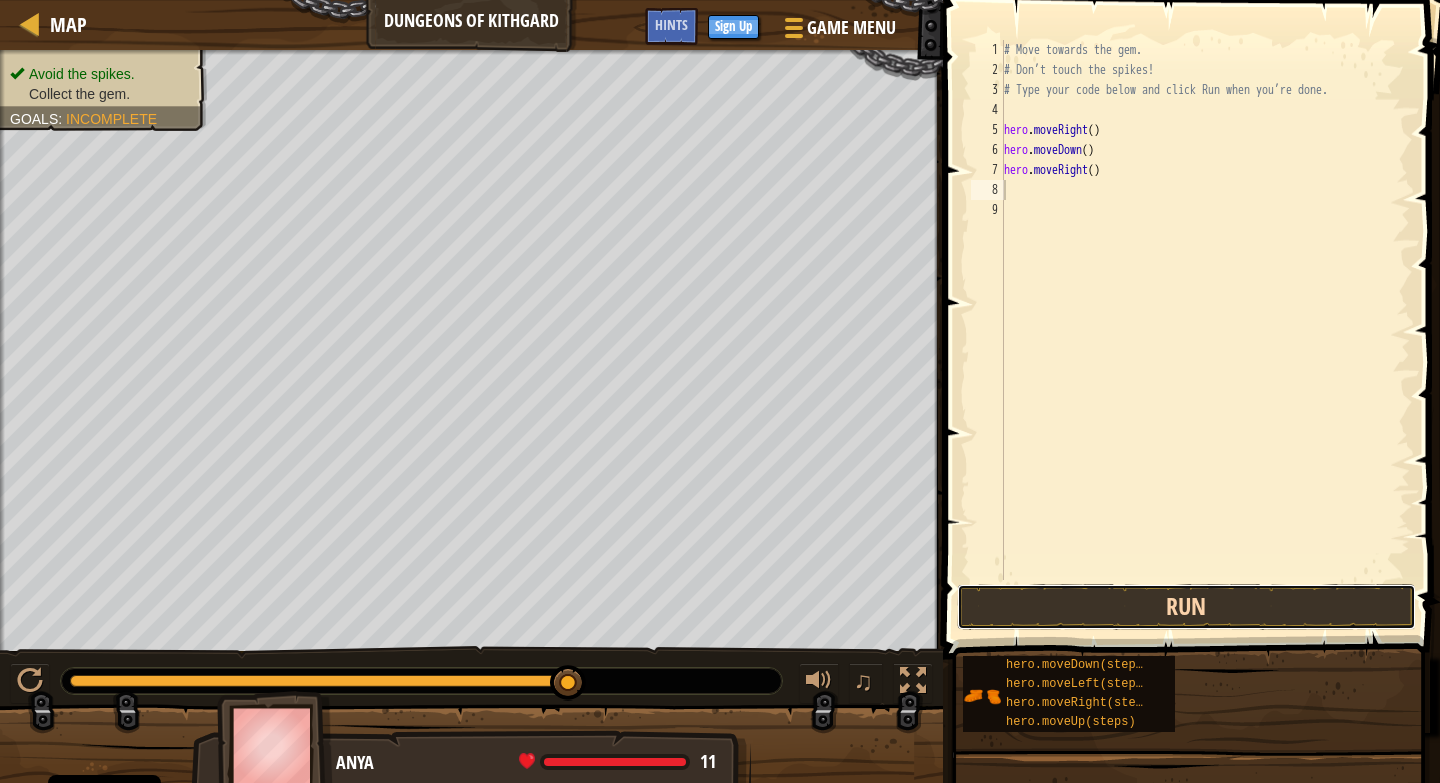 click on "Run" at bounding box center [1186, 607] 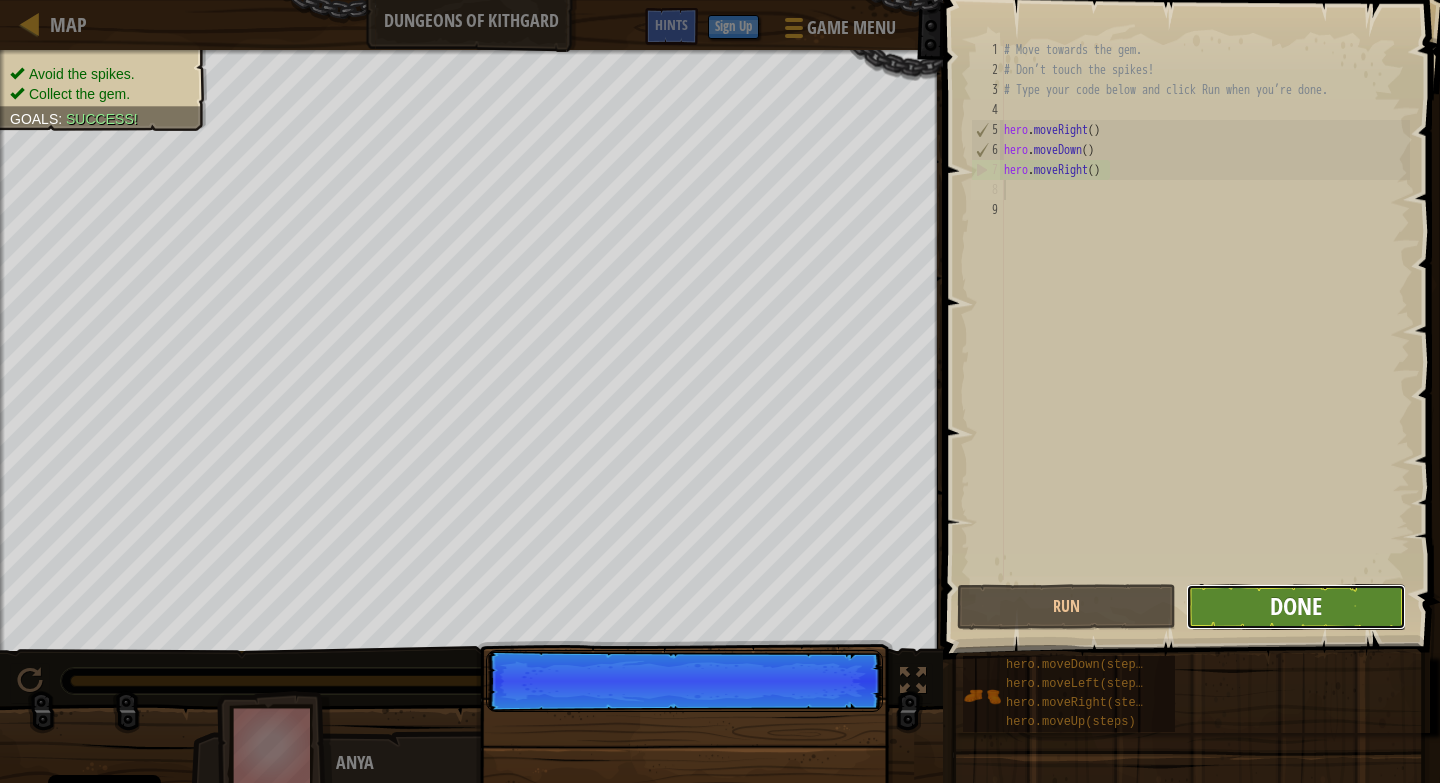 click on "Done" at bounding box center [1296, 606] 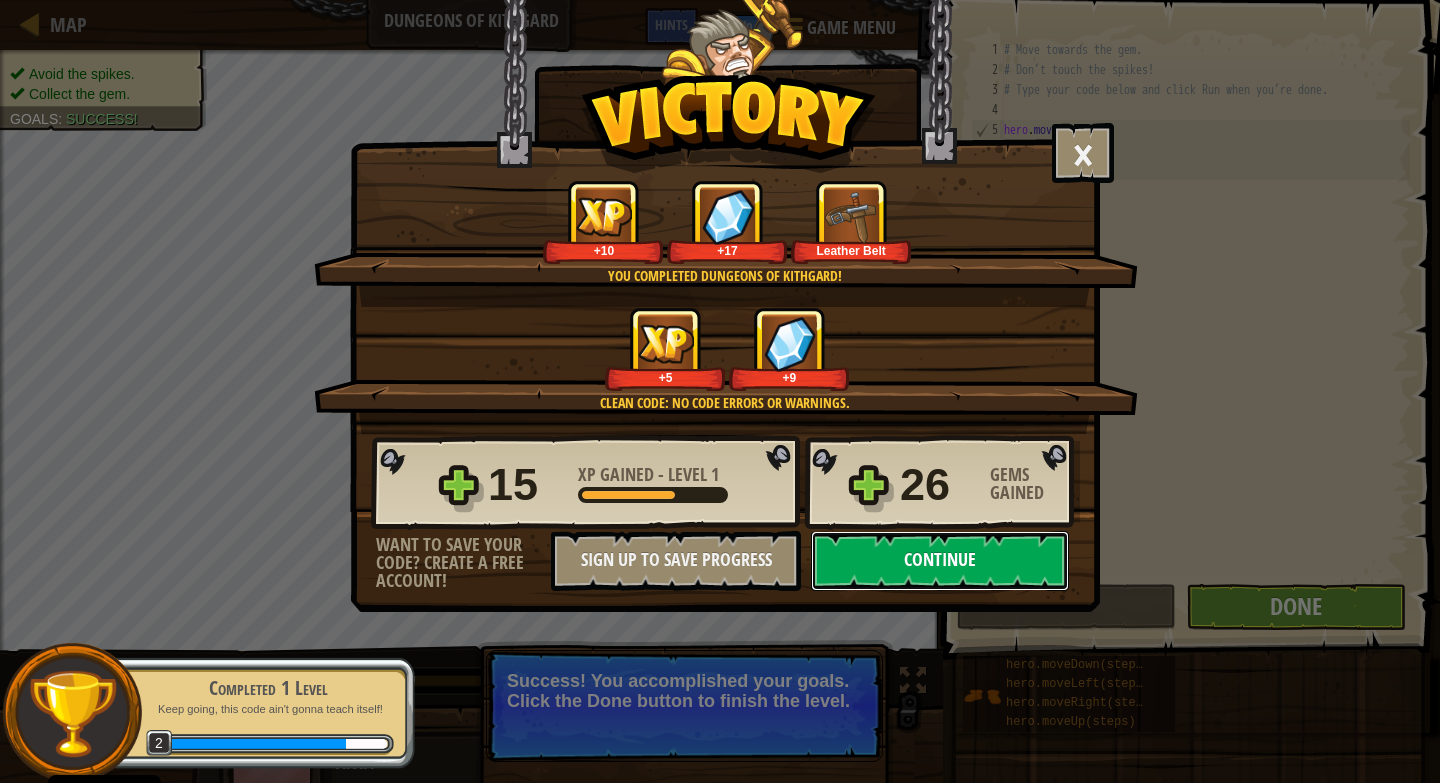 click on "Continue" at bounding box center (940, 561) 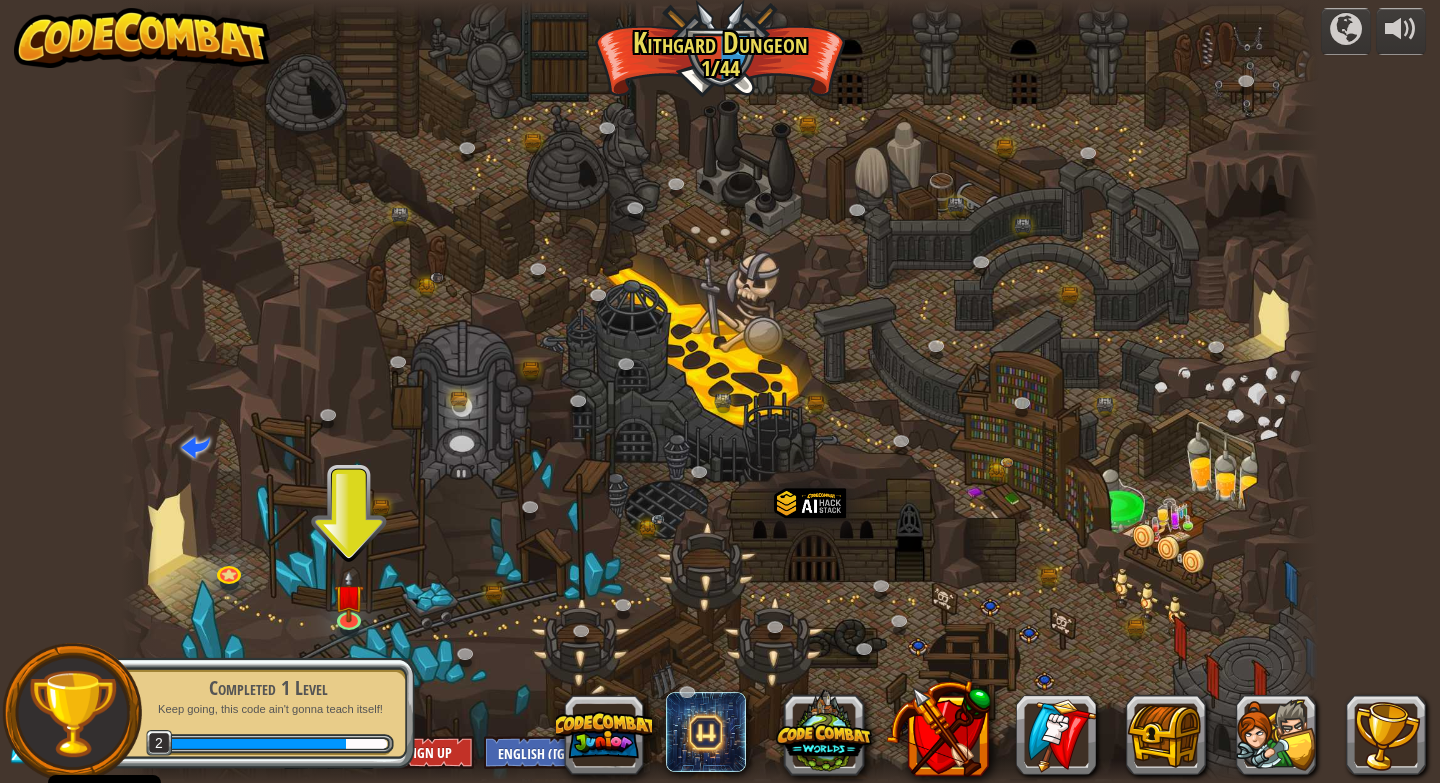 click on "Completed 1 Level" at bounding box center (268, 688) 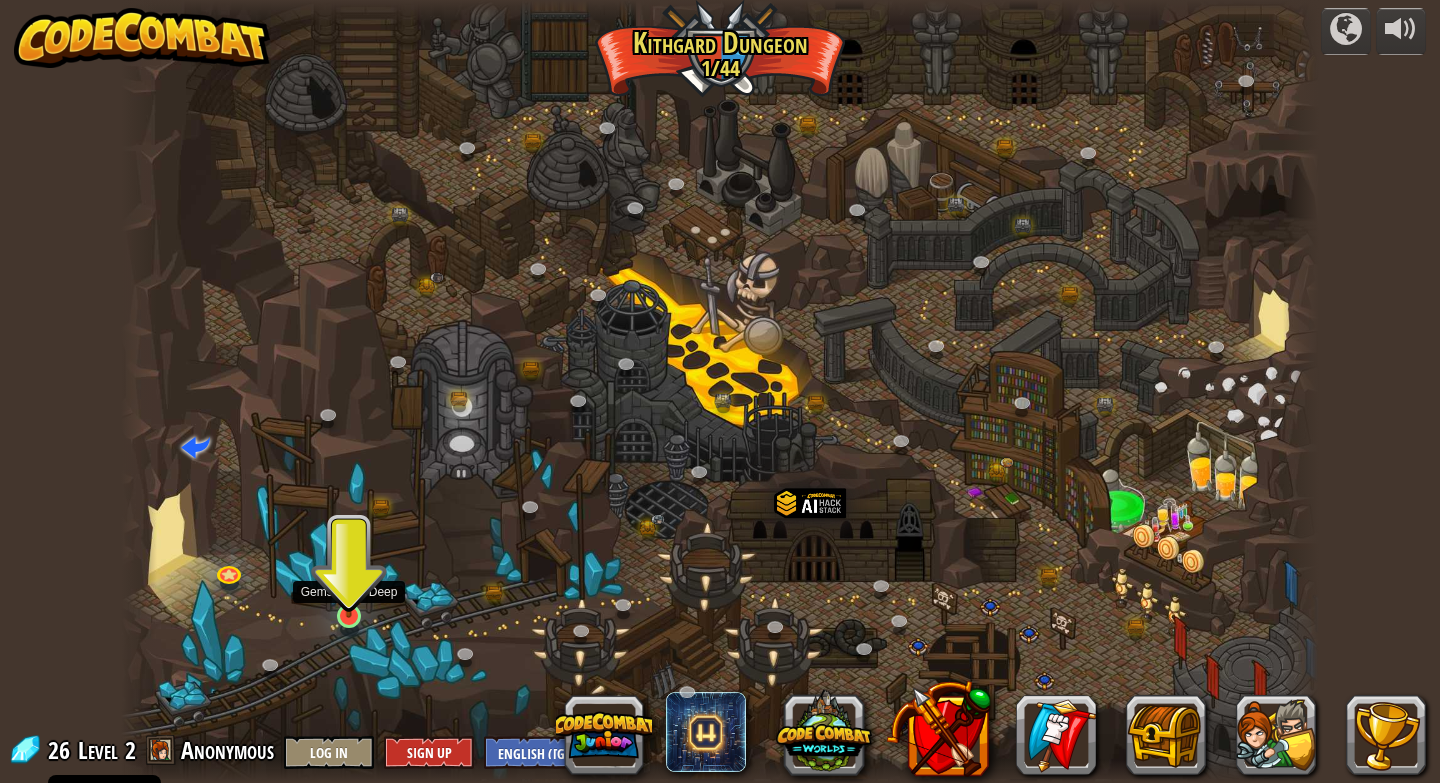 click at bounding box center (349, 583) 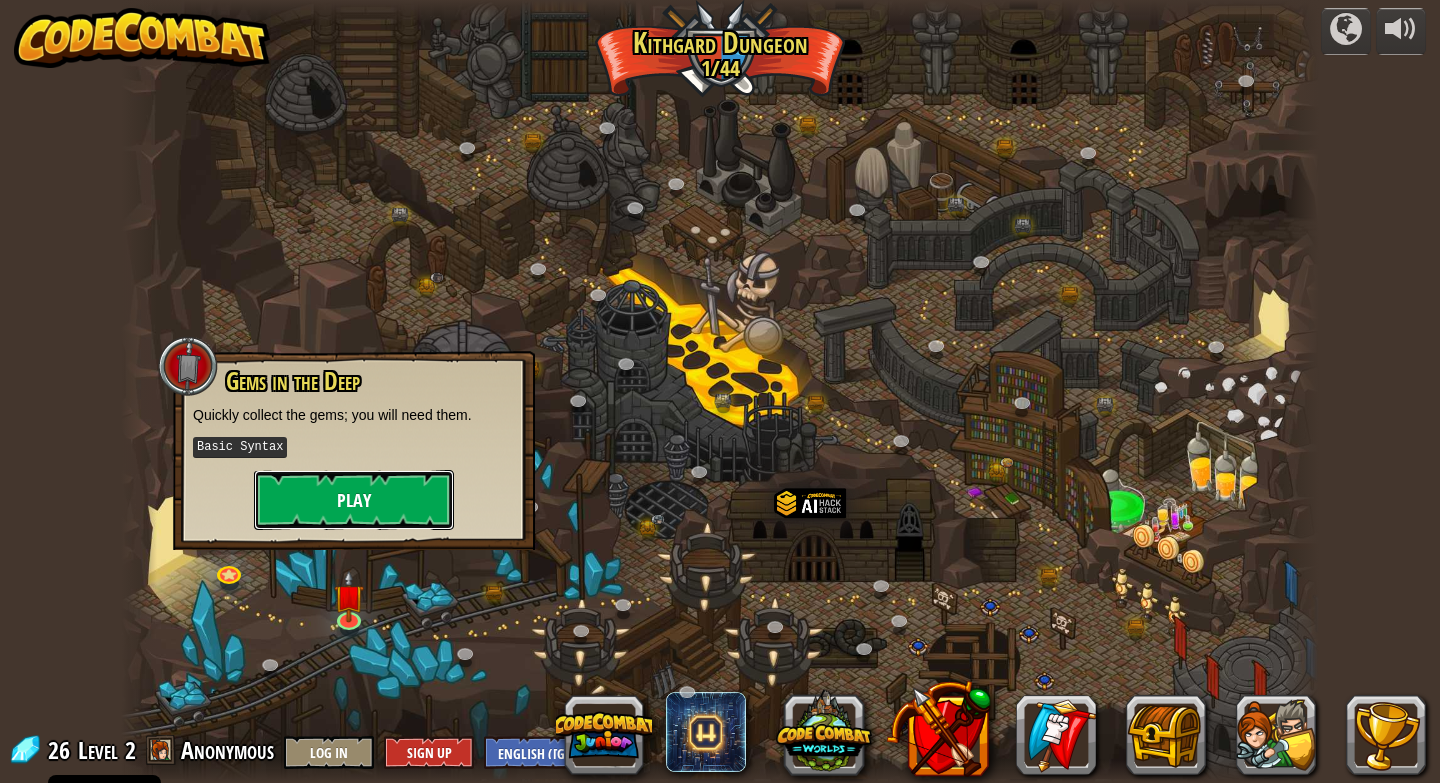 click on "Play" at bounding box center (354, 500) 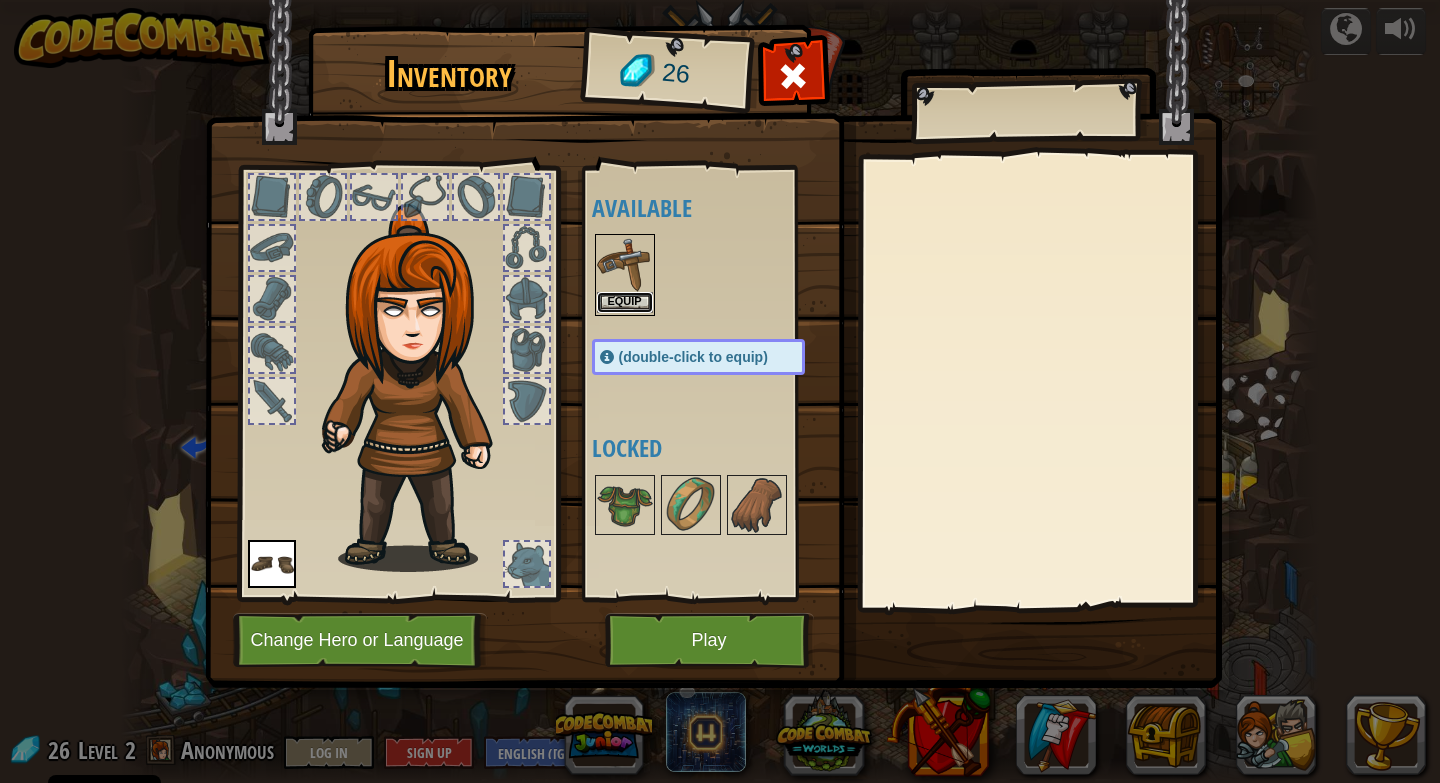 click on "Equip" at bounding box center [625, 302] 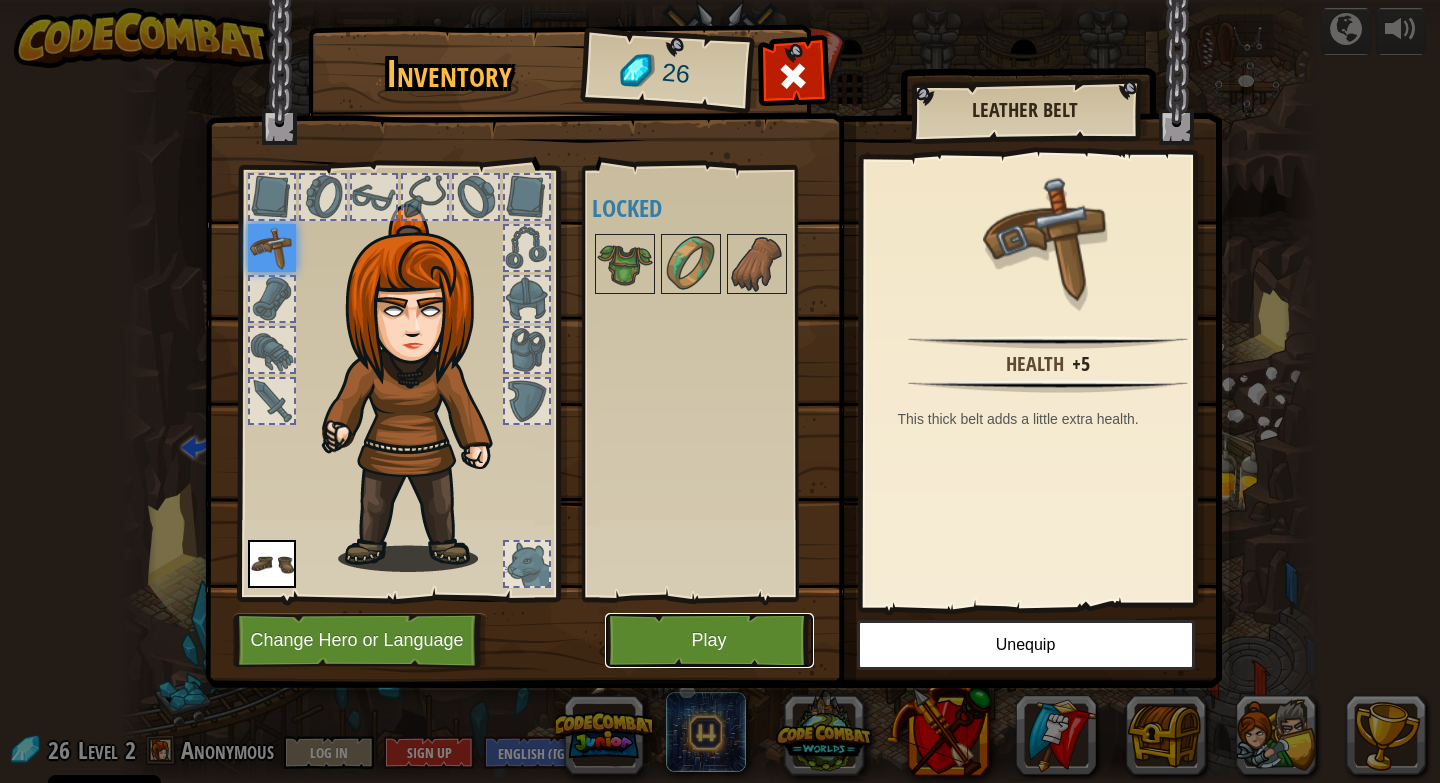 click on "Play" at bounding box center (709, 640) 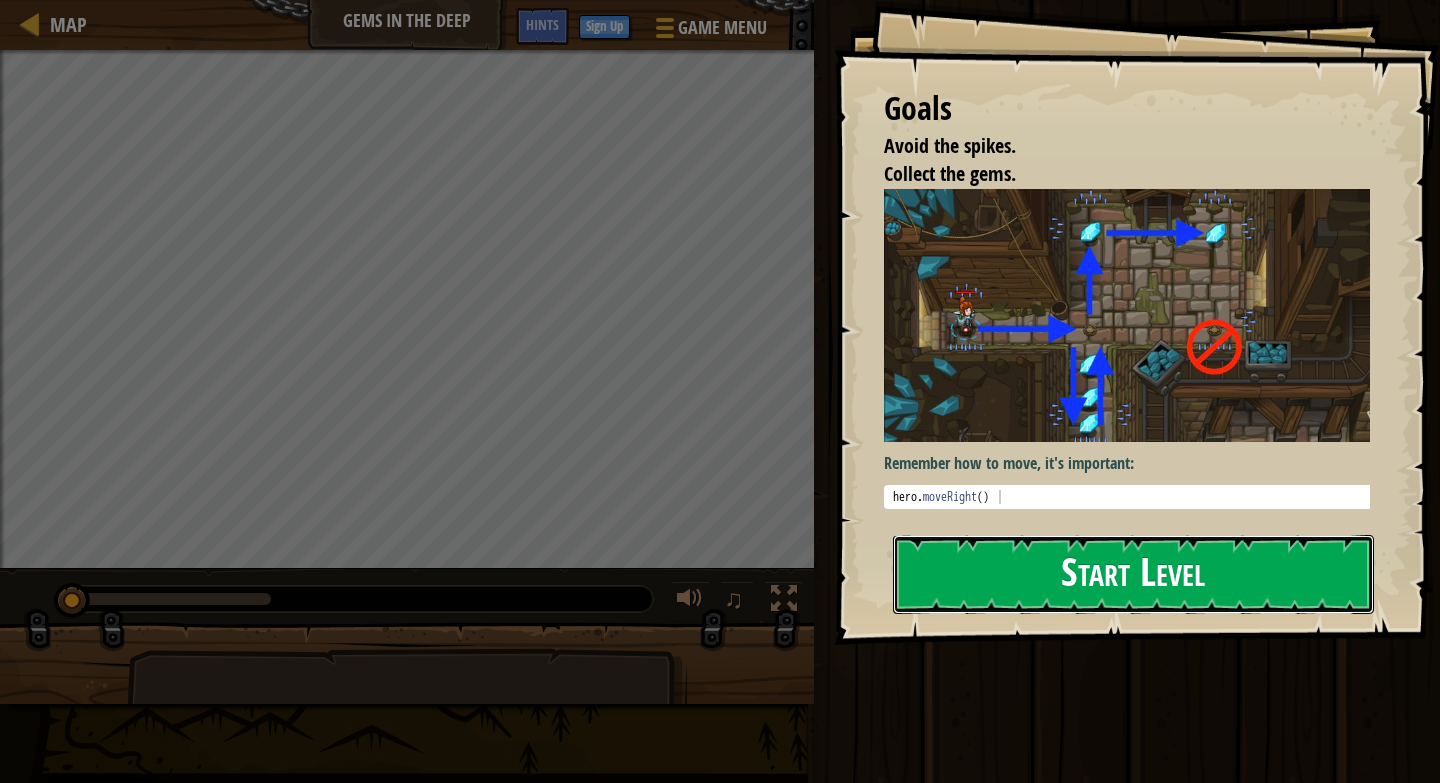 click on "Start Level" at bounding box center [1133, 574] 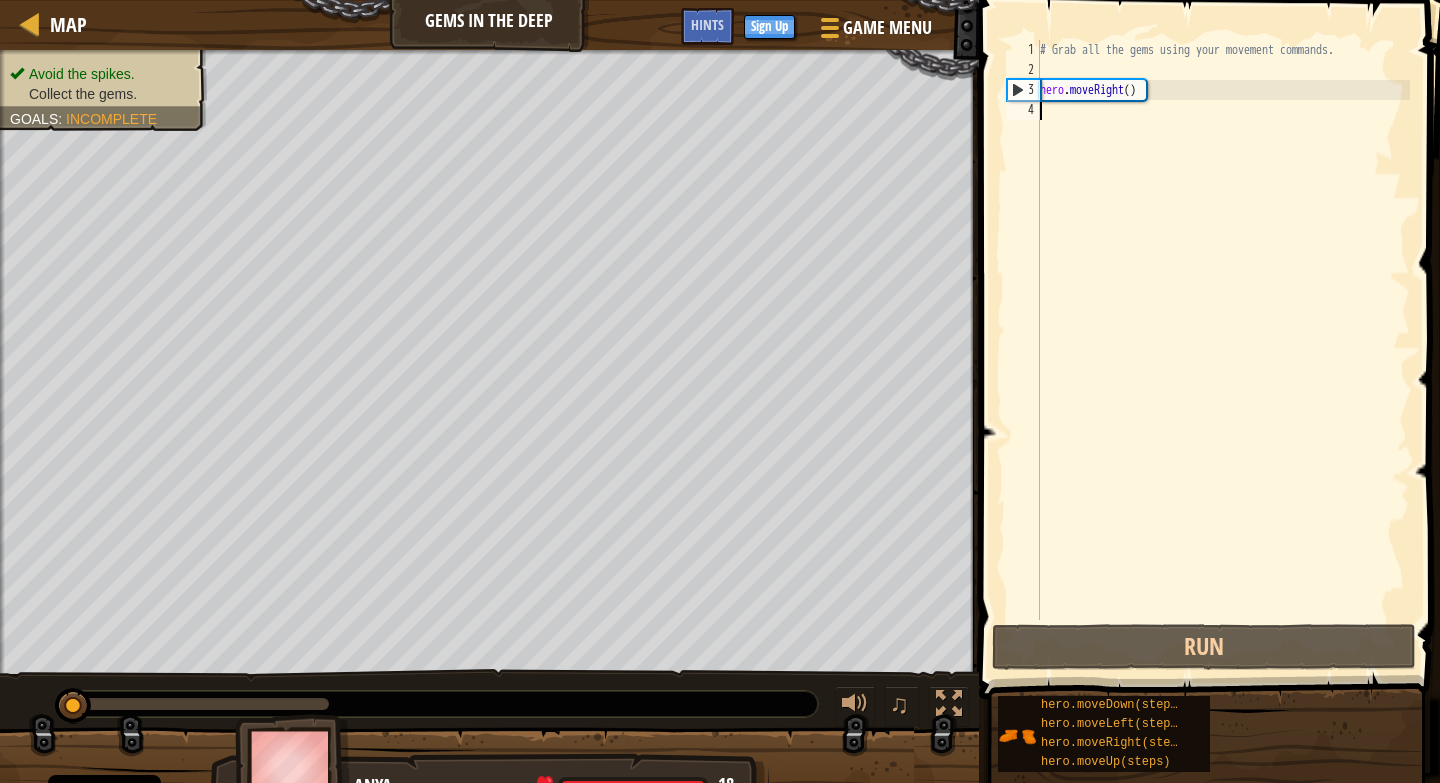 click on "# Grab all the gems using your movement commands. hero . moveRight ( )" at bounding box center [1223, 350] 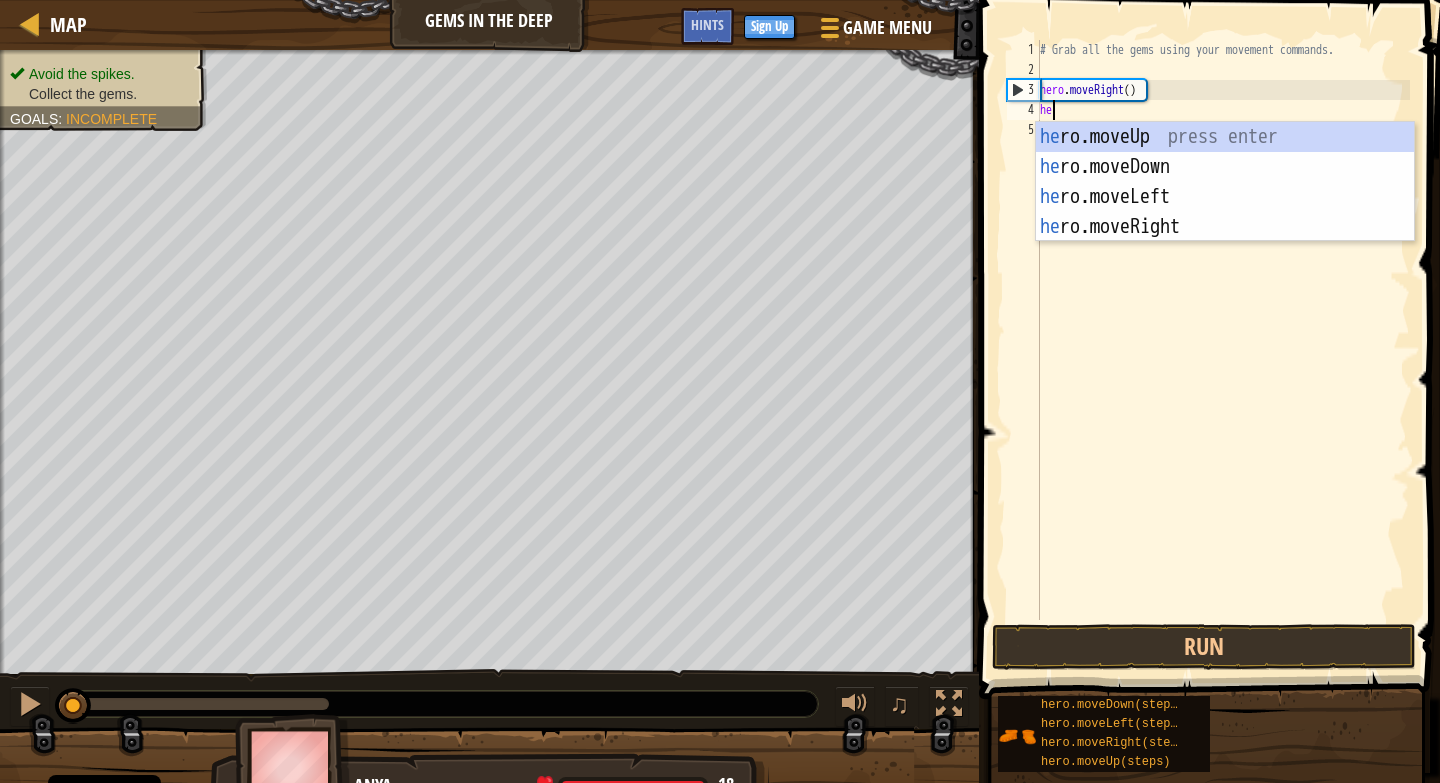 scroll, scrollTop: 9, scrollLeft: 0, axis: vertical 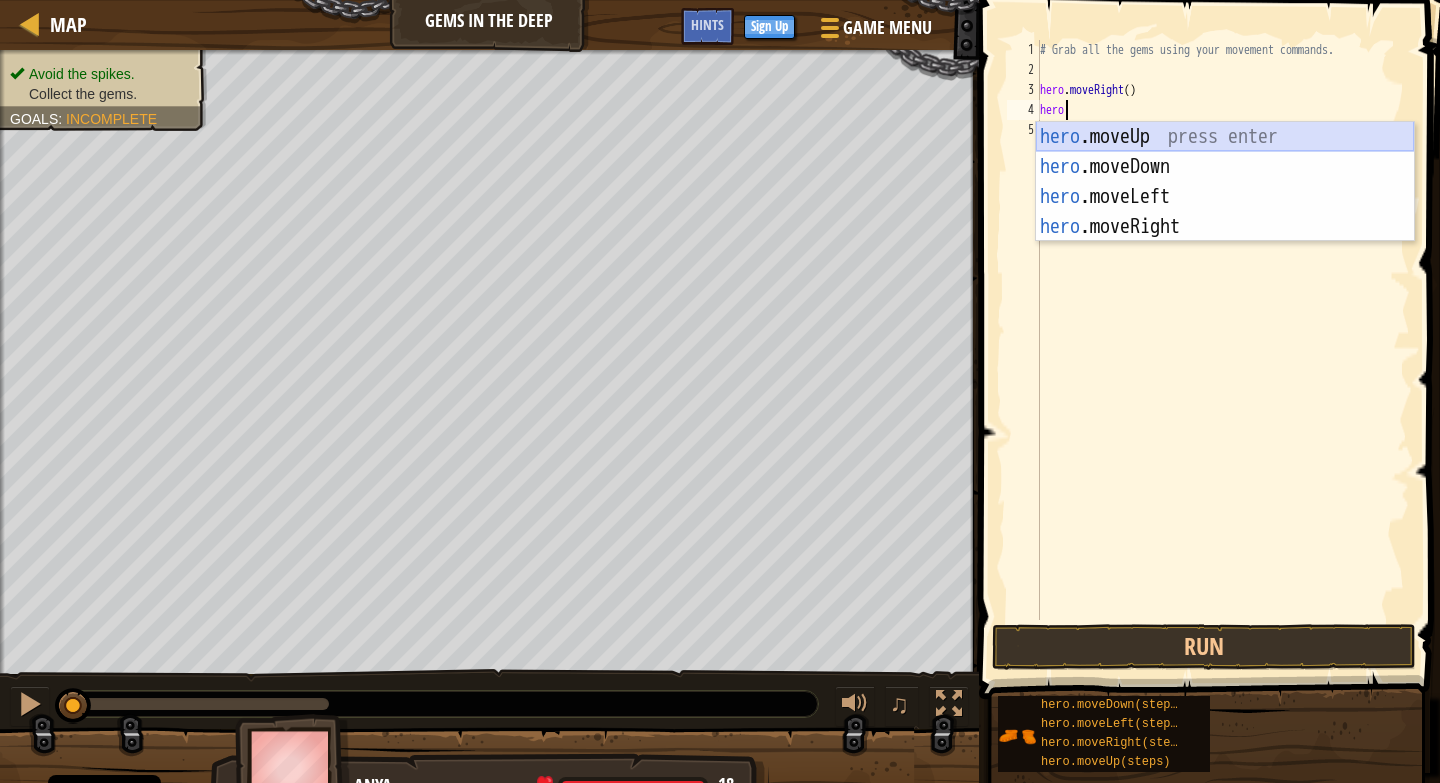 click on "hero .moveUp press enter hero .moveDown press enter hero .moveLeft press enter hero .moveRight press enter" at bounding box center [1225, 212] 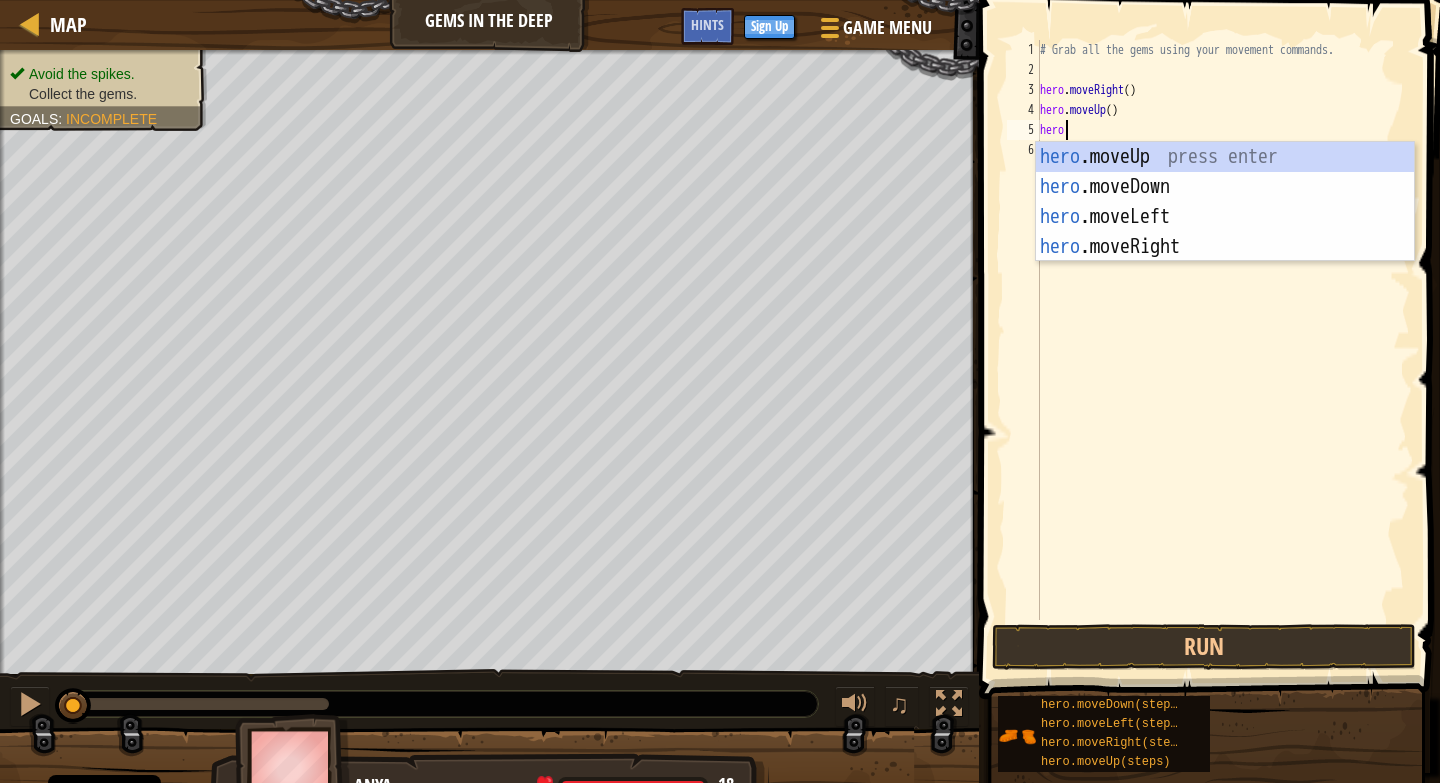 scroll, scrollTop: 9, scrollLeft: 1, axis: both 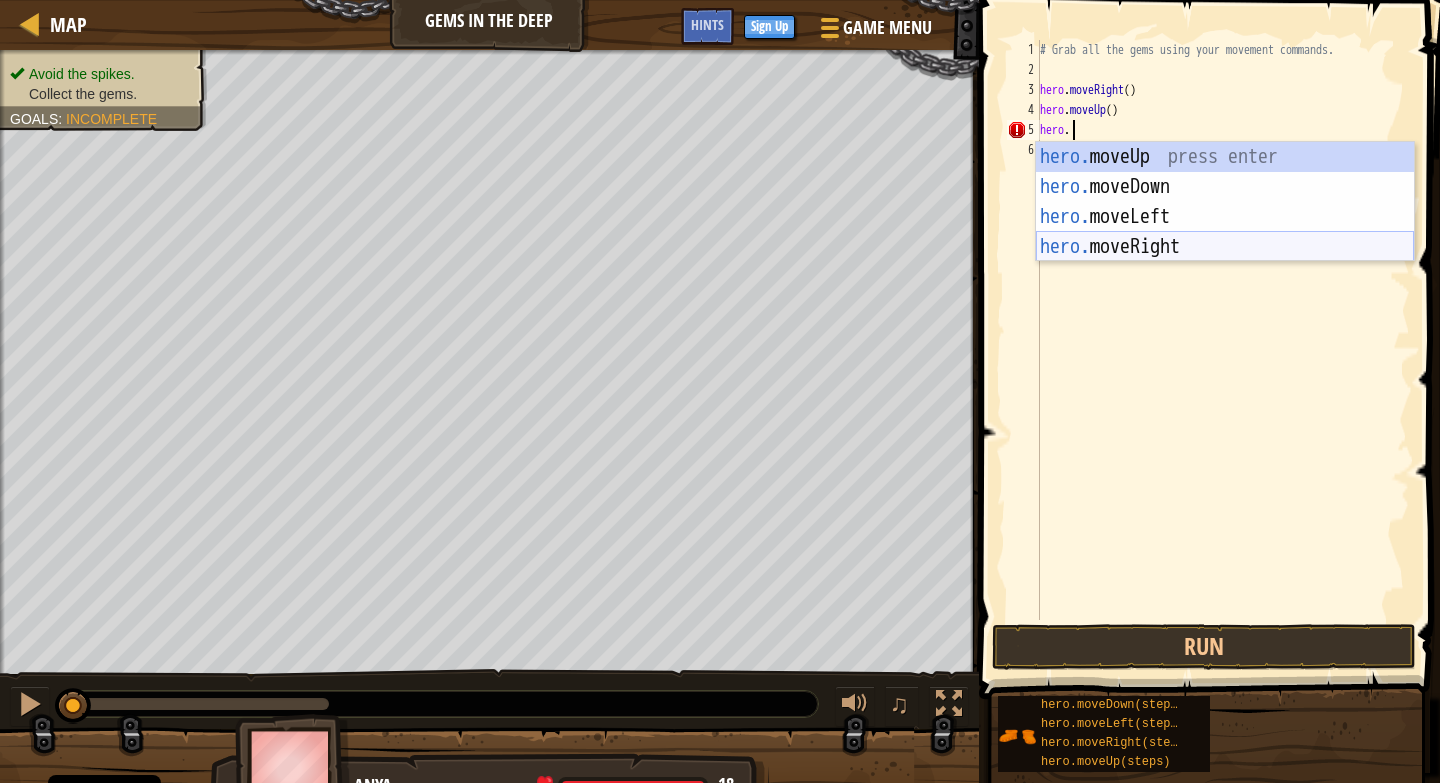 click on "hero. moveUp press enter hero. moveDown press enter hero. moveLeft press enter hero. moveRight press enter" at bounding box center (1225, 232) 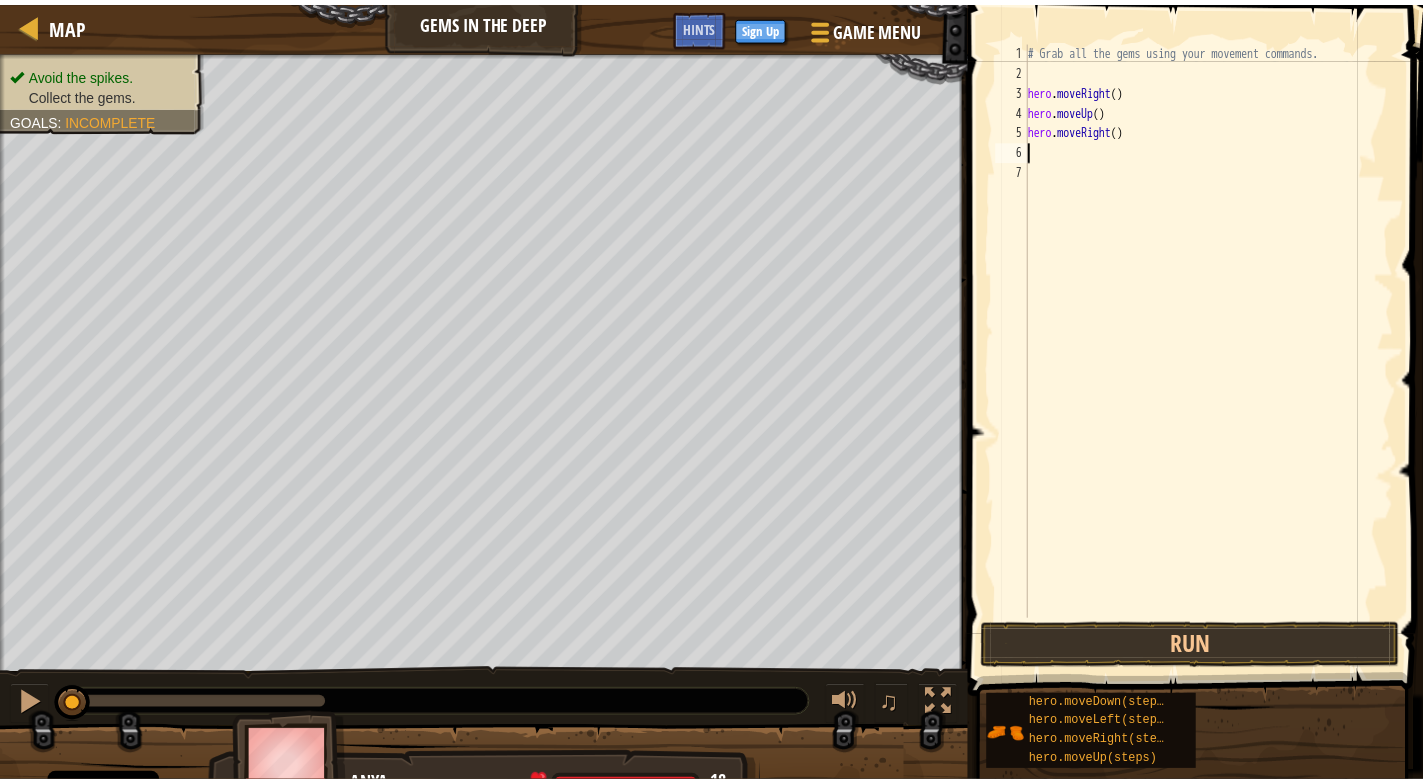 scroll, scrollTop: 9, scrollLeft: 0, axis: vertical 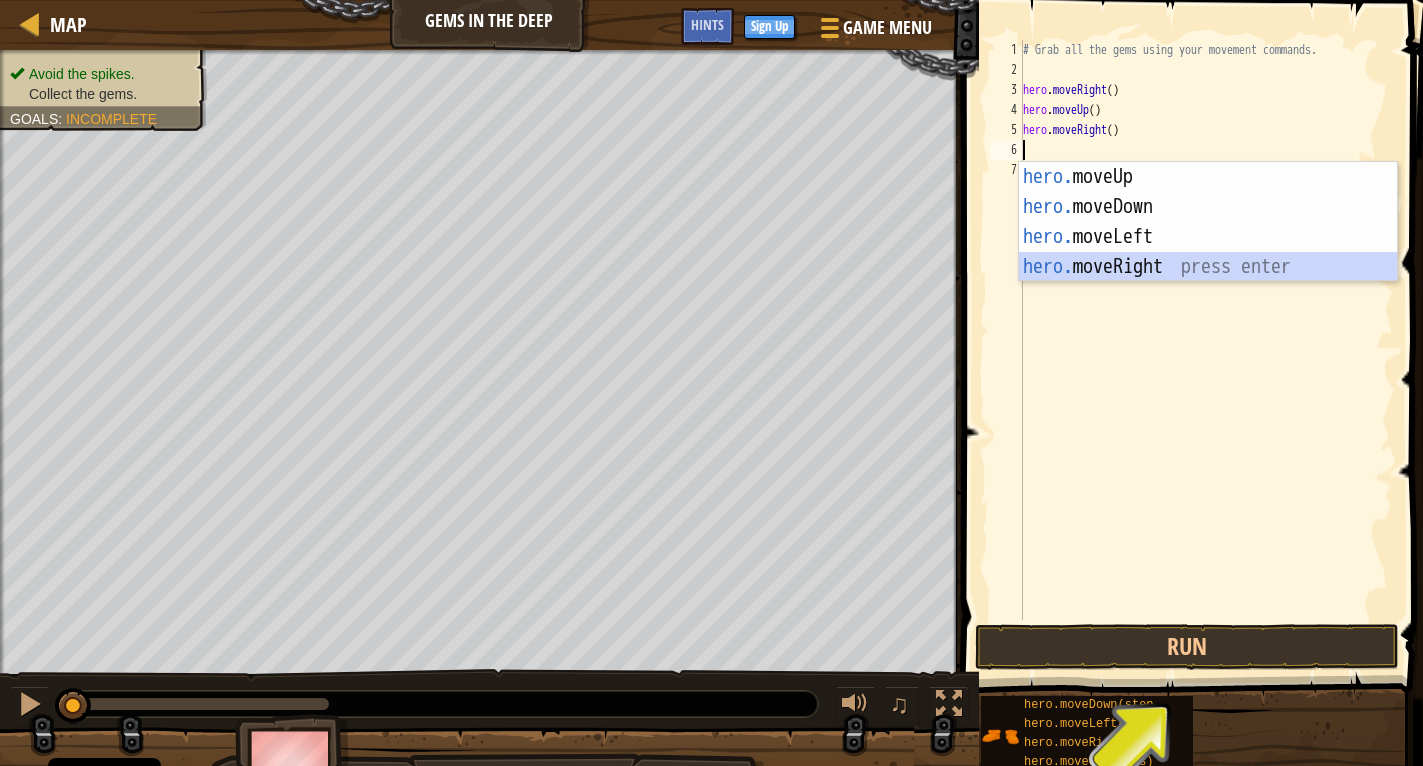 type on "hero" 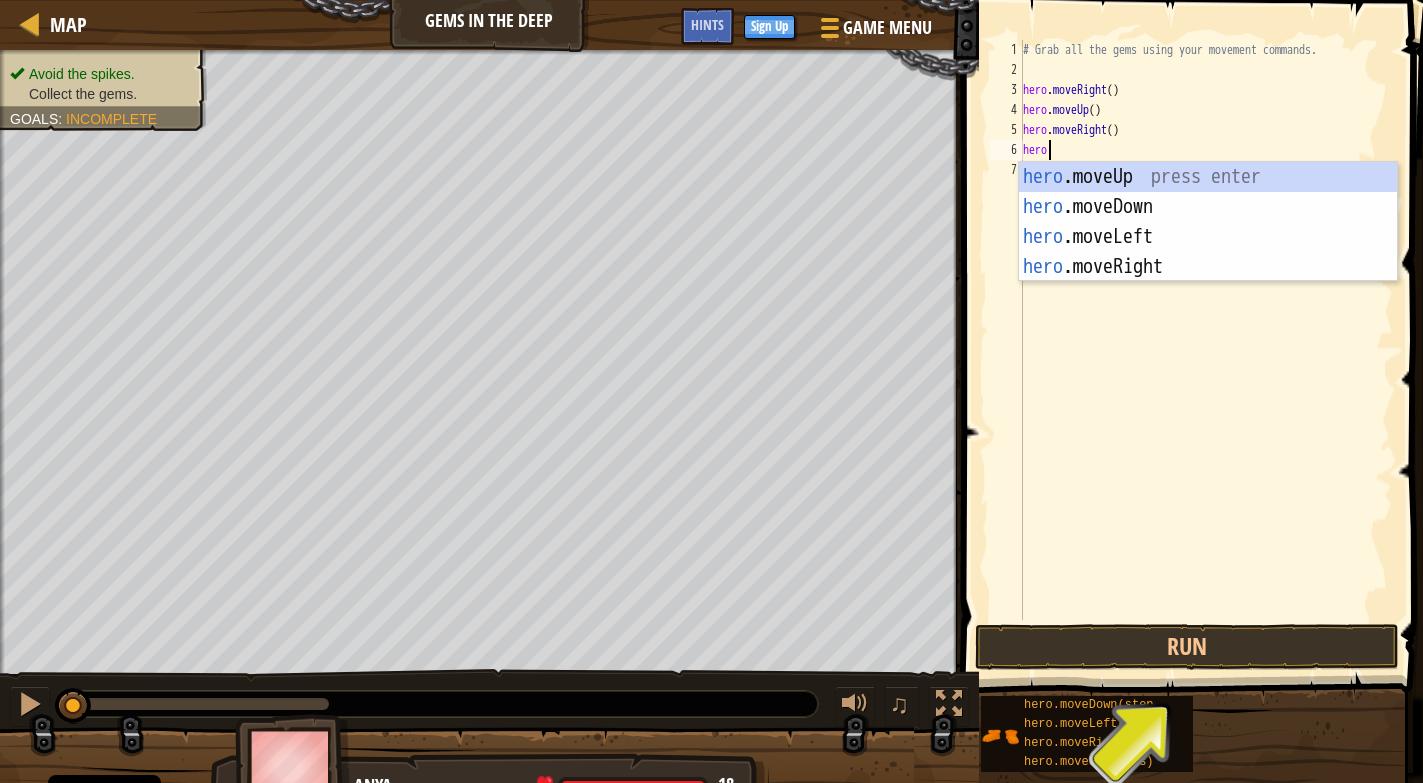 scroll, scrollTop: 9, scrollLeft: 1, axis: both 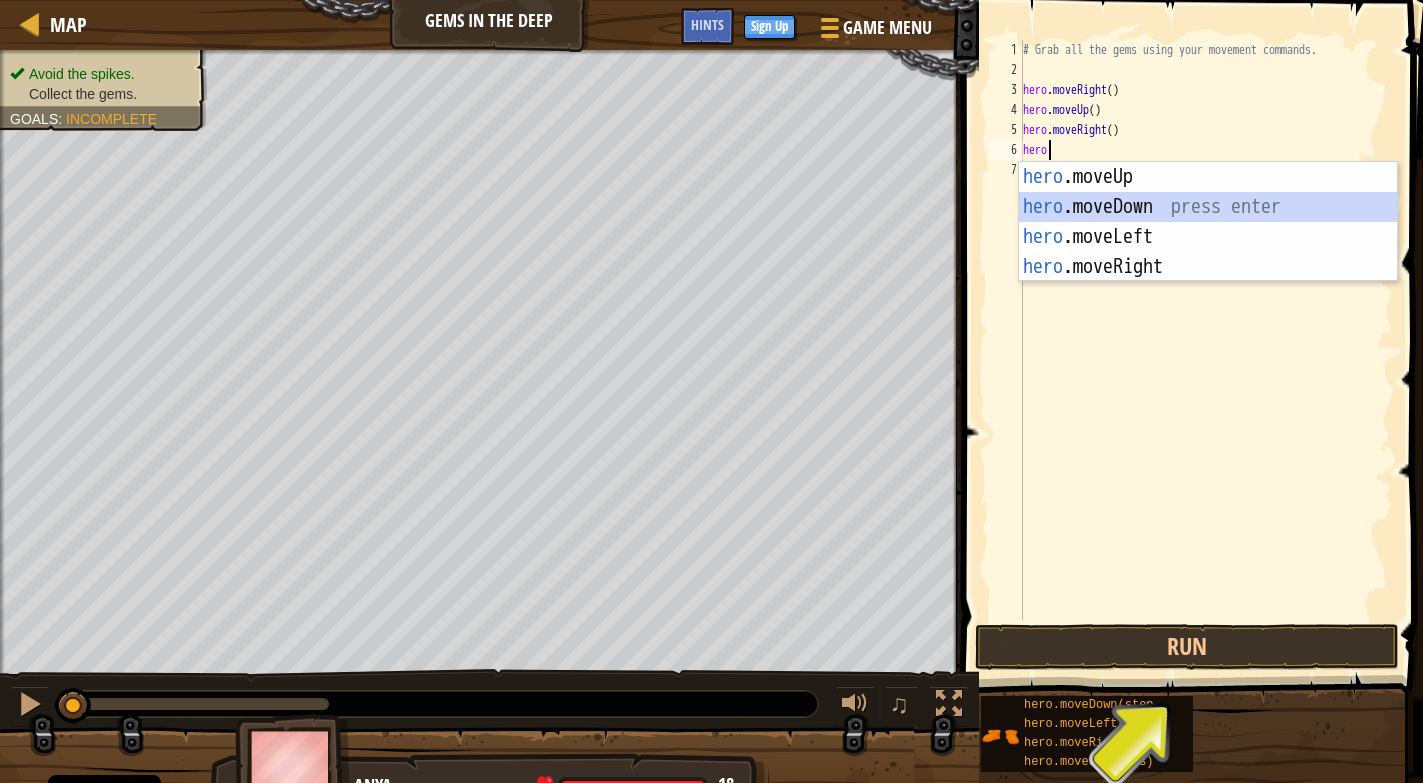 click on "hero .moveUp press enter hero .moveDown press enter hero .moveLeft press enter hero .moveRight press enter" at bounding box center (1208, 252) 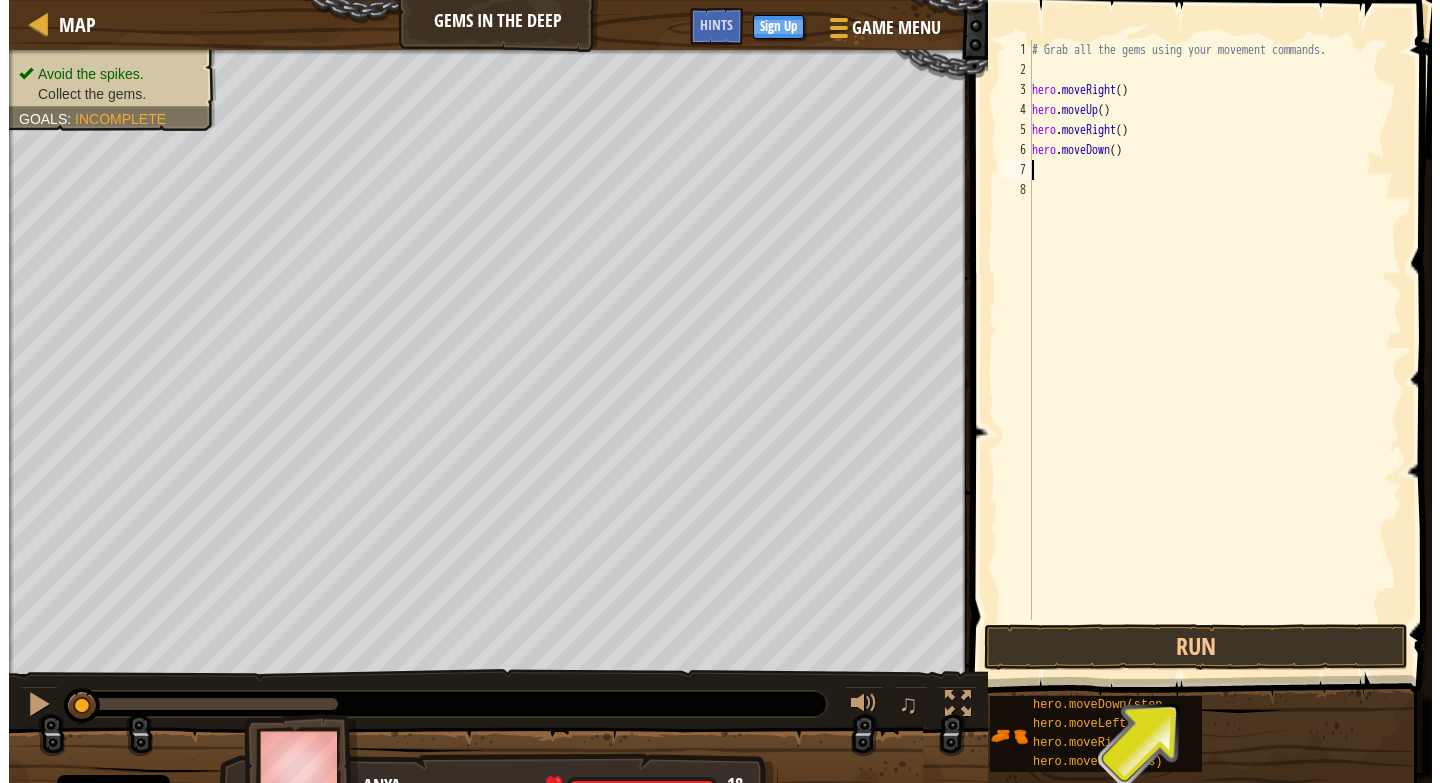 scroll, scrollTop: 9, scrollLeft: 0, axis: vertical 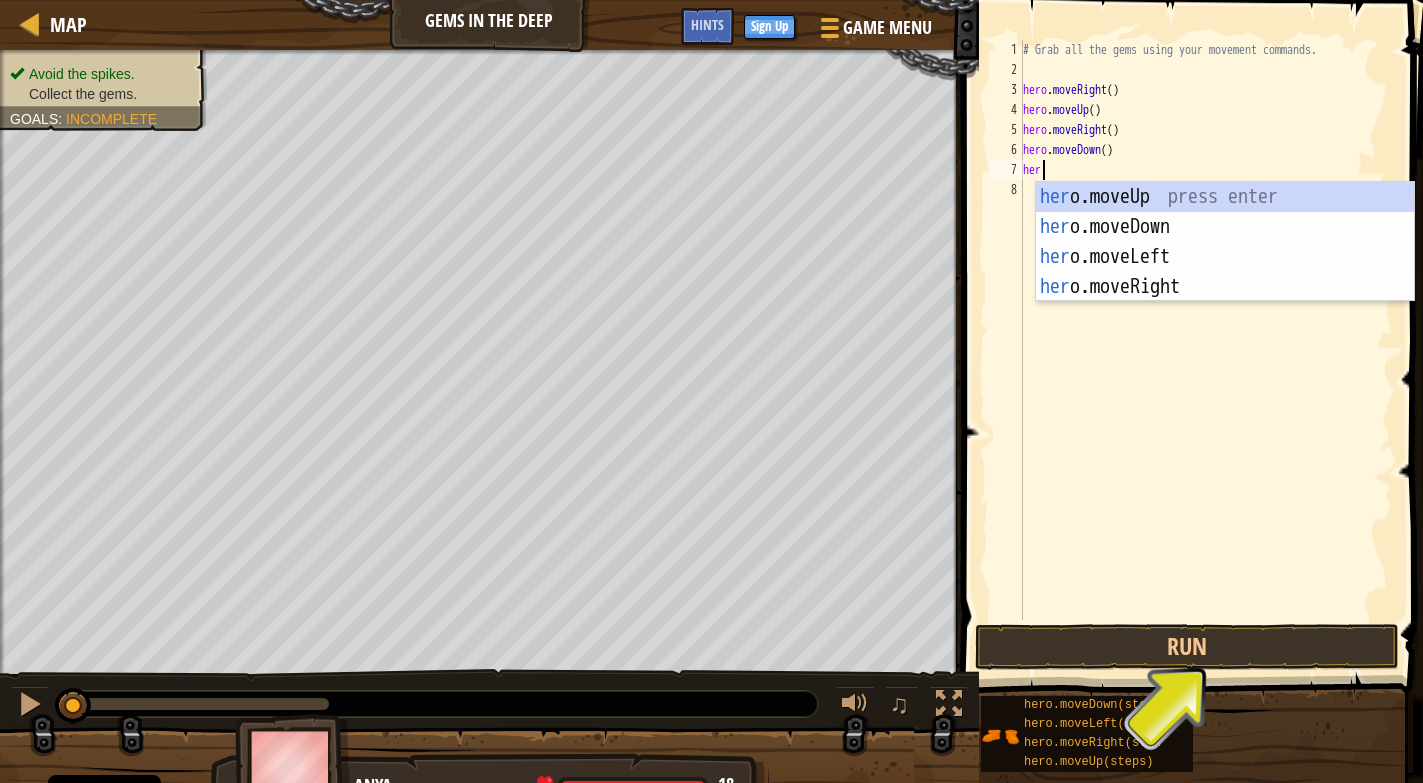 type on "hero" 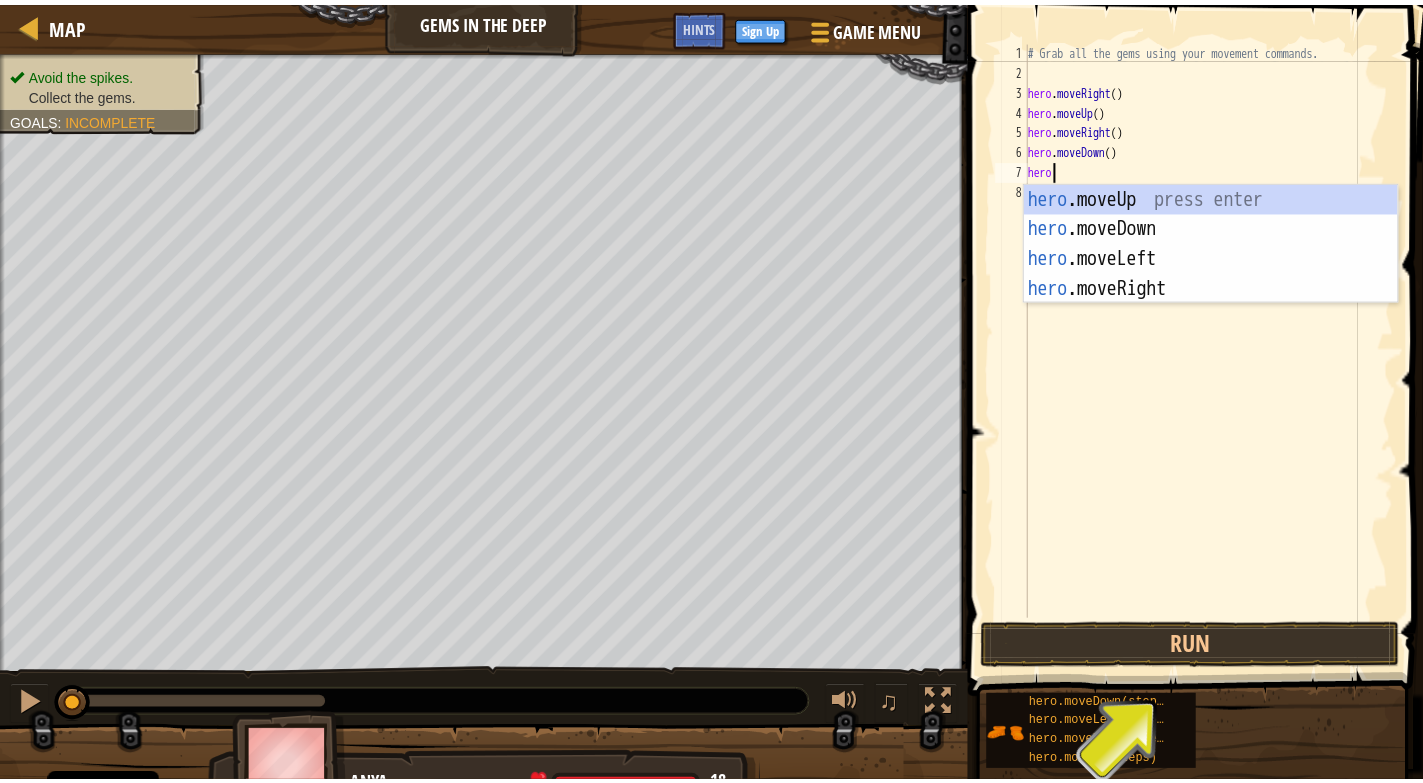 scroll, scrollTop: 9, scrollLeft: 1, axis: both 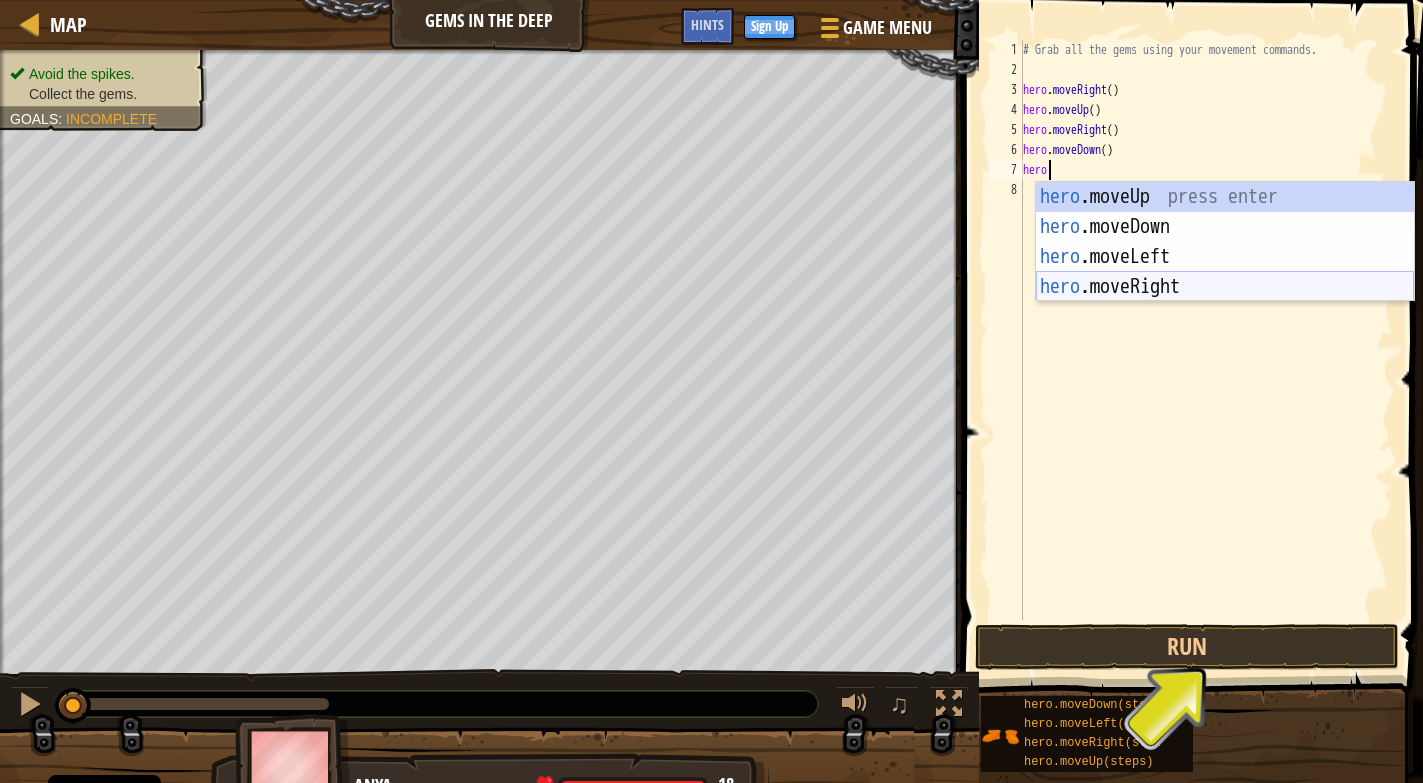 click on "hero .moveUp press enter hero .moveDown press enter hero .moveLeft press enter hero .moveRight press enter" at bounding box center [1225, 272] 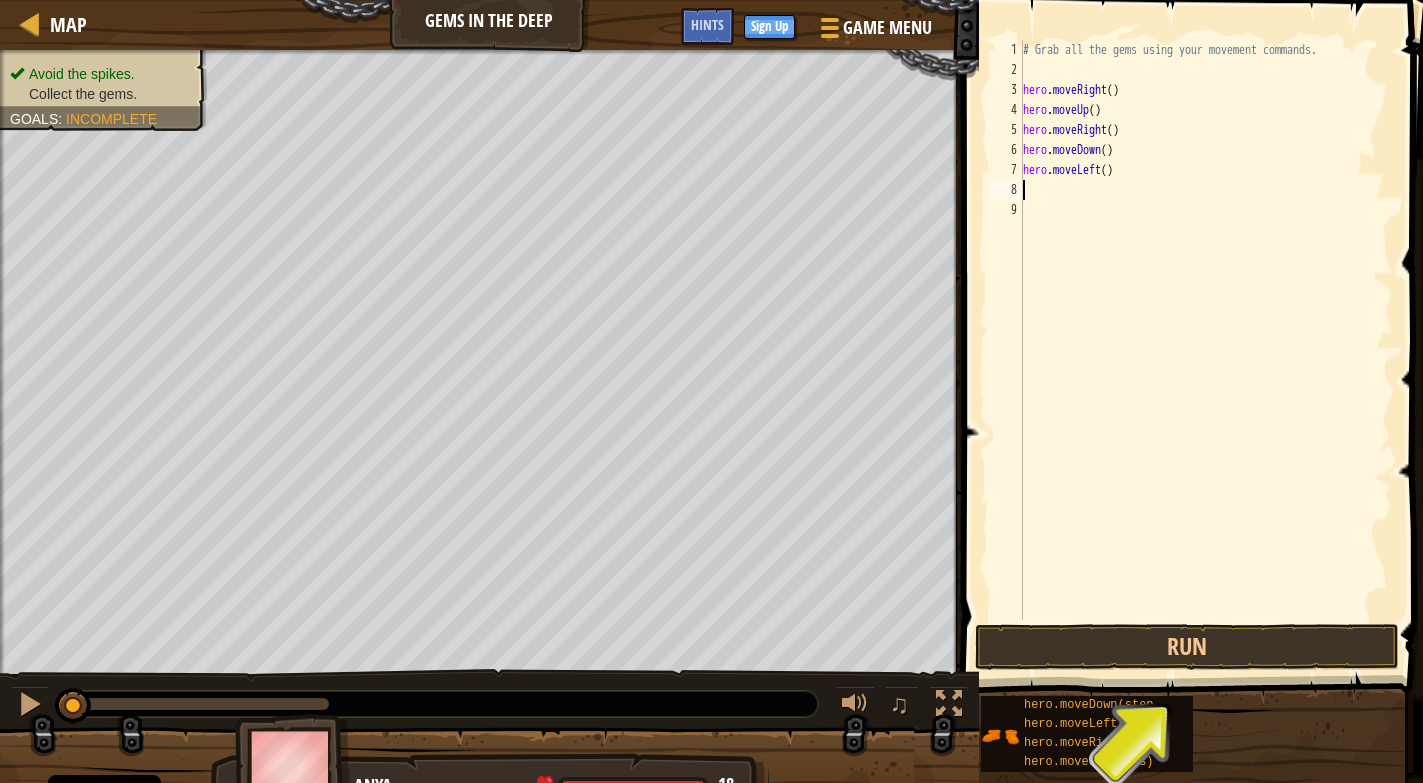 scroll, scrollTop: 9, scrollLeft: 0, axis: vertical 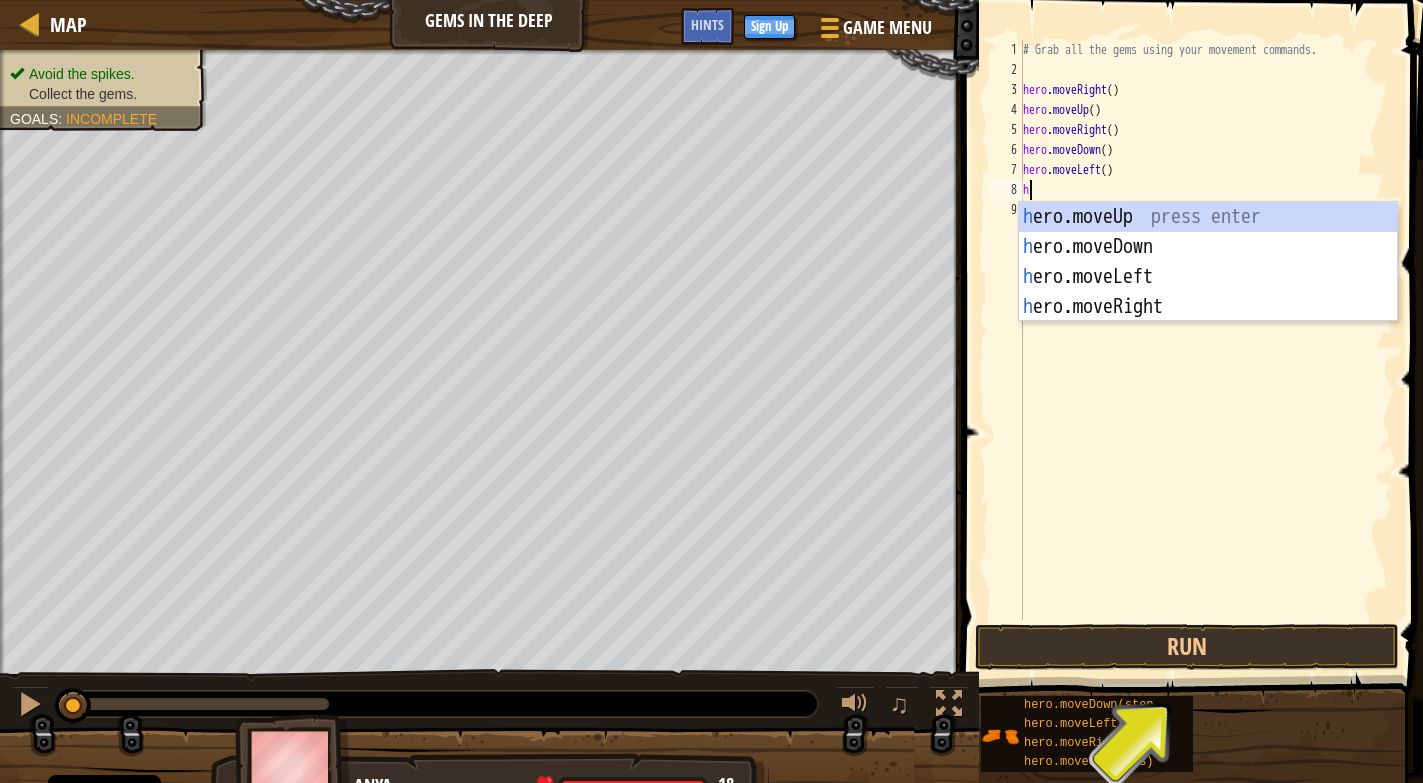 type on "hero" 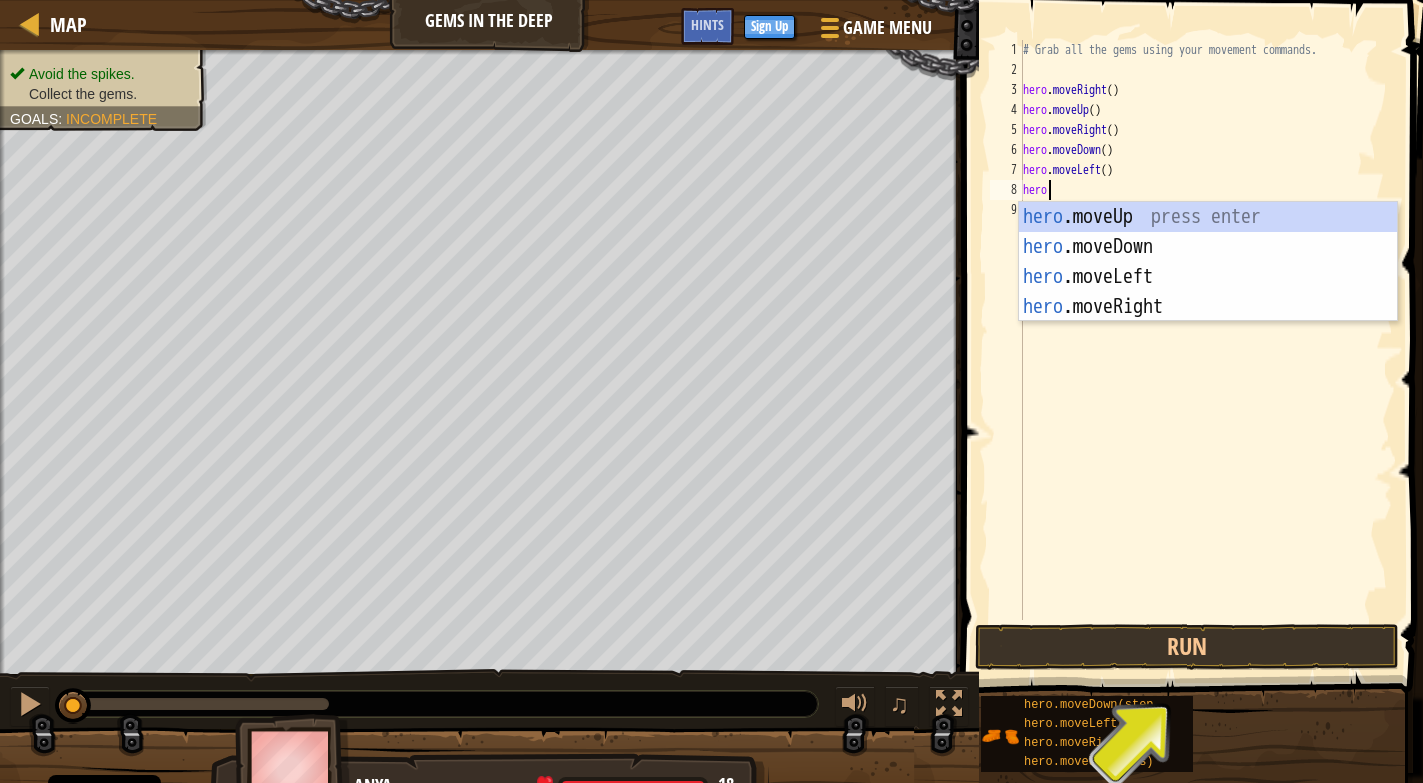 scroll, scrollTop: 9, scrollLeft: 1, axis: both 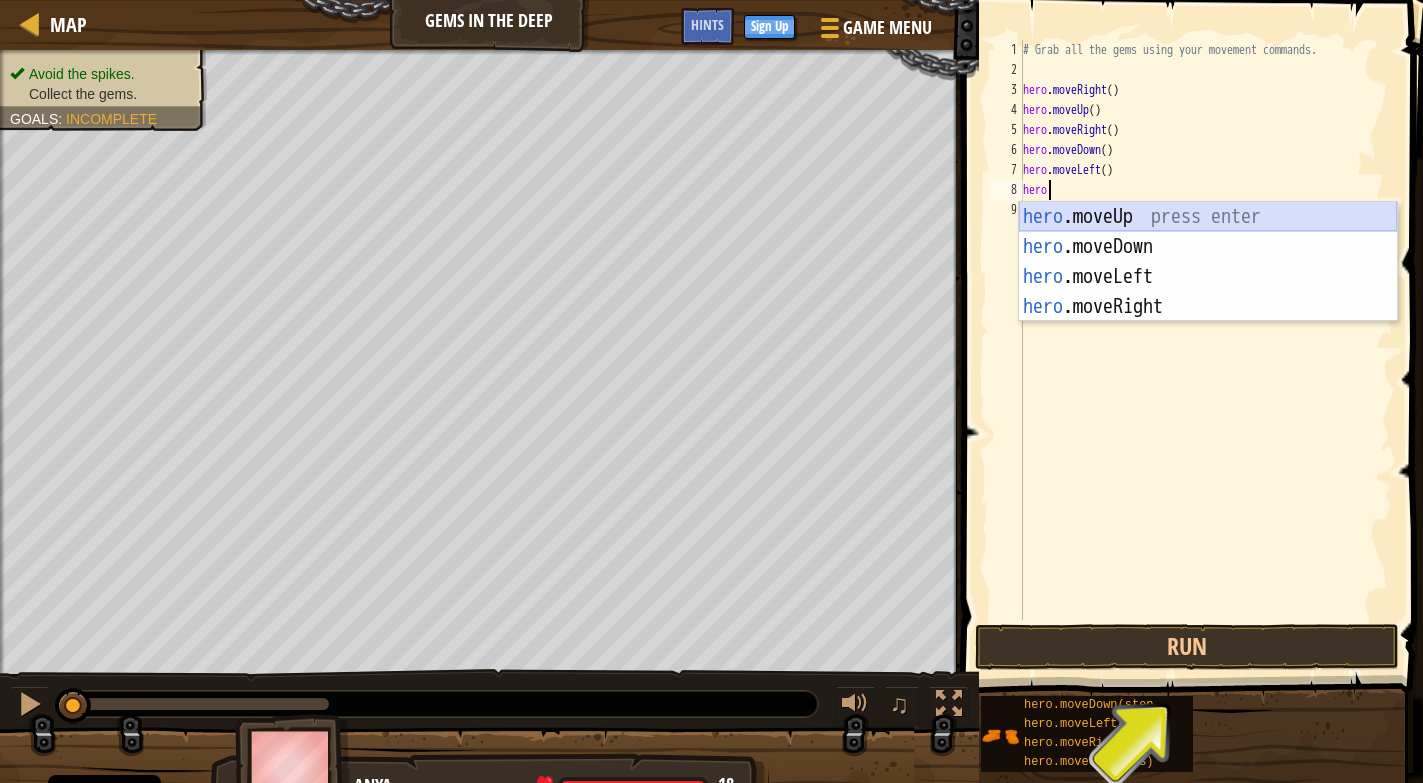 click on "hero .moveUp press enter hero .moveDown press enter hero .moveLeft press enter hero .moveRight press enter" at bounding box center [1208, 292] 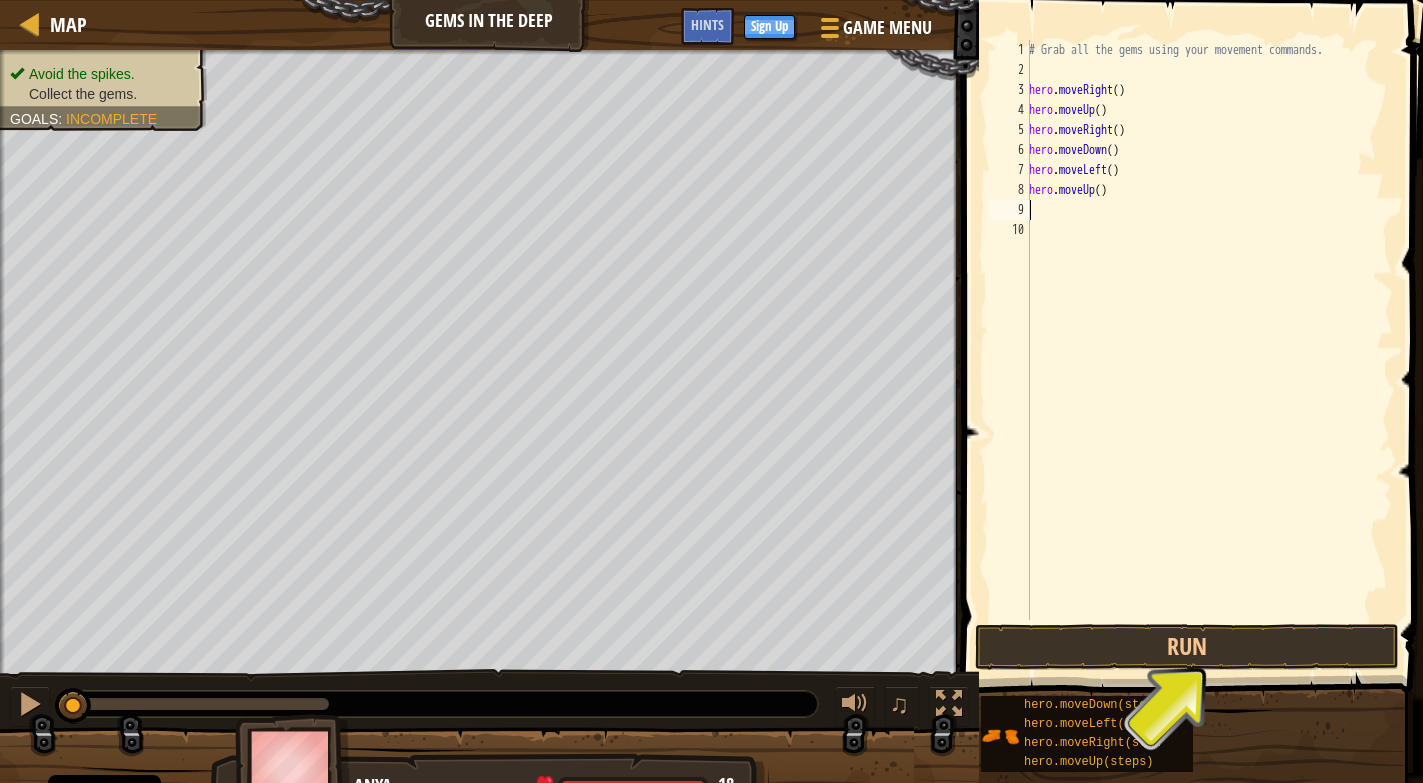 scroll, scrollTop: 9, scrollLeft: 0, axis: vertical 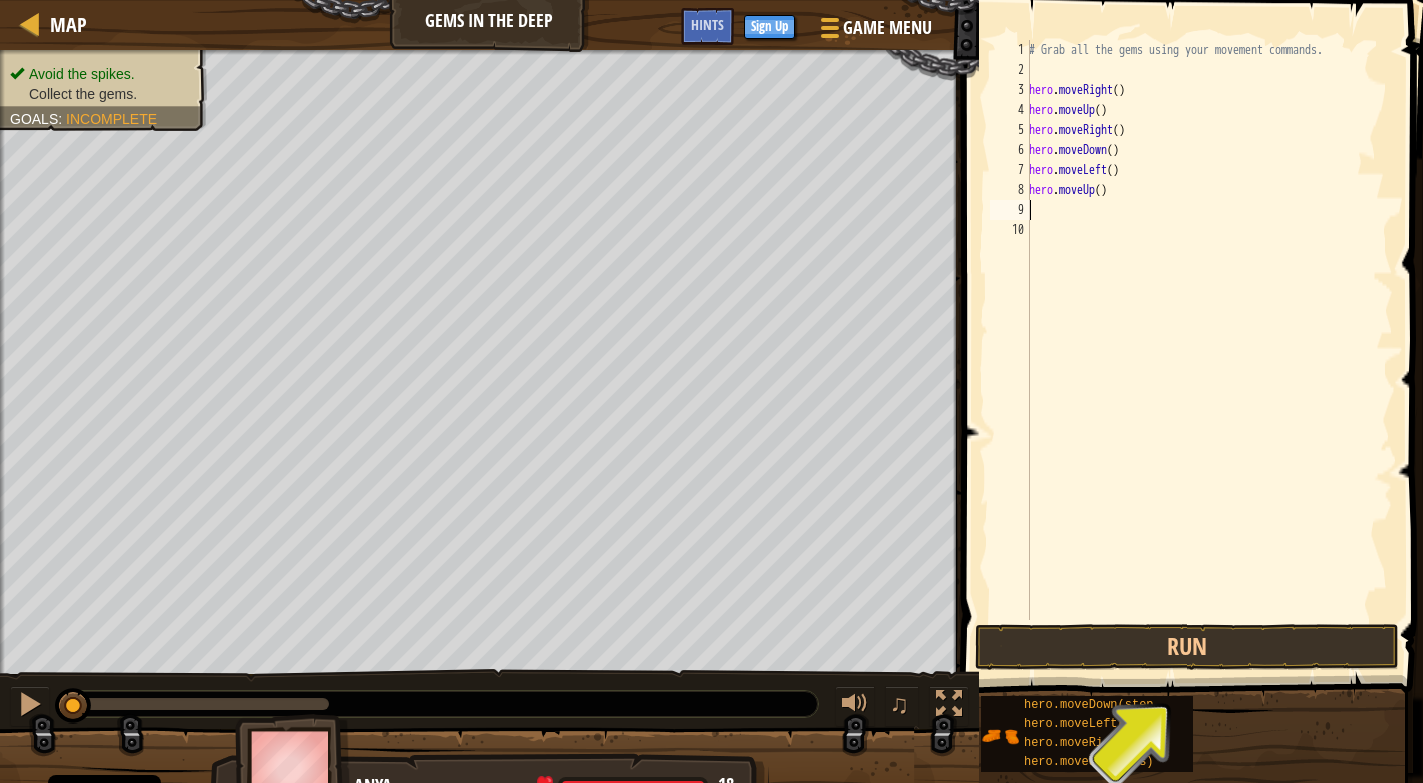 click on "# Grab all the gems using your movement commands. hero . moveRight ( ) hero . moveUp ( ) hero . moveRight ( ) hero . moveDown ( ) hero . moveLeft ( ) hero . moveUp ( )" at bounding box center (1209, 350) 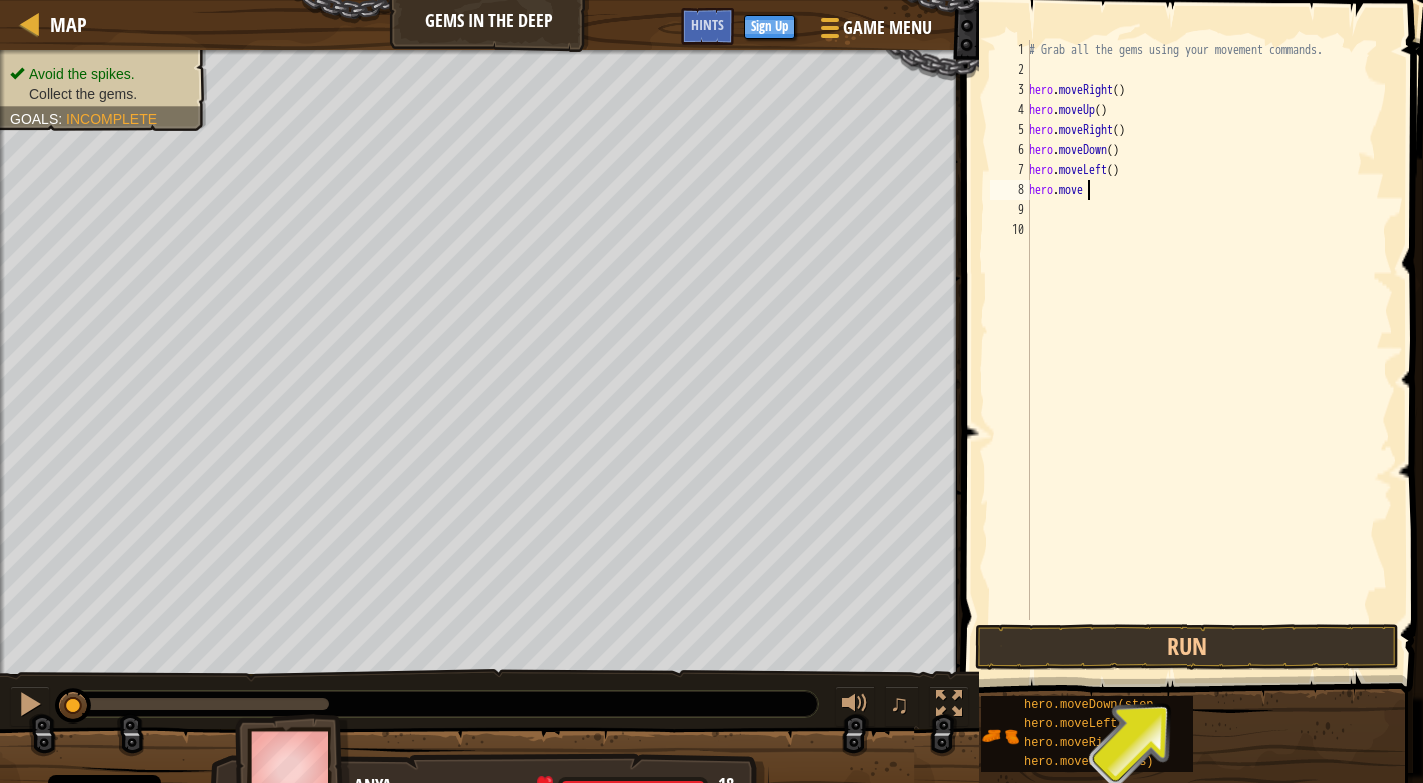 type on "h" 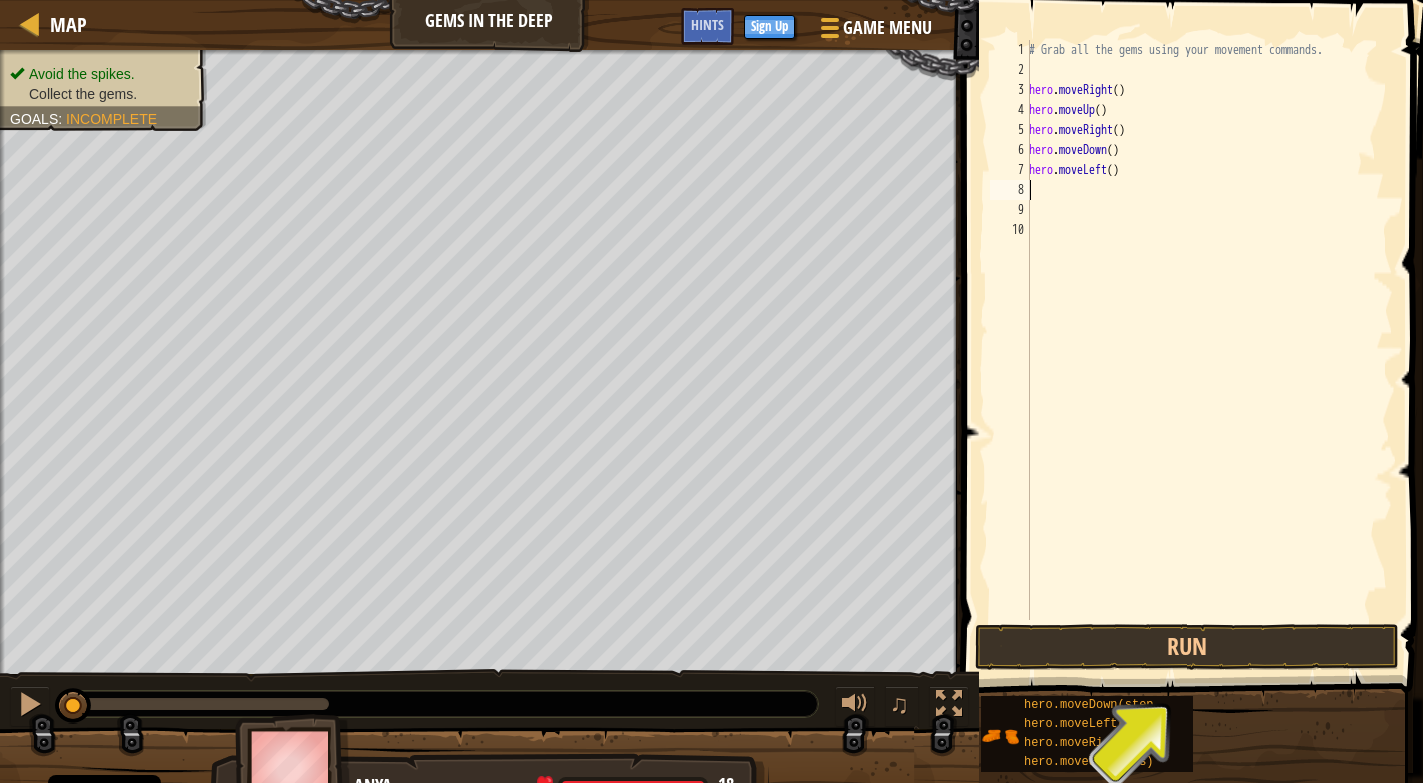 type on "hero" 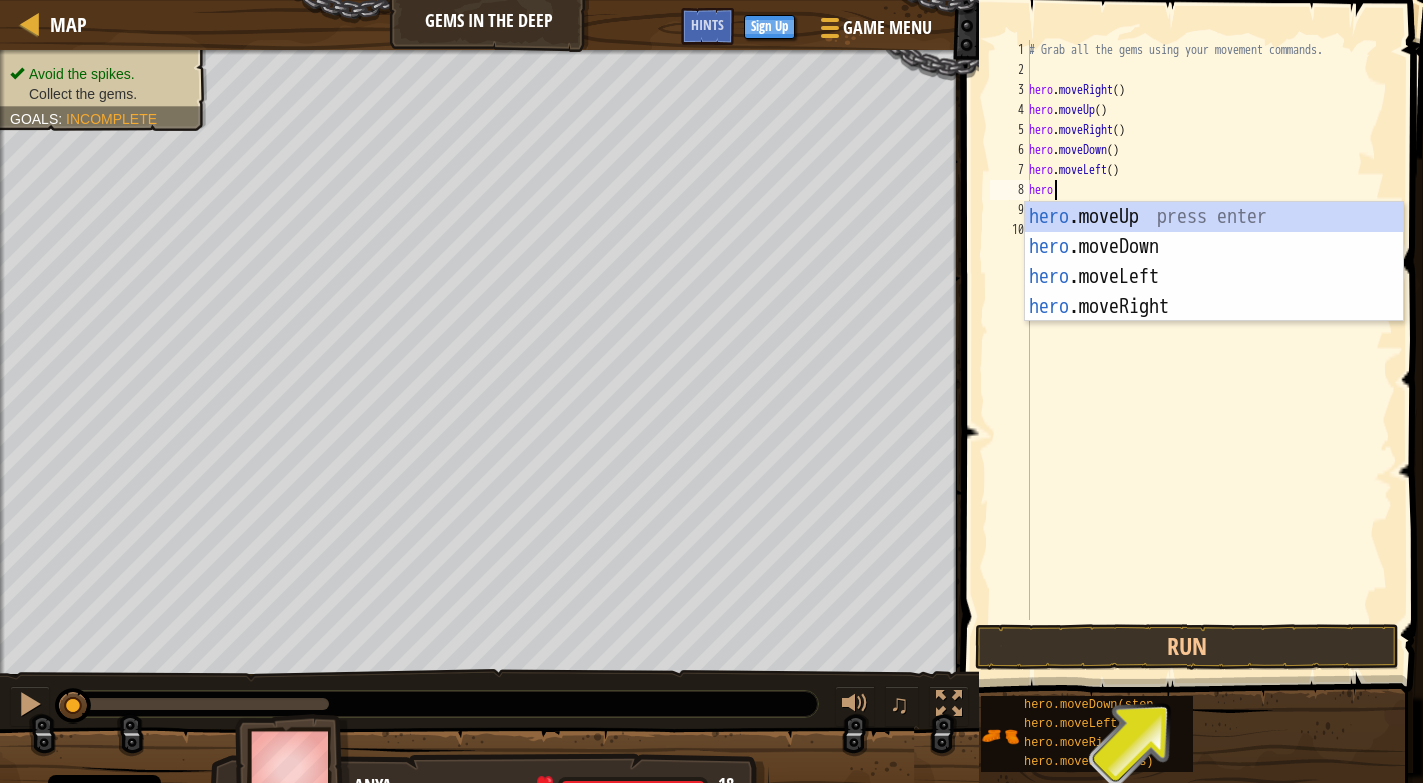 scroll, scrollTop: 9, scrollLeft: 1, axis: both 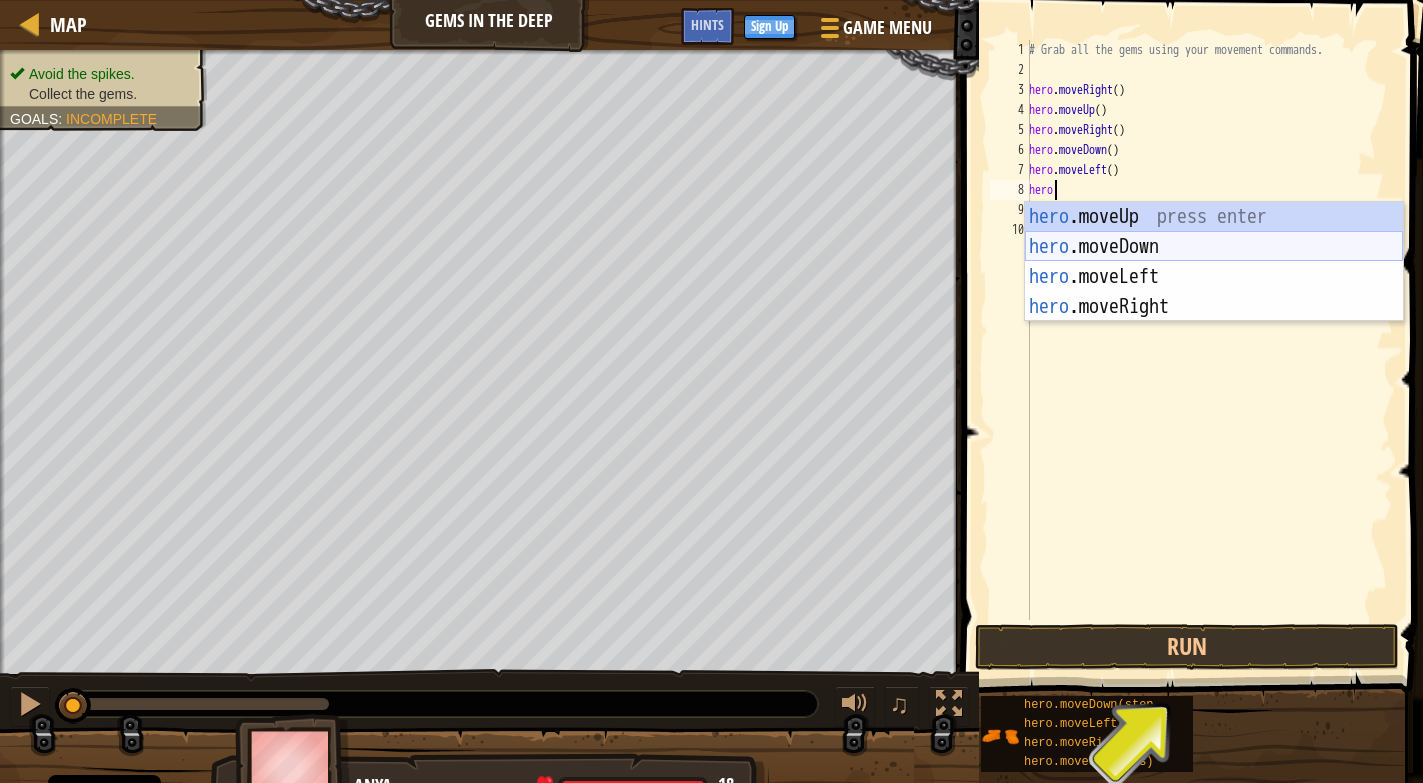 click on "hero .moveUp press enter hero .moveDown press enter hero .moveLeft press enter hero .moveRight press enter" at bounding box center (1214, 292) 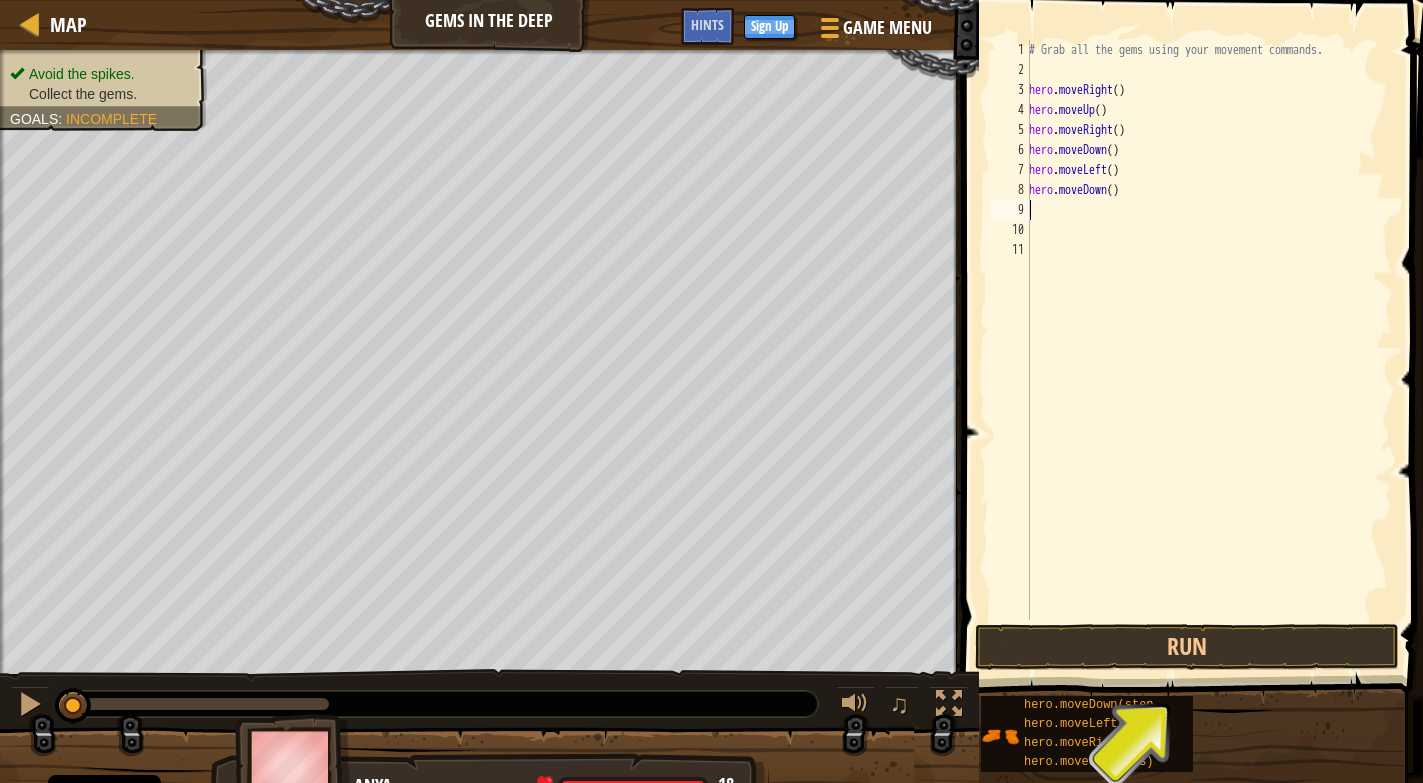type 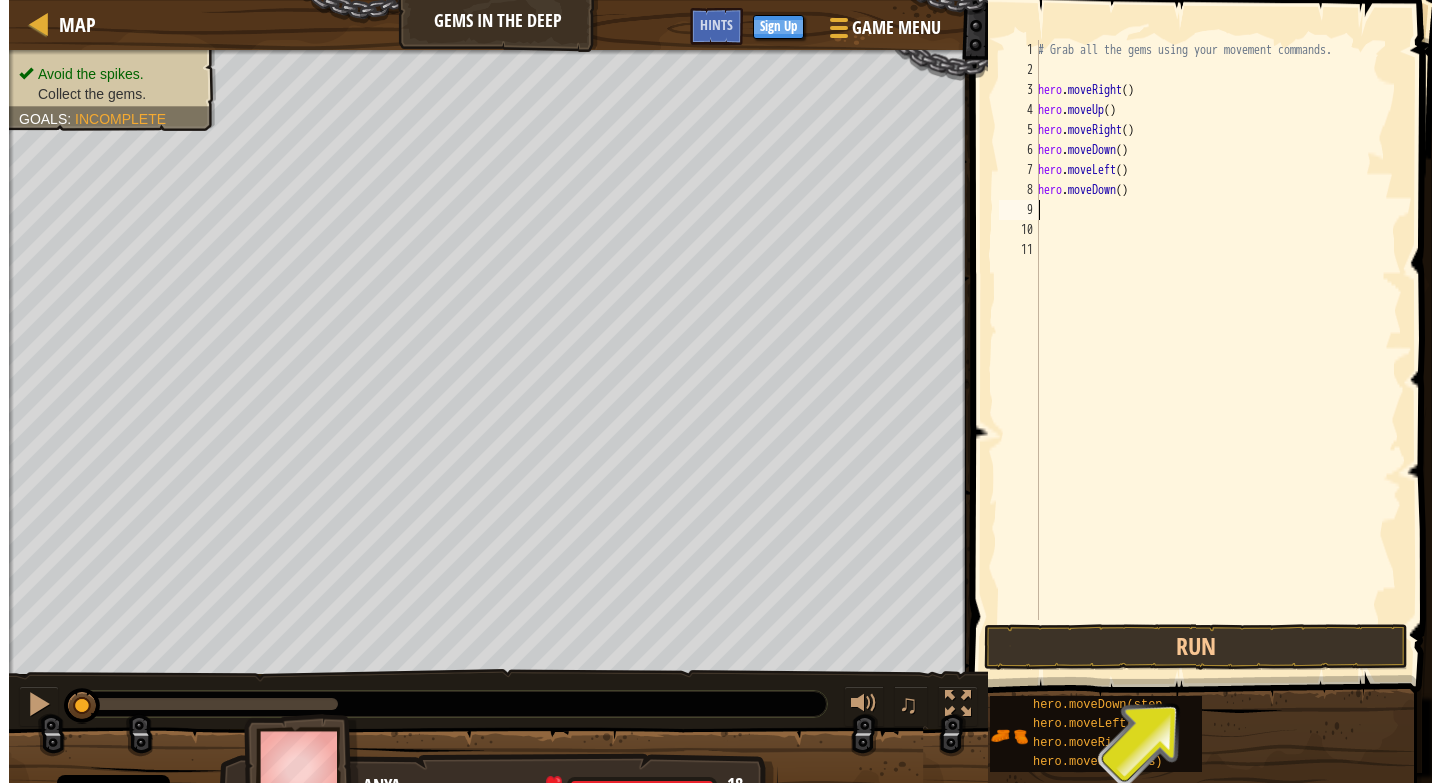 scroll, scrollTop: 9, scrollLeft: 0, axis: vertical 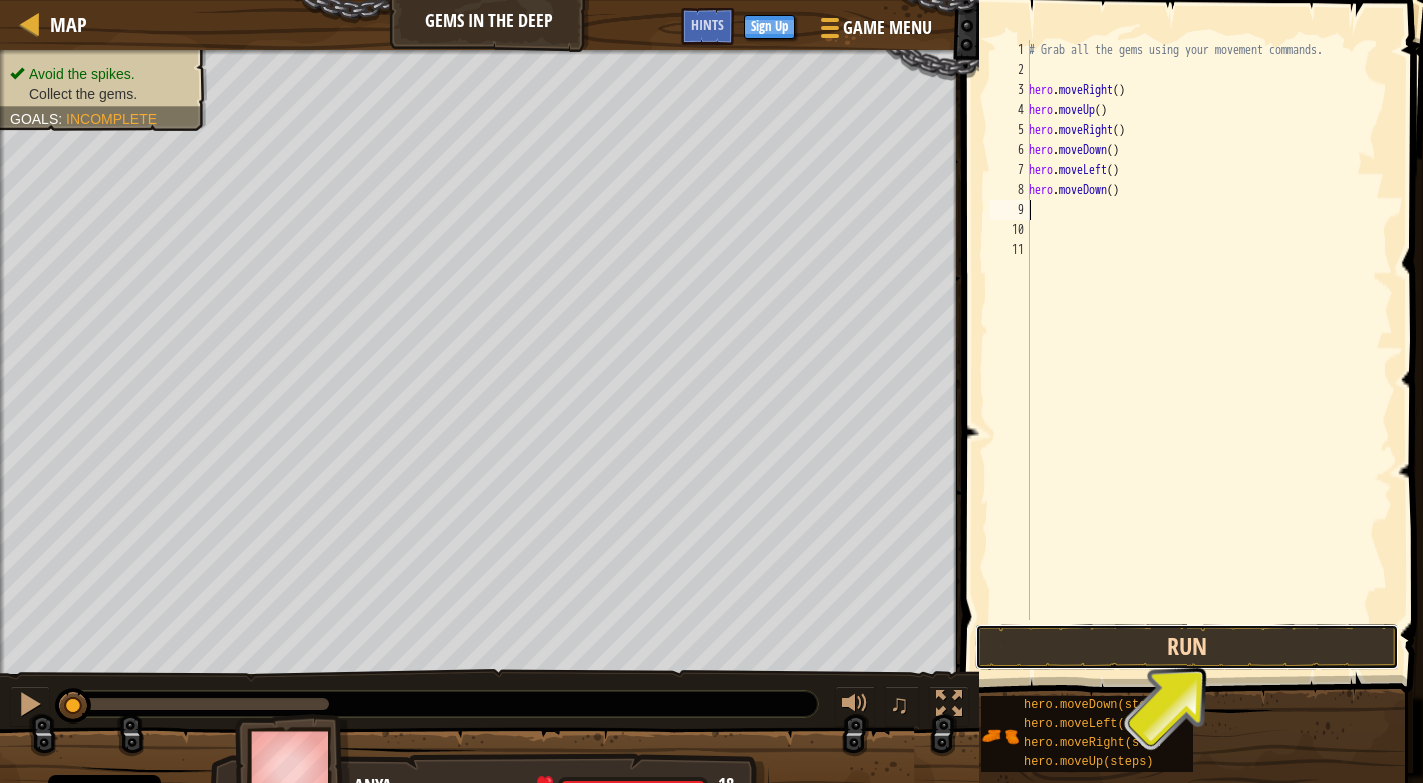 click on "Run" at bounding box center [1187, 647] 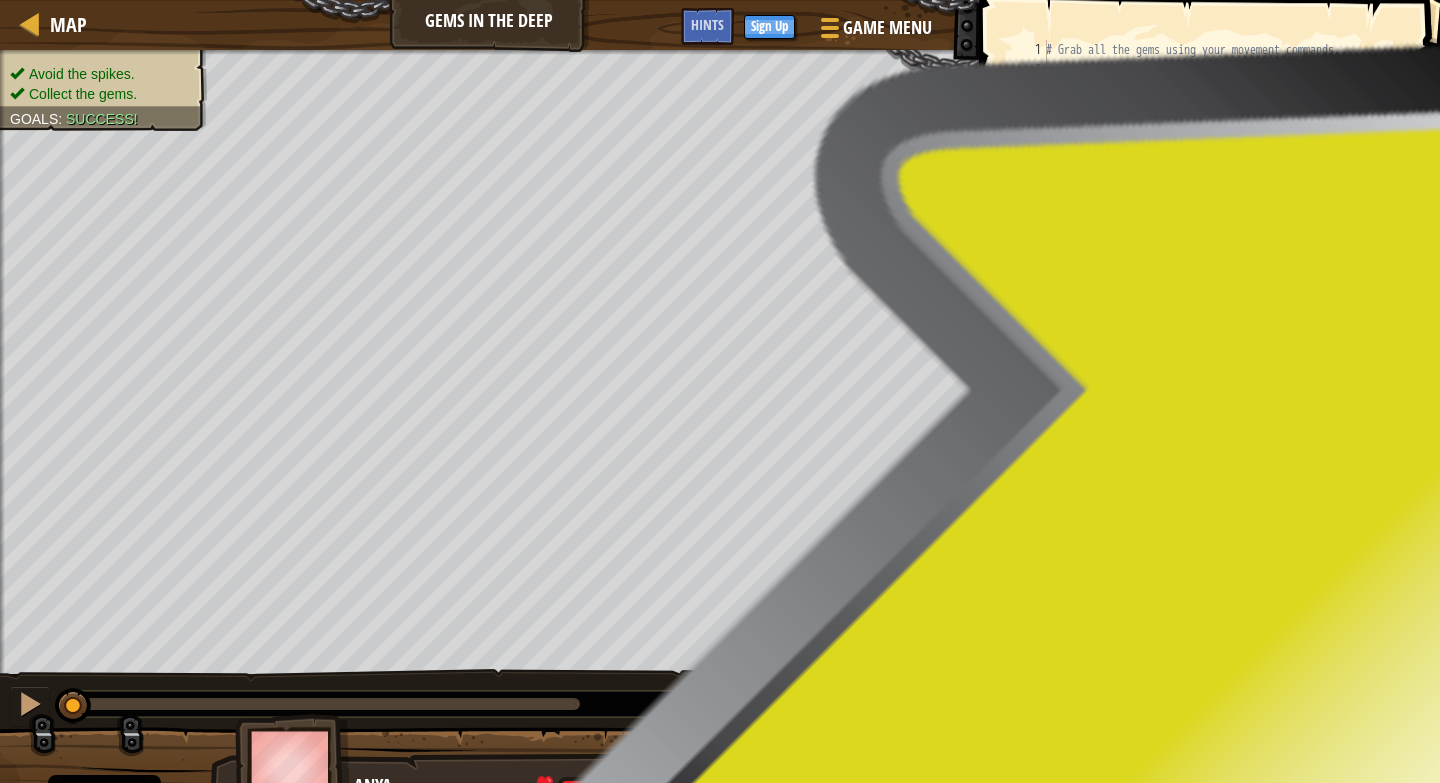 click on "Run" at bounding box center (1093, 647) 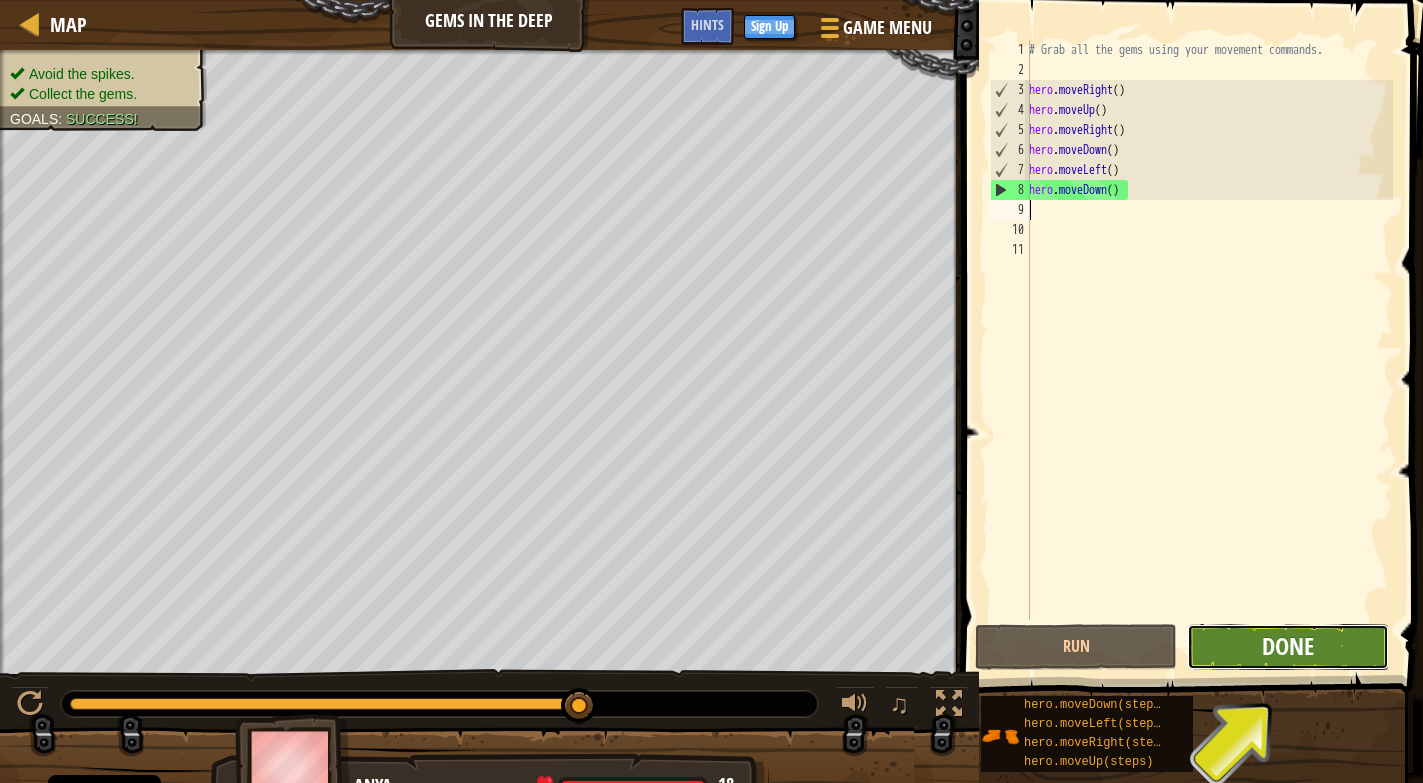 click on "Done" at bounding box center (1288, 646) 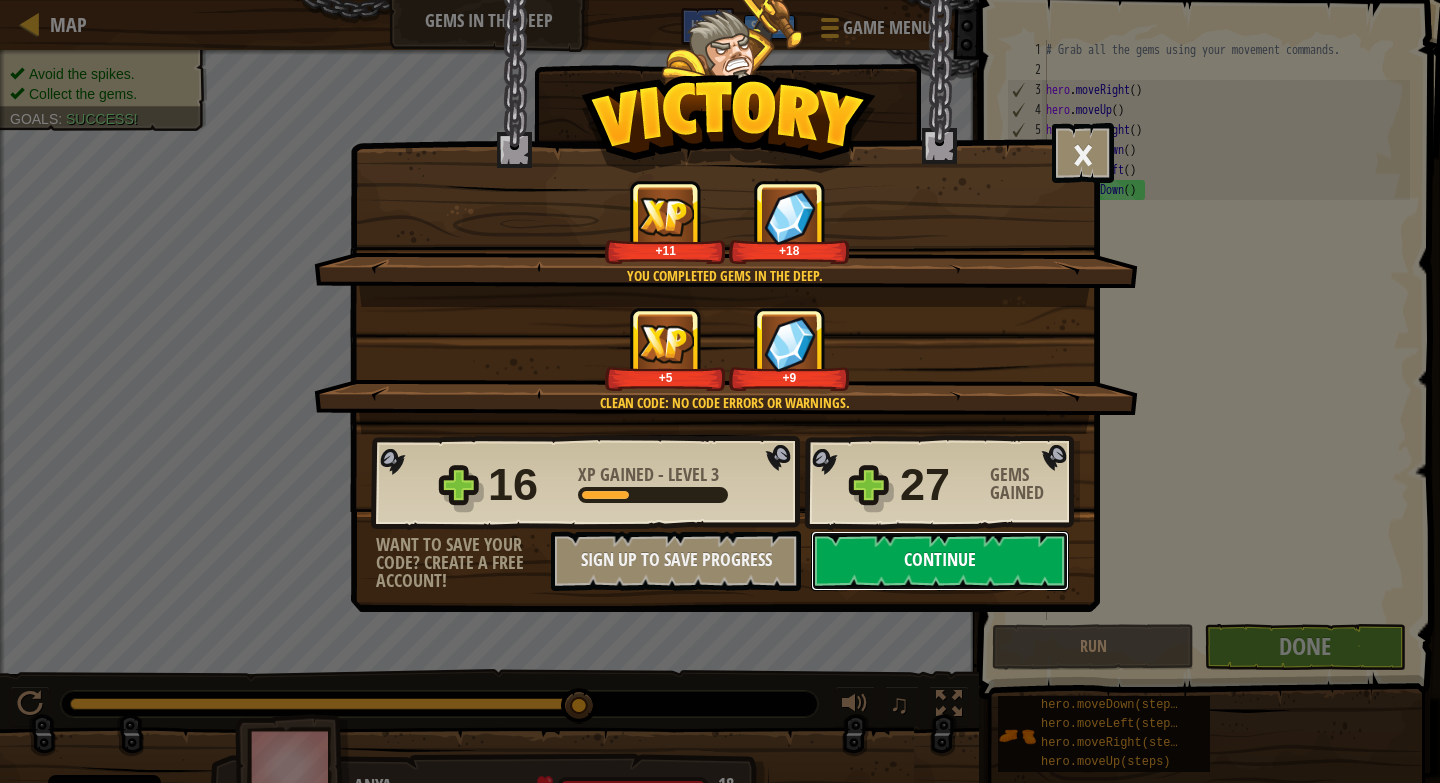 click on "Continue" at bounding box center [940, 561] 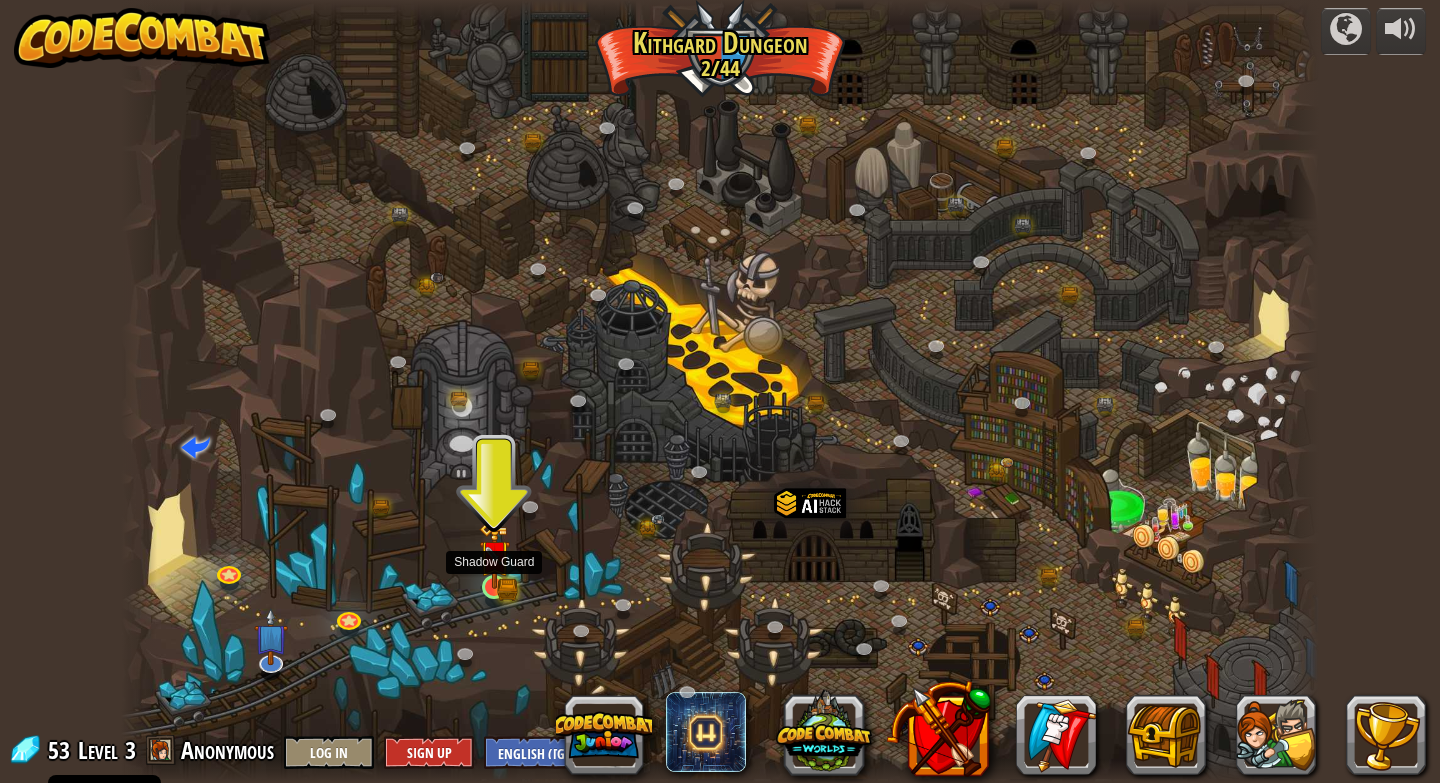 click at bounding box center (494, 555) 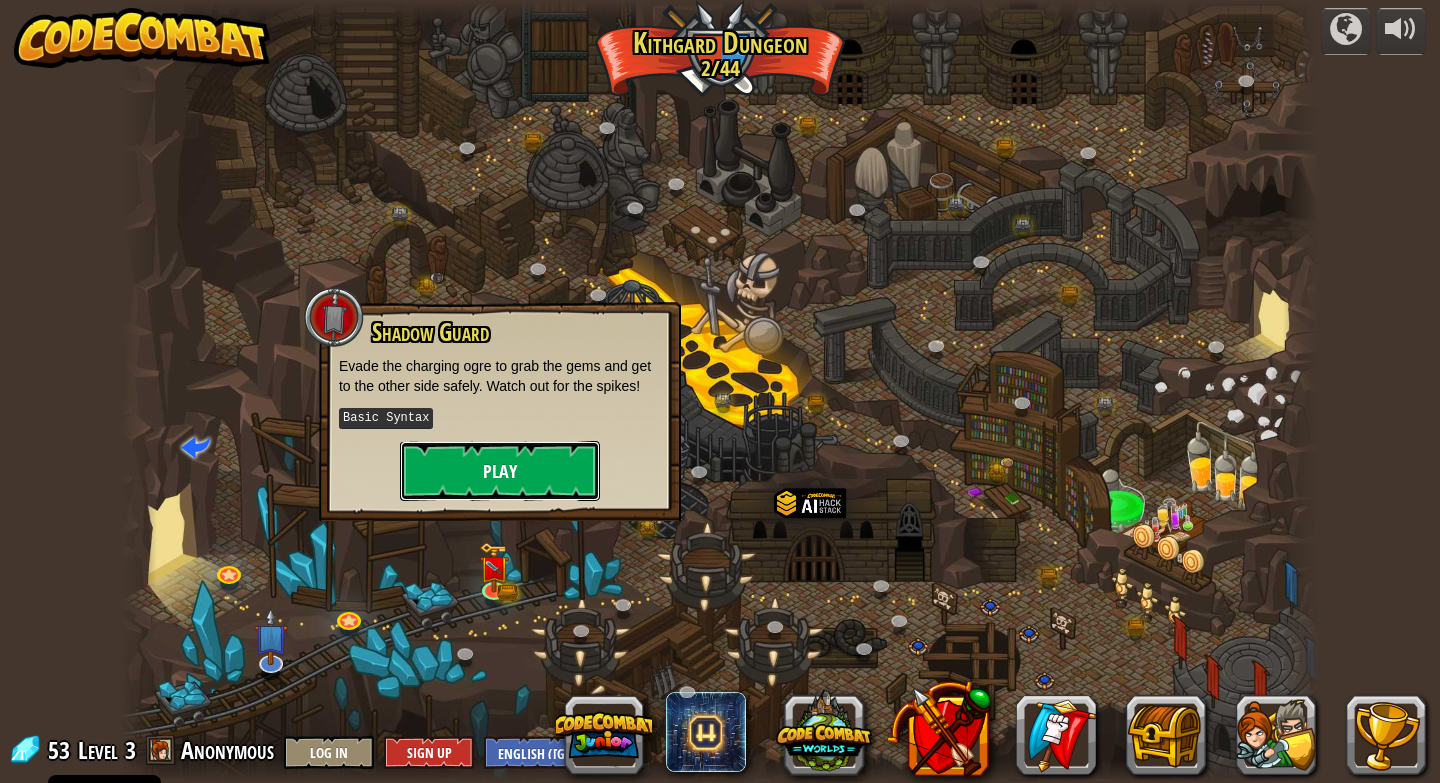 click on "Play" at bounding box center (500, 471) 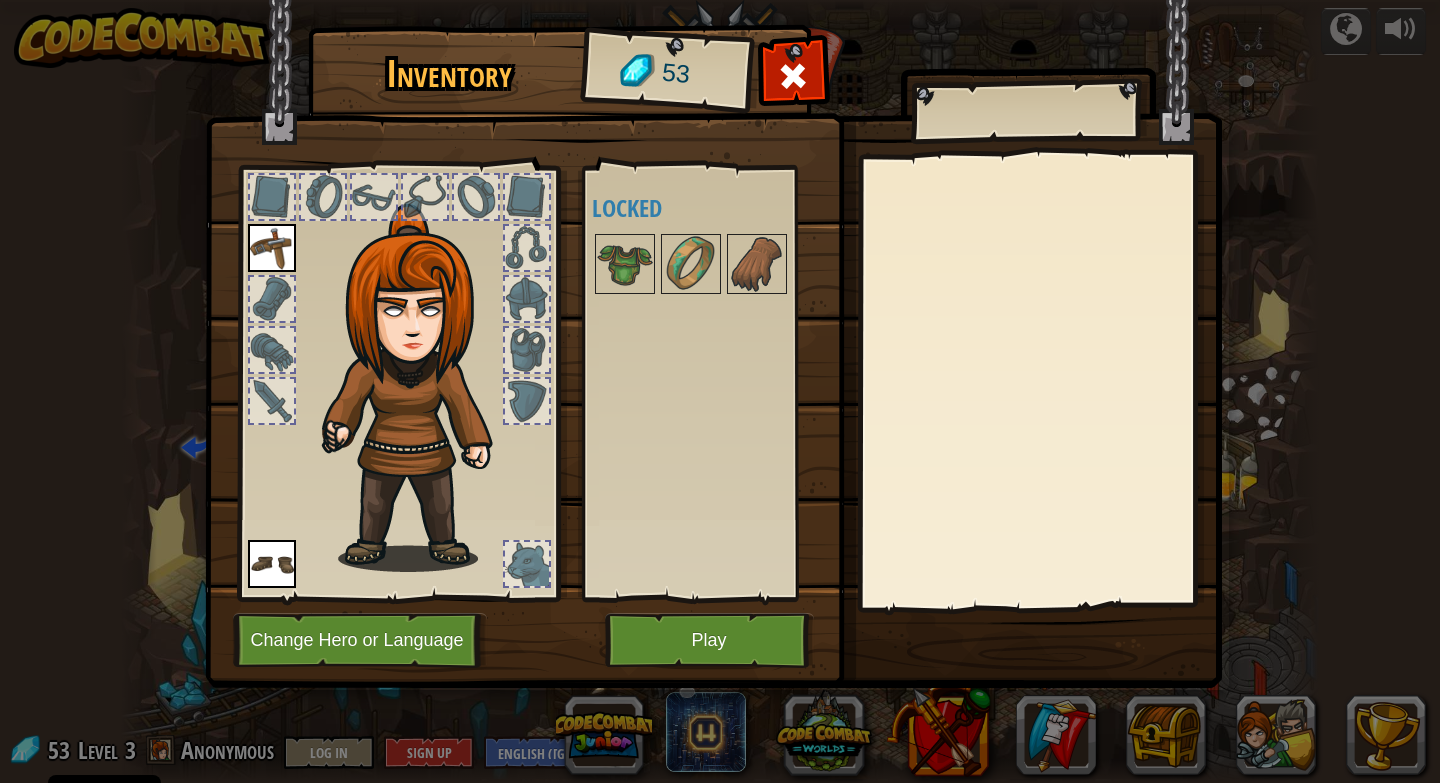 click at bounding box center (272, 299) 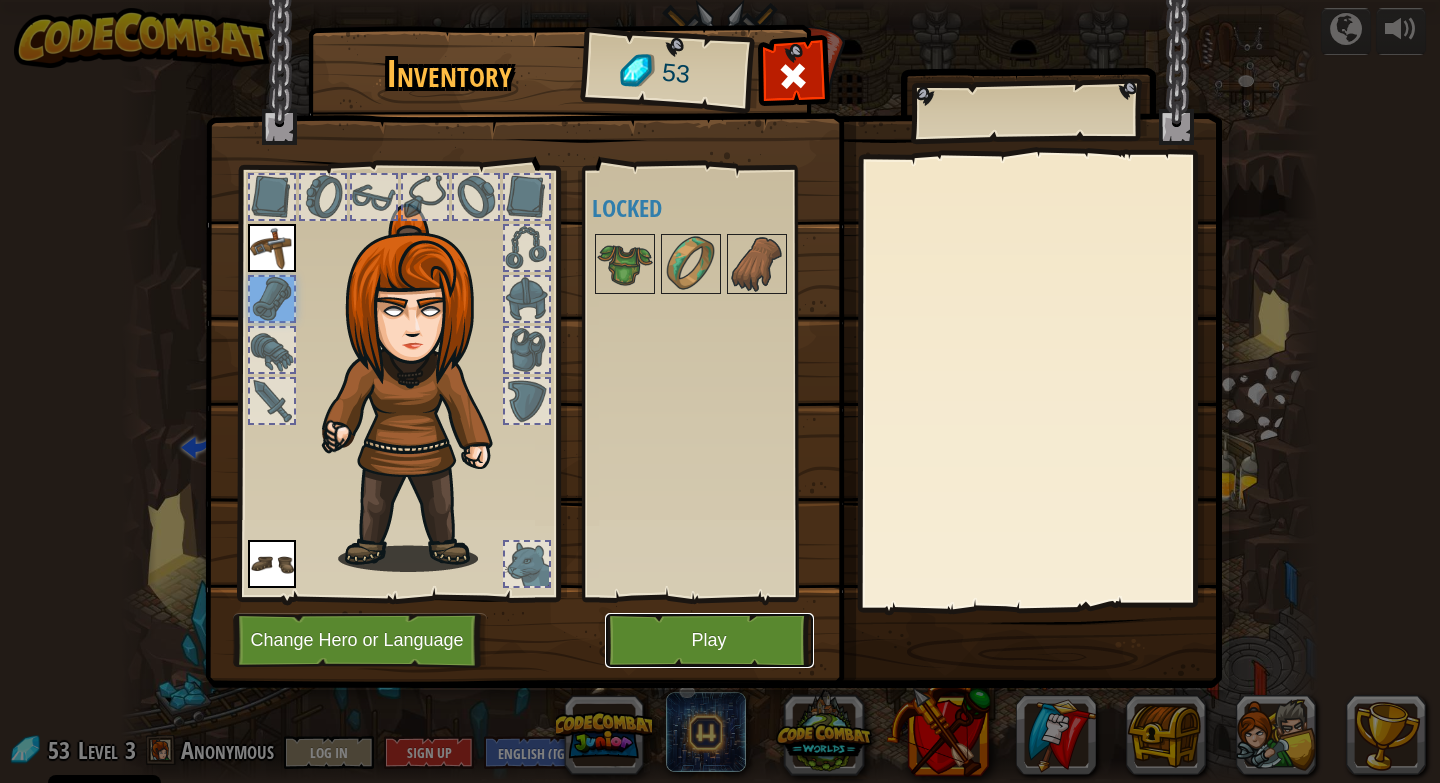 click on "Play" at bounding box center (709, 640) 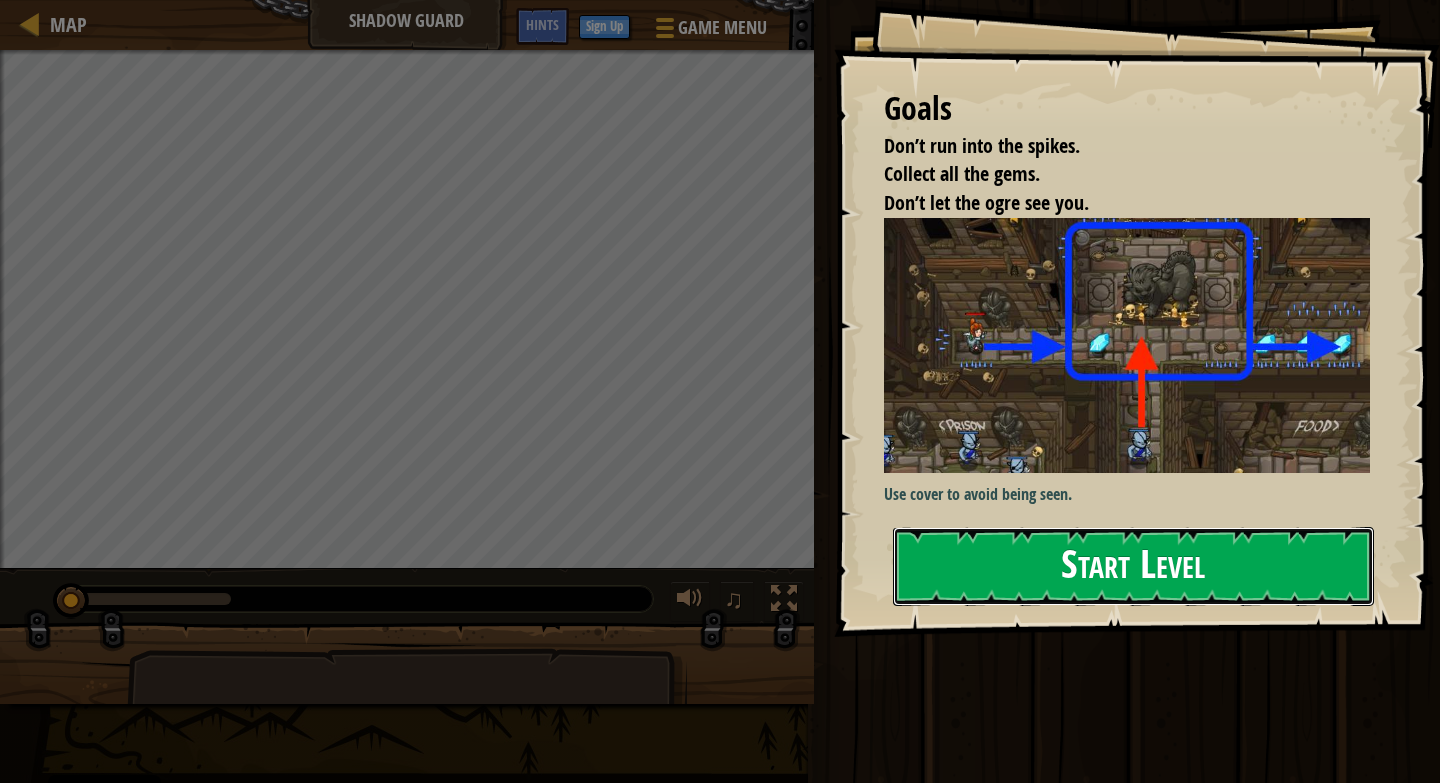 click on "Start Level" at bounding box center [1133, 566] 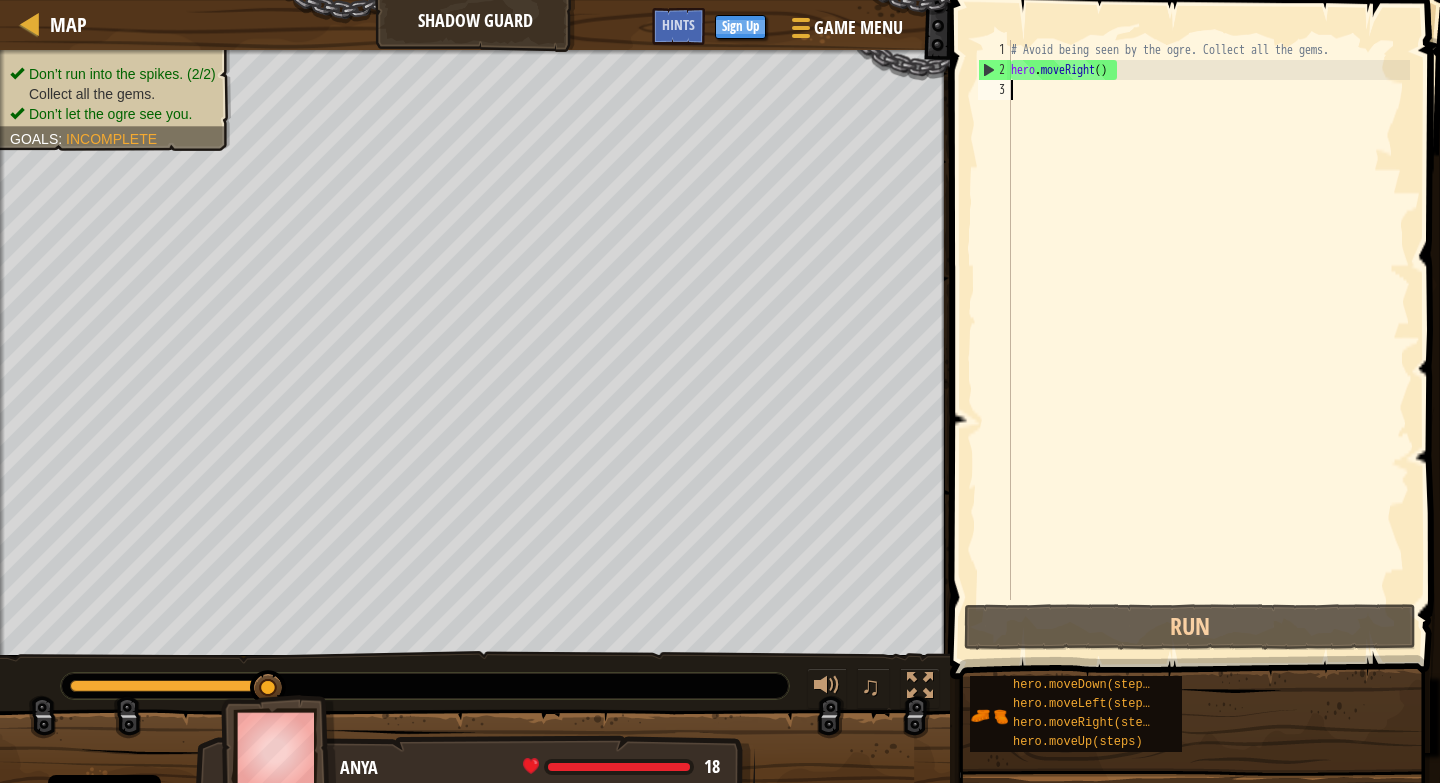 scroll, scrollTop: 9, scrollLeft: 0, axis: vertical 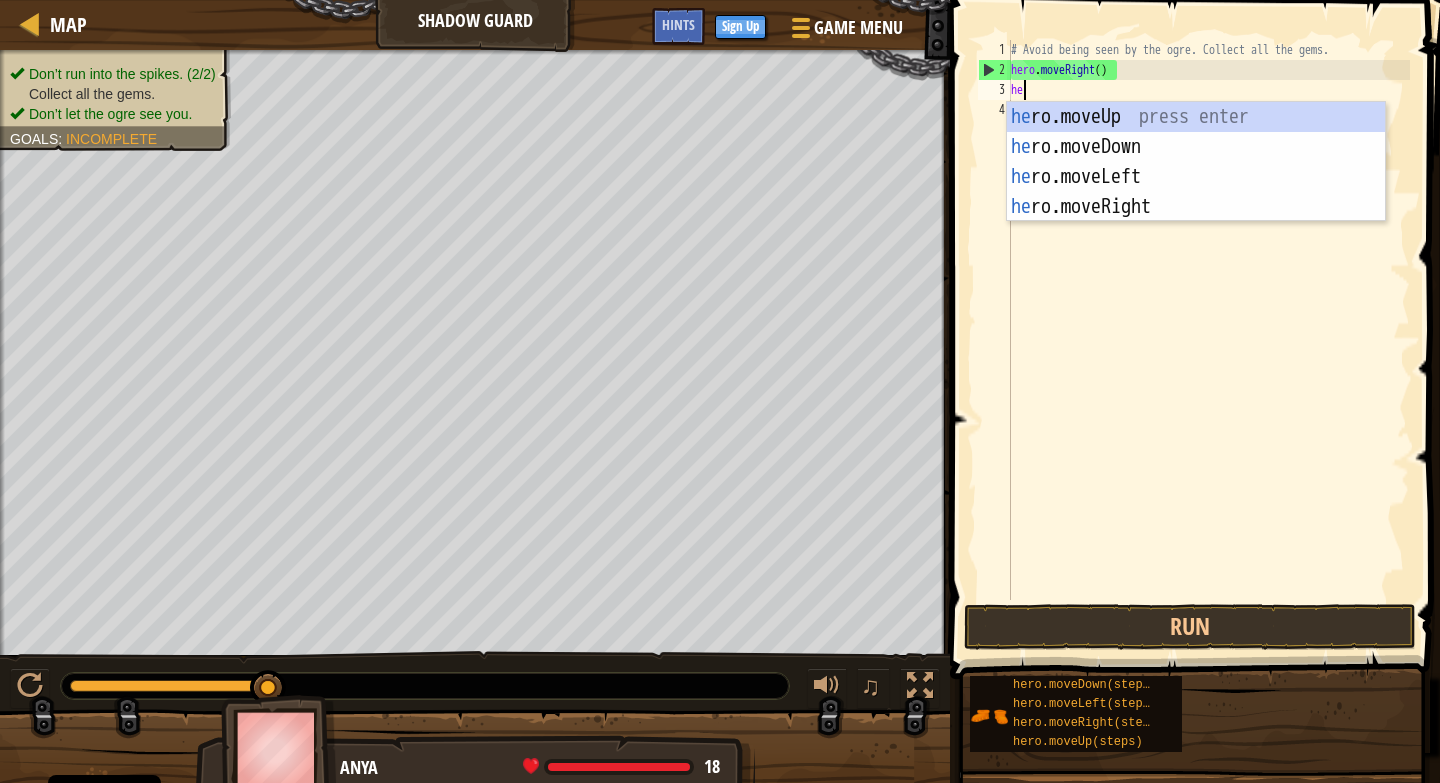 type on "hero" 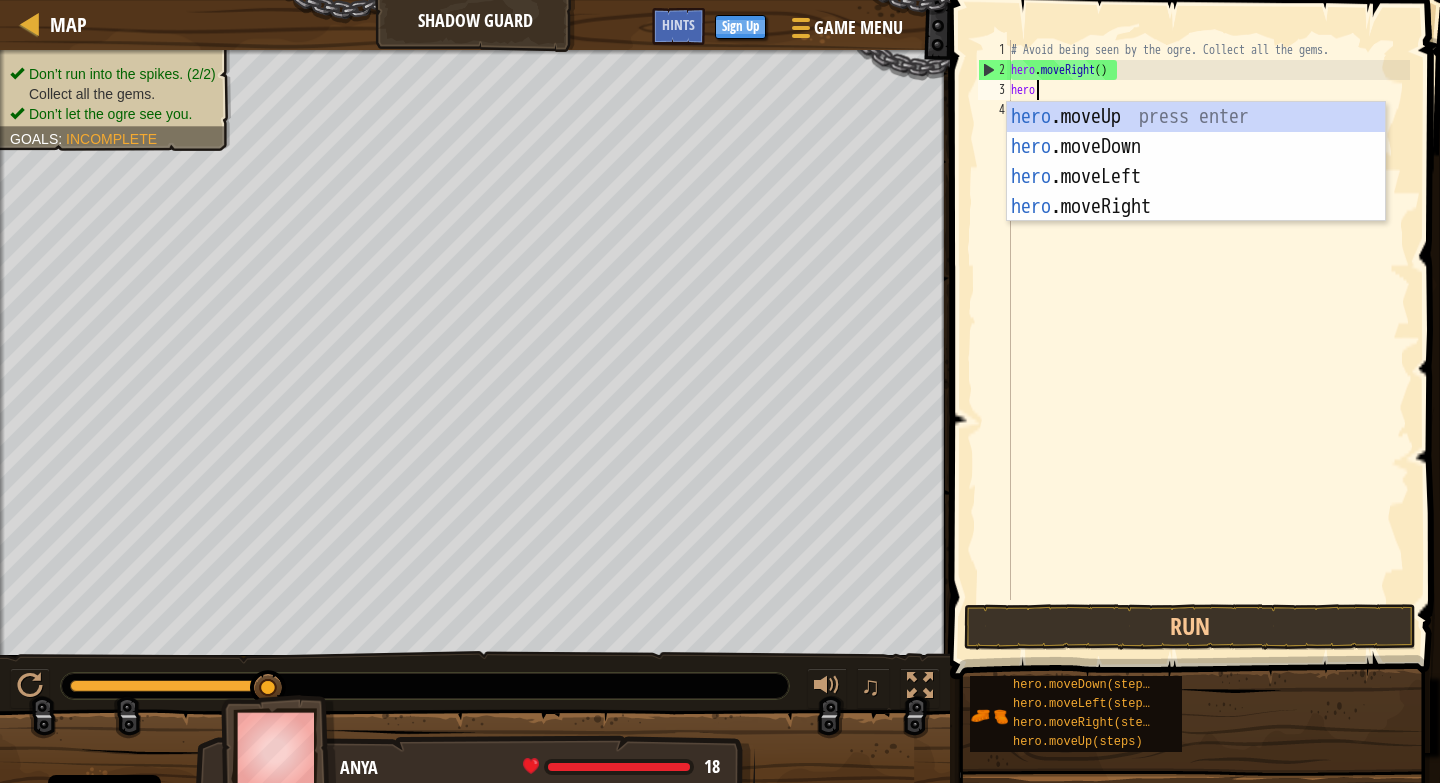 scroll, scrollTop: 9, scrollLeft: 1, axis: both 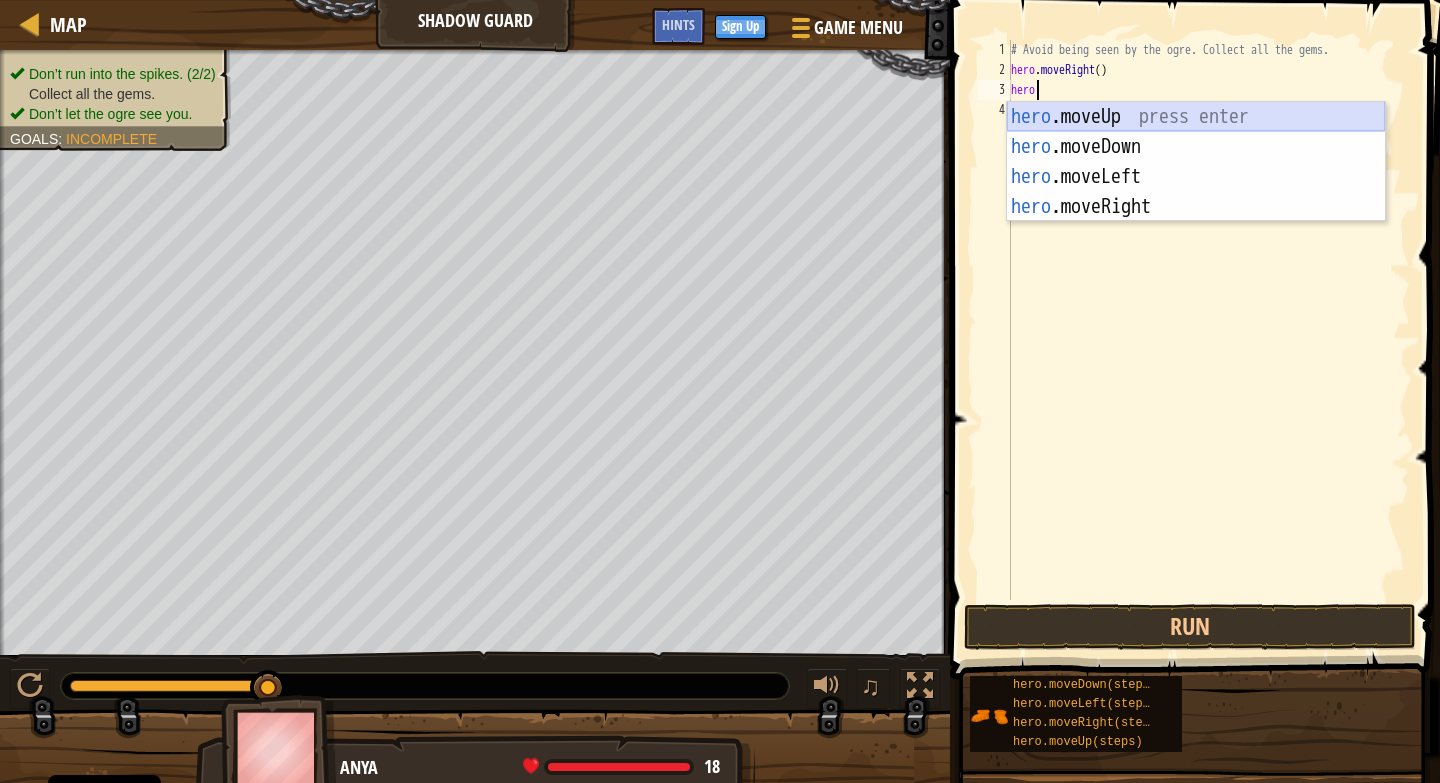 click on "hero .moveUp press enter hero .moveDown press enter hero .moveLeft press enter hero .moveRight press enter" at bounding box center [1196, 192] 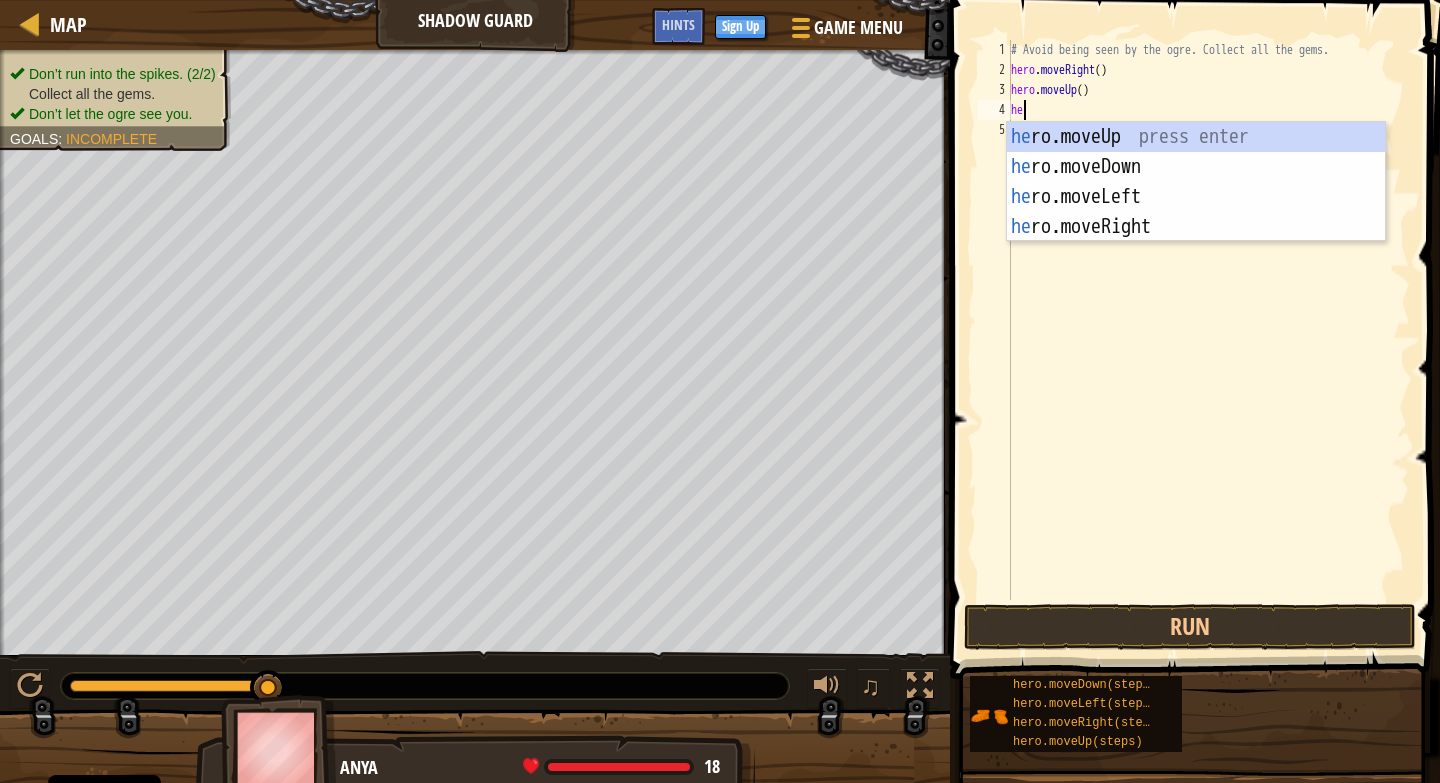 scroll, scrollTop: 9, scrollLeft: 1, axis: both 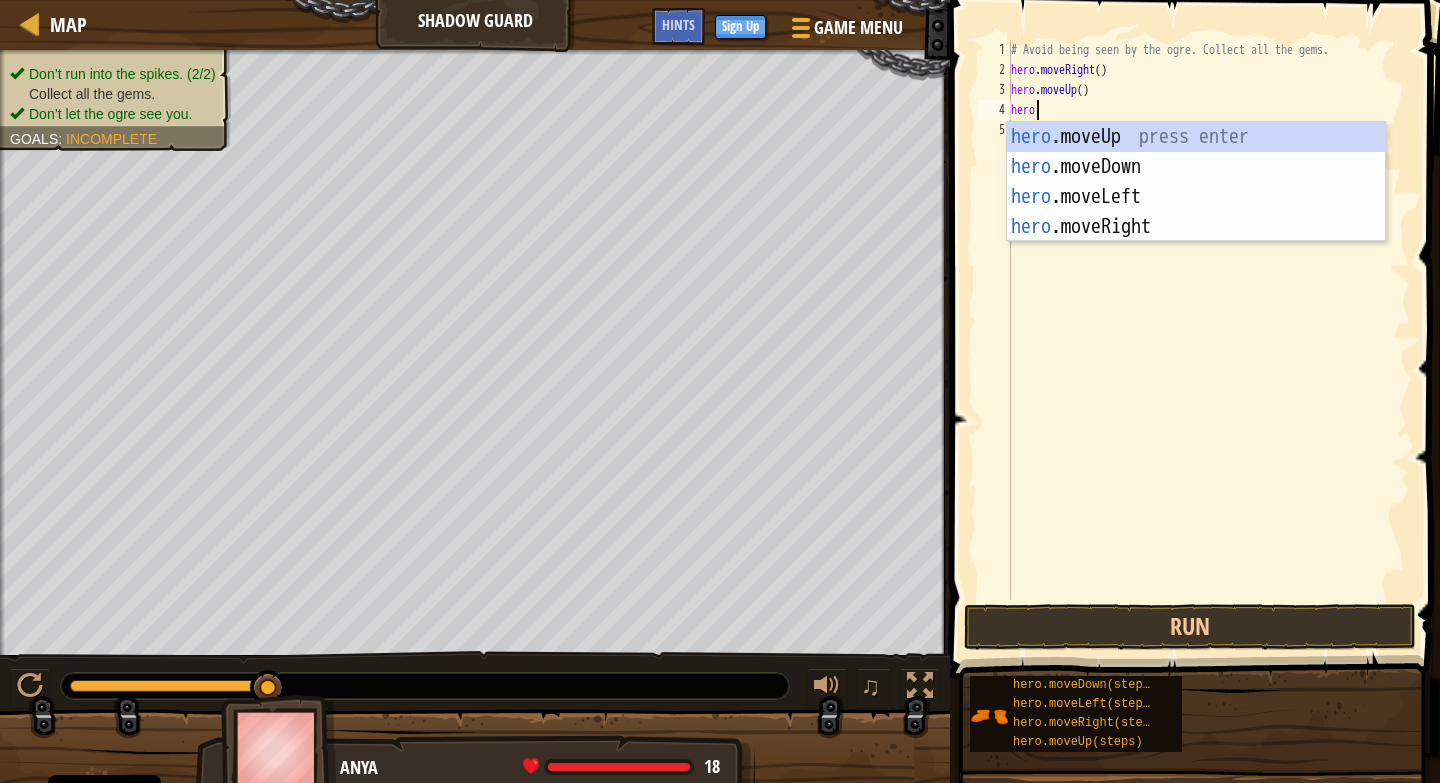 type on "hero" 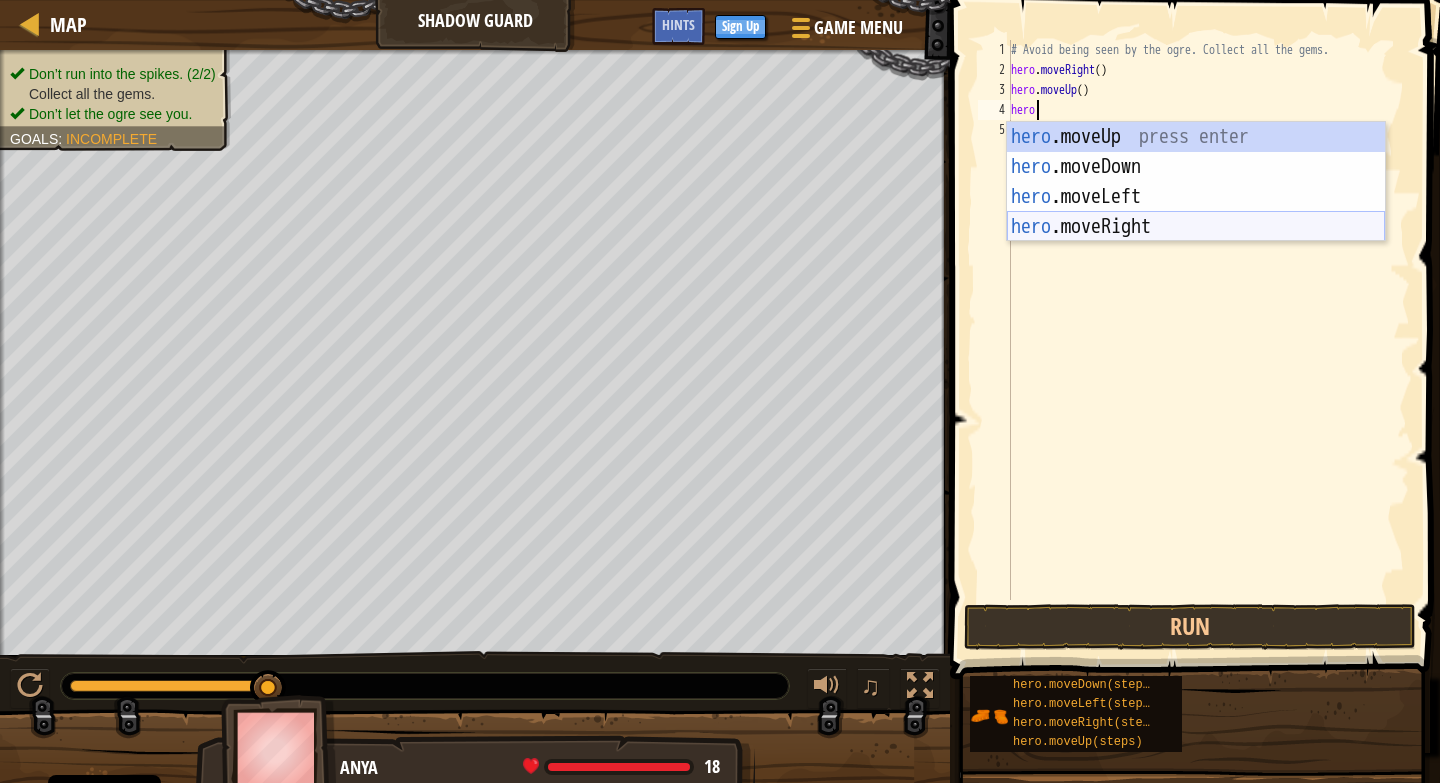 click on "hero .moveUp press enter hero .moveDown press enter hero .moveLeft press enter hero .moveRight press enter" at bounding box center [1196, 212] 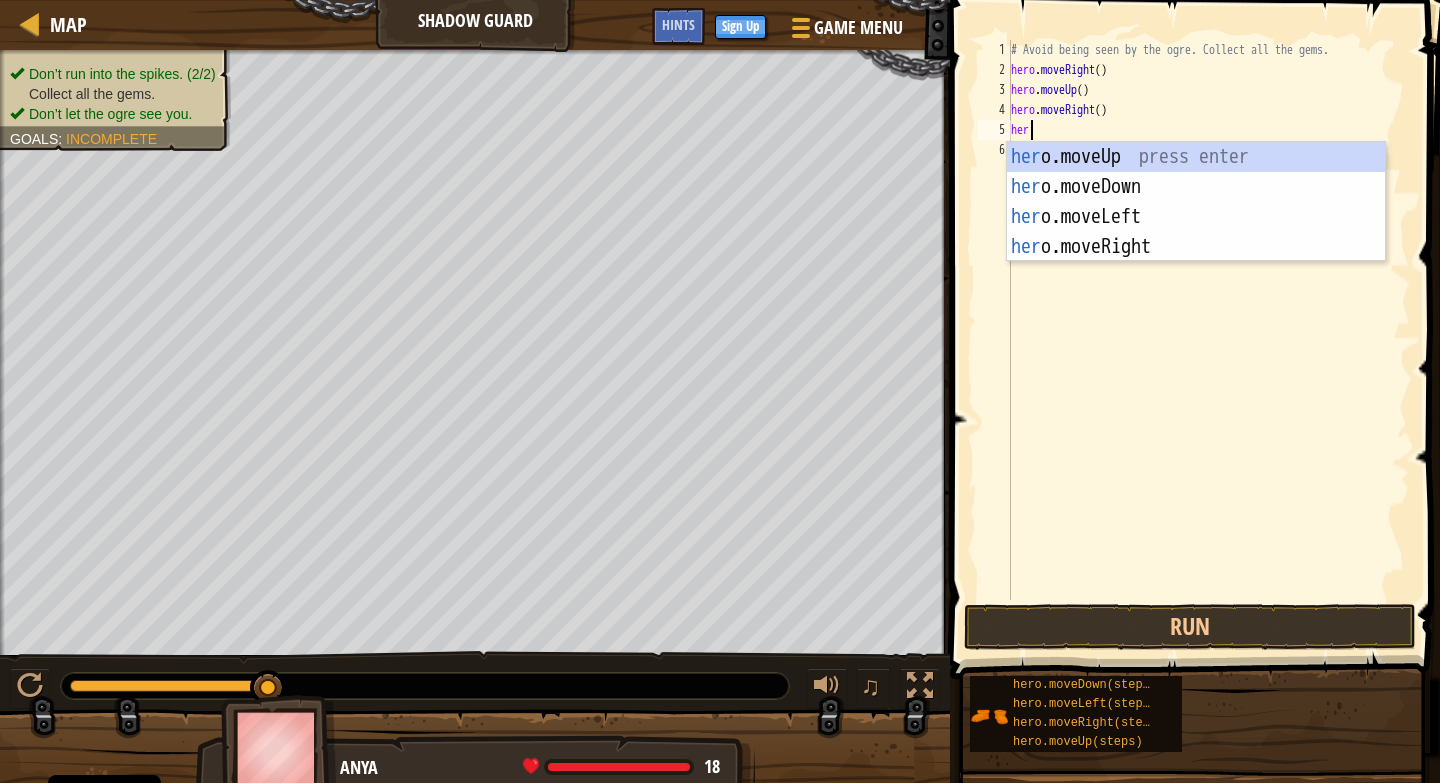 scroll, scrollTop: 9, scrollLeft: 1, axis: both 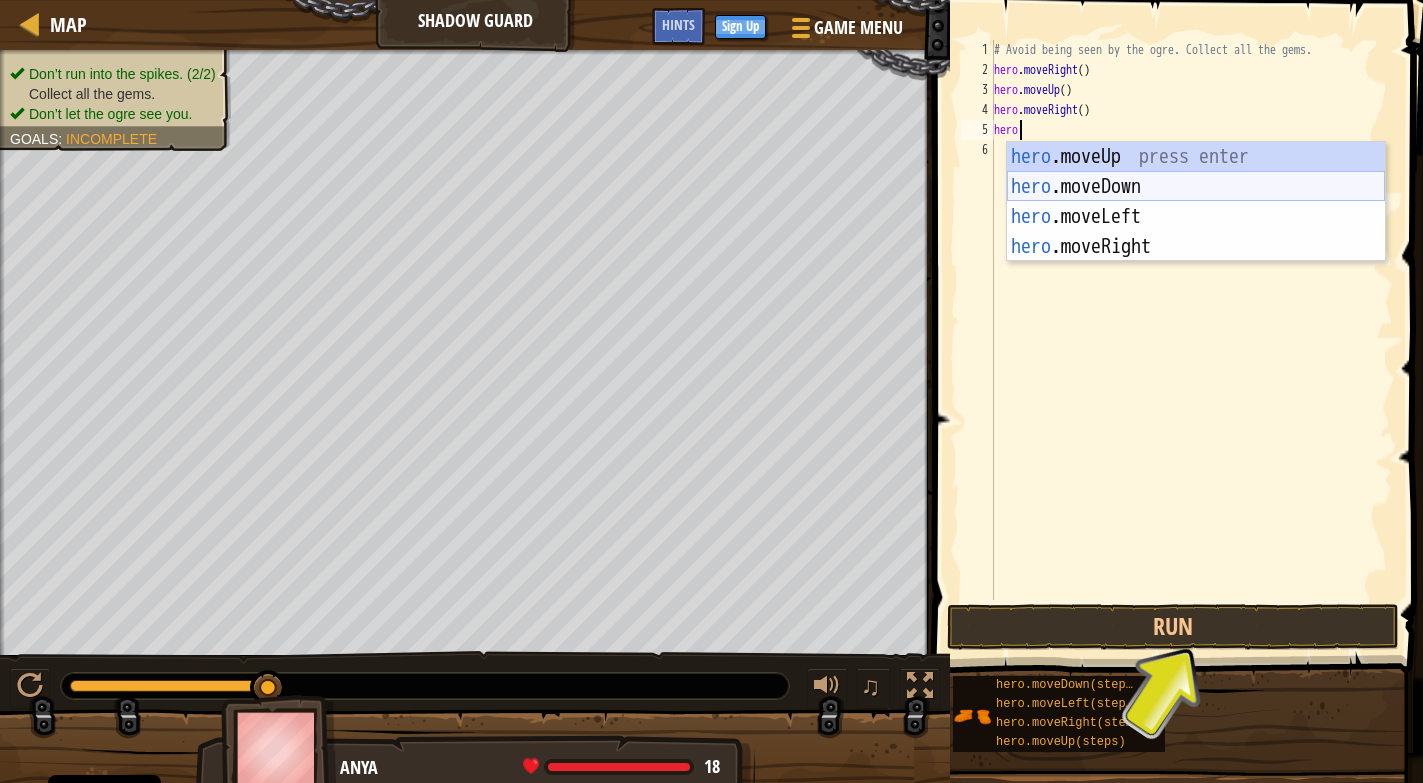 click on "hero .moveUp press enter hero .moveDown press enter hero .moveLeft press enter hero .moveRight press enter" at bounding box center (1196, 232) 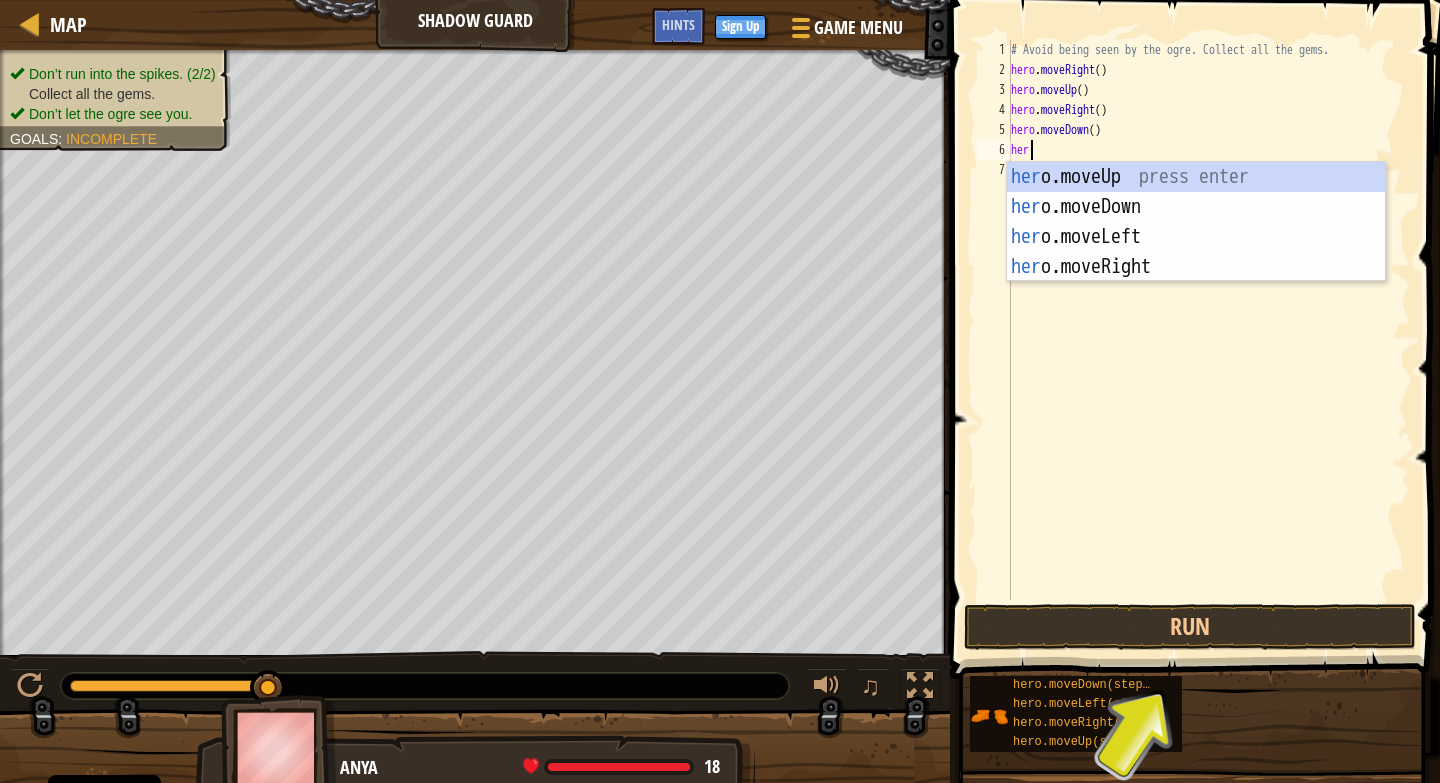 scroll, scrollTop: 9, scrollLeft: 1, axis: both 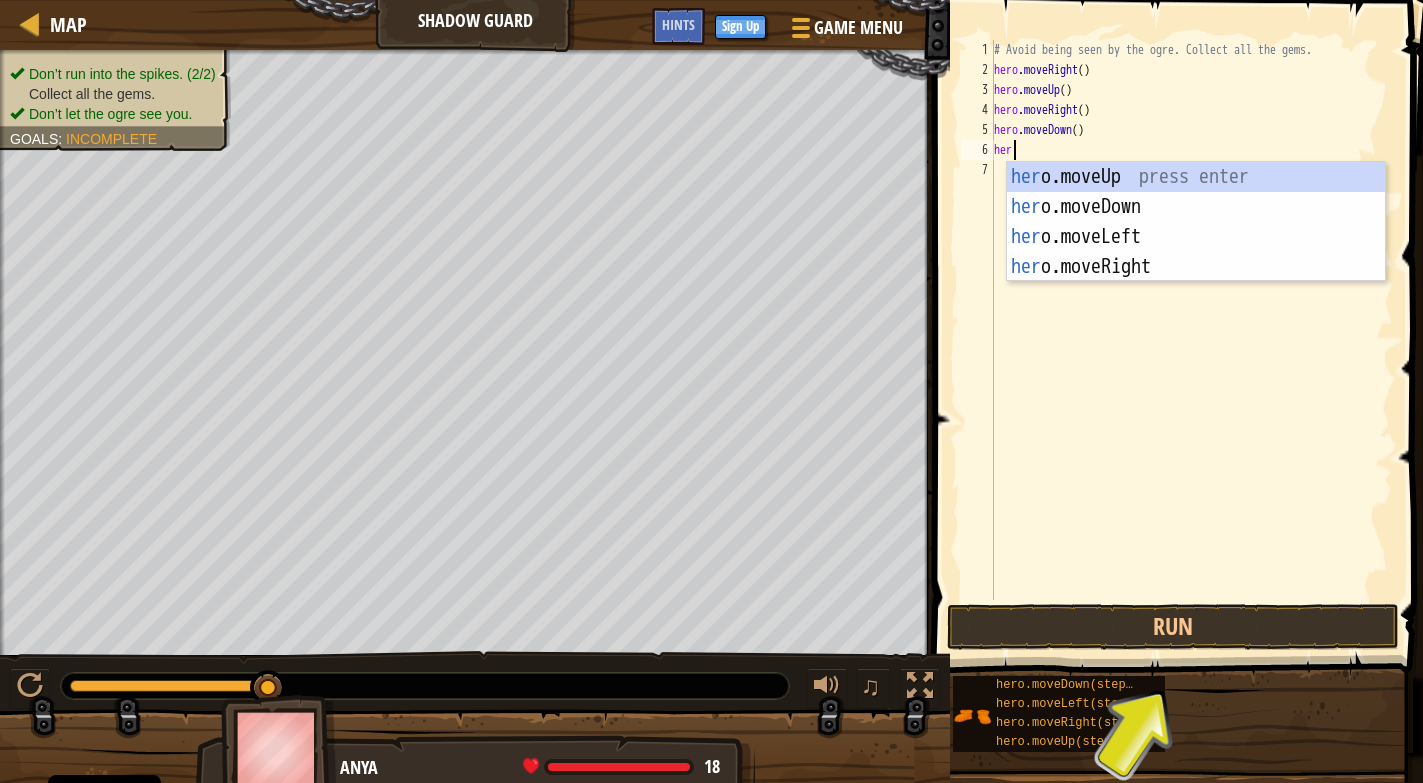 type on "hero" 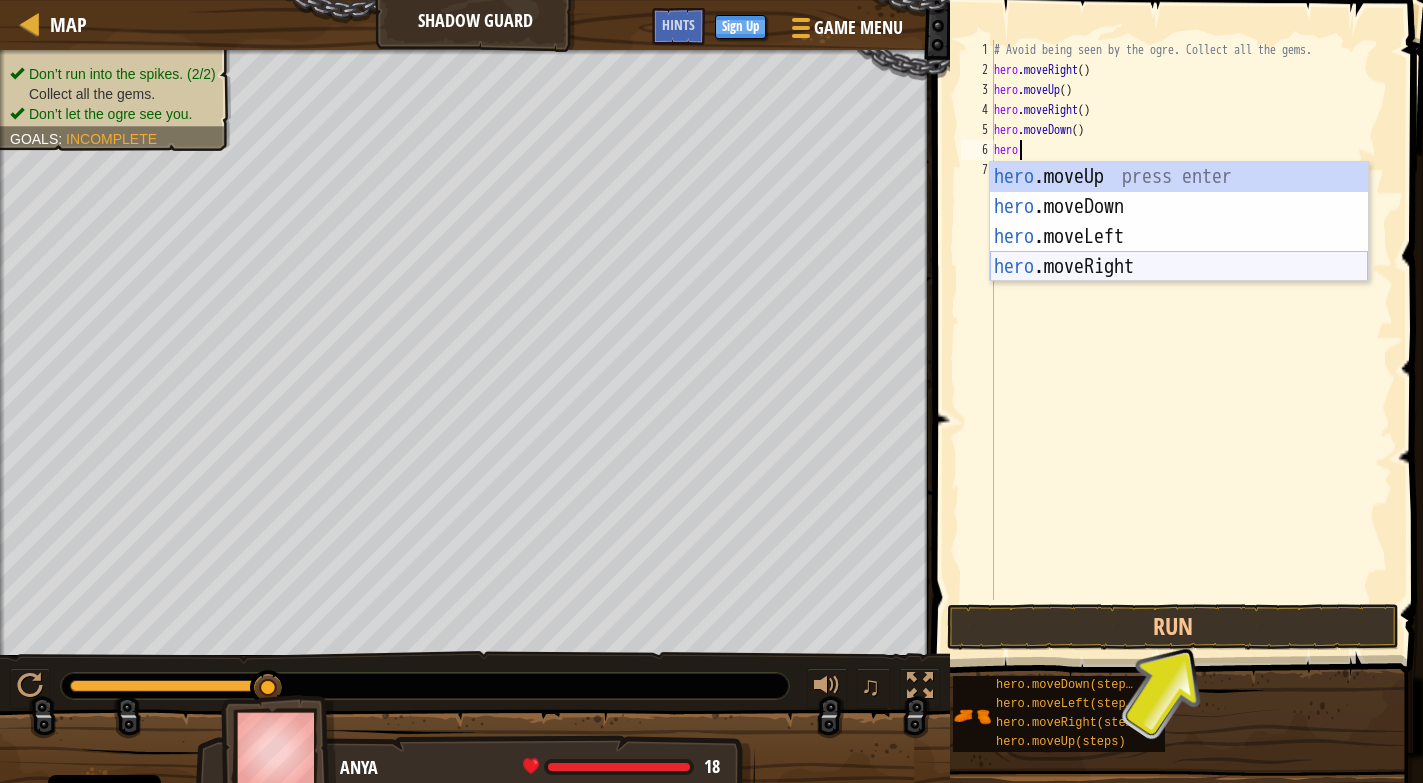 click on "hero .moveUp press enter hero .moveDown press enter hero .moveLeft press enter hero .moveRight press enter" at bounding box center (1179, 252) 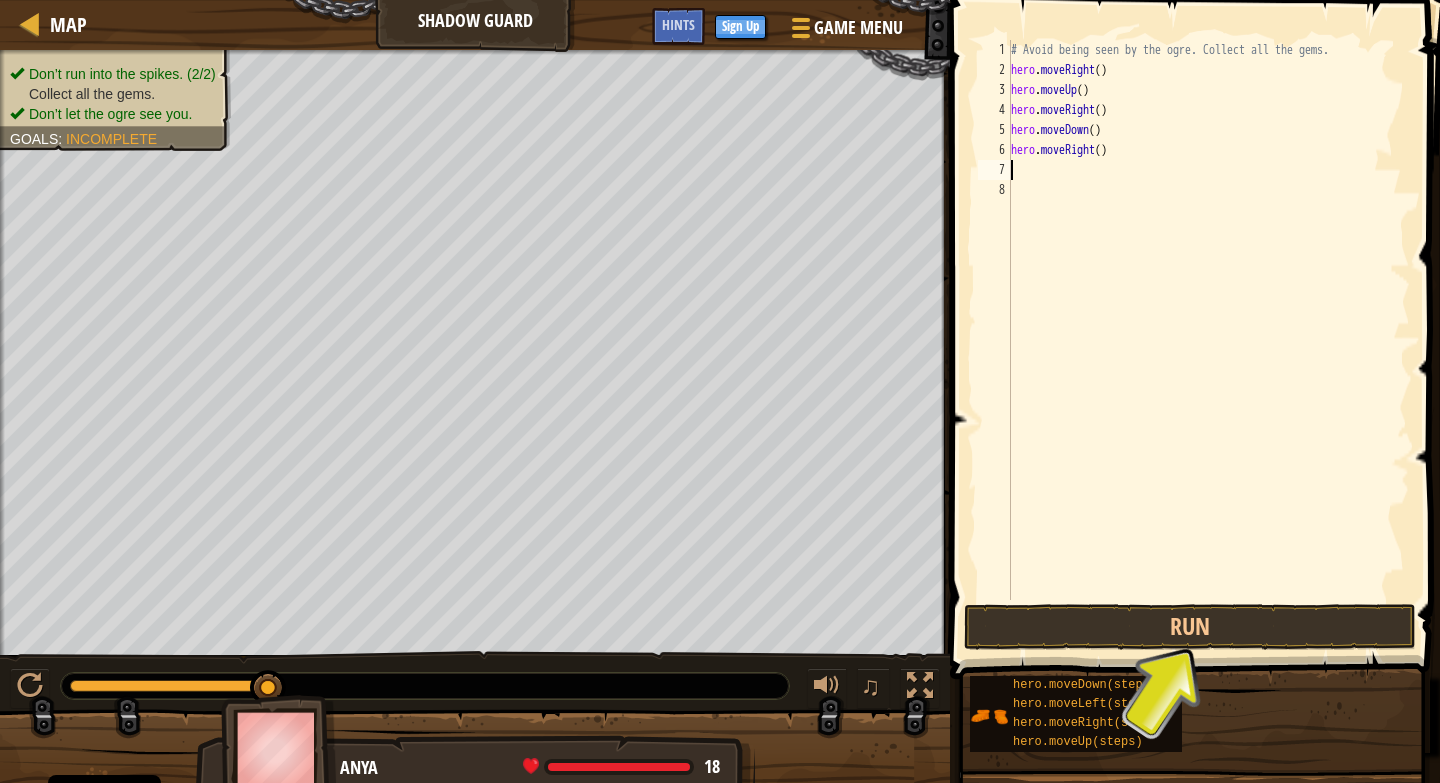 scroll, scrollTop: 9, scrollLeft: 0, axis: vertical 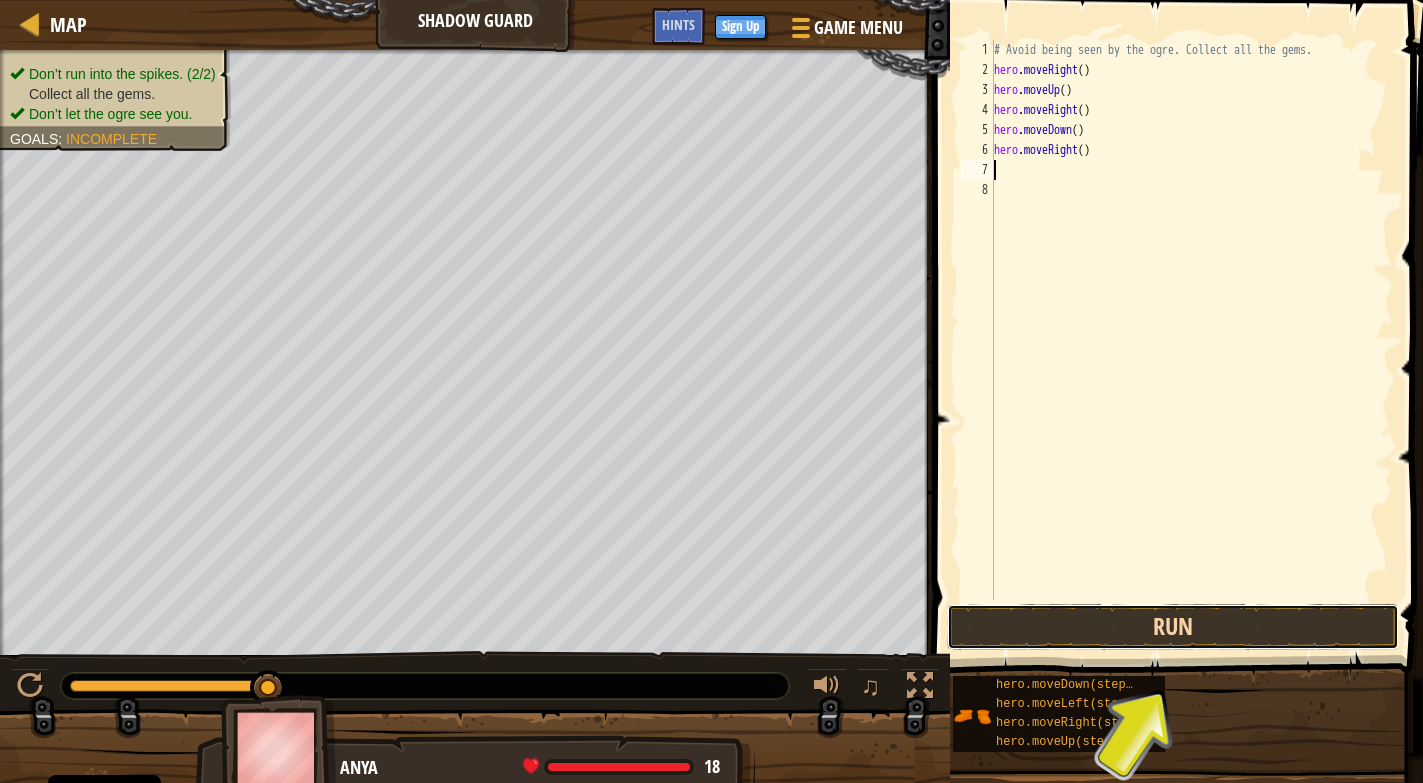 click on "Run" at bounding box center [1173, 627] 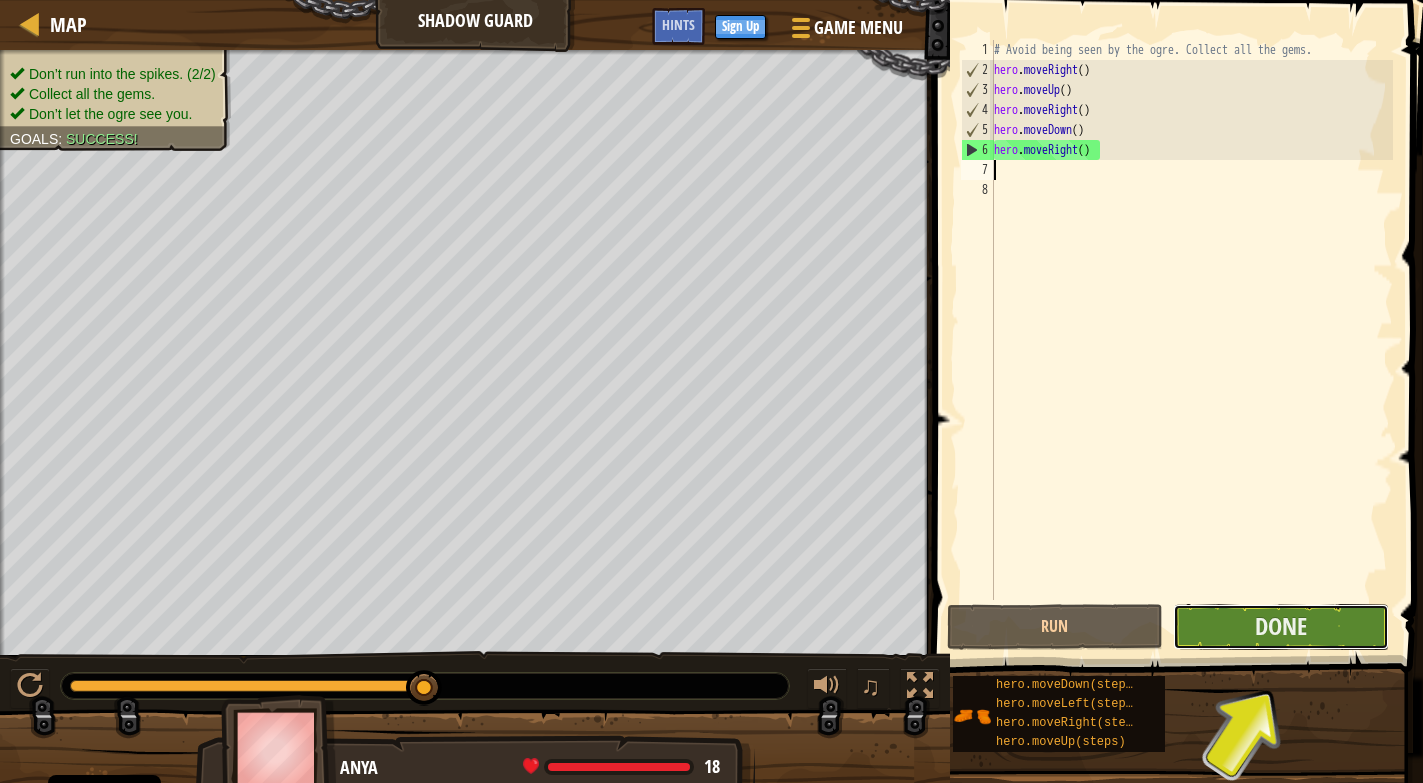 click on "Done" at bounding box center [1281, 627] 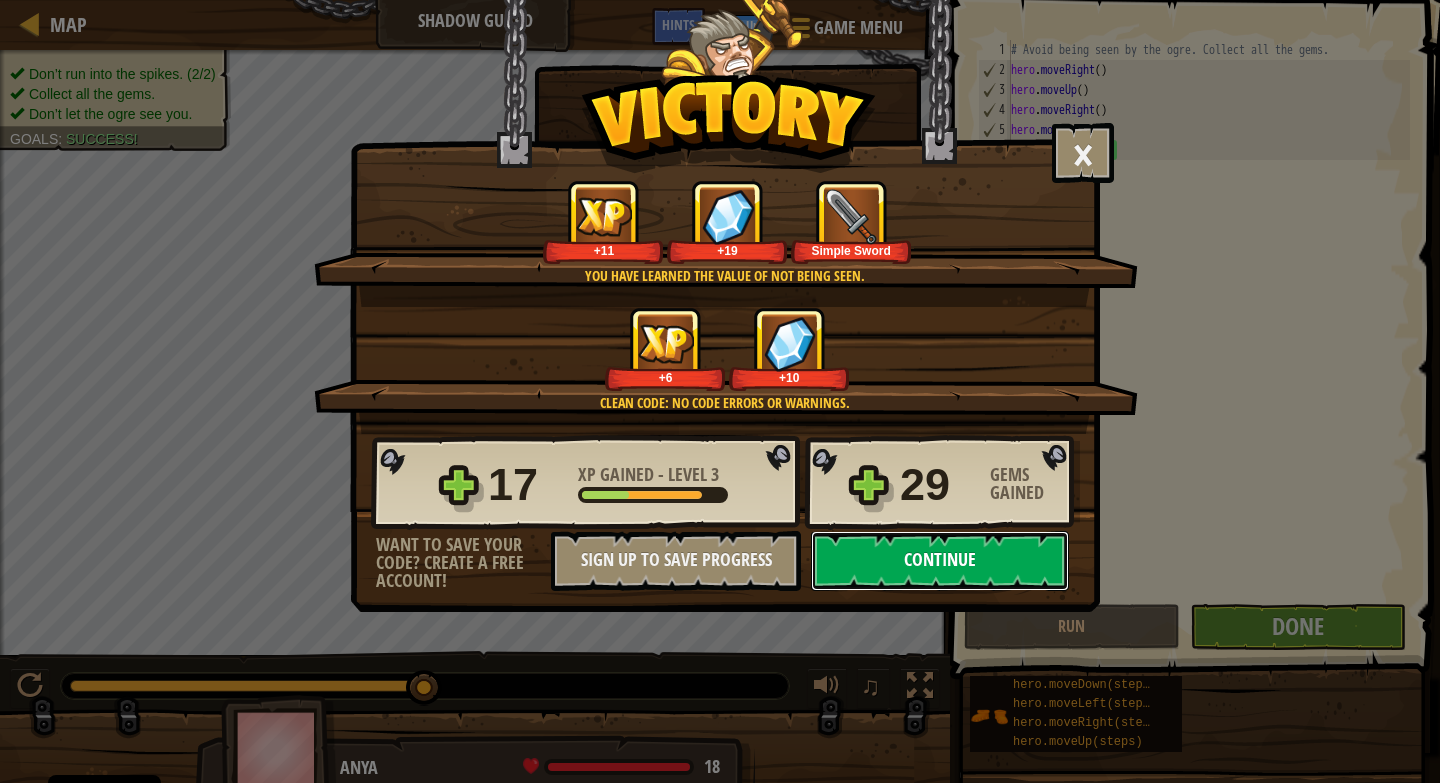 click on "Continue" at bounding box center [940, 561] 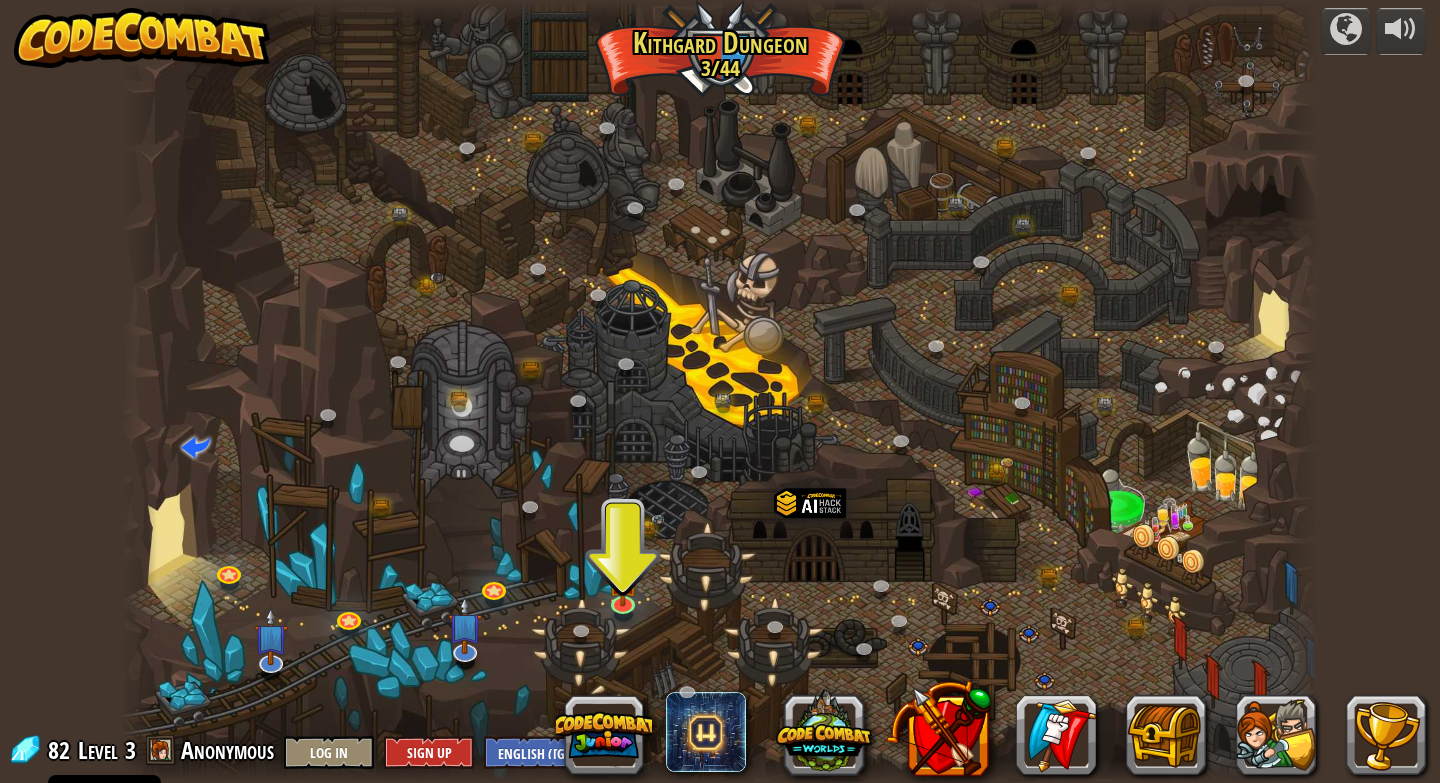 click at bounding box center (720, 391) 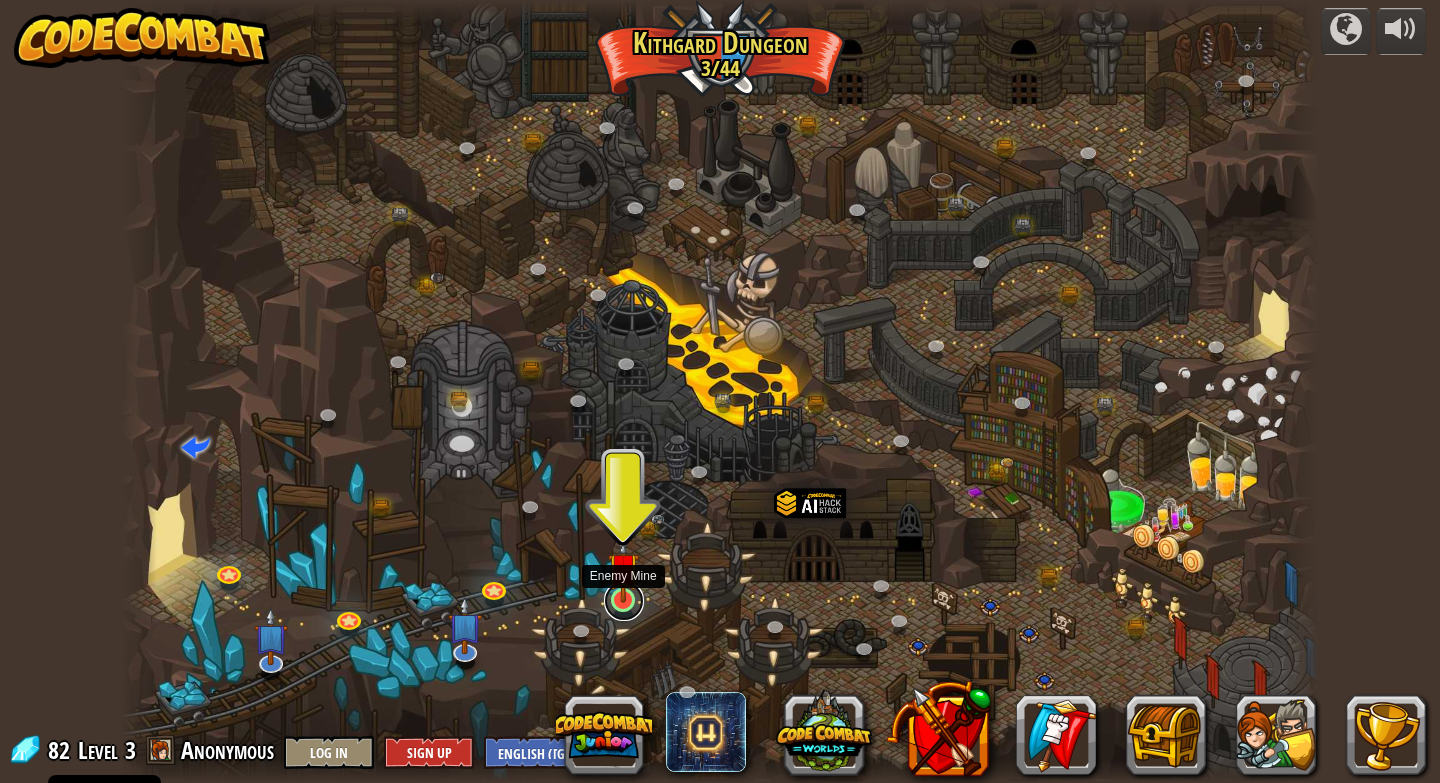click at bounding box center (624, 601) 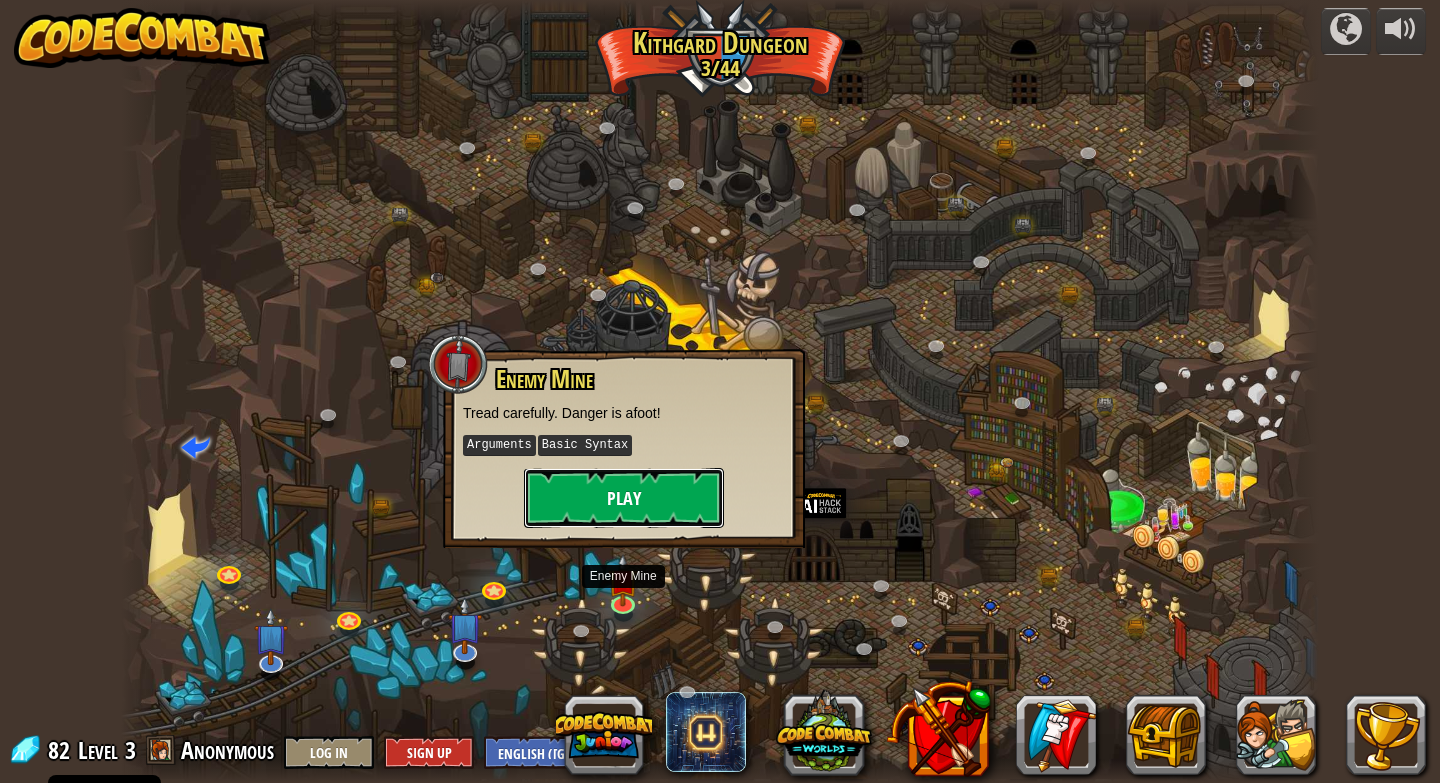 click on "Play" at bounding box center [624, 498] 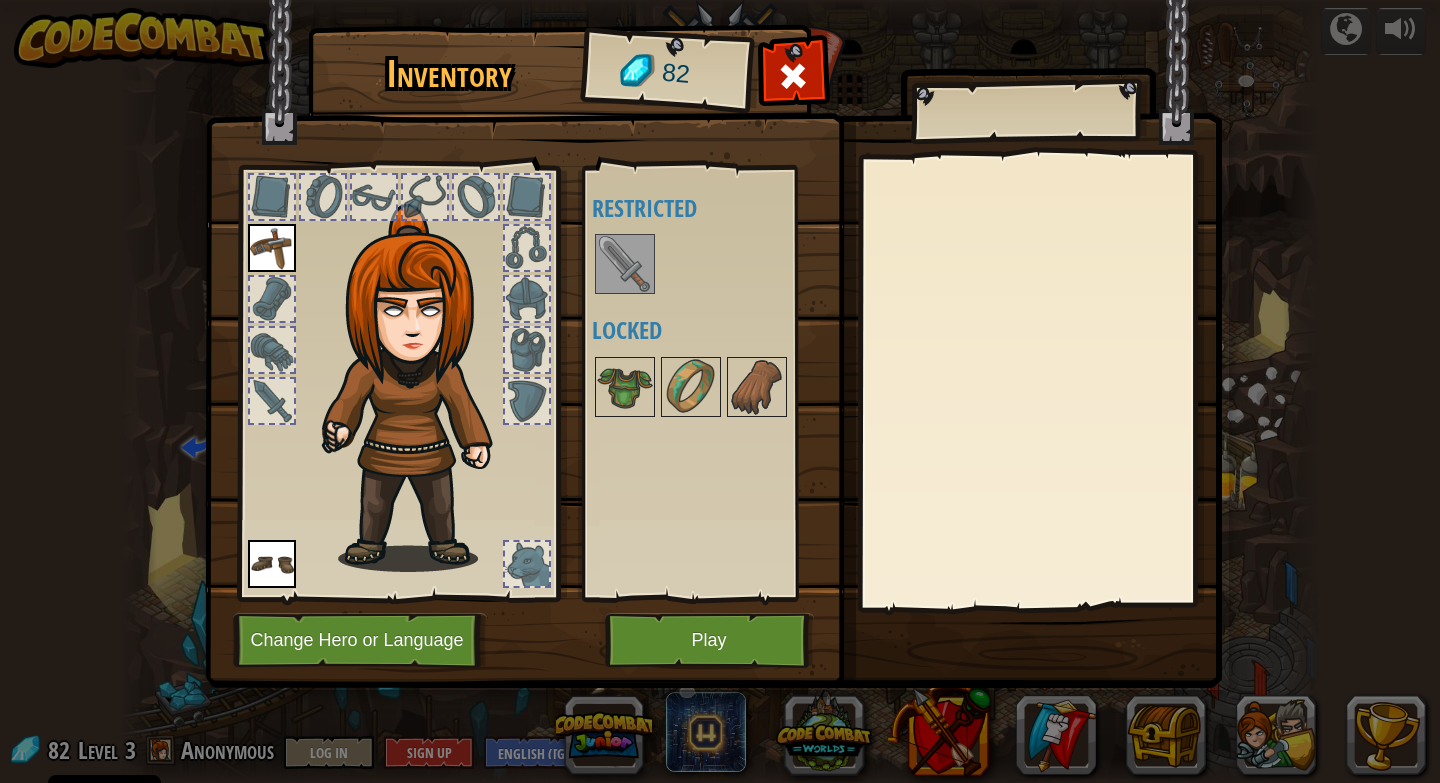 click at bounding box center [718, 264] 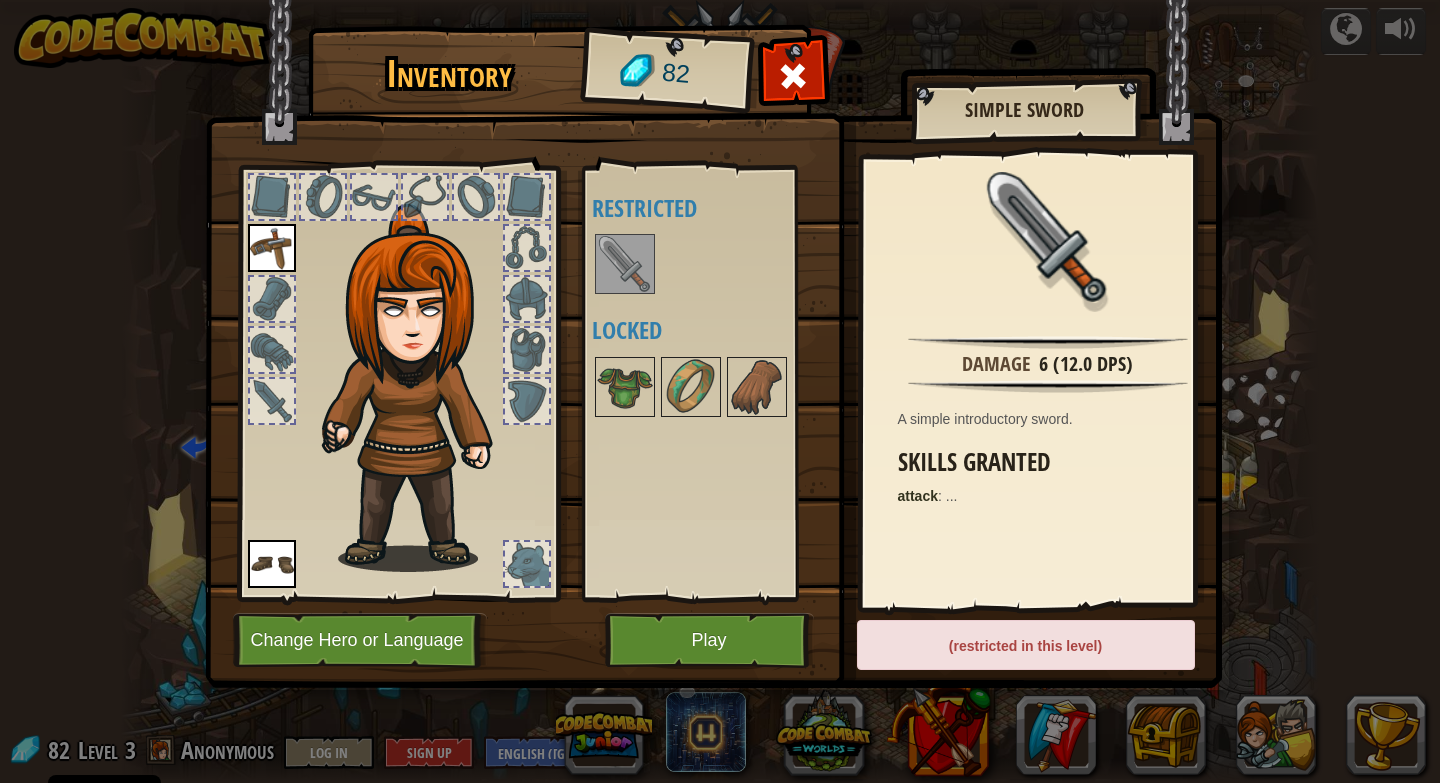 click at bounding box center [625, 264] 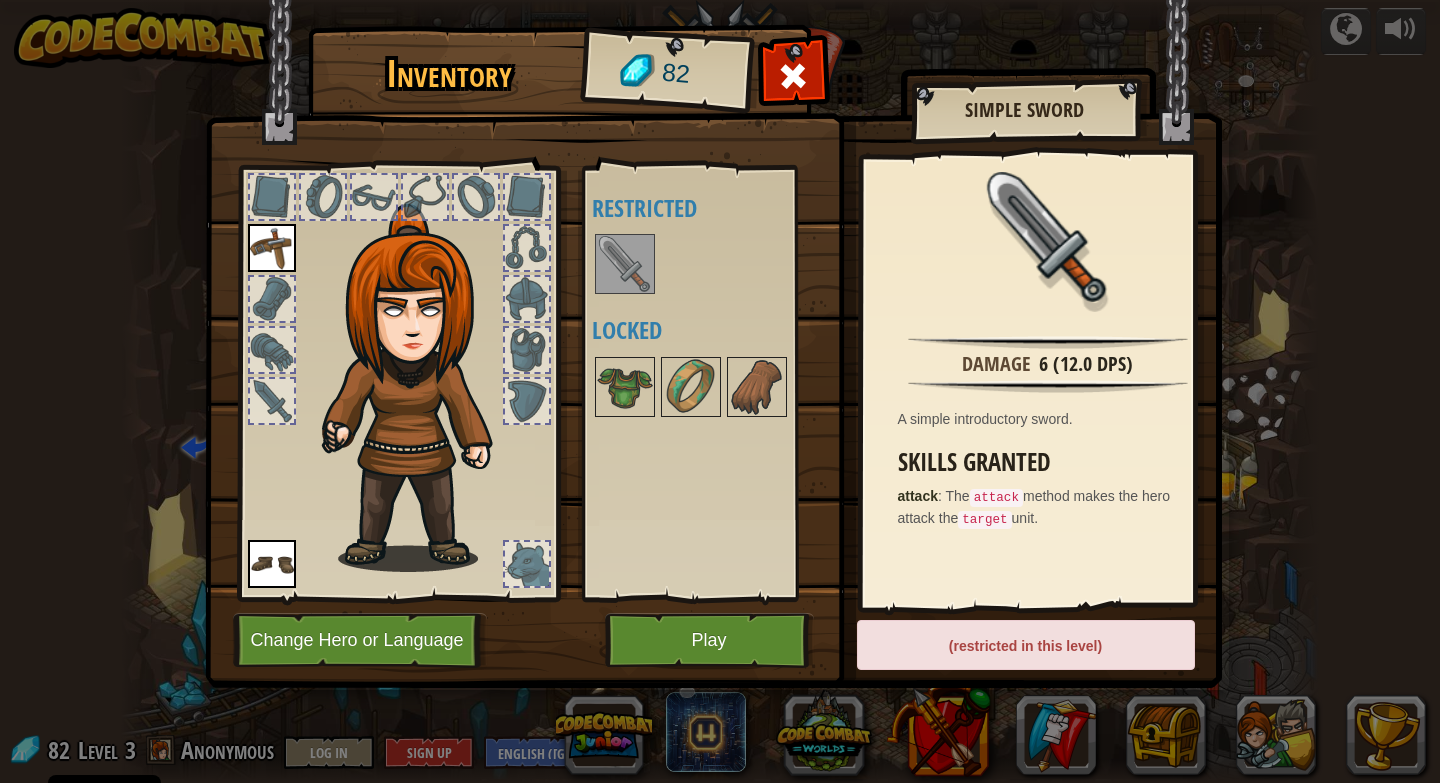 click at bounding box center [625, 264] 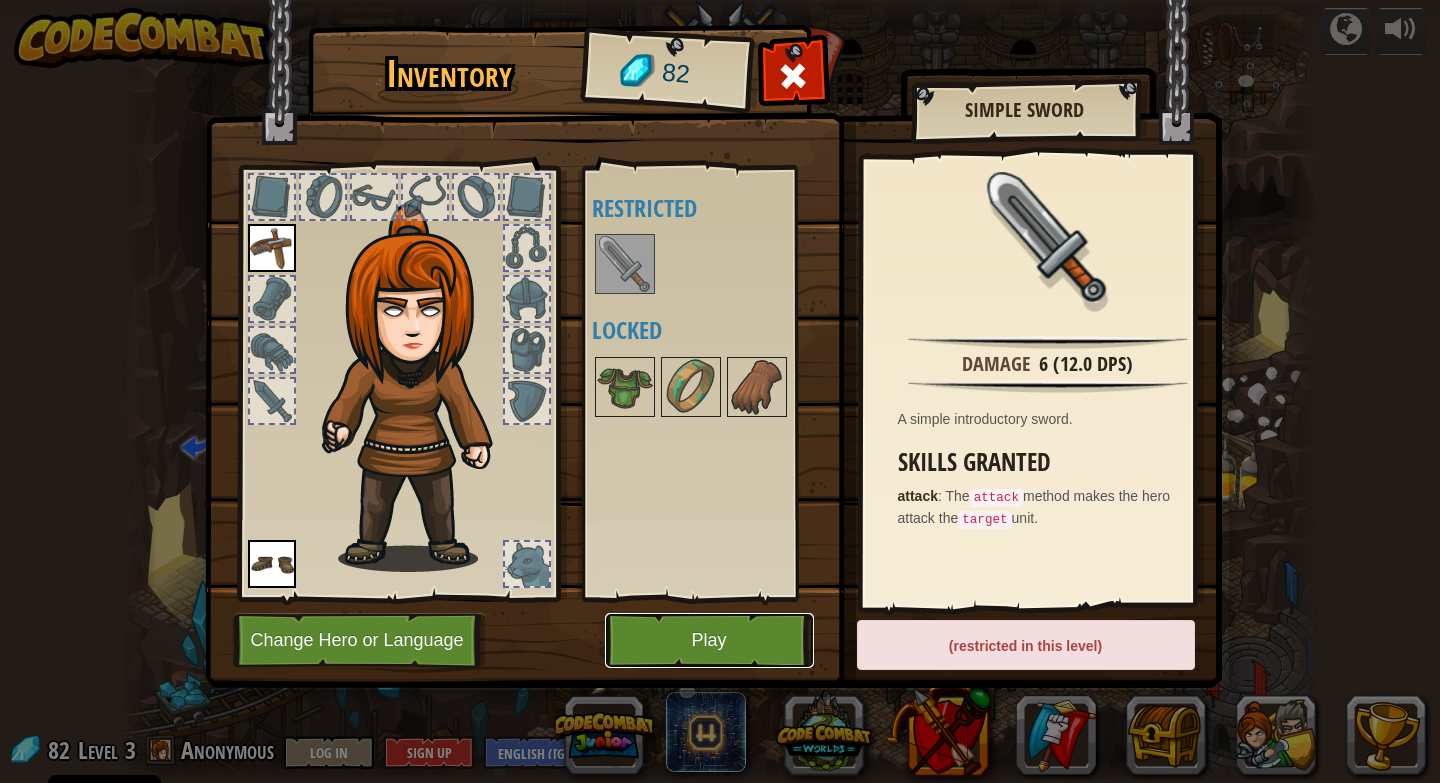 click on "Play" at bounding box center (709, 640) 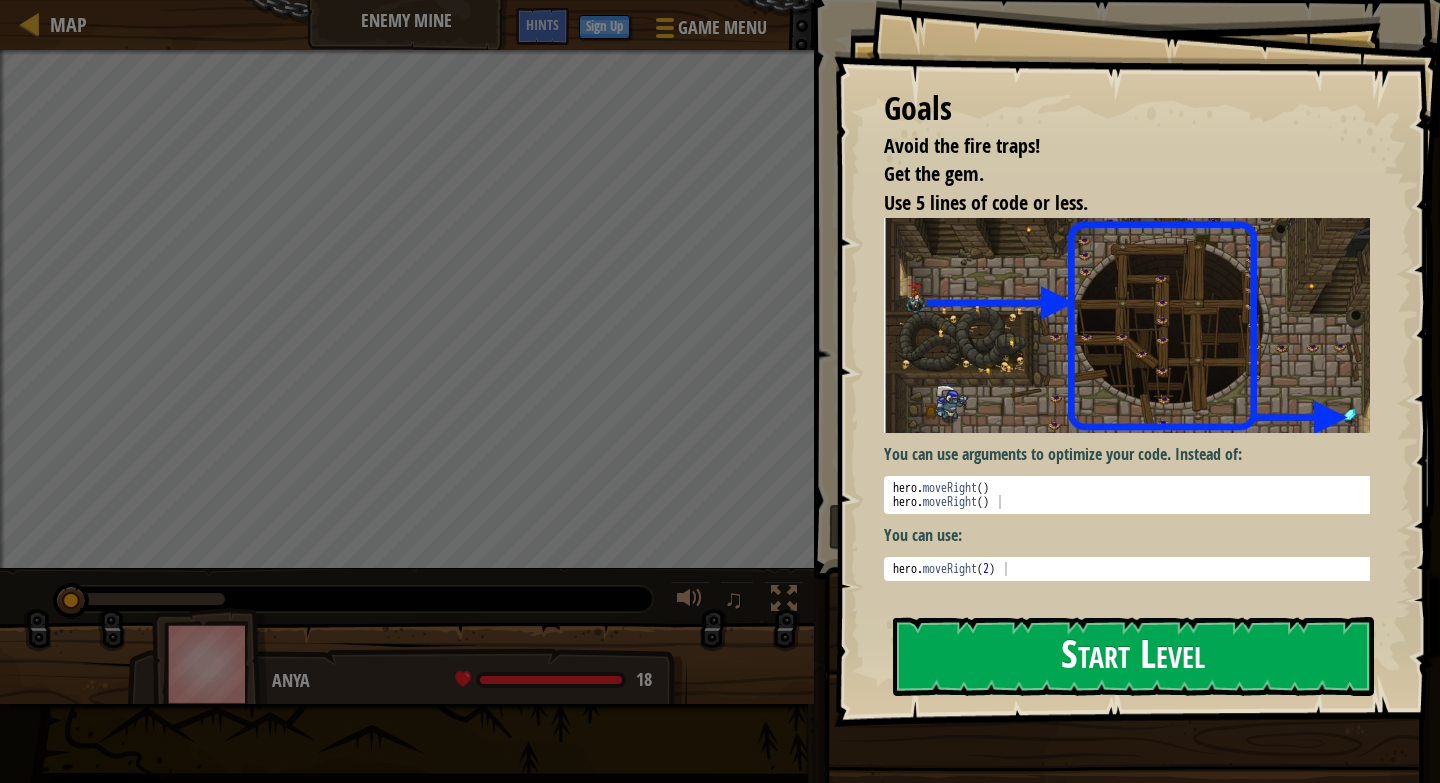 click on "Start Level" at bounding box center (1133, 656) 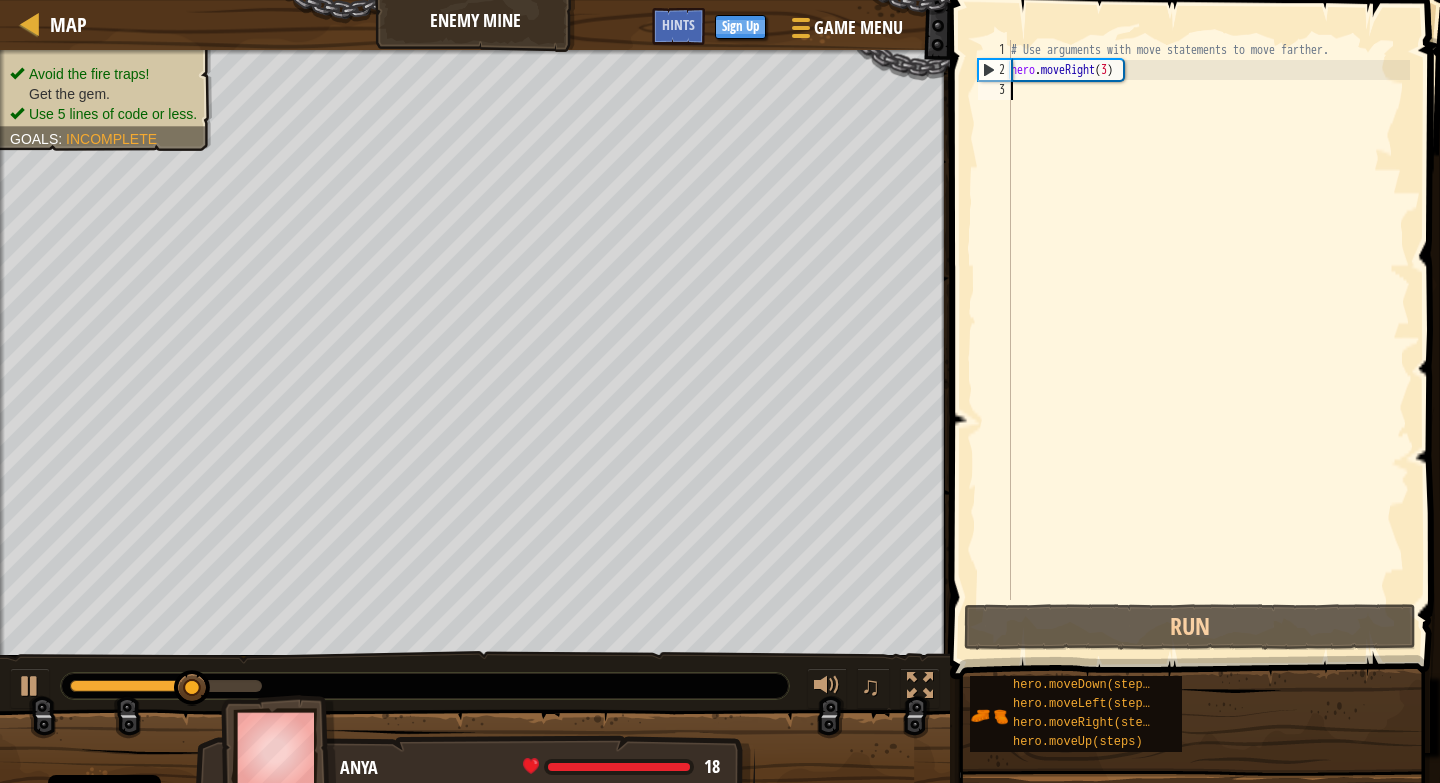 click at bounding box center [475, 52] 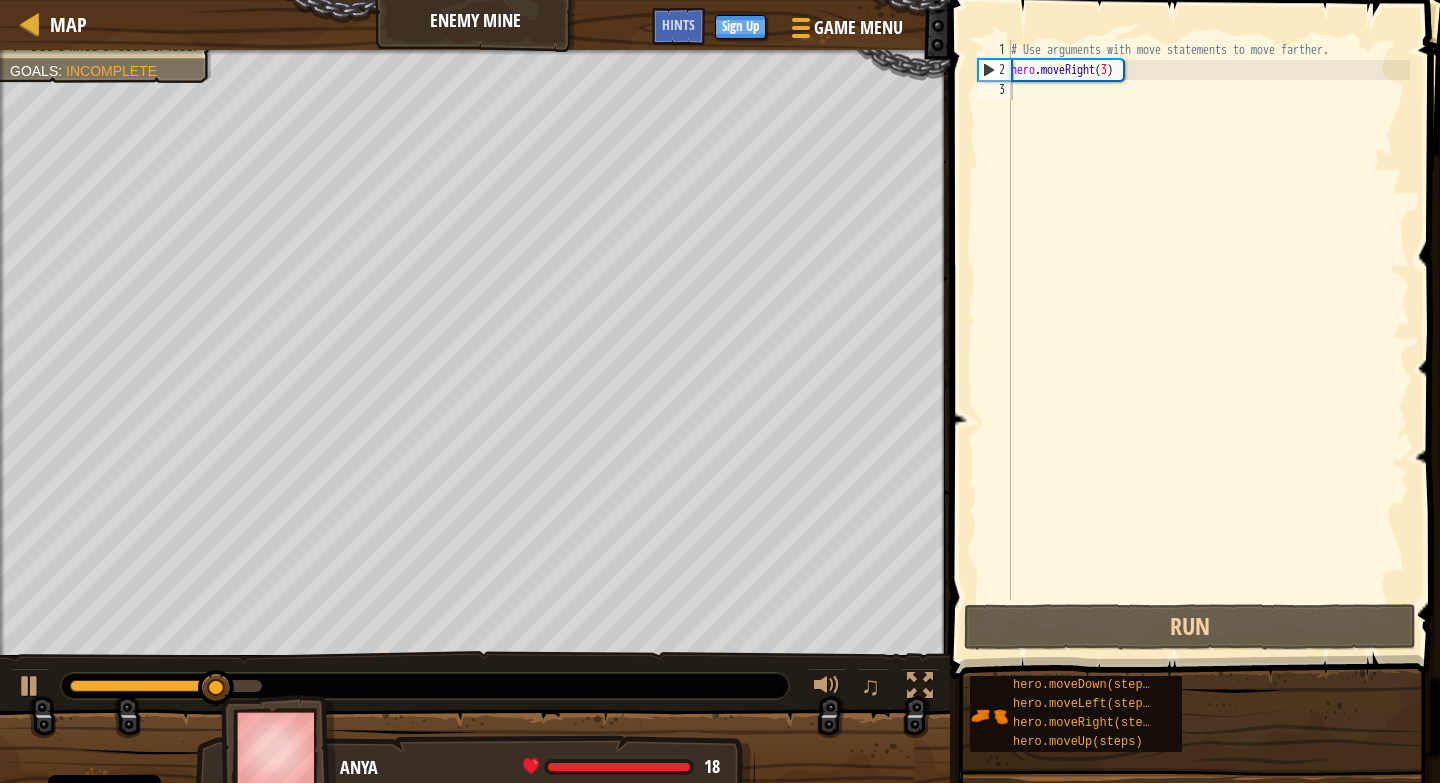 click at bounding box center [475, 52] 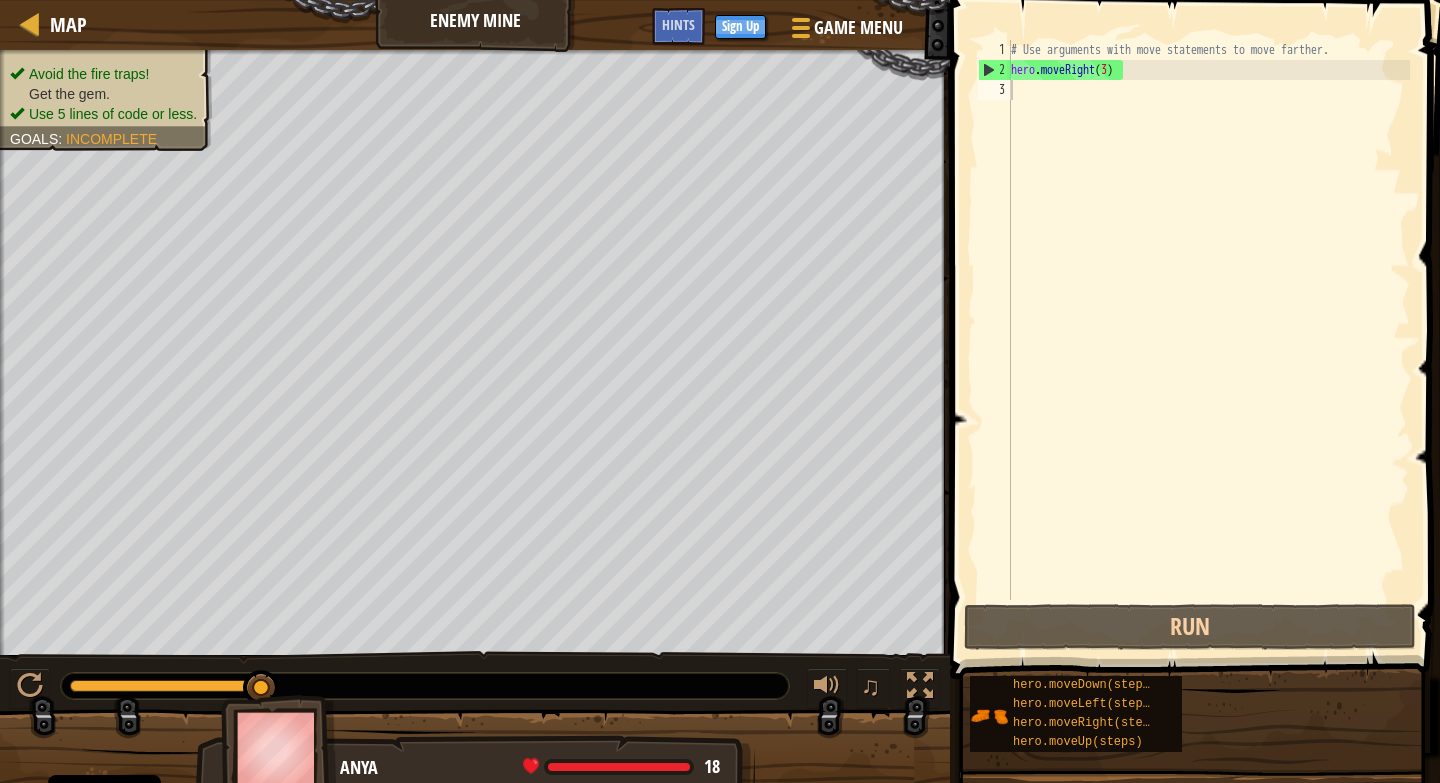 click on "# Use arguments with move statements to move farther. hero . moveRight ( 3 )" at bounding box center [1208, 340] 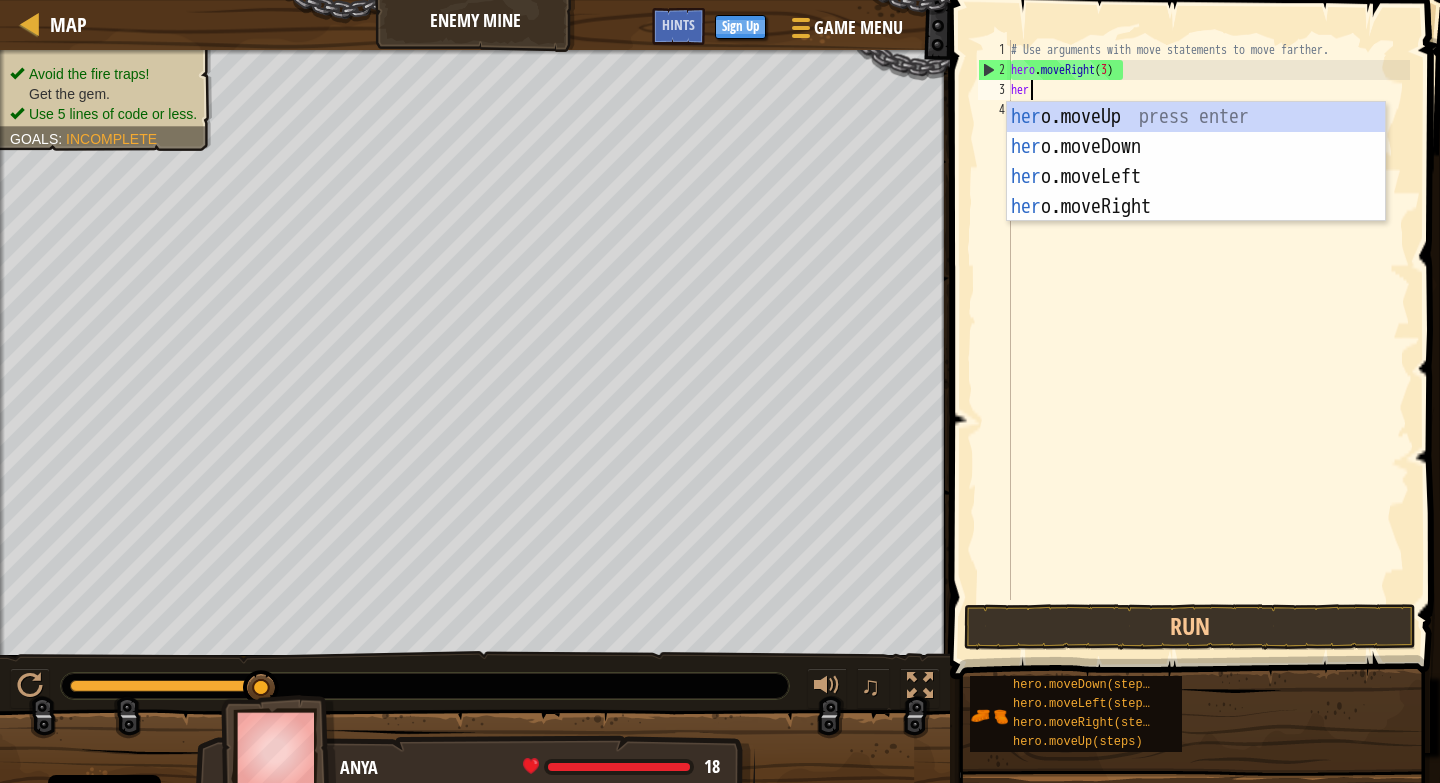 scroll, scrollTop: 9, scrollLeft: 1, axis: both 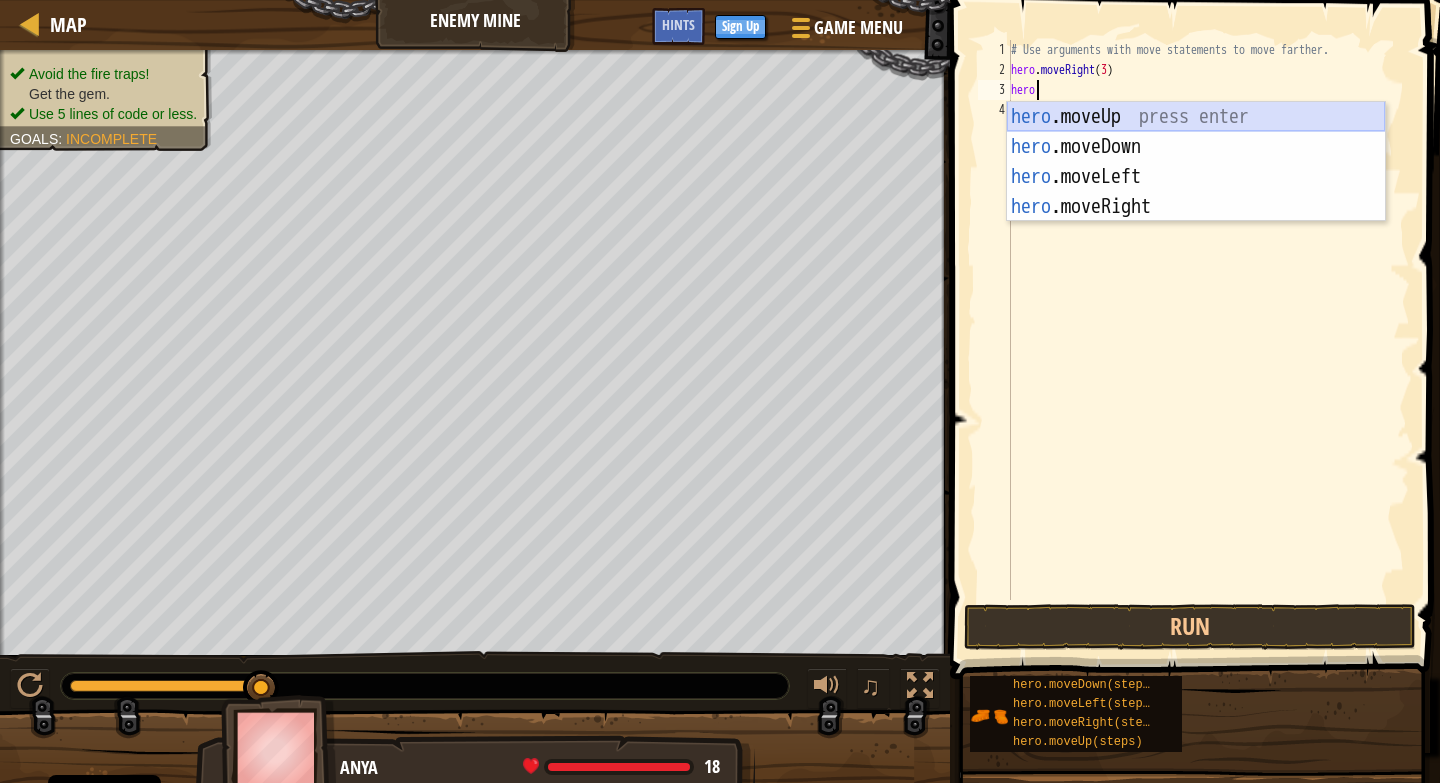 click on "hero .moveUp press enter hero .moveDown press enter hero .moveLeft press enter hero .moveRight press enter" at bounding box center [1196, 192] 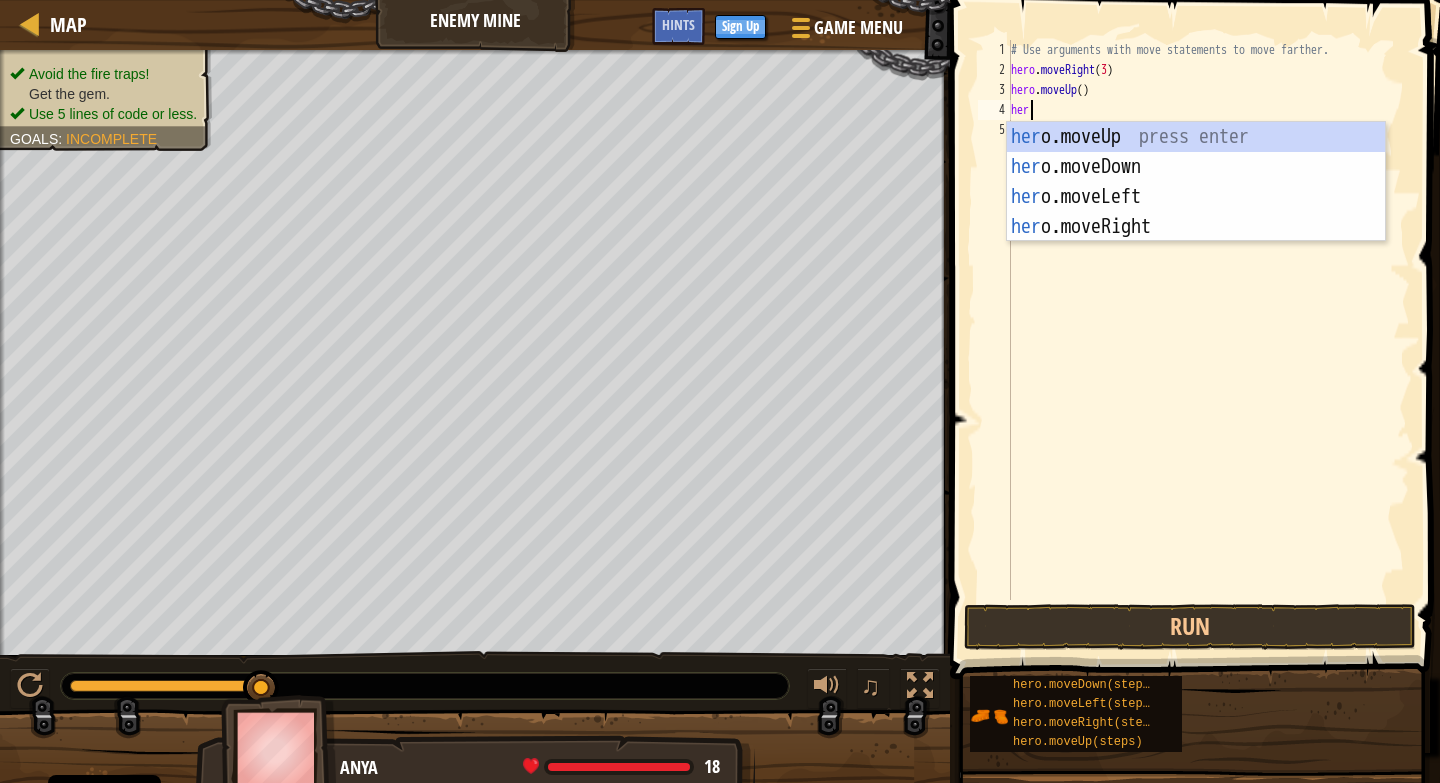 scroll, scrollTop: 9, scrollLeft: 1, axis: both 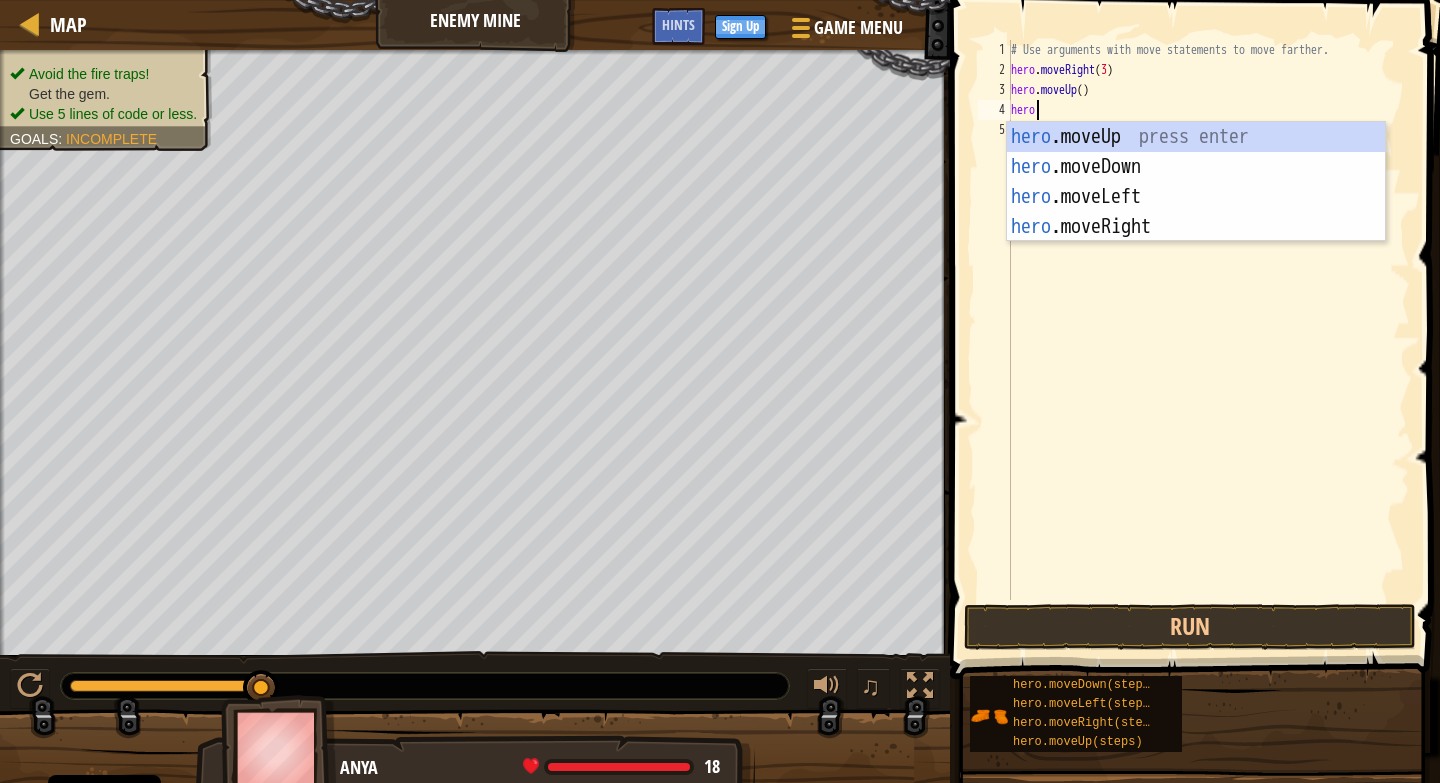 click on "# Use arguments with move statements to move farther. hero . moveRight ( 3 ) hero . moveUp ( ) hero" at bounding box center [1208, 340] 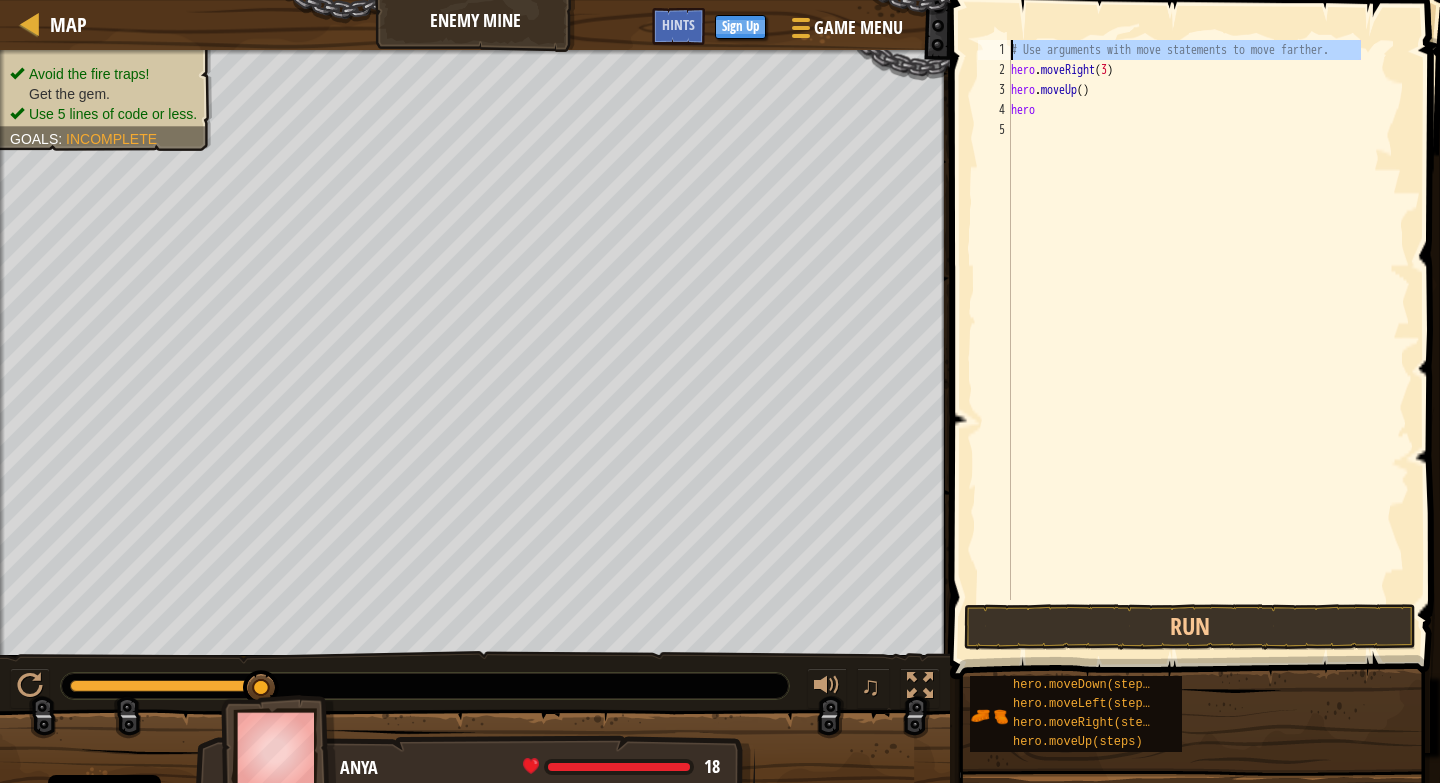 drag, startPoint x: 1362, startPoint y: 53, endPoint x: 1007, endPoint y: 54, distance: 355.0014 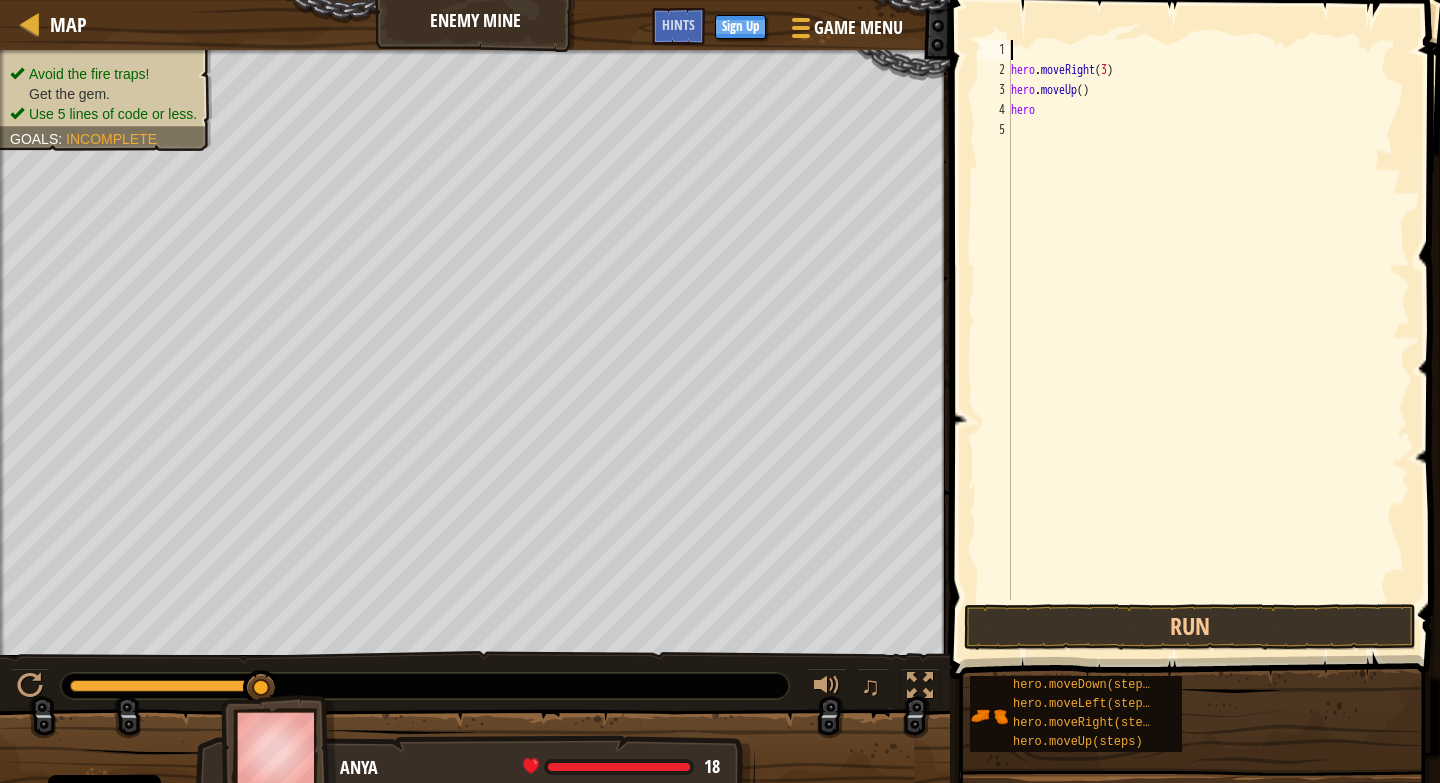 scroll, scrollTop: 9, scrollLeft: 0, axis: vertical 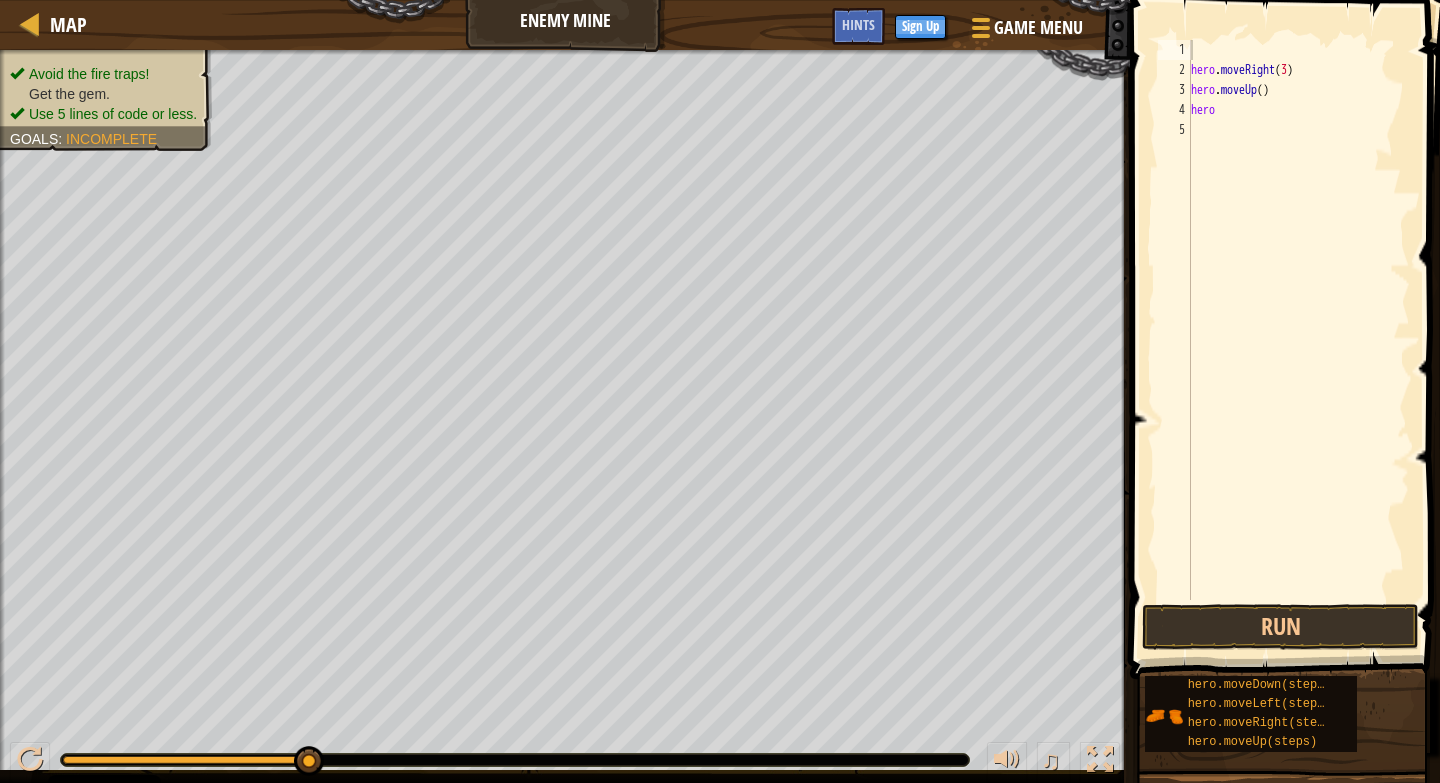 click on "hero . moveRight ( 3 ) hero . moveUp ( ) hero" at bounding box center [1388, 340] 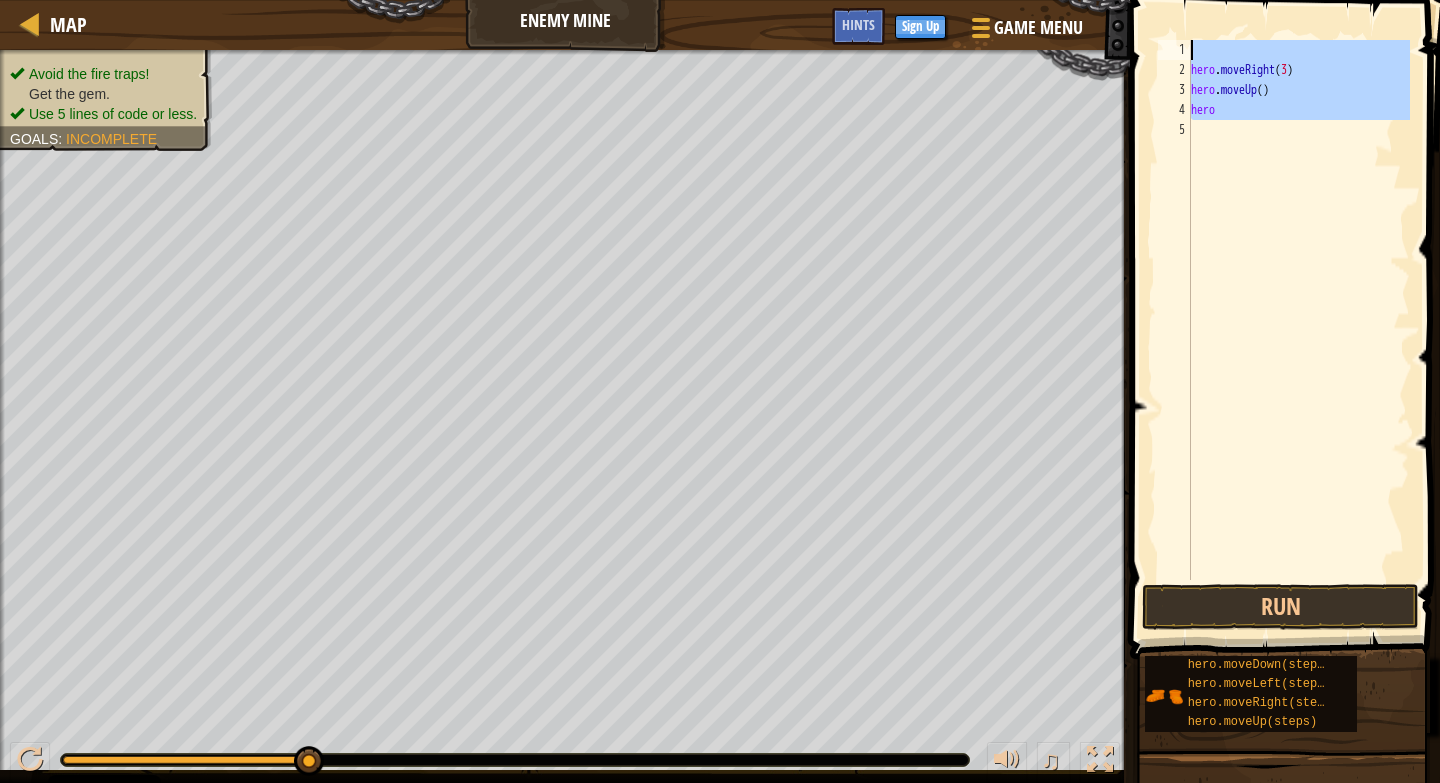 drag, startPoint x: 1210, startPoint y: 126, endPoint x: 1193, endPoint y: 51, distance: 76.902534 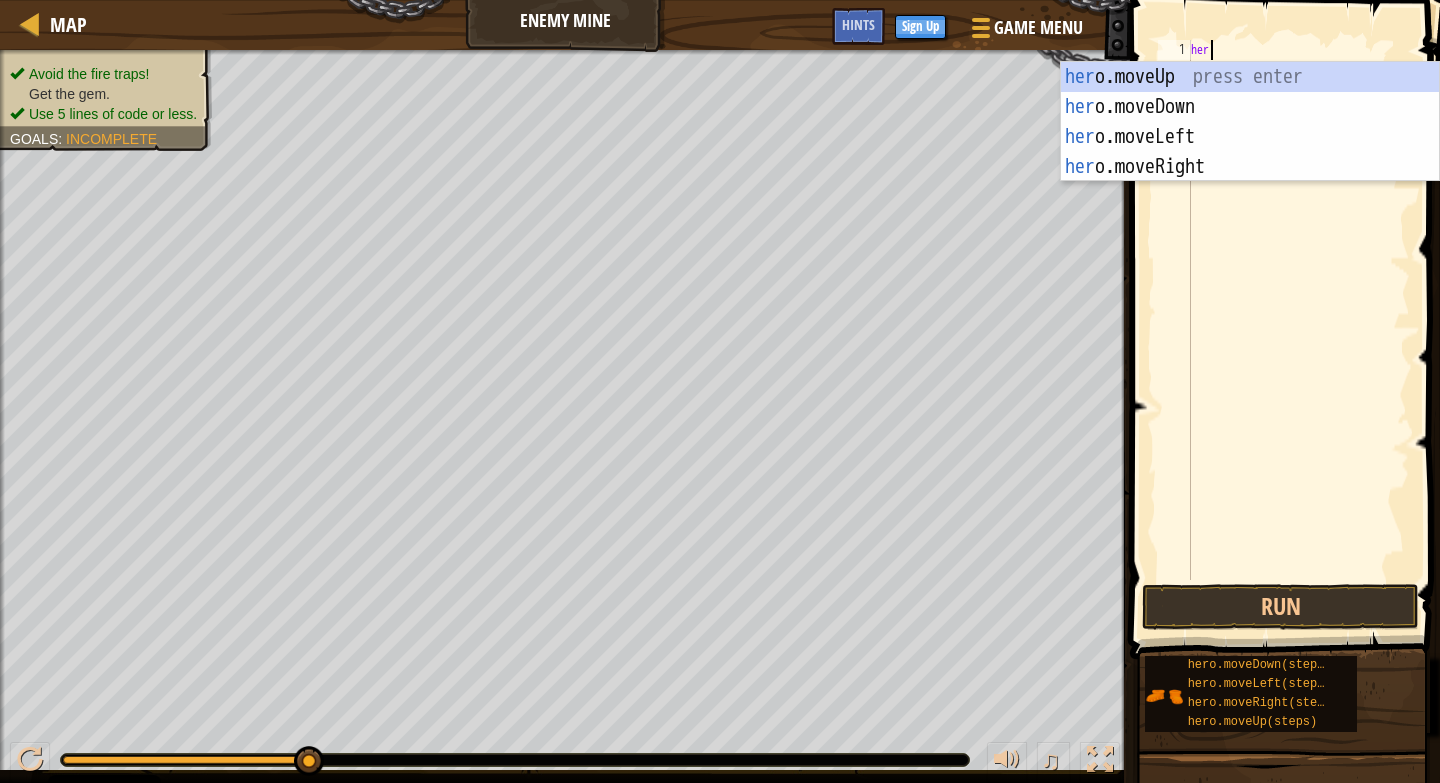 type on "hero" 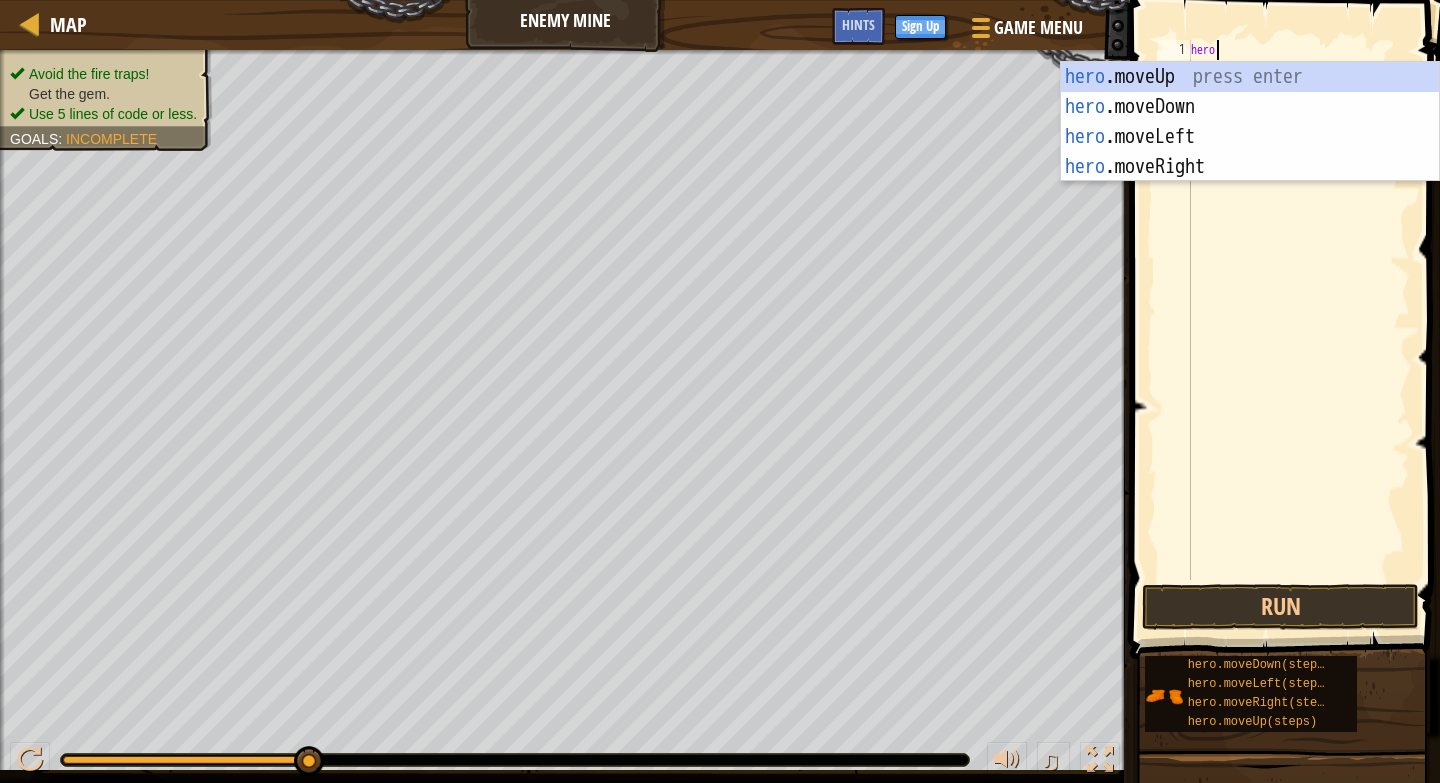 scroll, scrollTop: 9, scrollLeft: 1, axis: both 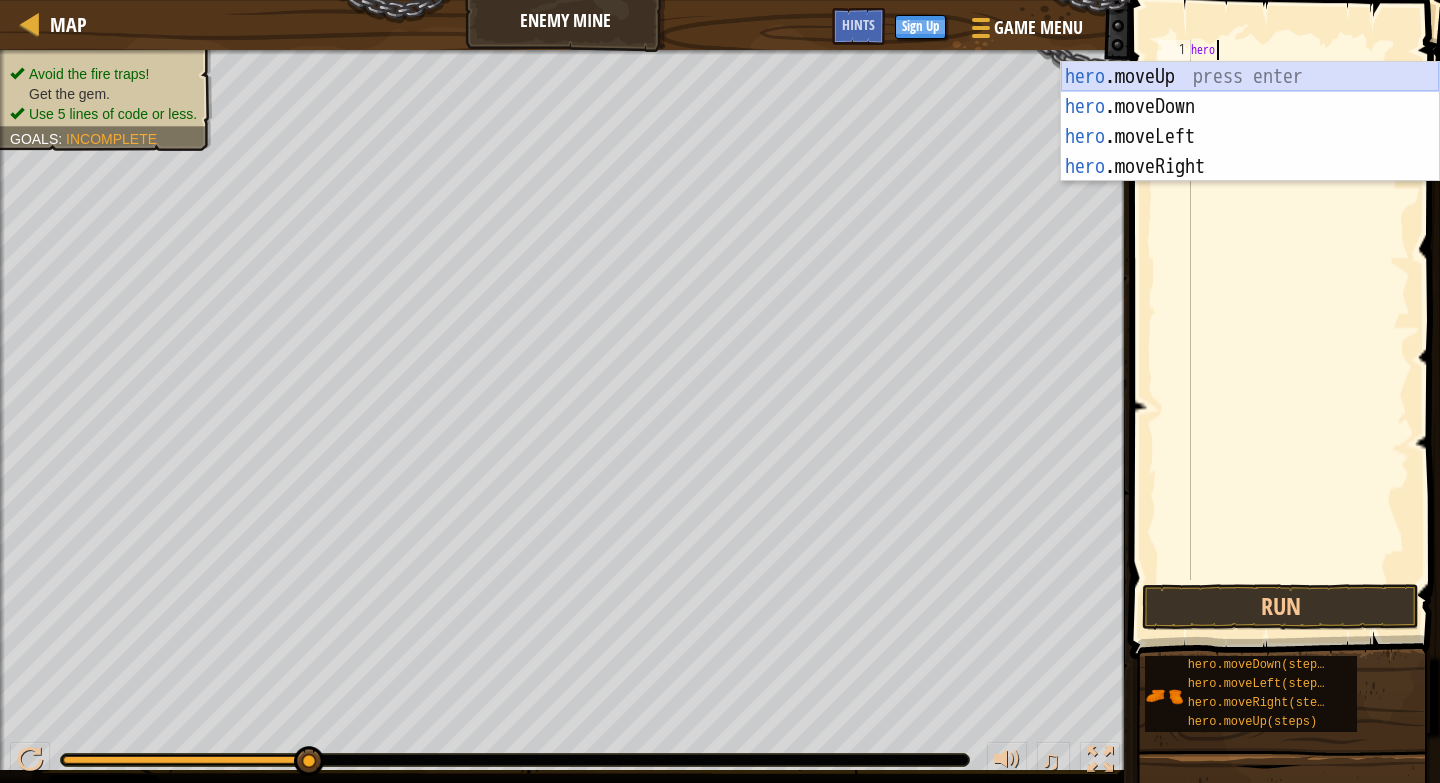 click on "hero .moveUp press enter hero .moveDown press enter hero .moveLeft press enter hero .moveRight press enter" at bounding box center [1250, 152] 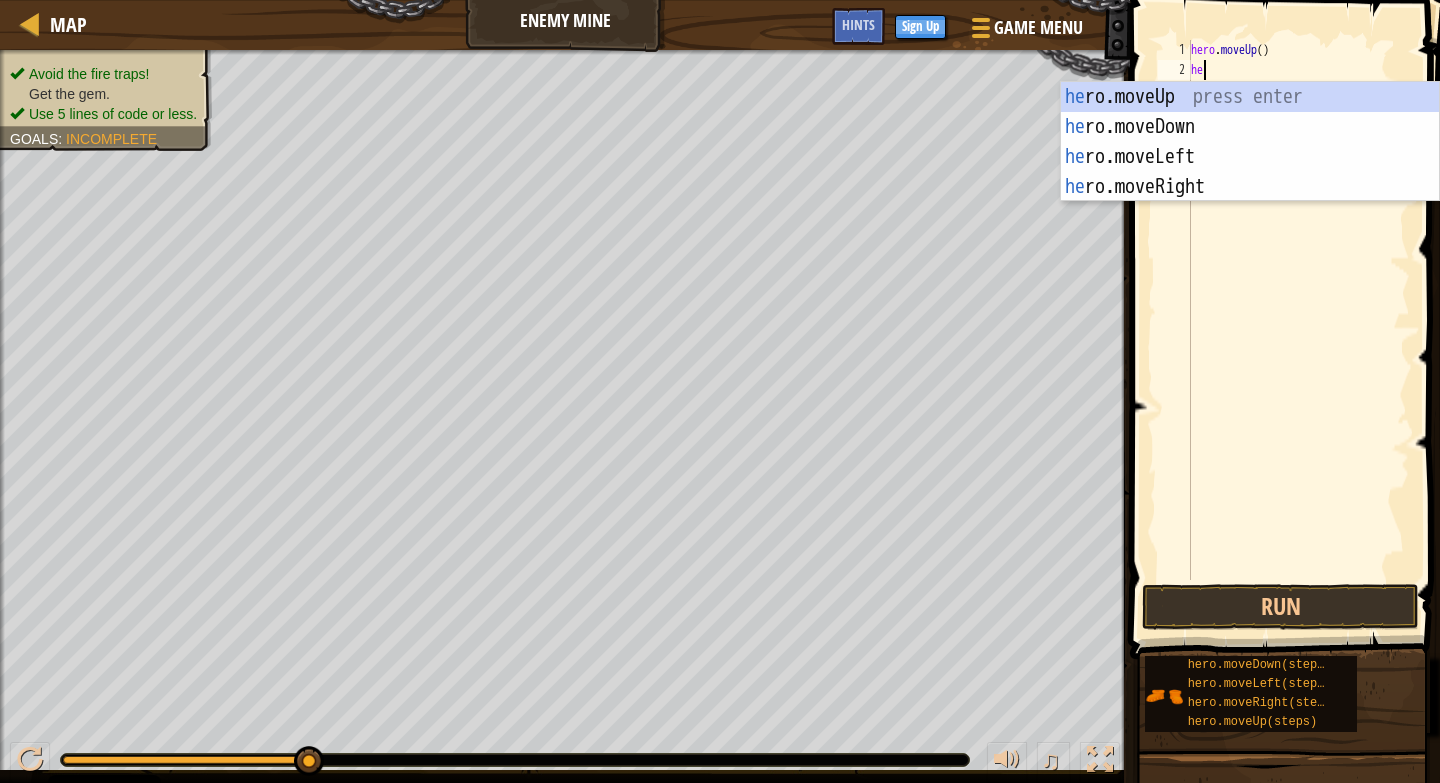 type on "hero" 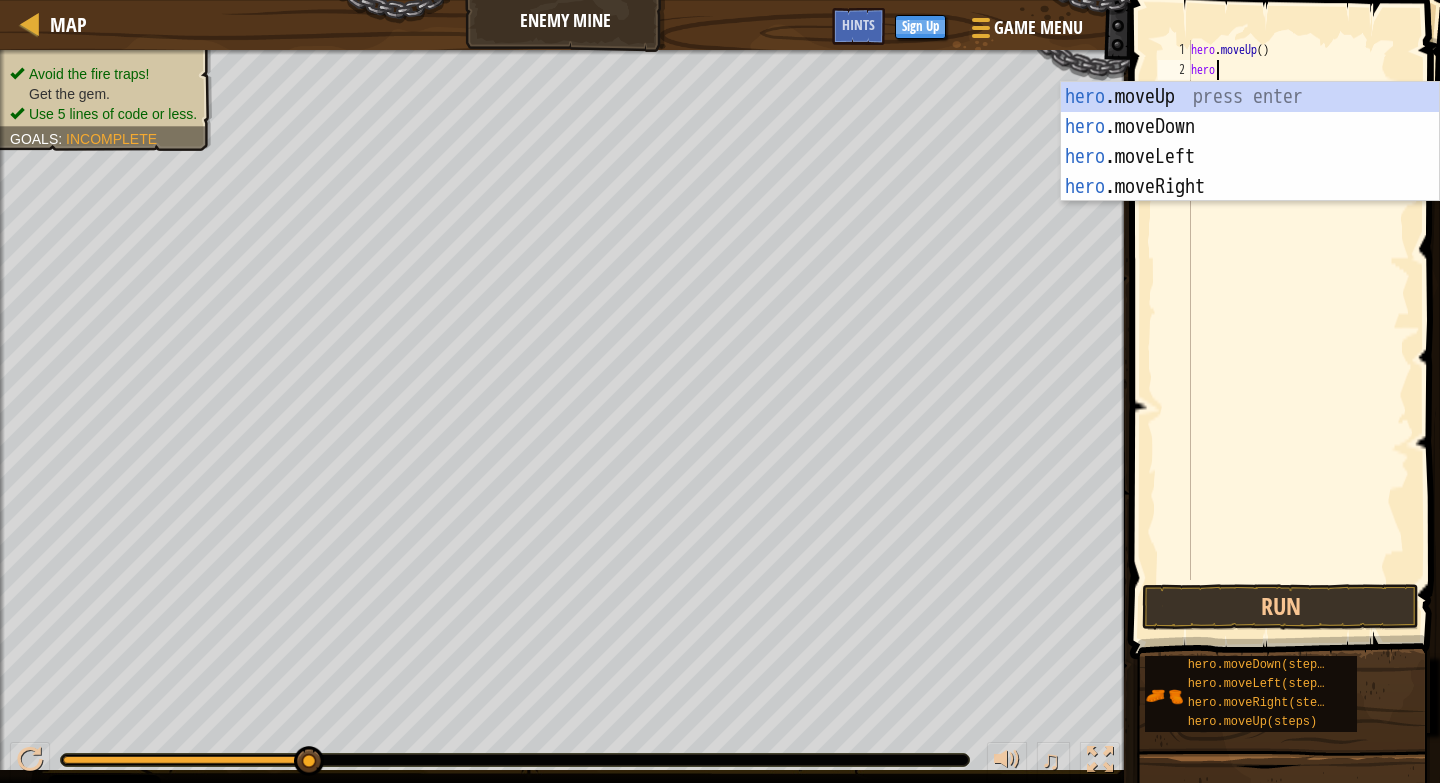 scroll, scrollTop: 9, scrollLeft: 1, axis: both 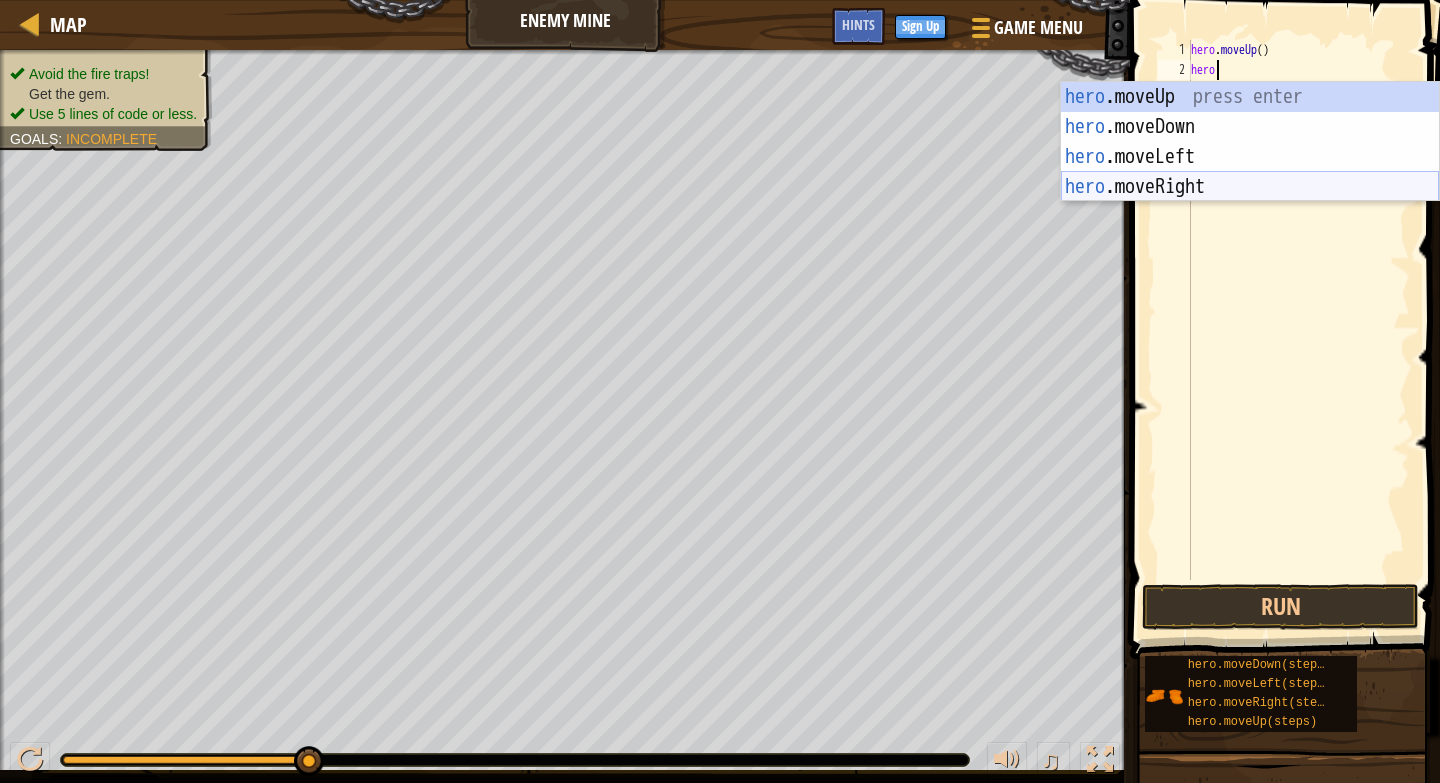 click on "hero .moveUp press enter hero .moveDown press enter hero .moveLeft press enter hero .moveRight press enter" at bounding box center [1250, 172] 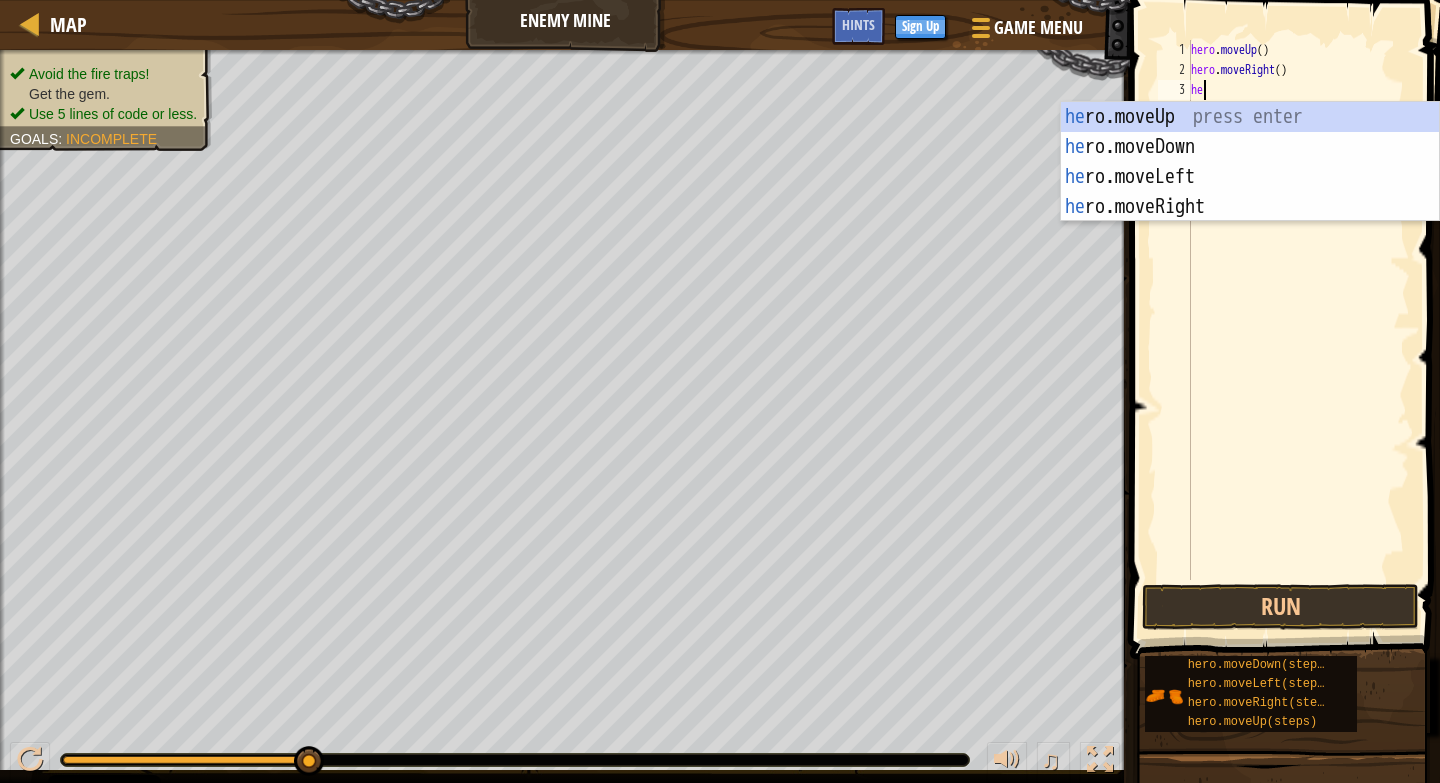 scroll, scrollTop: 9, scrollLeft: 1, axis: both 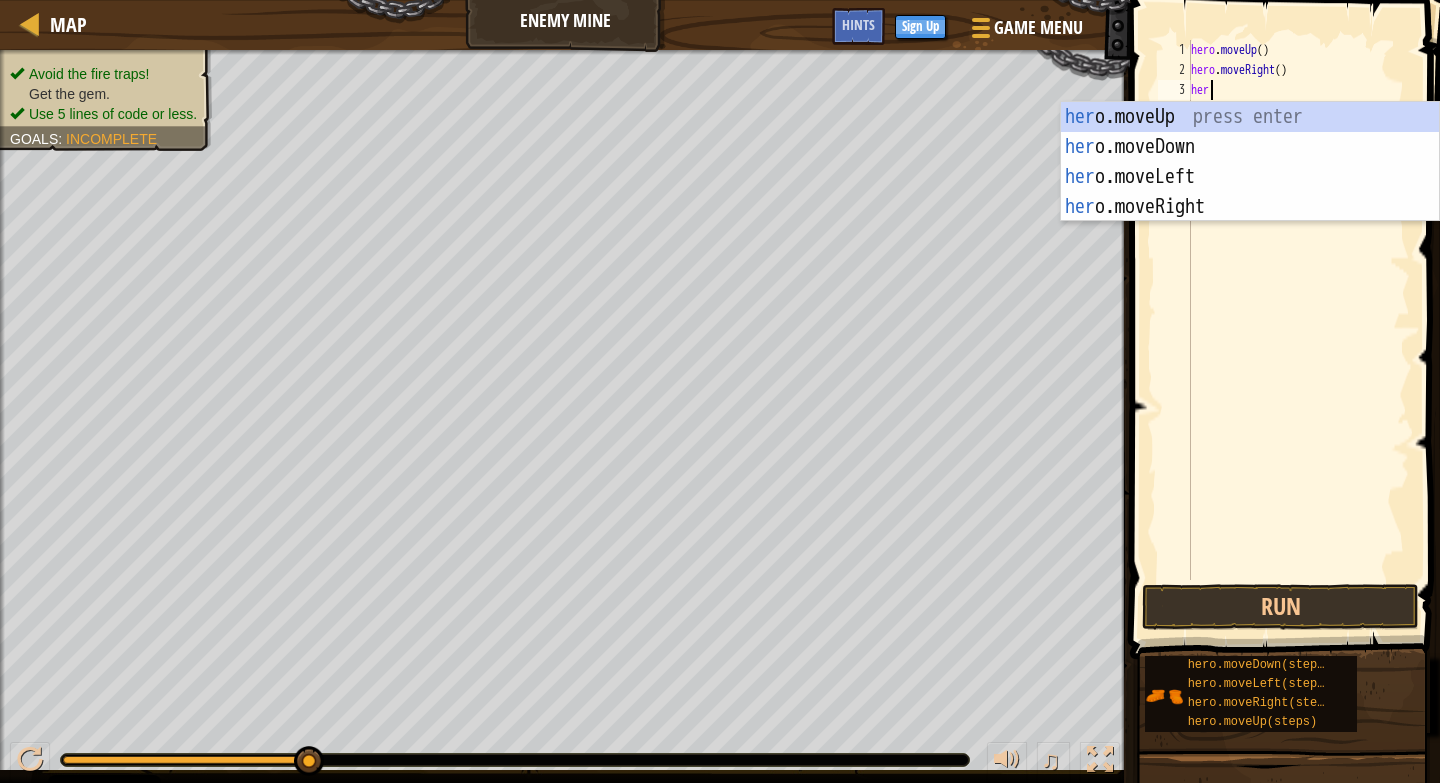 type on "hero" 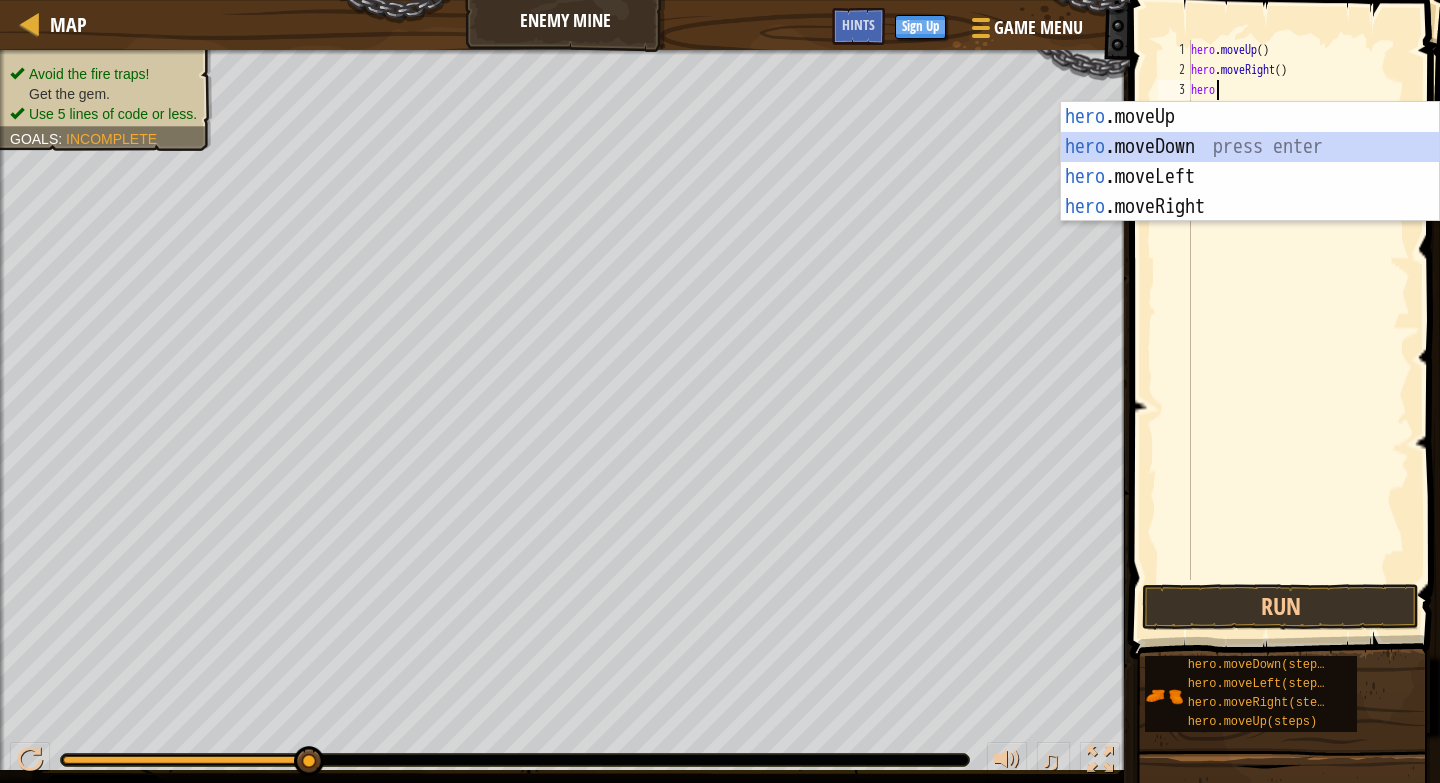 click on "hero .moveUp press enter hero .moveDown press enter hero .moveLeft press enter hero .moveRight press enter" at bounding box center [1250, 192] 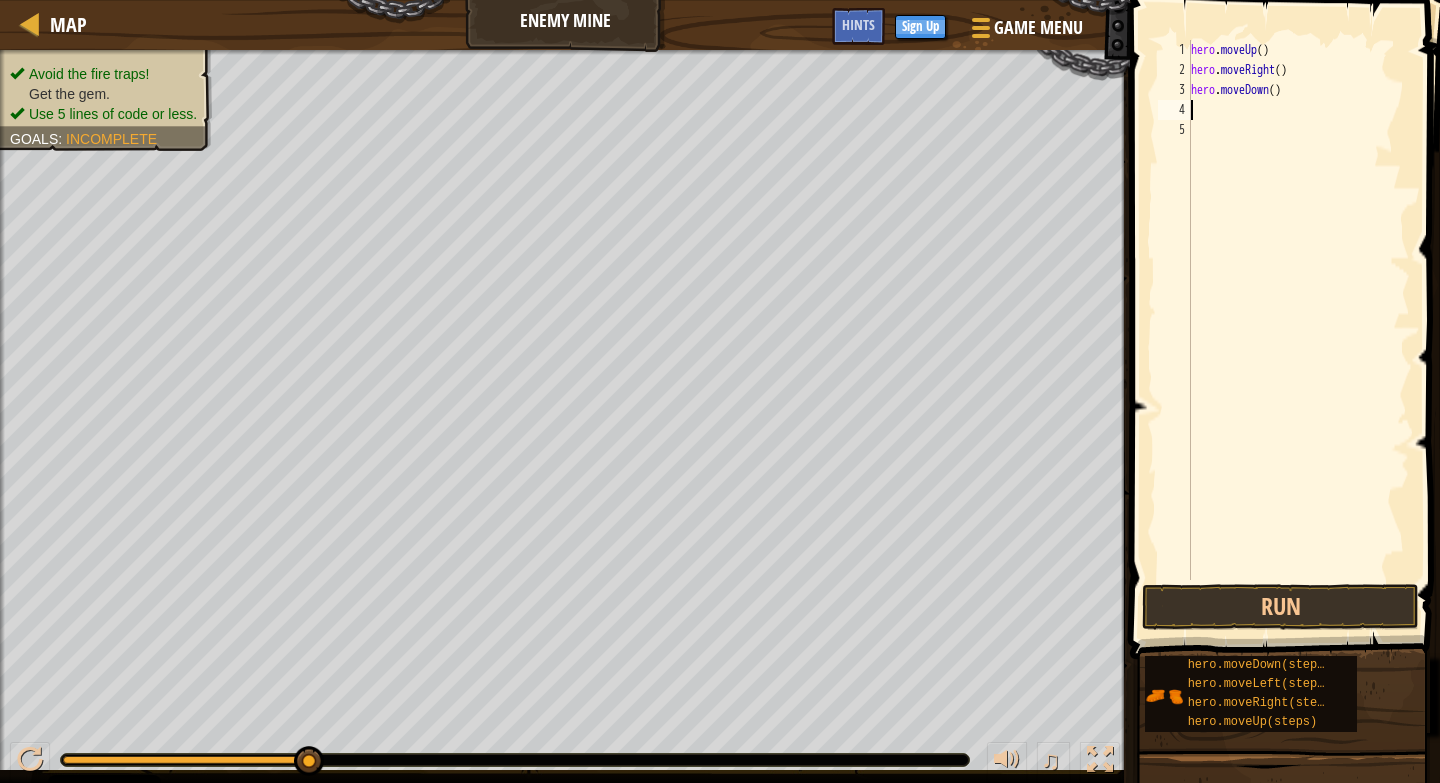 click on "hero . moveUp ( ) hero . moveRight ( ) hero . moveDown ( )" at bounding box center (1298, 330) 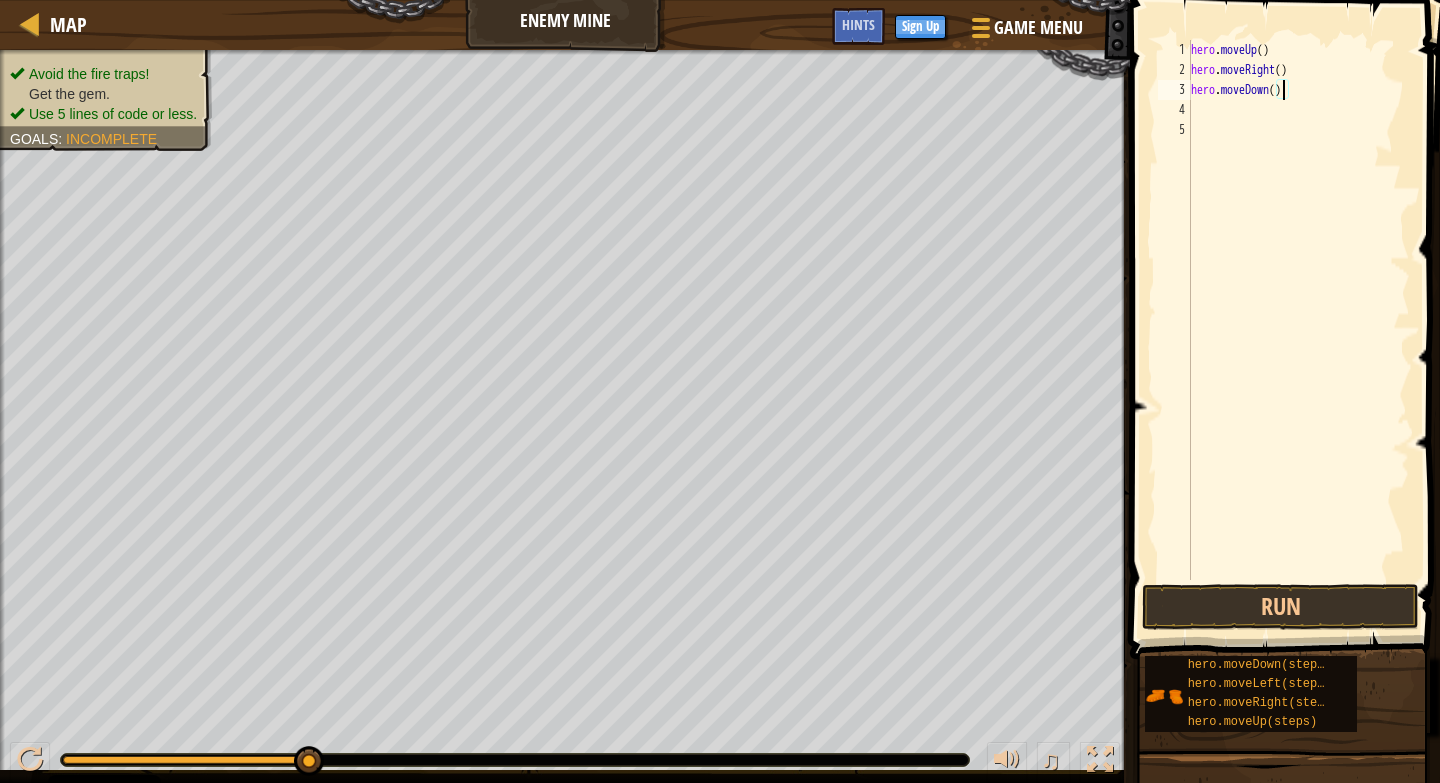 scroll, scrollTop: 9, scrollLeft: 8, axis: both 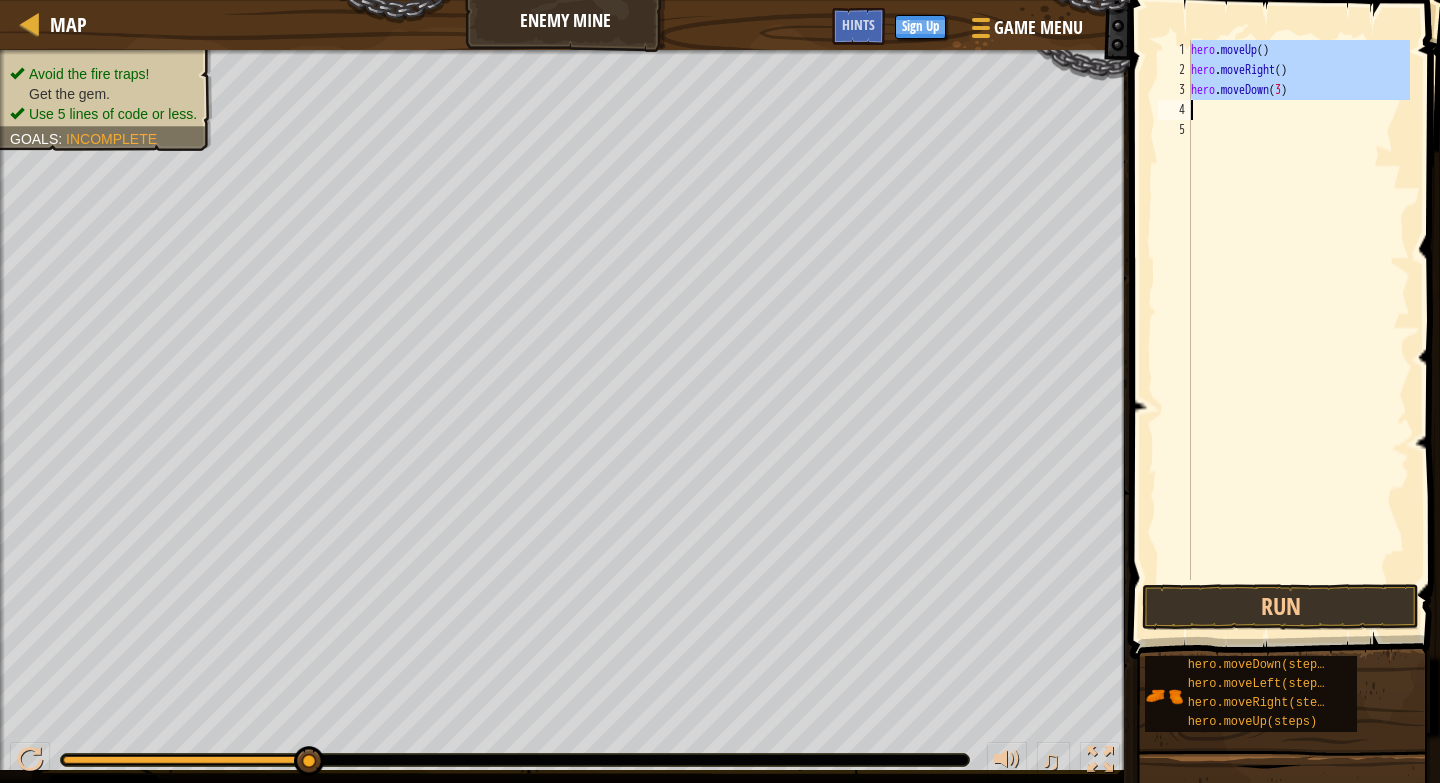drag, startPoint x: 1193, startPoint y: 50, endPoint x: 1291, endPoint y: 101, distance: 110.47624 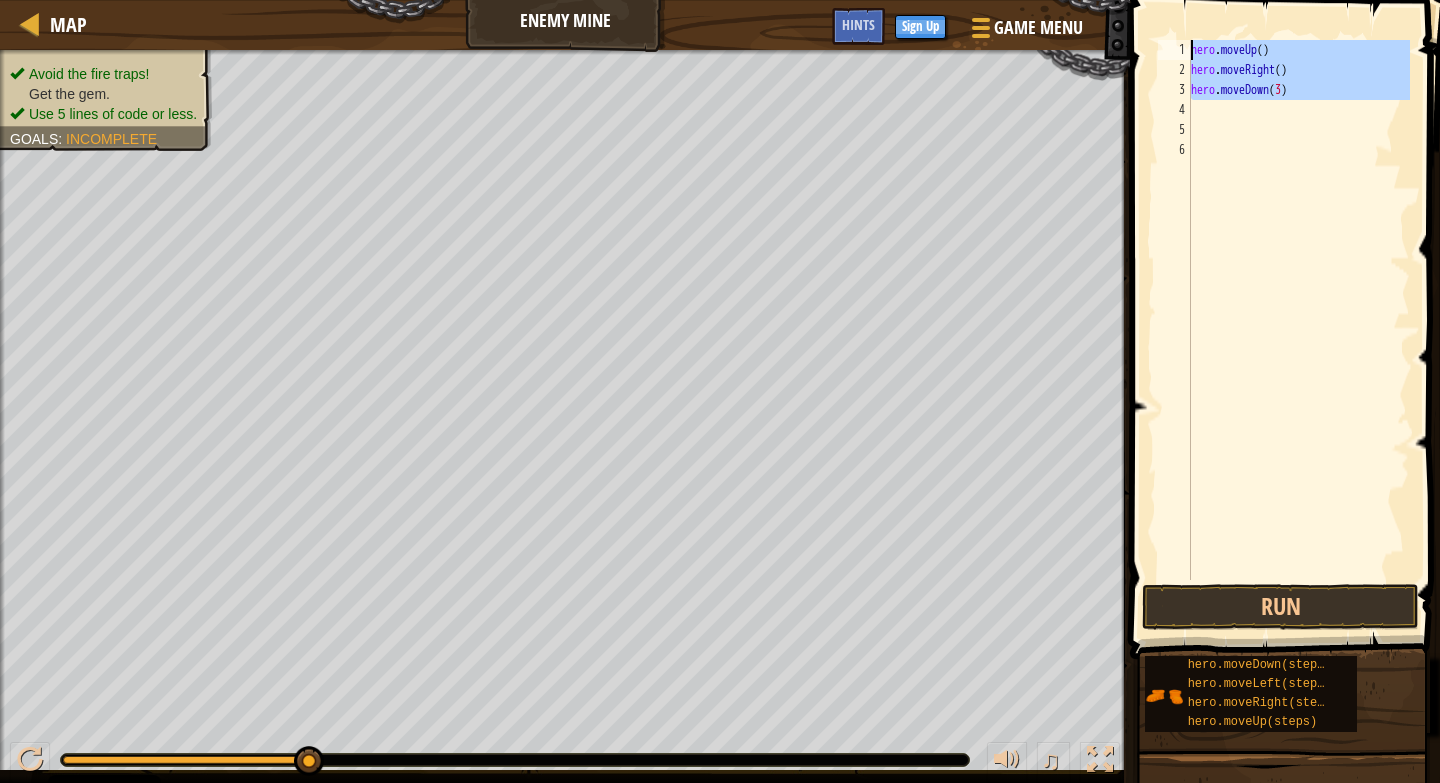 drag, startPoint x: 1312, startPoint y: 104, endPoint x: 1171, endPoint y: 26, distance: 161.13658 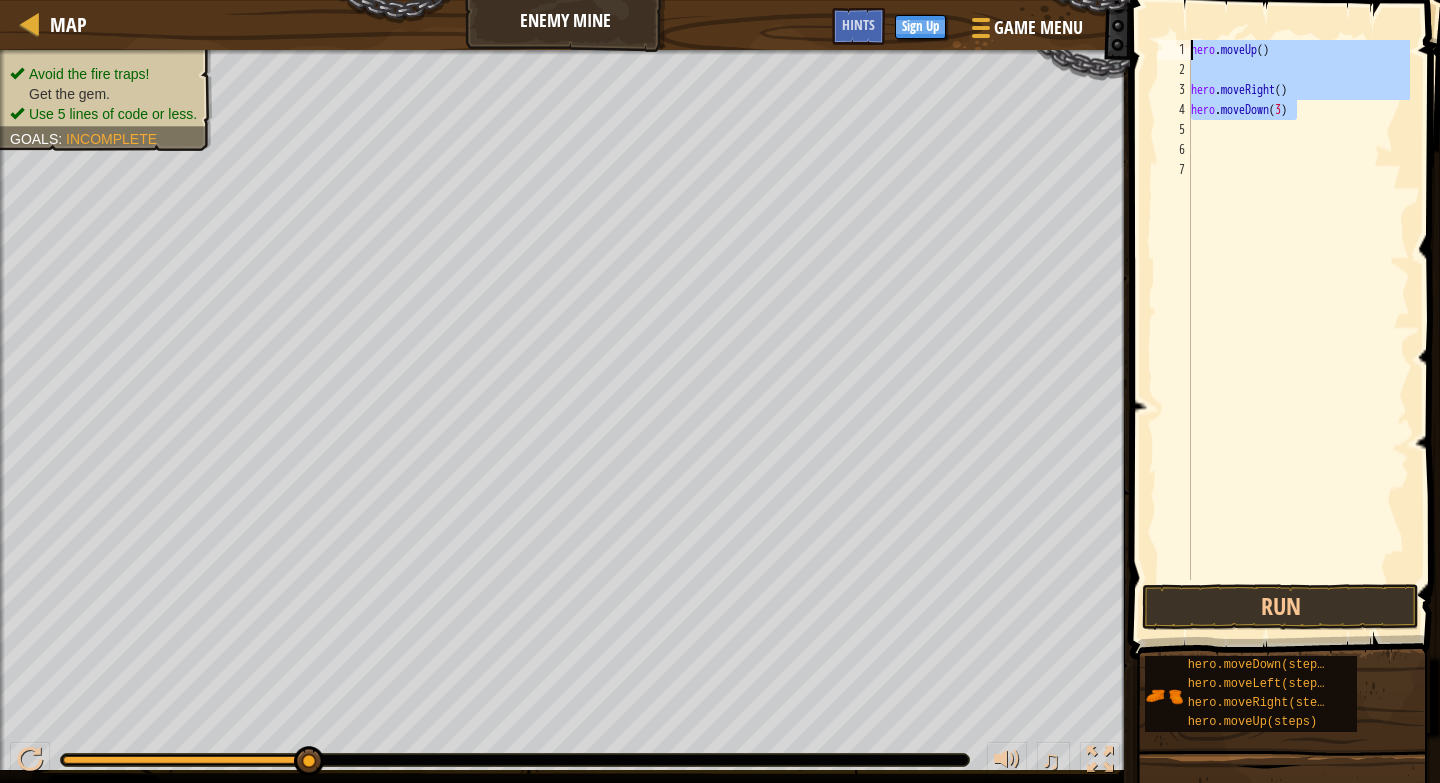 drag, startPoint x: 1303, startPoint y: 106, endPoint x: 1176, endPoint y: 47, distance: 140.0357 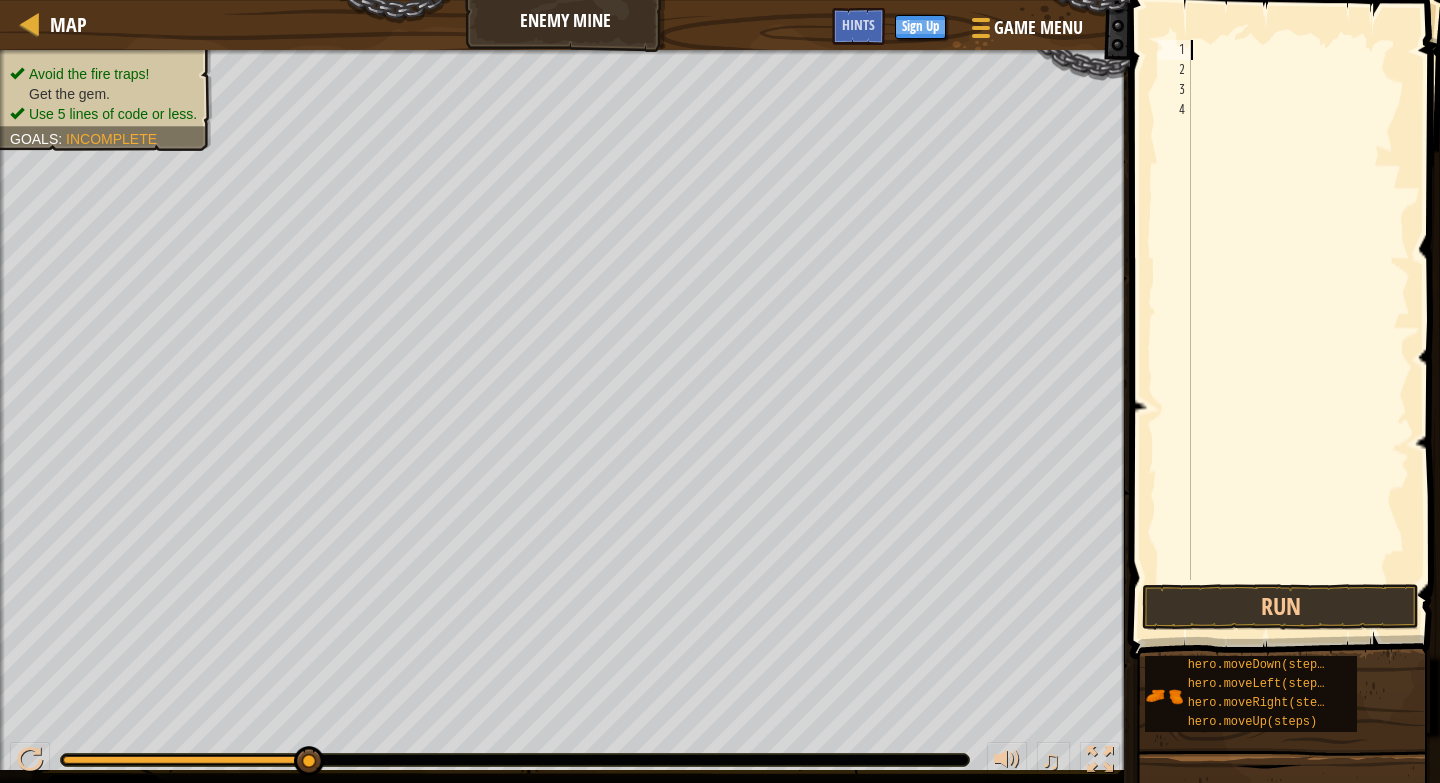 click at bounding box center [1298, 330] 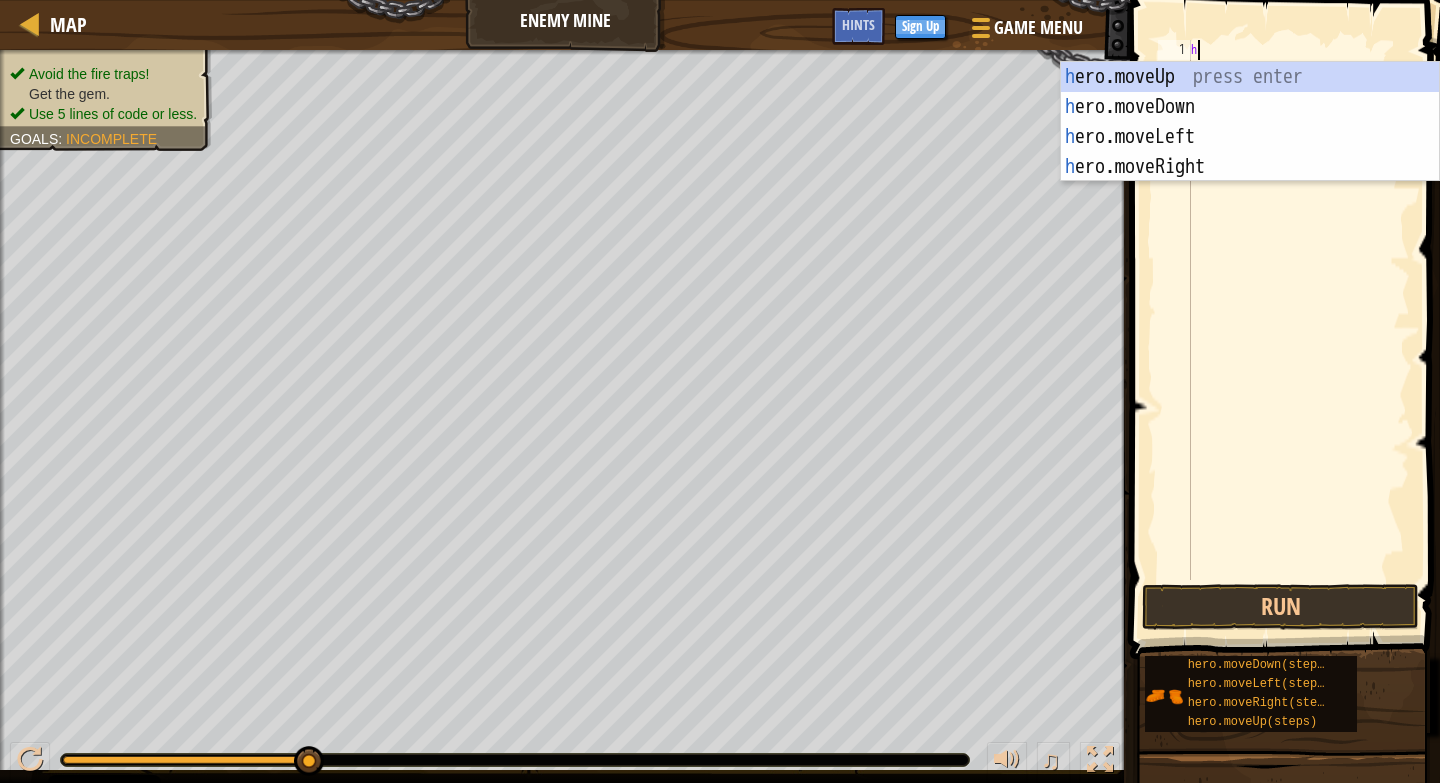 type on "hr" 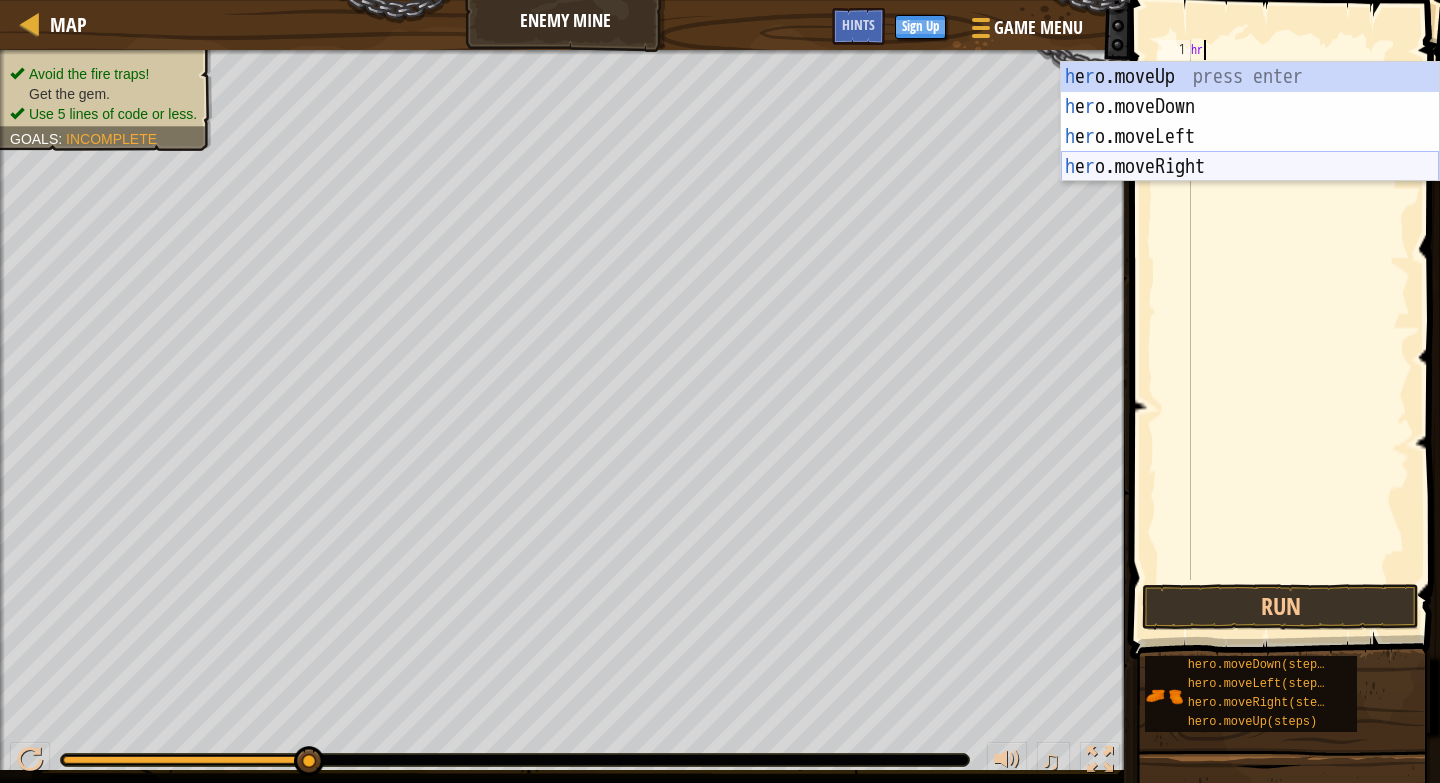 click on "h e r o.moveUp press enter h e r o.moveDown press enter h e r o.moveLeft press enter h e r o.moveRight press enter" at bounding box center [1250, 152] 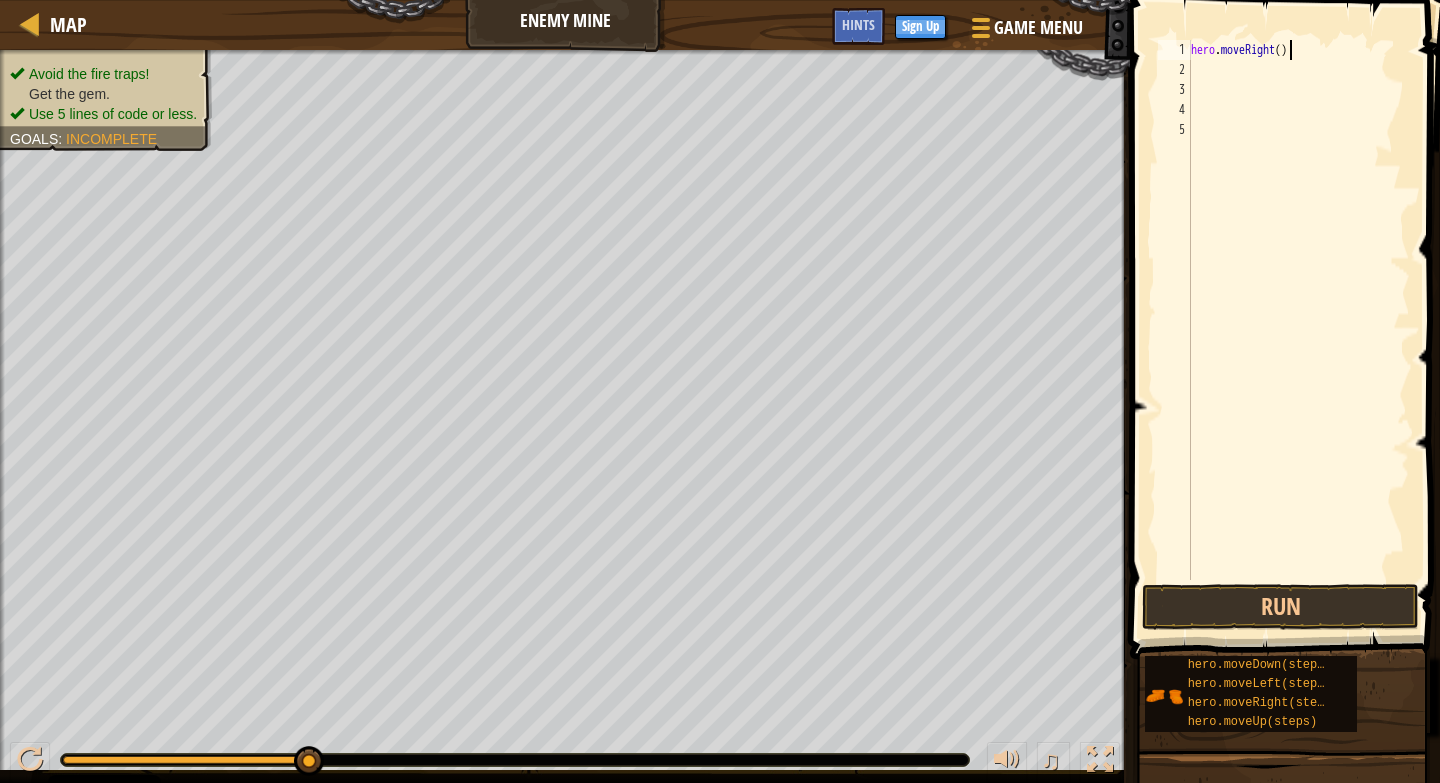 click on "hero . moveRight ( )" at bounding box center (1298, 330) 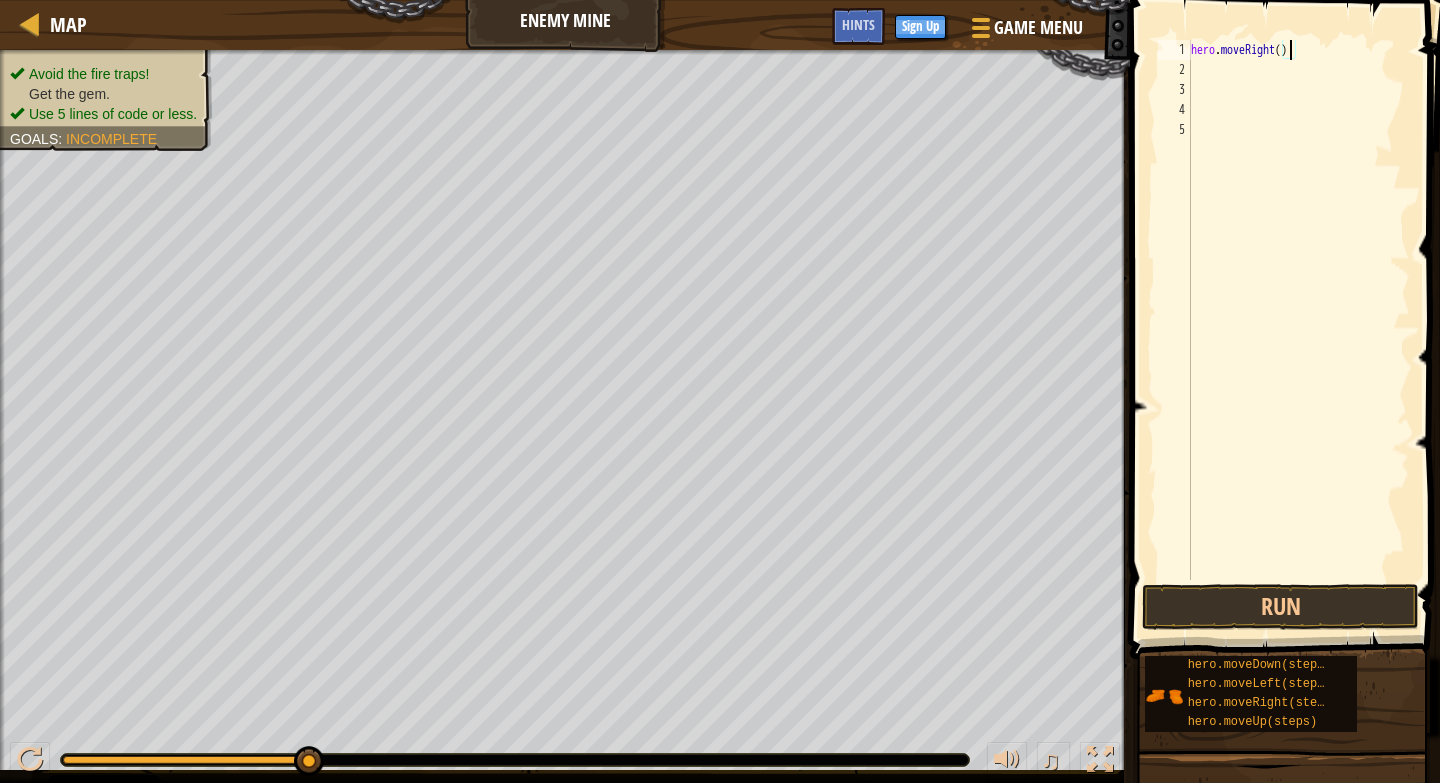 type on "hero.moveRight(3)" 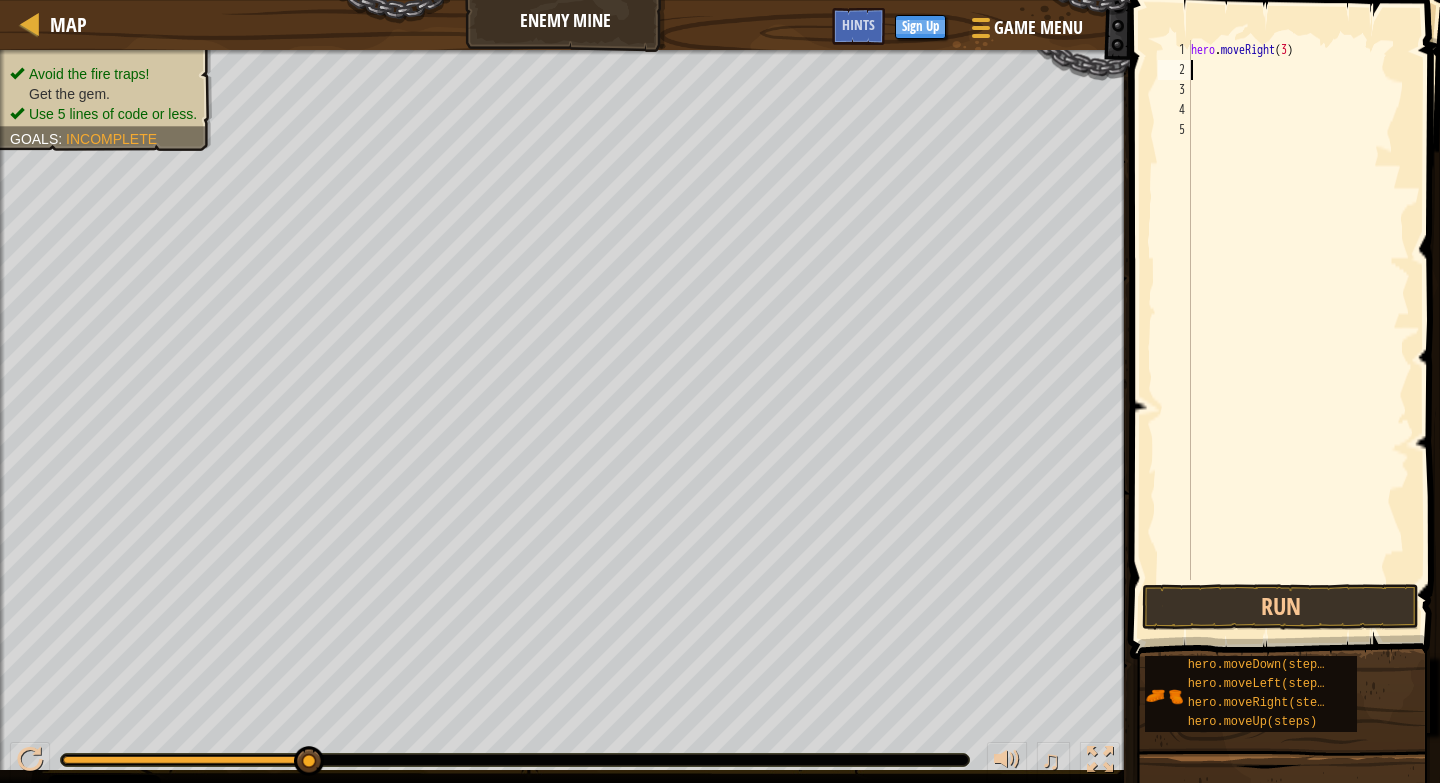 click on "hero . moveRight ( 3 )" at bounding box center (1298, 330) 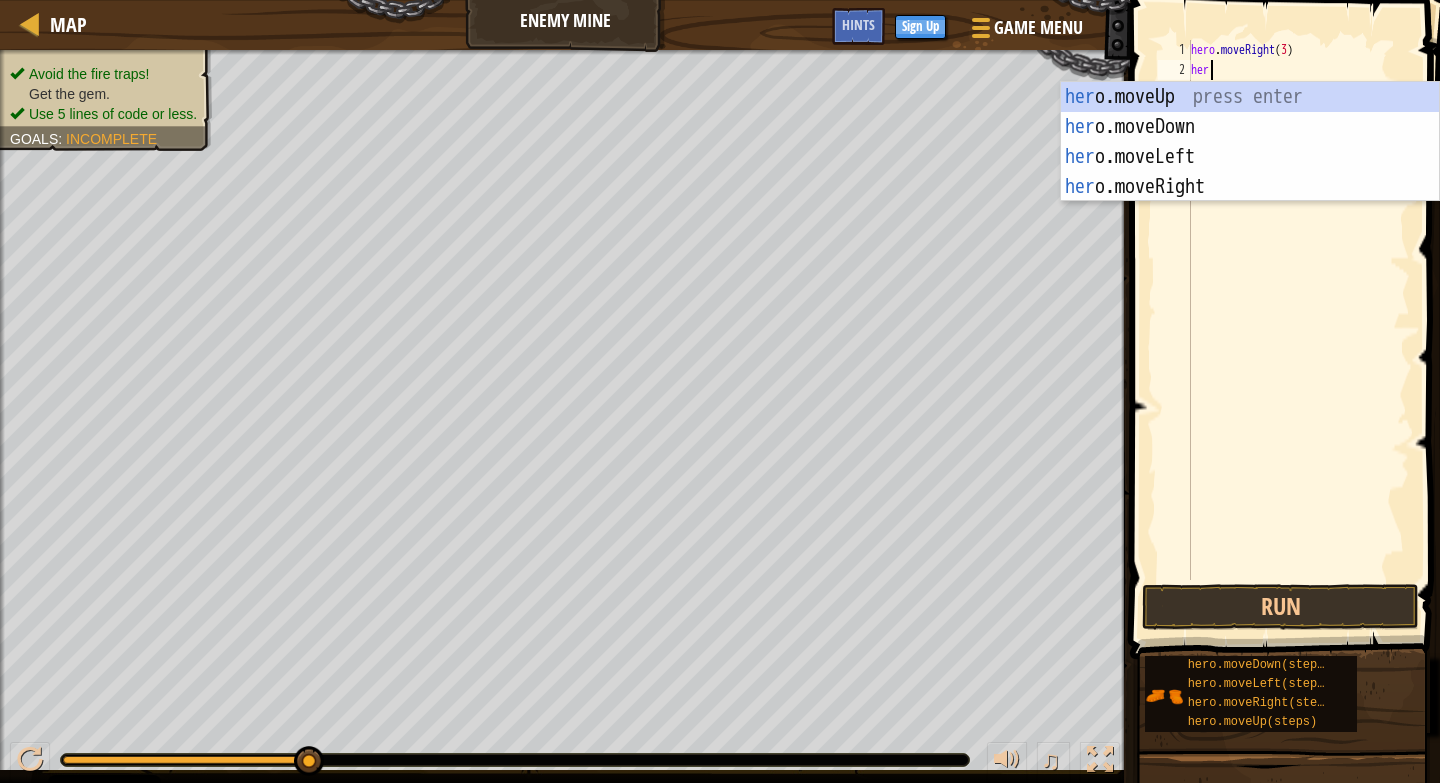 scroll, scrollTop: 9, scrollLeft: 1, axis: both 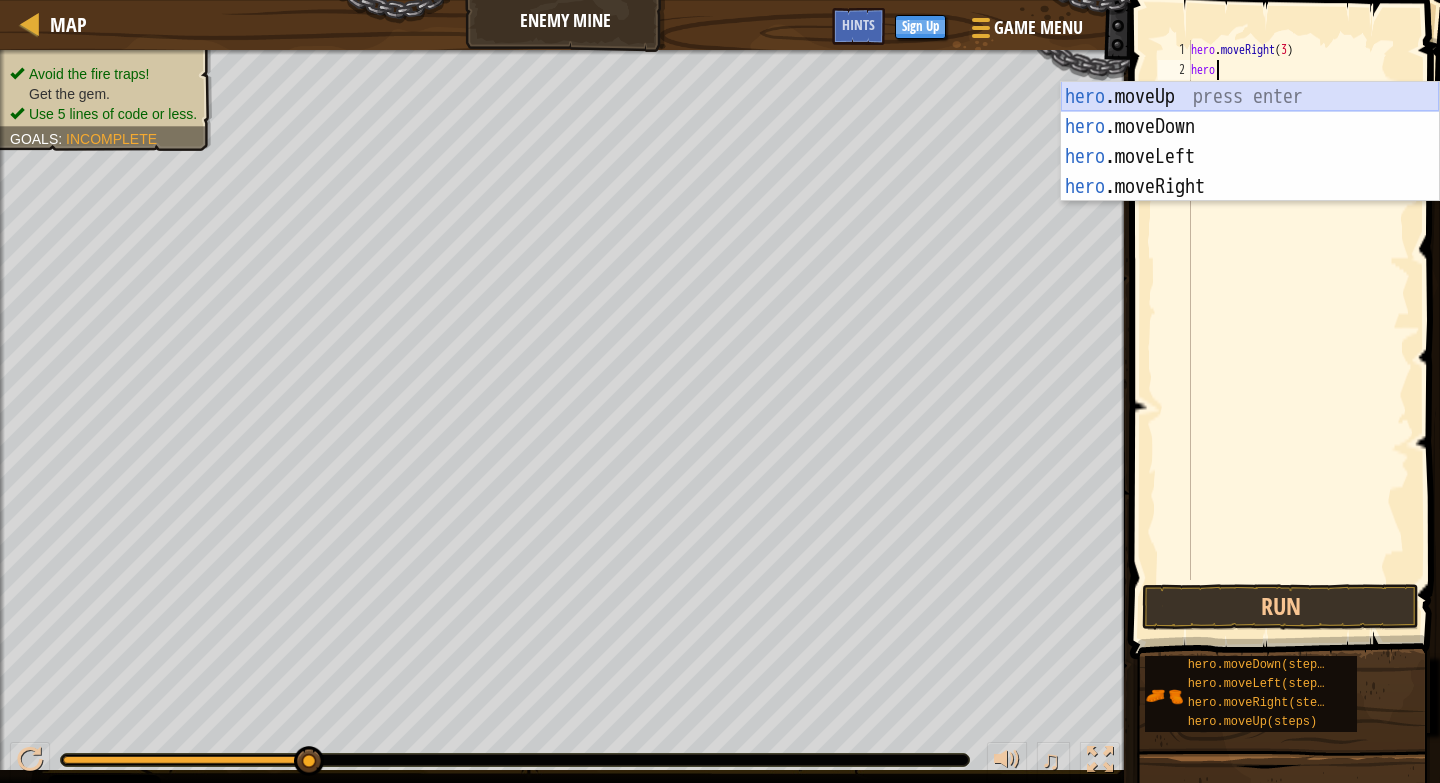 click on "hero .moveUp press enter hero .moveDown press enter hero .moveLeft press enter hero .moveRight press enter" at bounding box center (1250, 172) 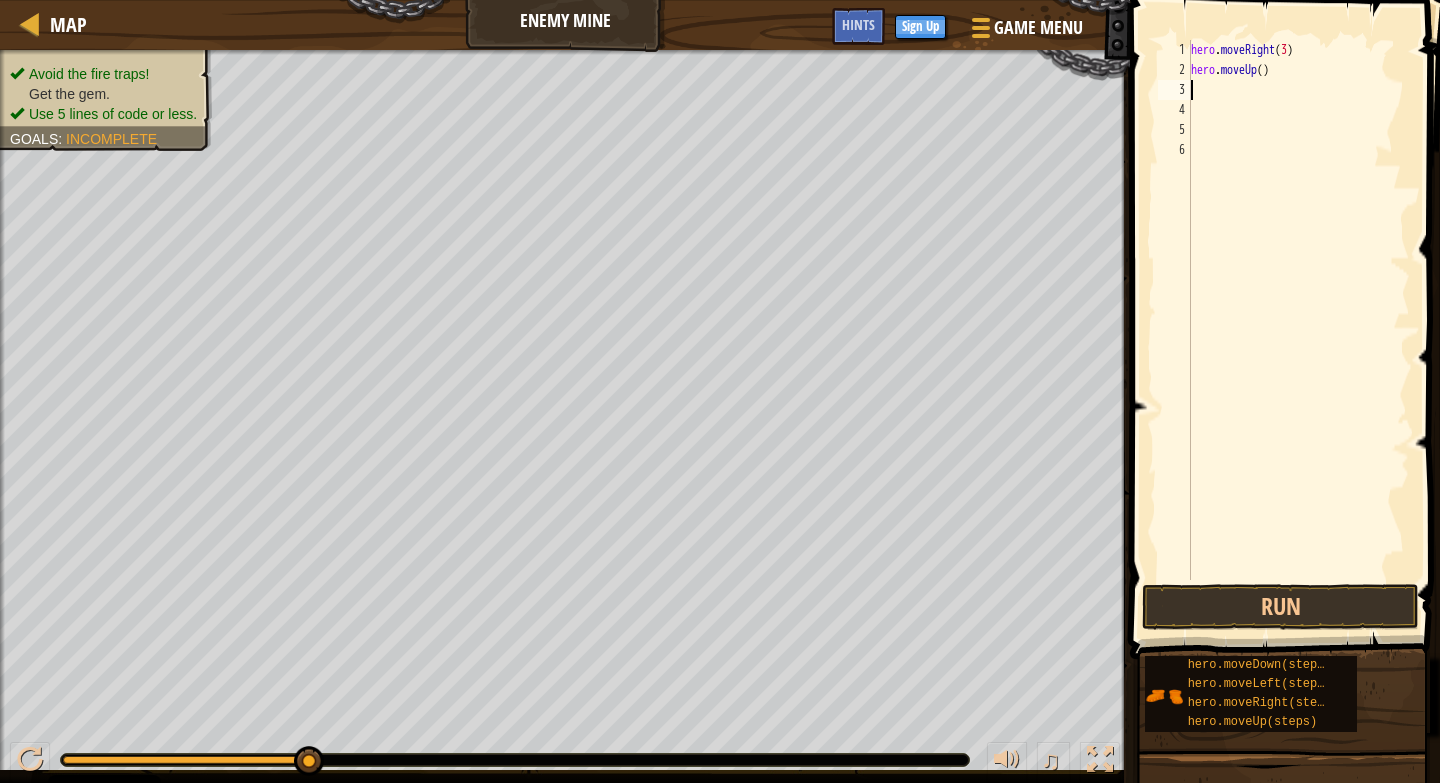 scroll, scrollTop: 9, scrollLeft: 0, axis: vertical 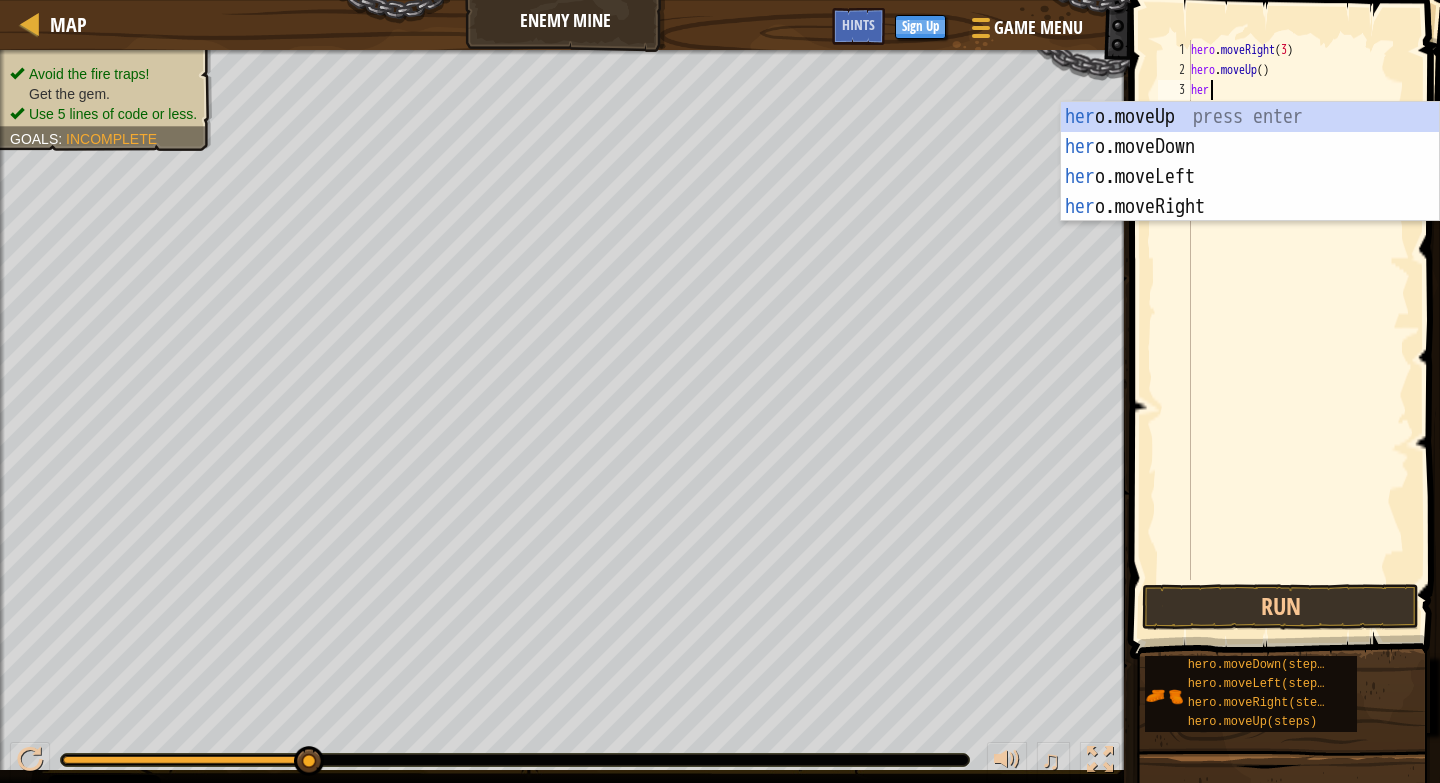 type on "hero" 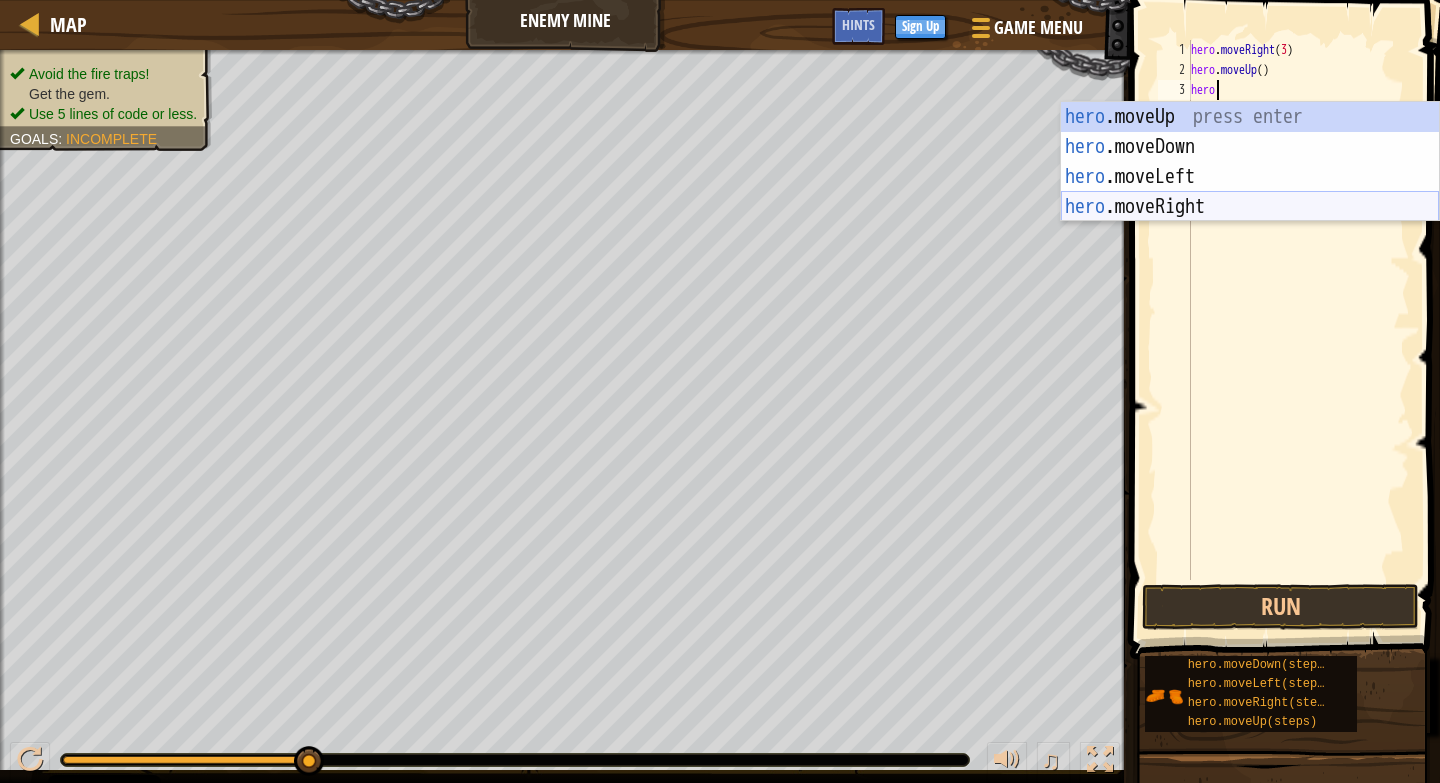 click on "hero .moveUp press enter hero .moveDown press enter hero .moveLeft press enter hero .moveRight press enter" at bounding box center [1250, 192] 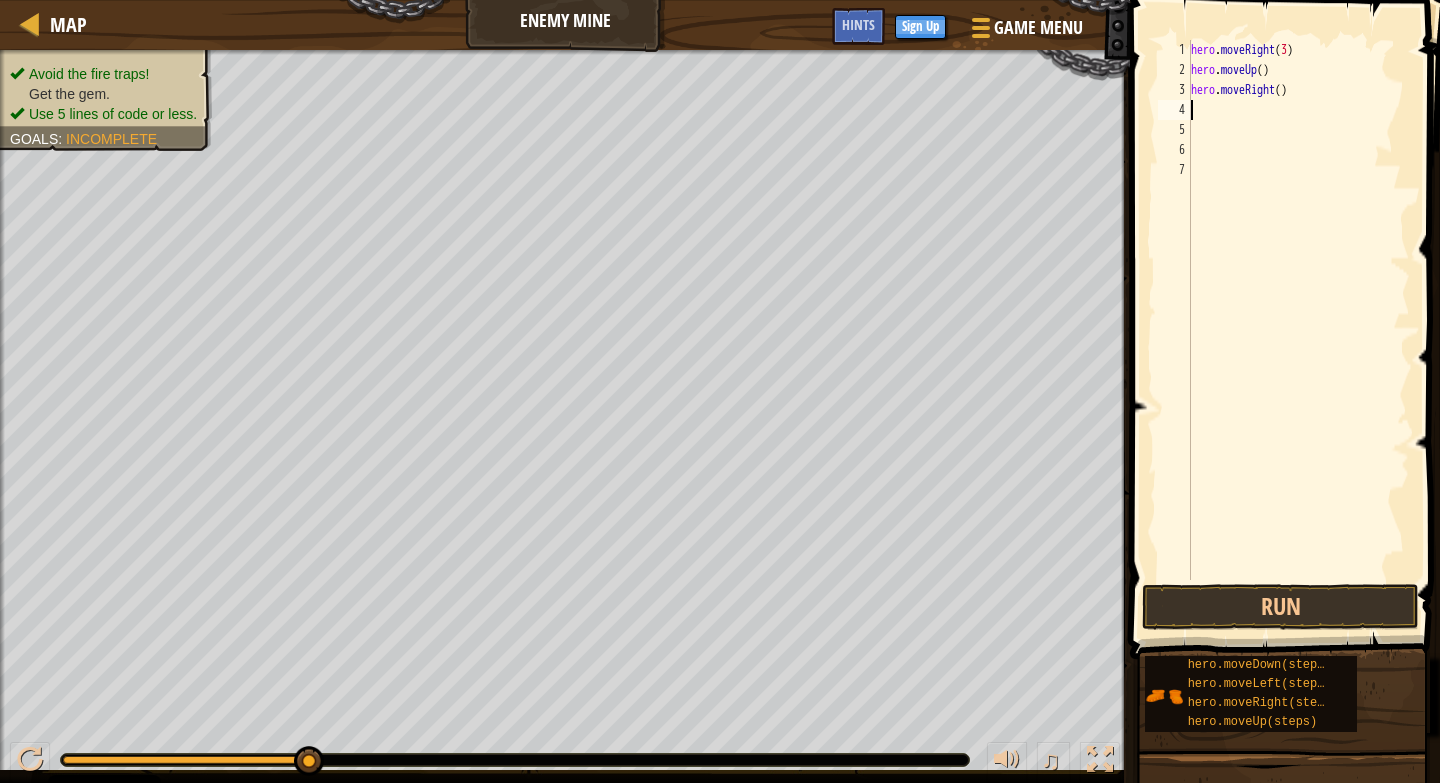 scroll, scrollTop: 9, scrollLeft: 0, axis: vertical 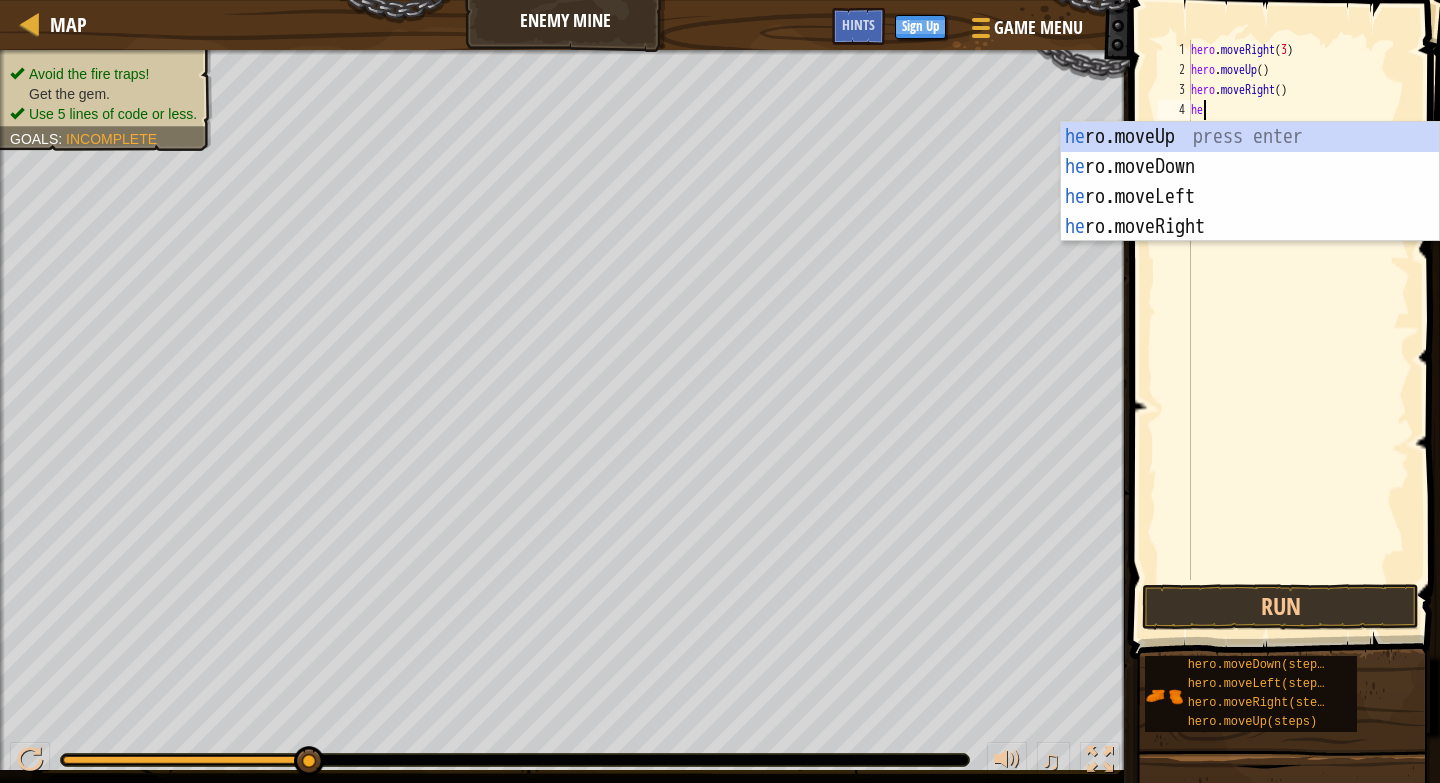 type on "her" 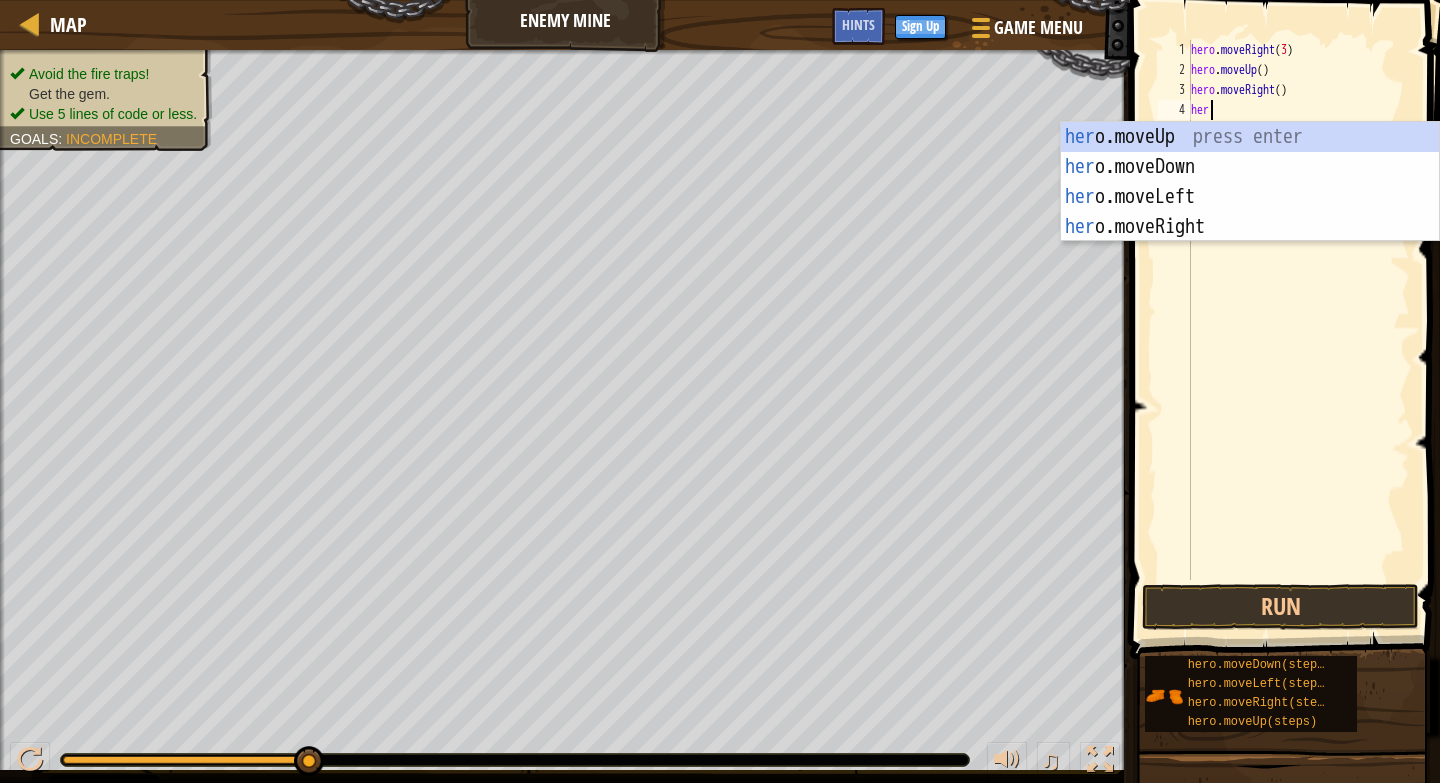 scroll, scrollTop: 9, scrollLeft: 1, axis: both 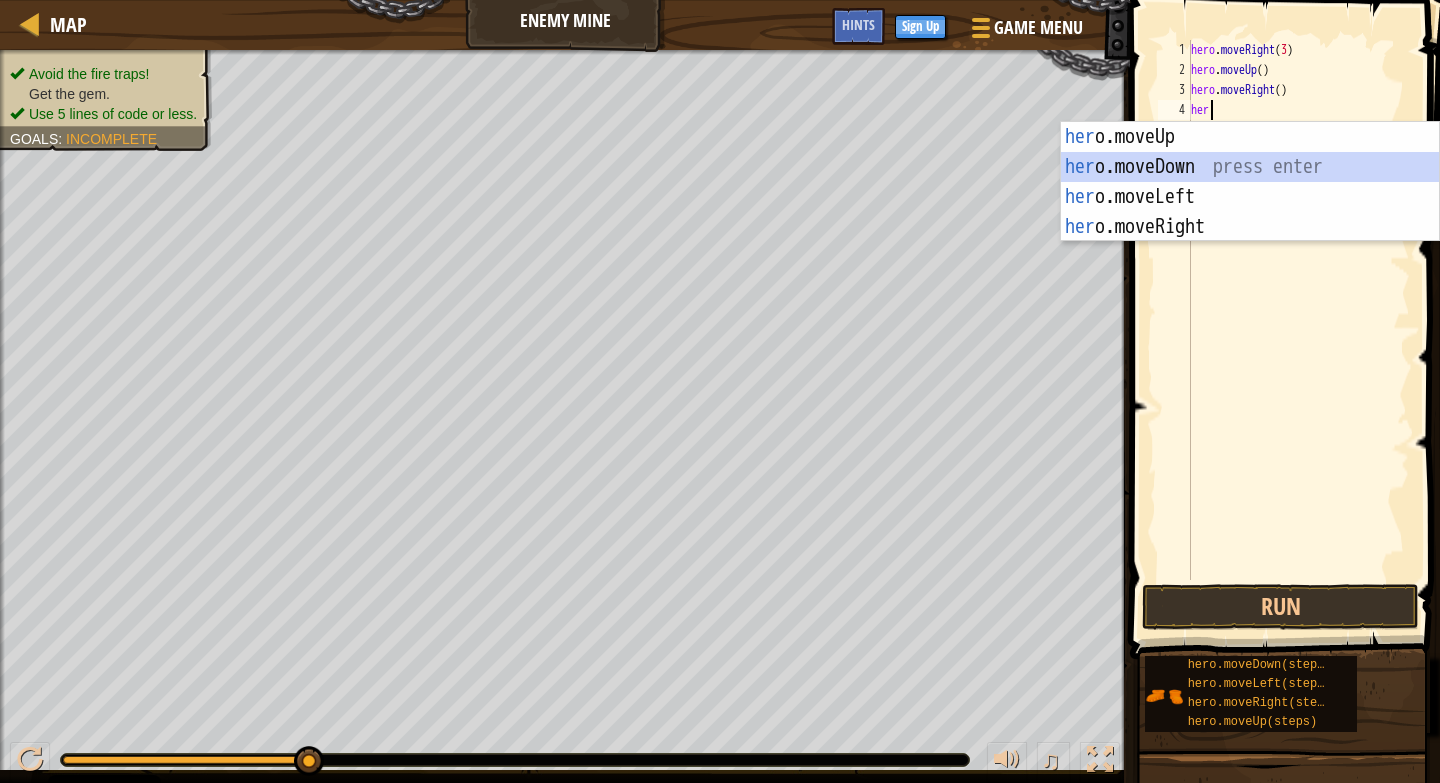 click on "her o.moveUp press enter her o.moveDown press enter her o.moveLeft press enter her o.moveRight press enter" at bounding box center [1250, 212] 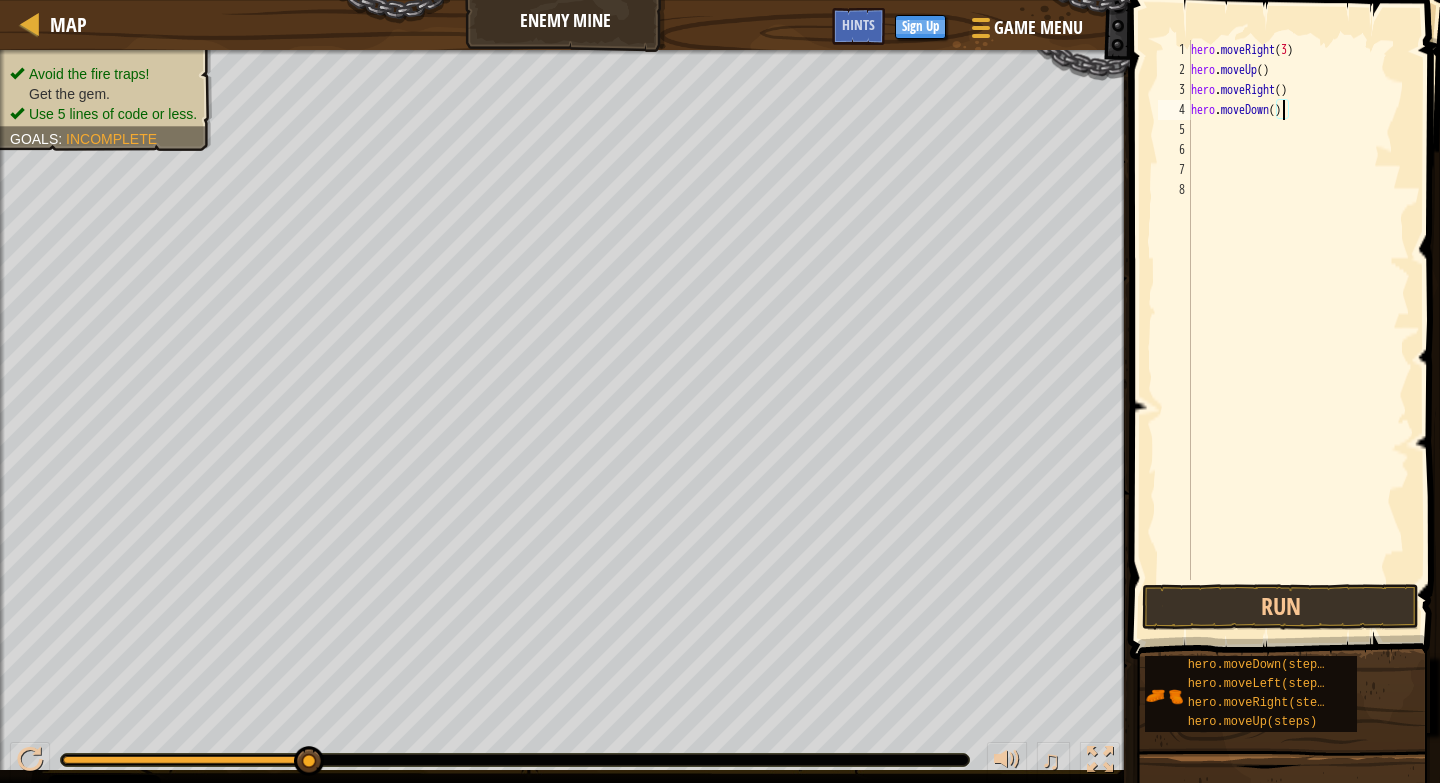 click on "hero . moveRight ( 3 ) hero . moveUp ( ) hero . moveRight ( ) hero . moveDown ( )" at bounding box center [1298, 330] 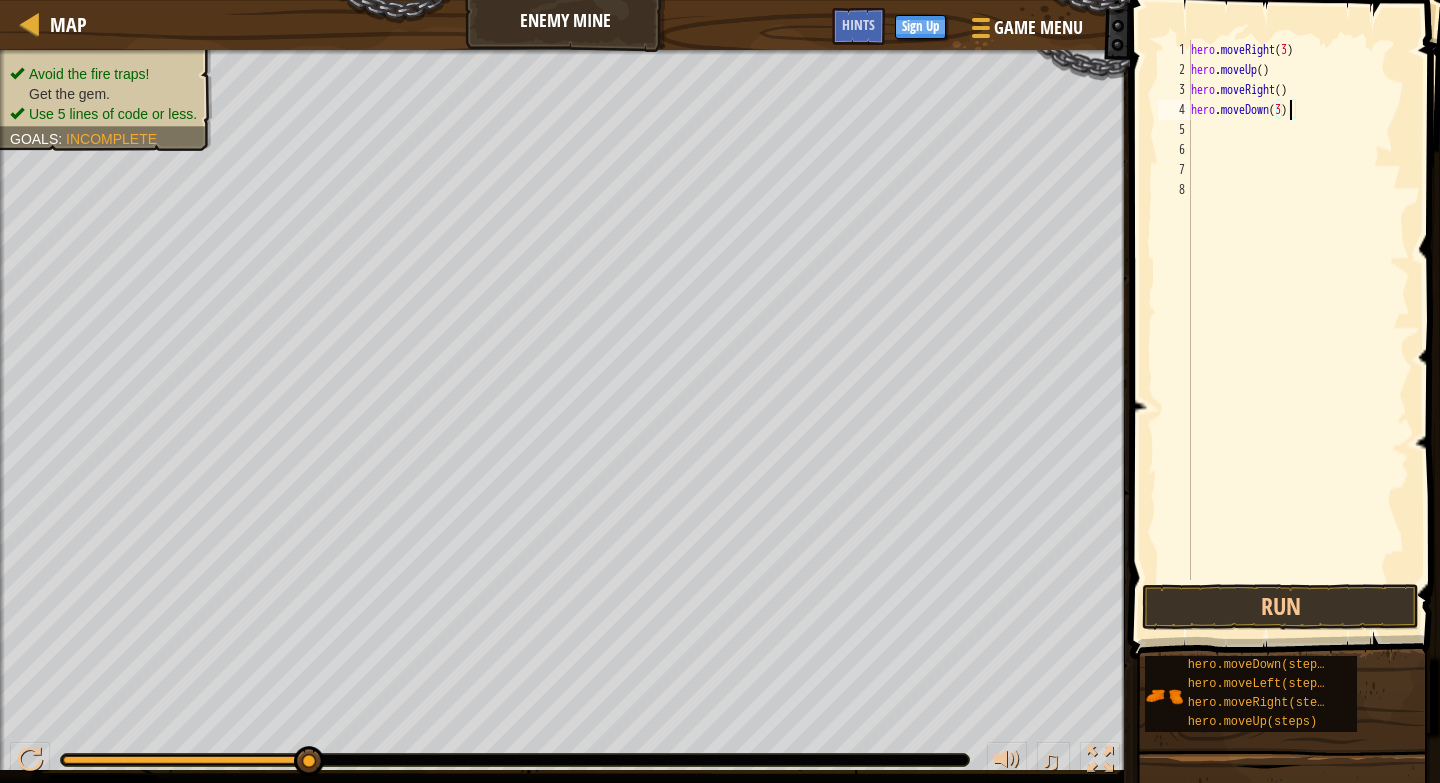 click on "hero . moveRight ( 3 ) hero . moveUp ( ) hero . moveRight ( ) hero . moveDown ( 3 )" at bounding box center [1298, 330] 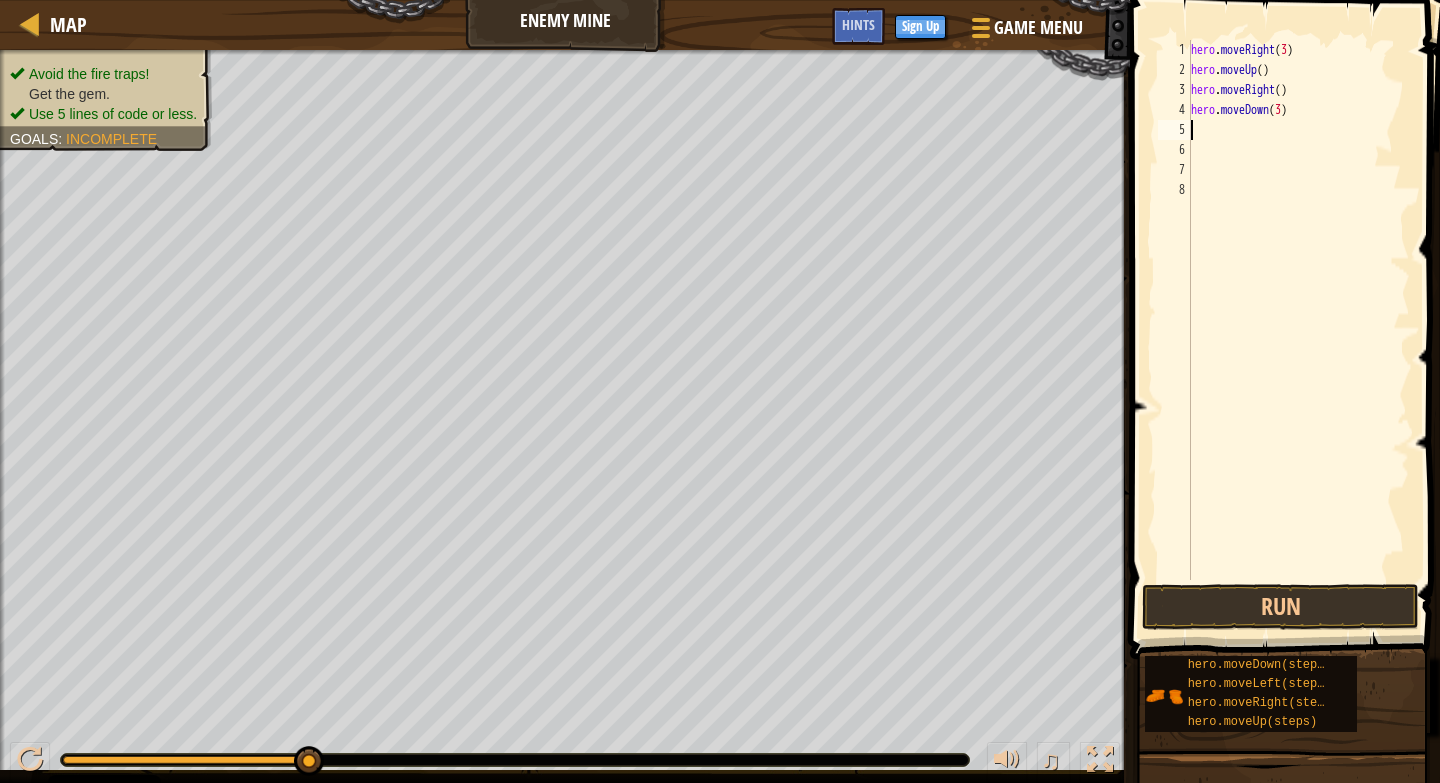 scroll, scrollTop: 9, scrollLeft: 0, axis: vertical 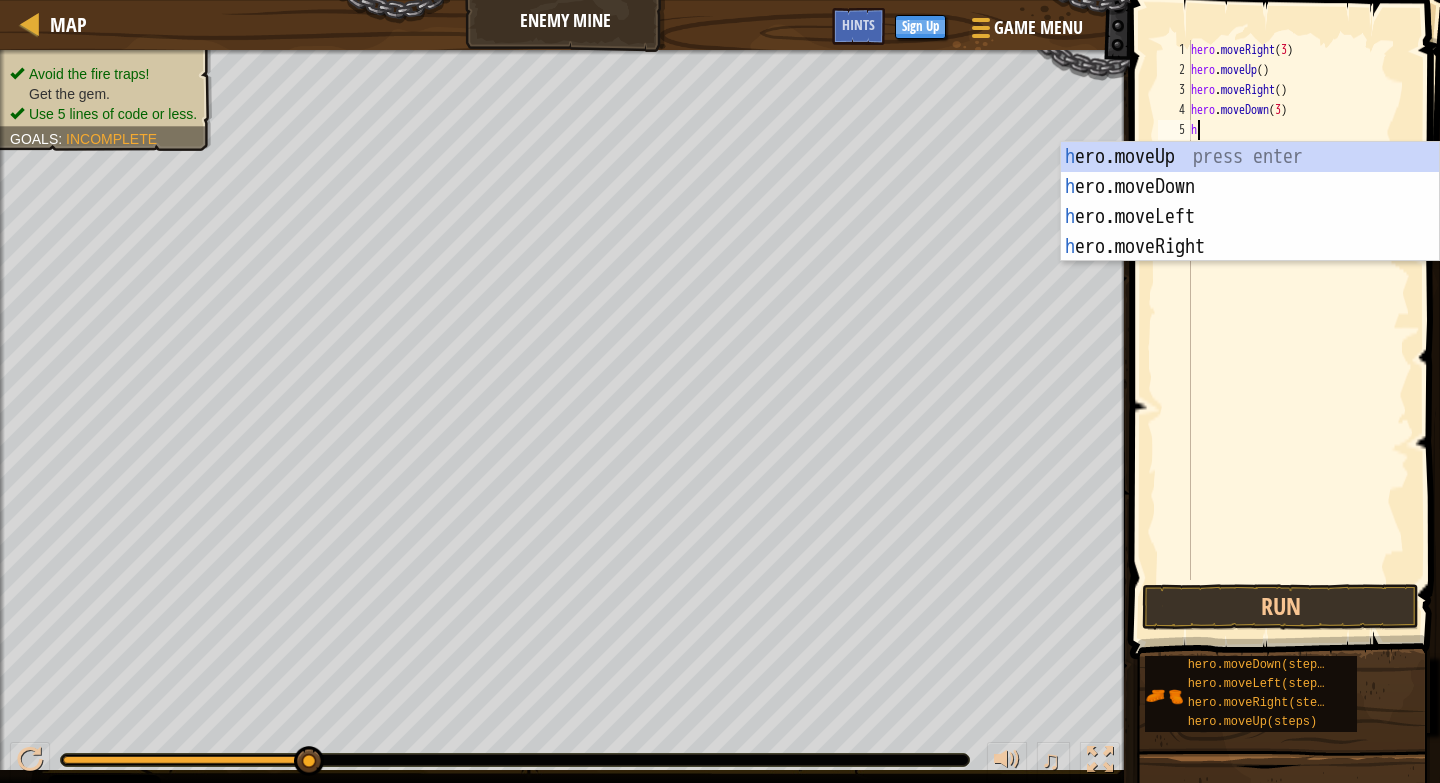 type on "her" 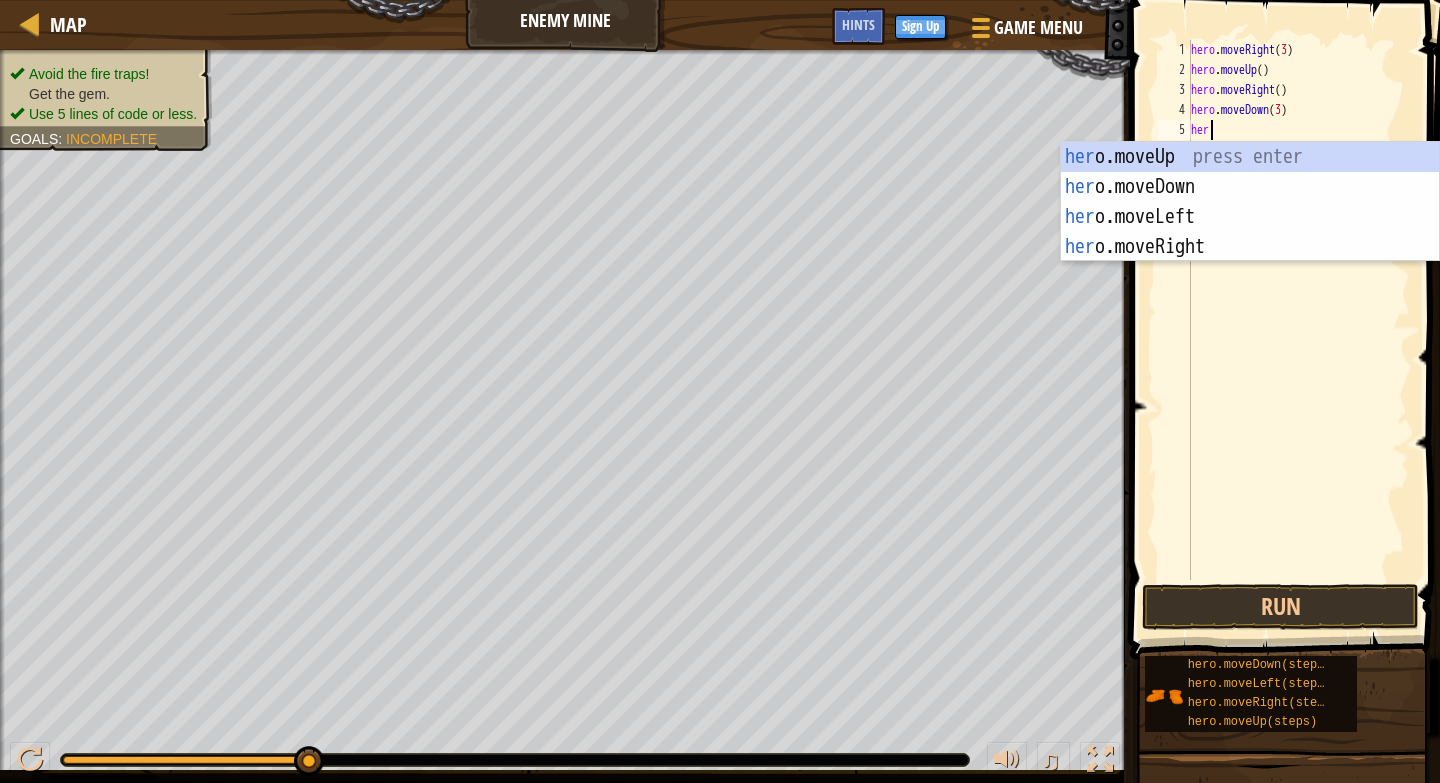 scroll, scrollTop: 9, scrollLeft: 1, axis: both 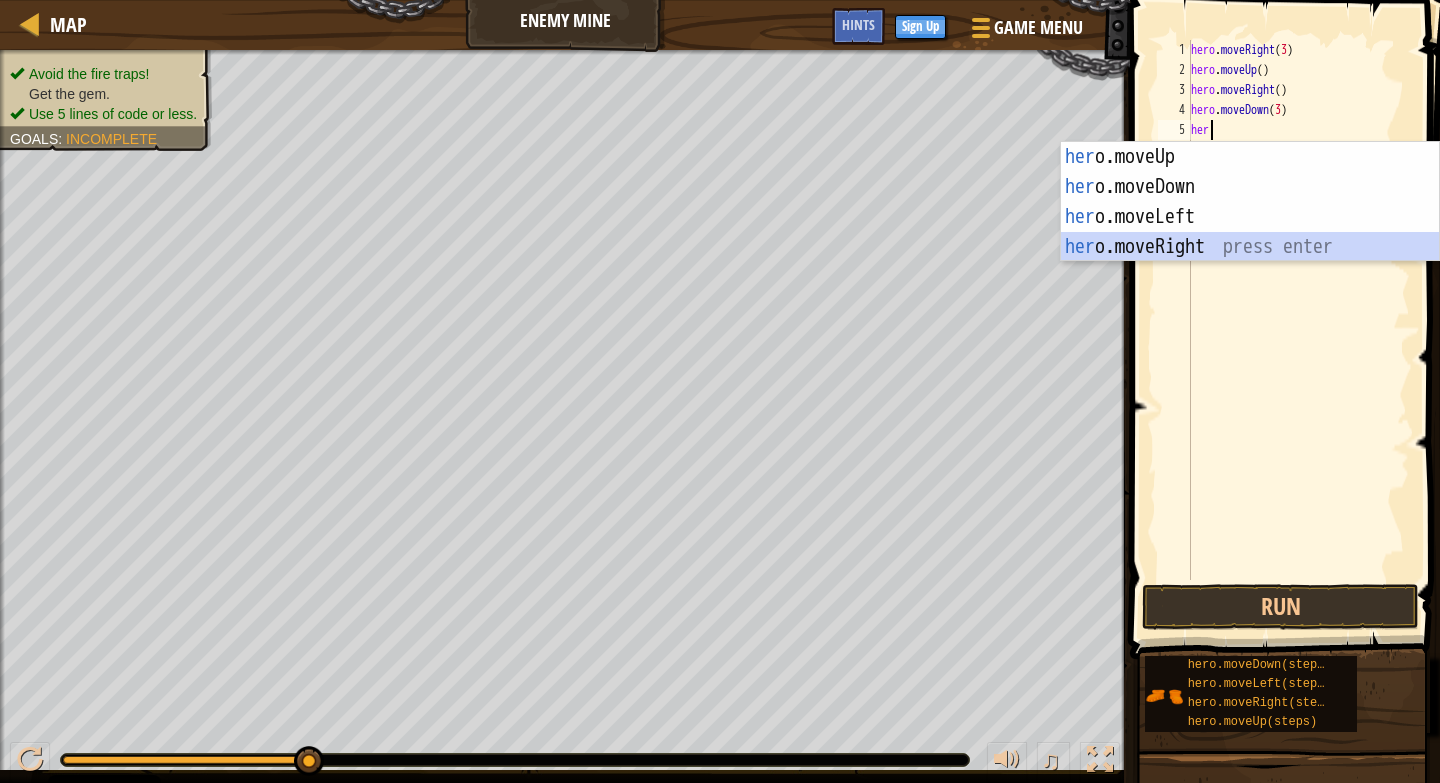 click on "her o.moveUp press enter her o.moveDown press enter her o.moveLeft press enter her o.moveRight press enter" at bounding box center (1250, 232) 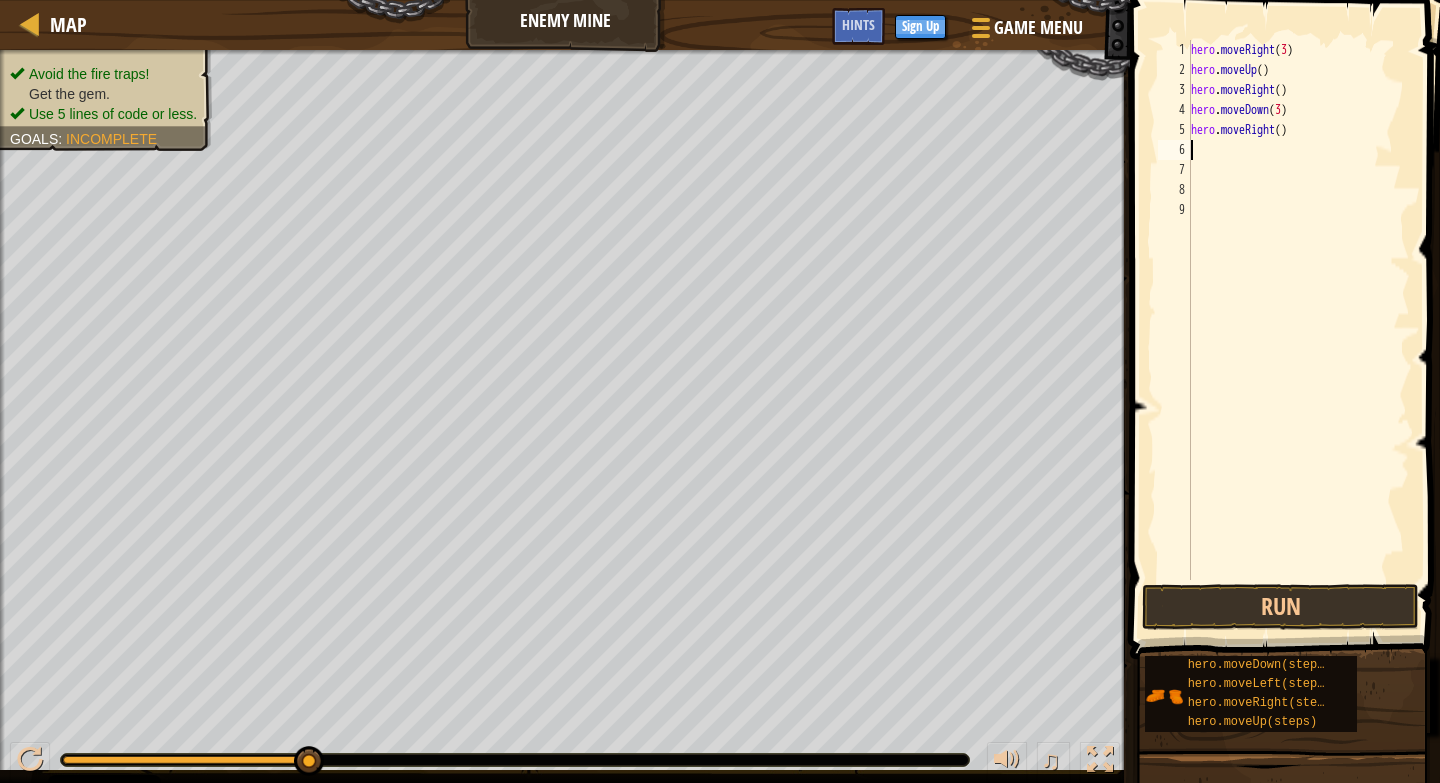 click on "hero . moveRight ( 3 ) hero . moveUp ( ) hero . moveRight ( ) hero . moveDown ( 3 ) hero . moveRight ( )" at bounding box center [1298, 330] 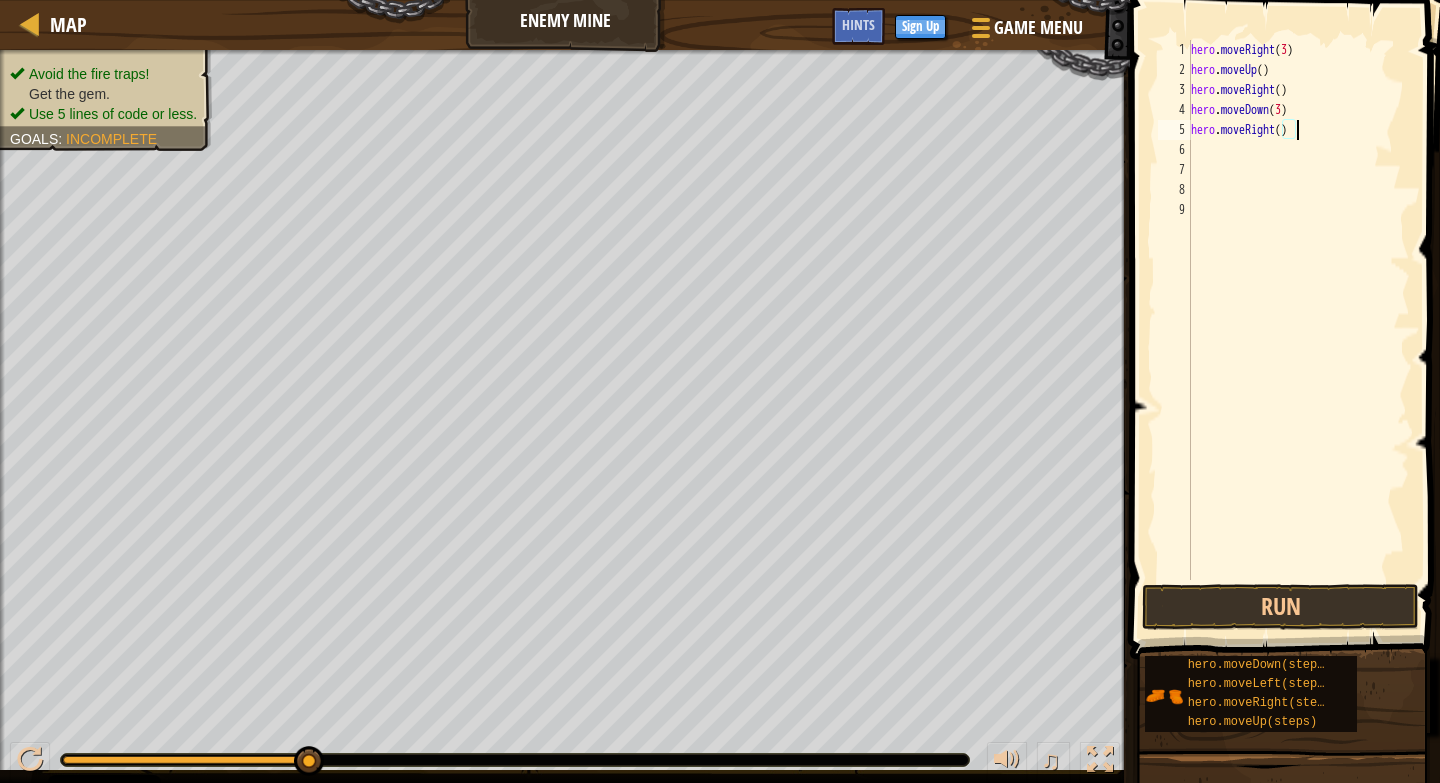click on "hero . moveRight ( 3 ) hero . moveUp ( ) hero . moveRight ( ) hero . moveDown ( 3 ) hero . moveRight ( )" at bounding box center (1298, 330) 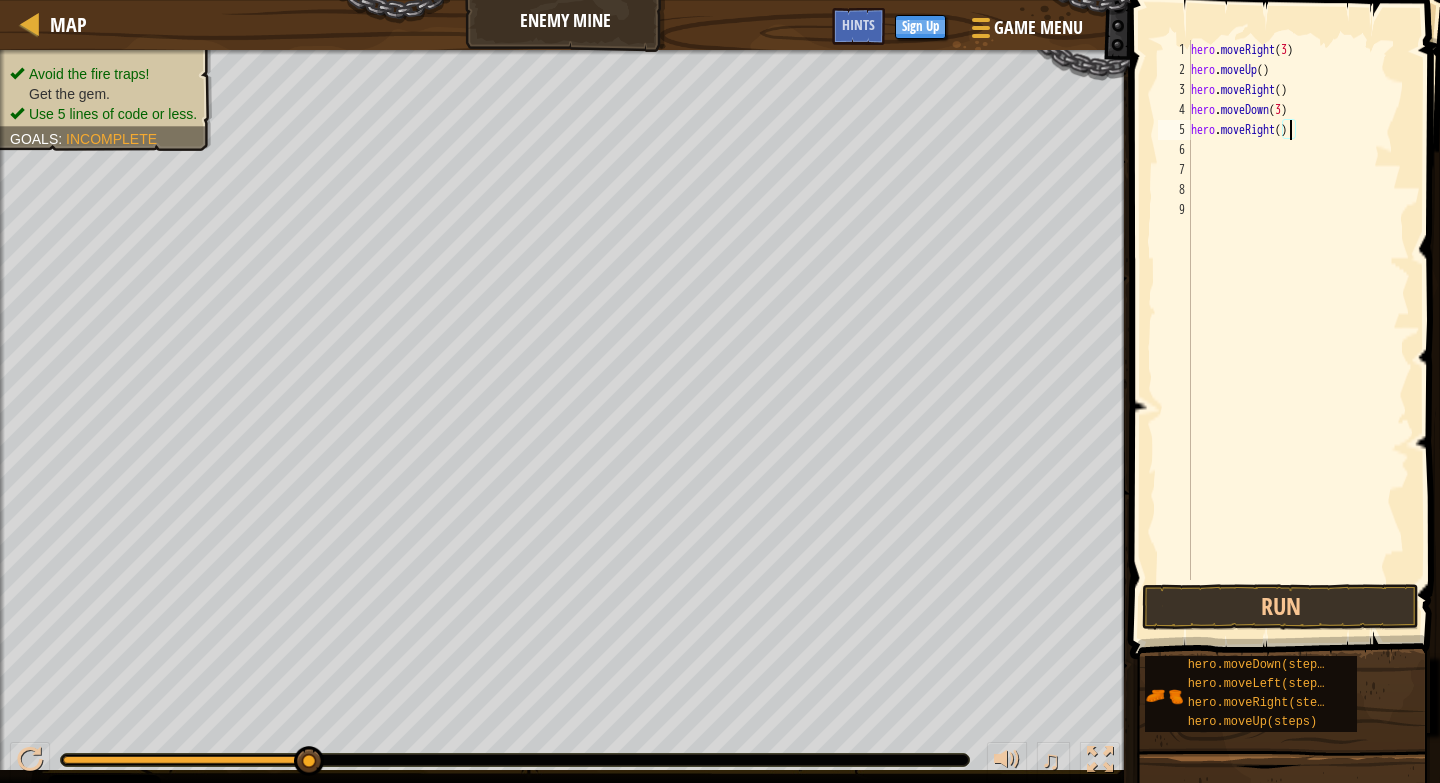 scroll, scrollTop: 9, scrollLeft: 8, axis: both 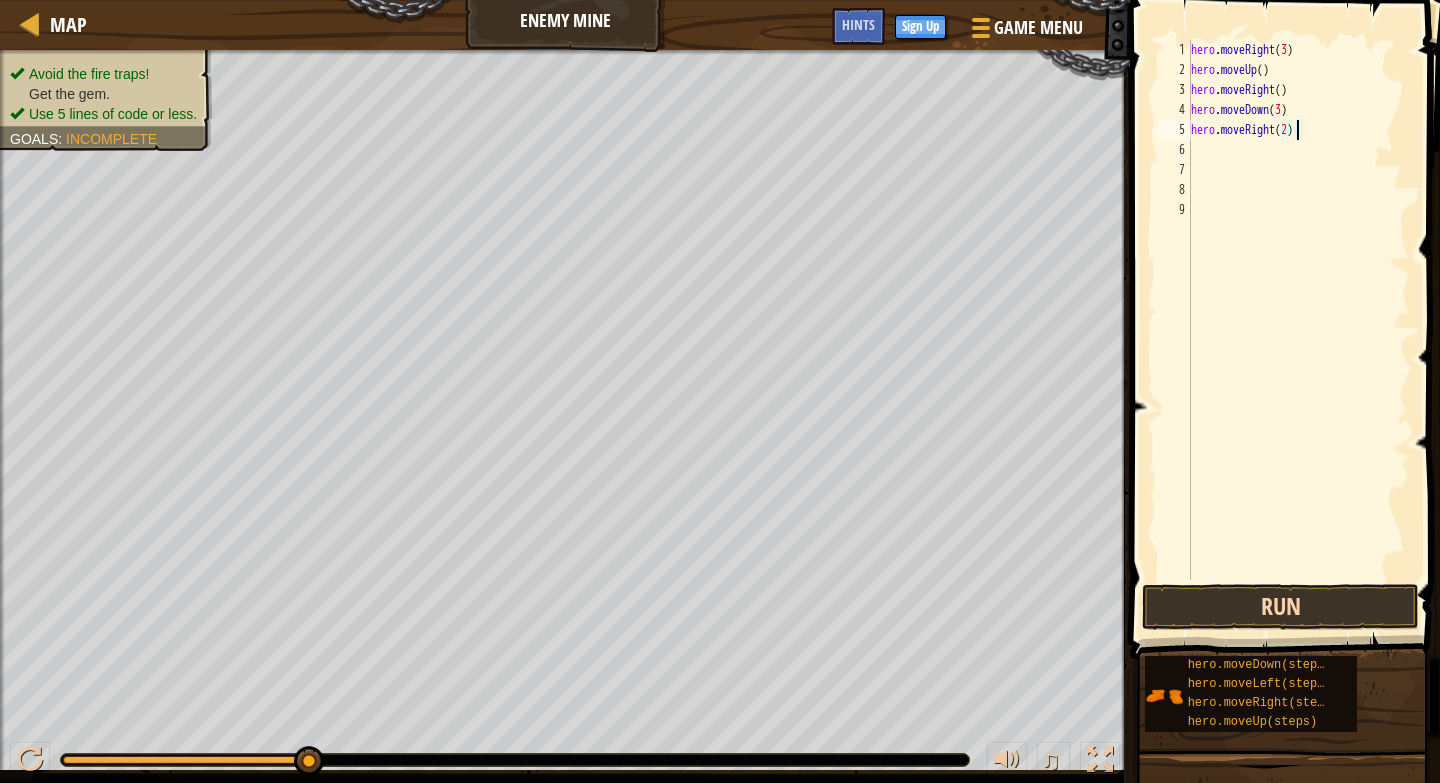 type on "hero.moveRight(2)" 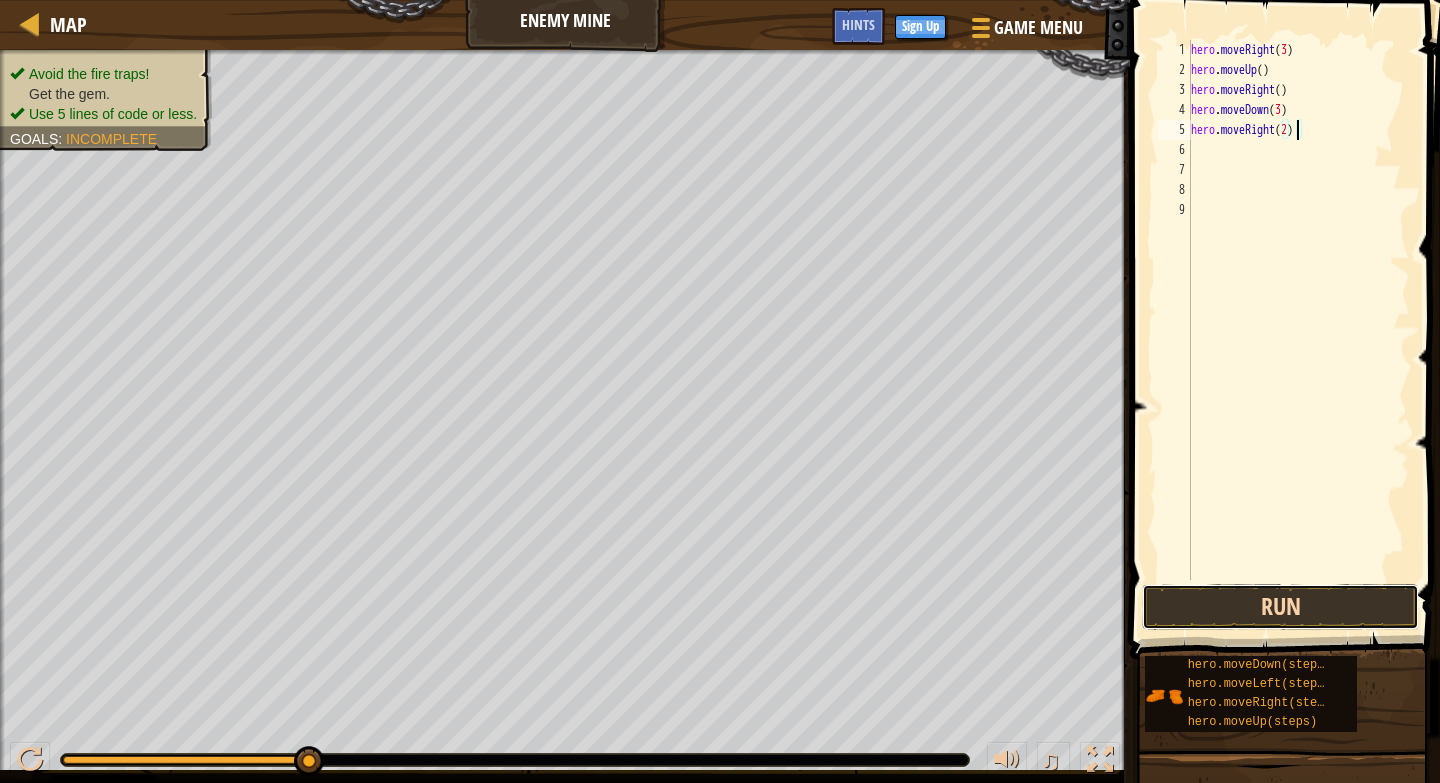 click on "Run" at bounding box center [1280, 607] 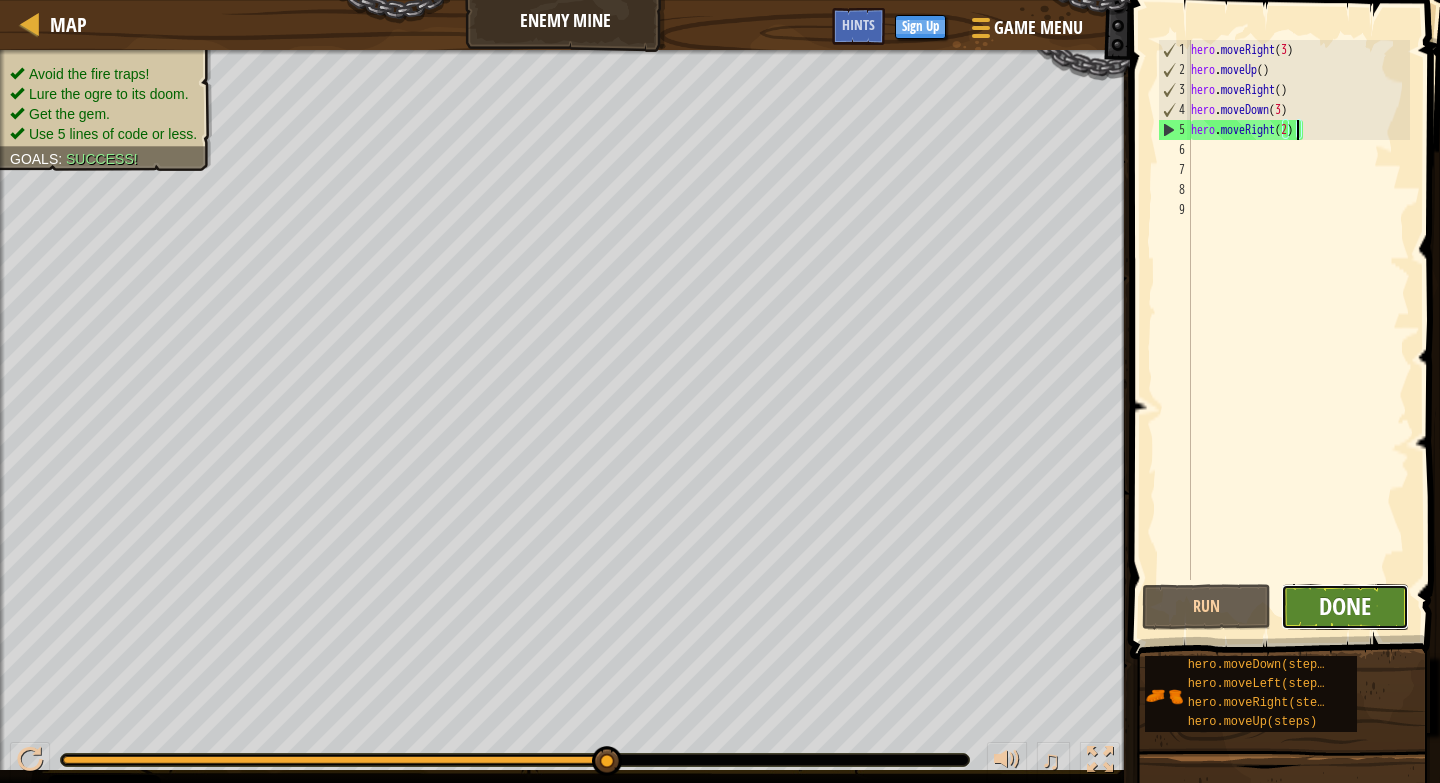 click on "Done" at bounding box center [1345, 606] 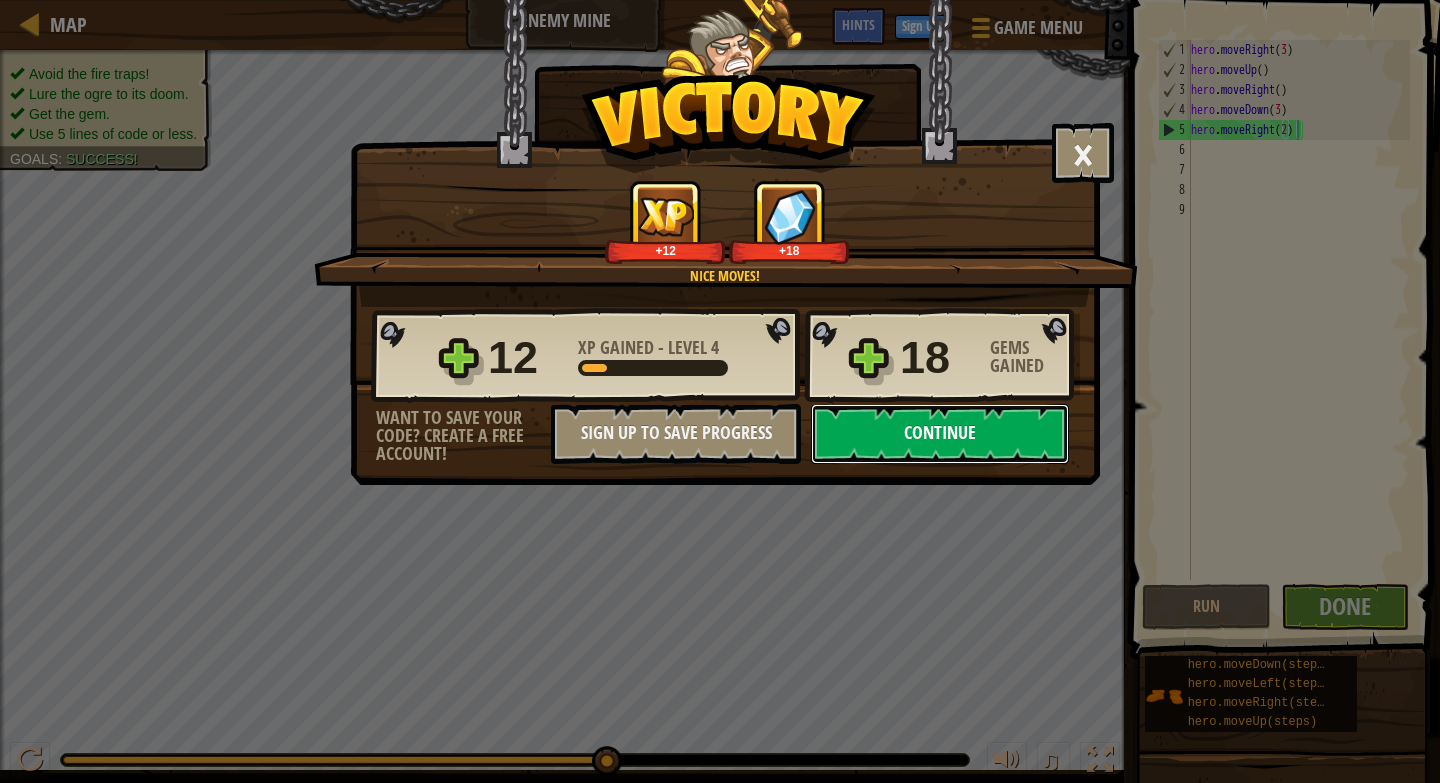 click on "Continue" at bounding box center (940, 434) 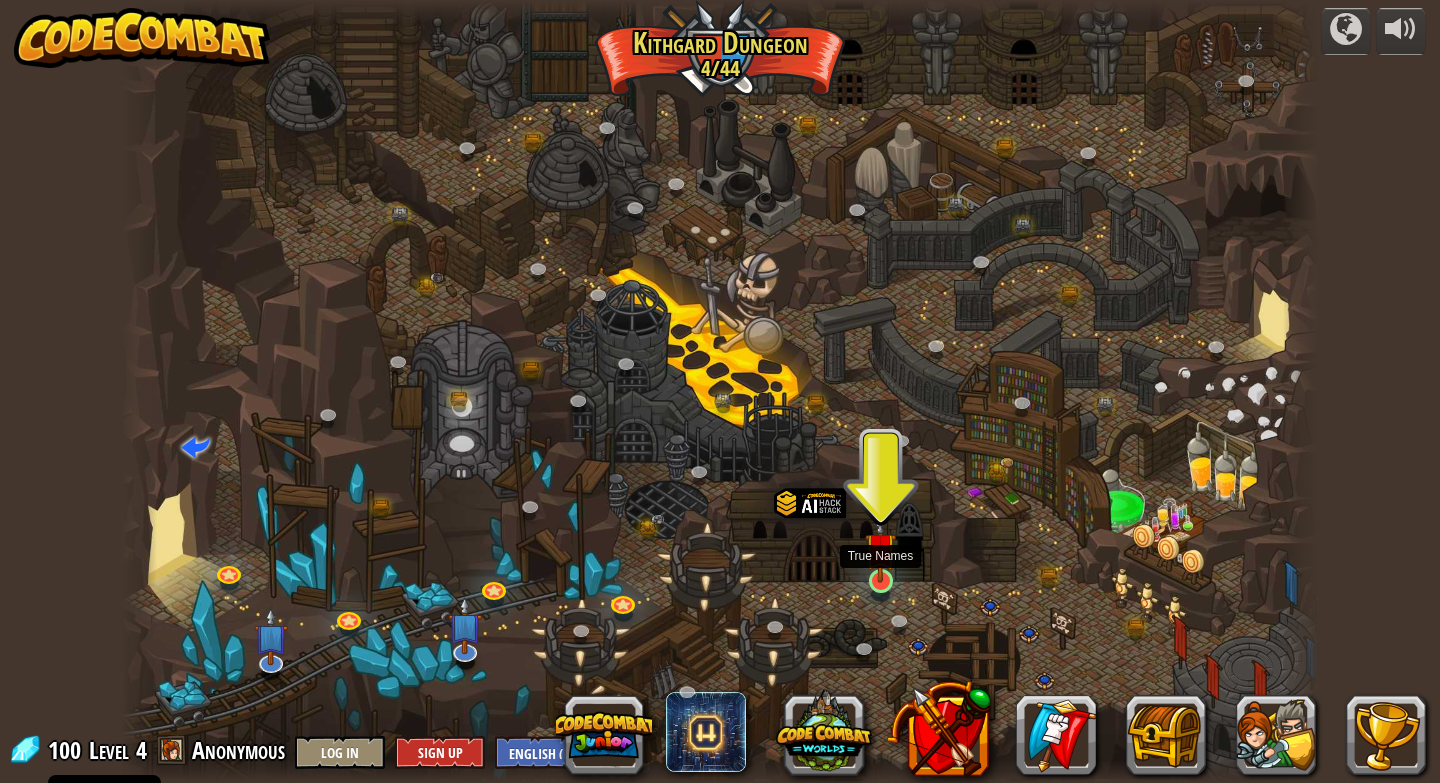 click at bounding box center (880, 548) 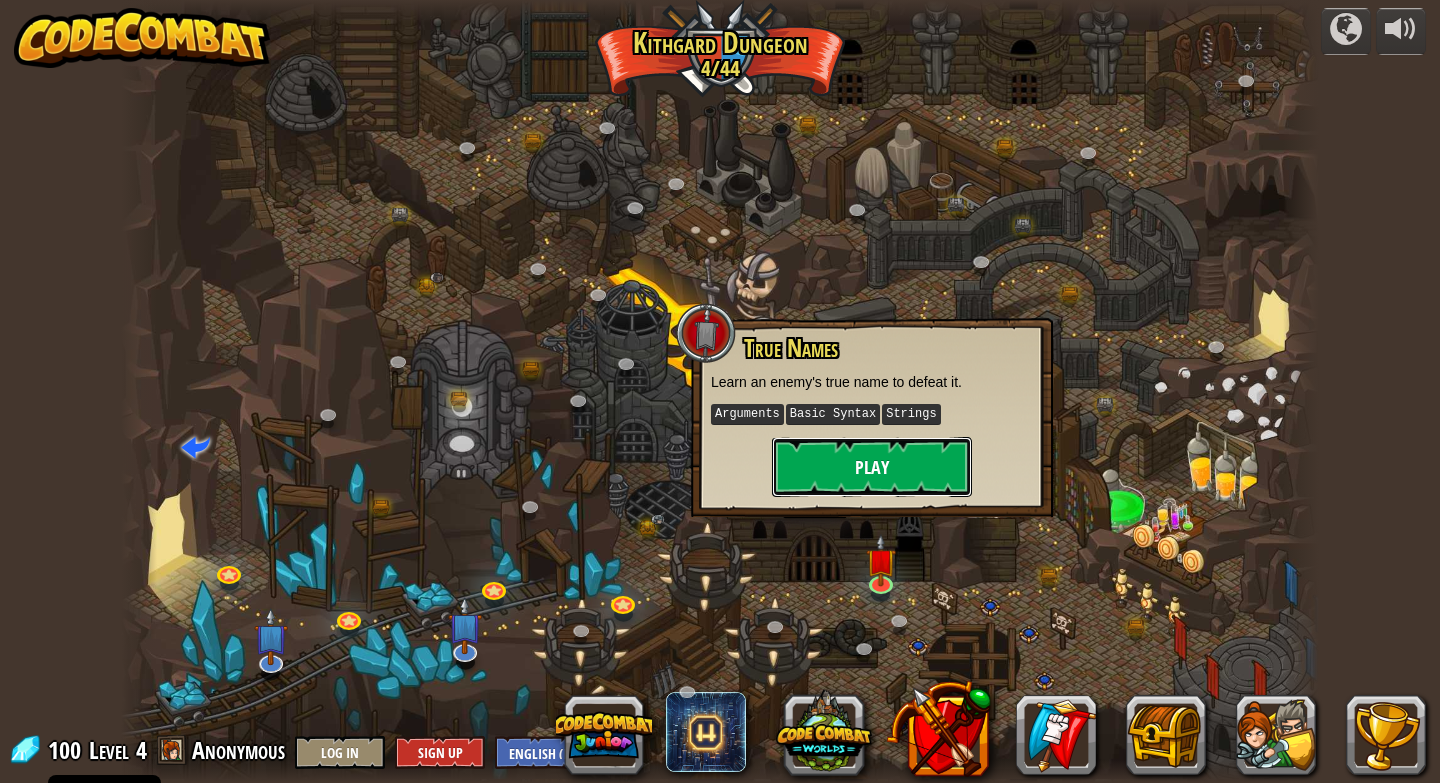 click on "Play" at bounding box center (872, 467) 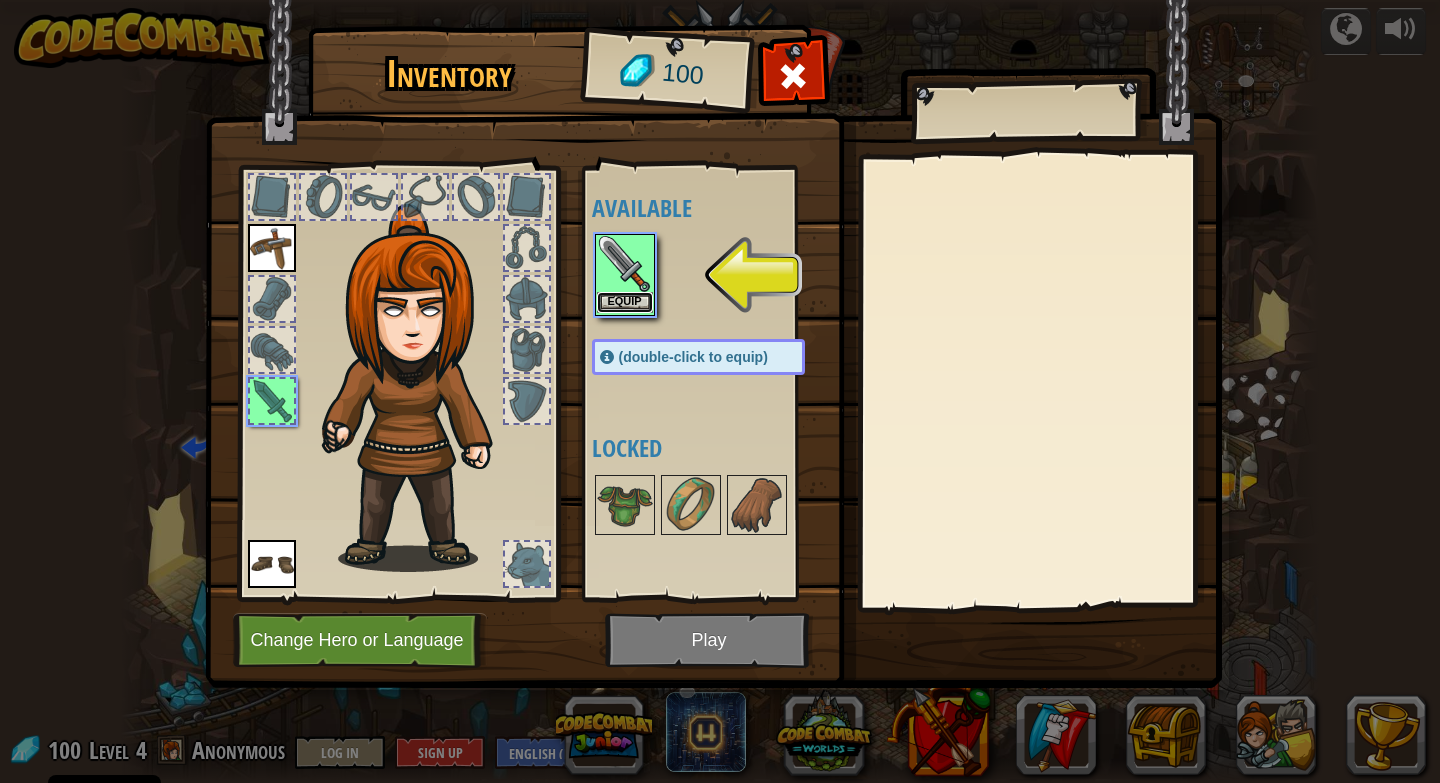 click on "Equip" at bounding box center [625, 302] 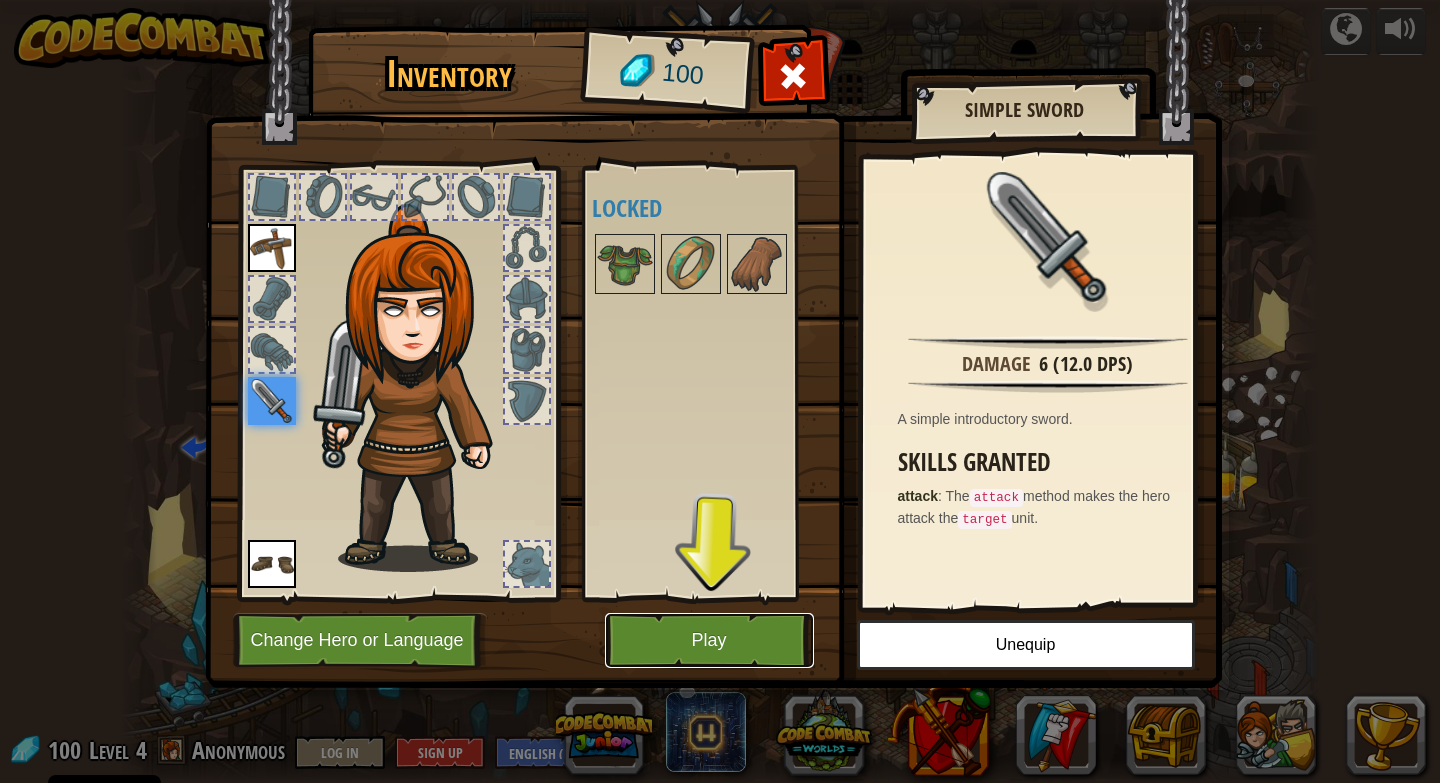 click on "Play" at bounding box center (709, 640) 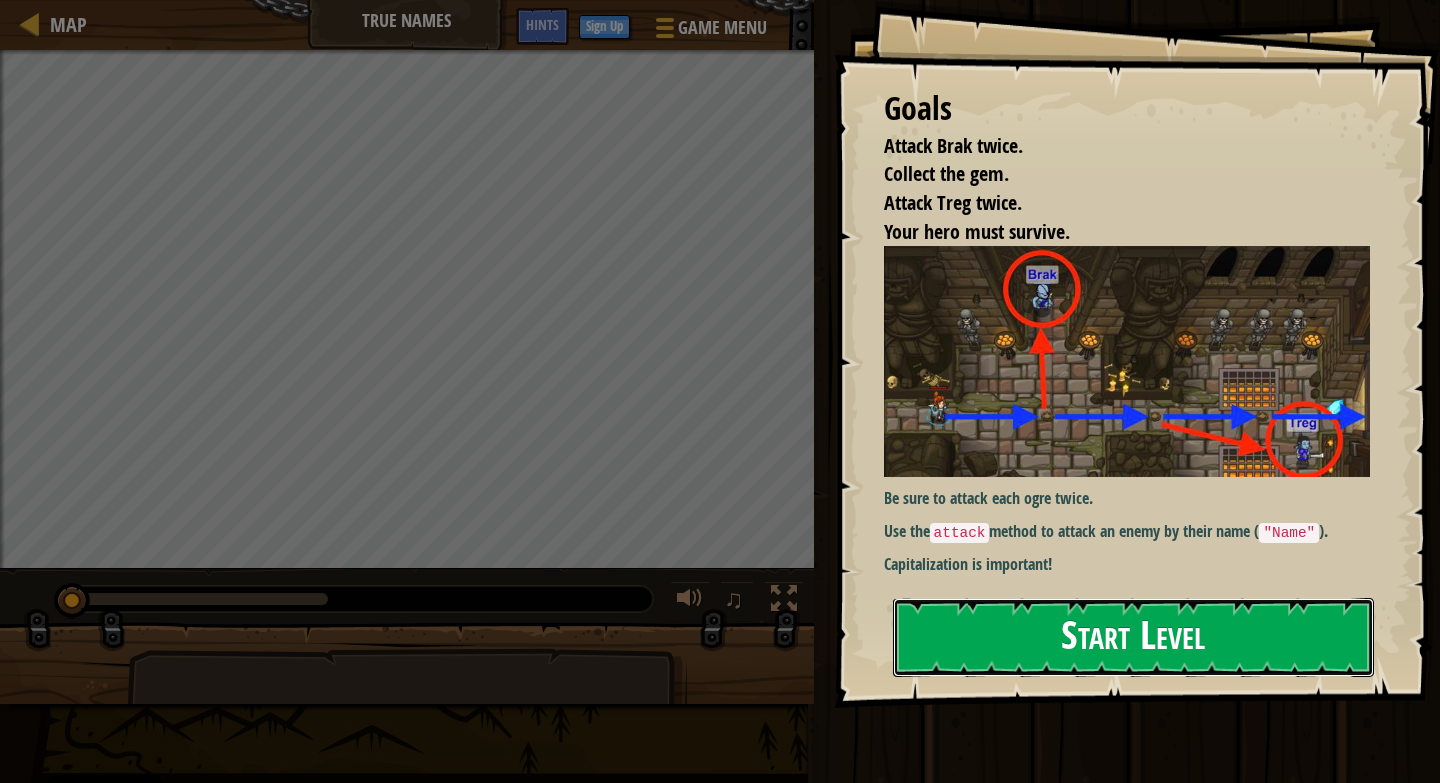 click on "Start Level" at bounding box center [1133, 637] 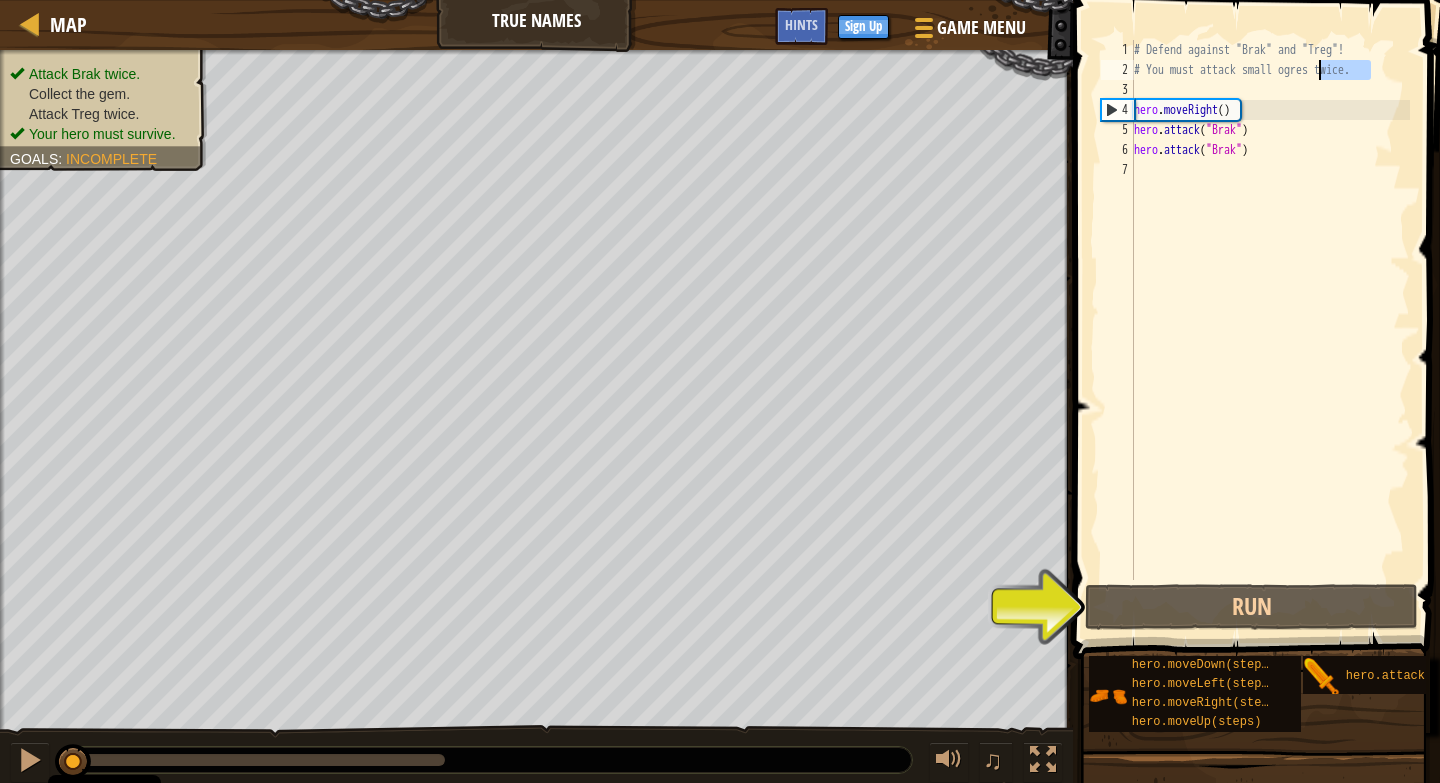 drag, startPoint x: 1265, startPoint y: 64, endPoint x: 1345, endPoint y: 64, distance: 80 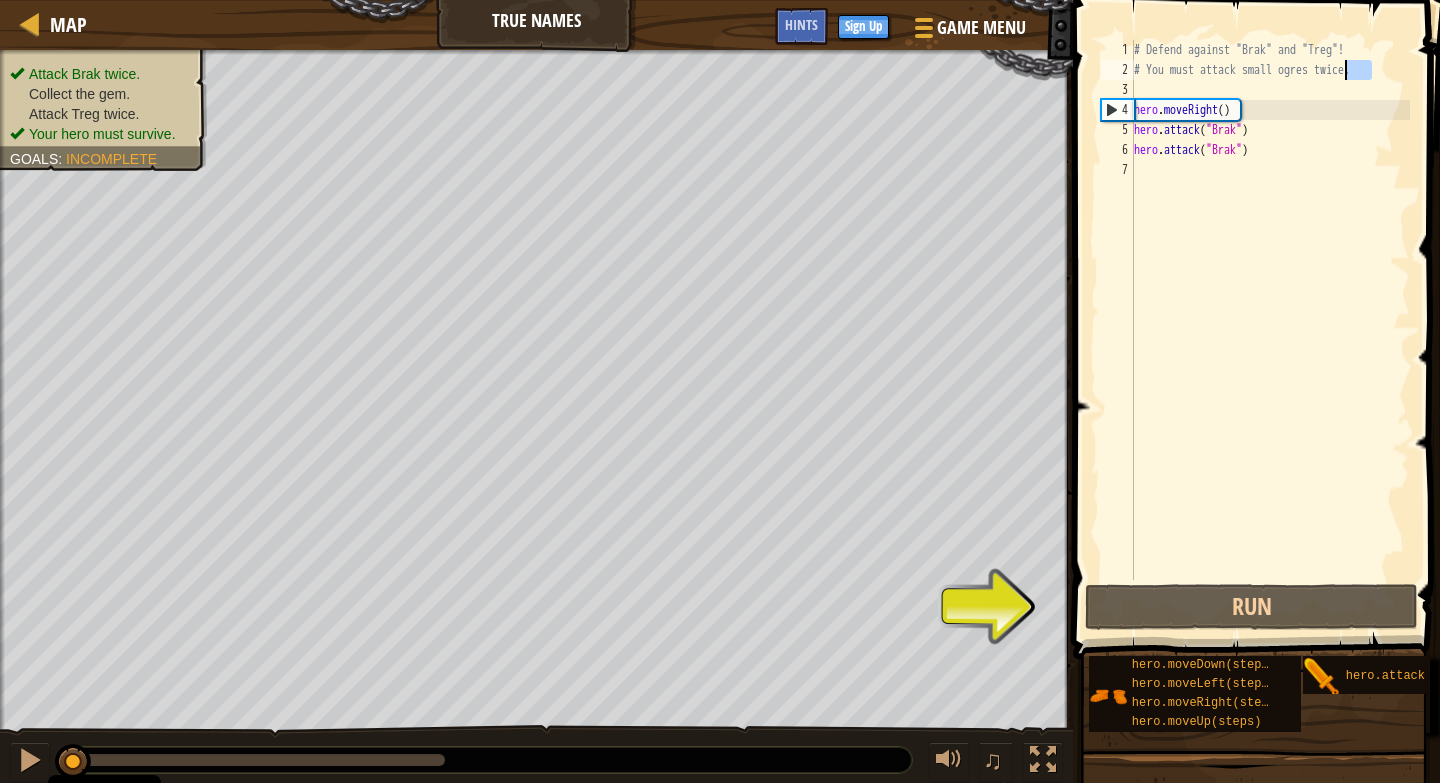 type on "# You must attack small ogres twice." 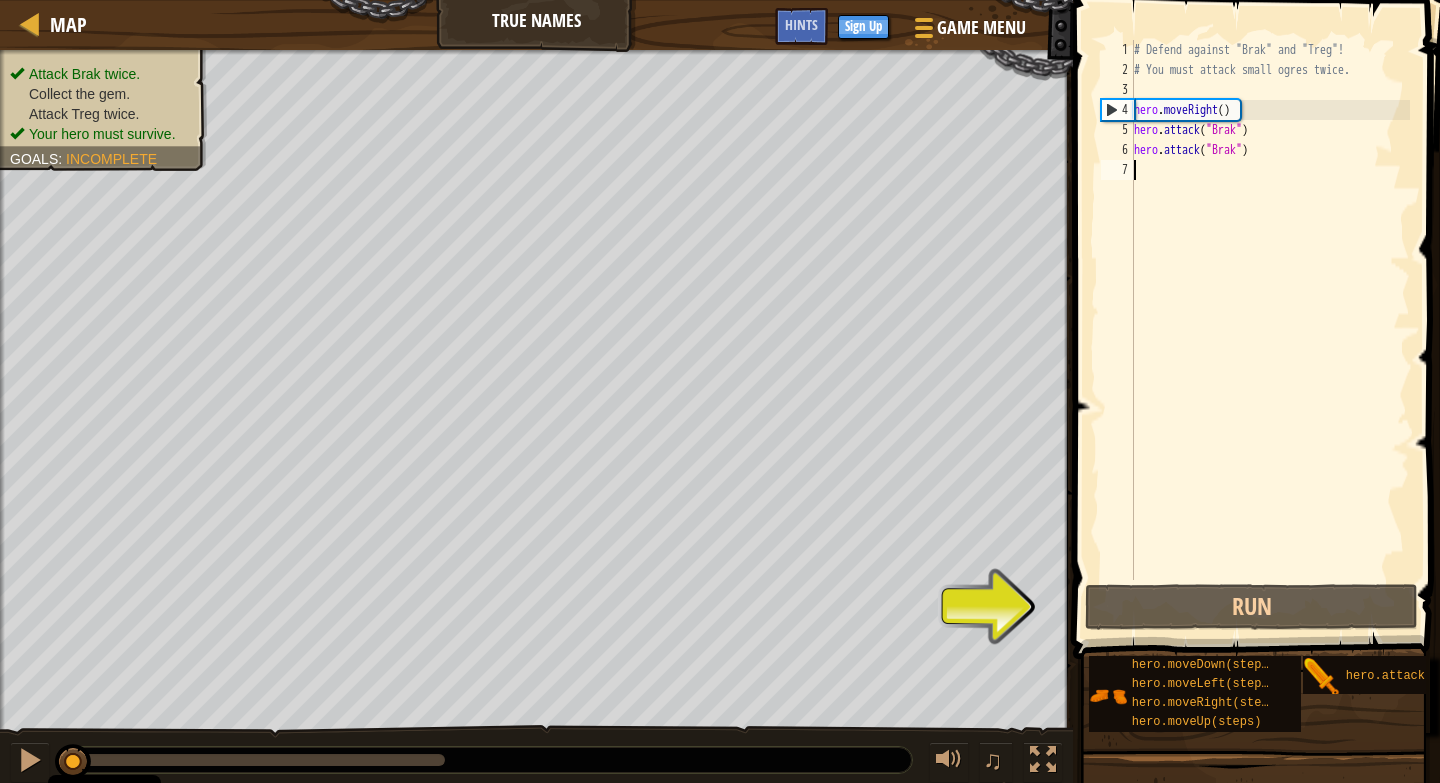 click on "# Defend against "Brak" and "Treg"! # You must attack small ogres twice. hero . moveRight ( ) hero . attack ( "Brak" ) hero . attack ( "Brak" )" at bounding box center [1270, 330] 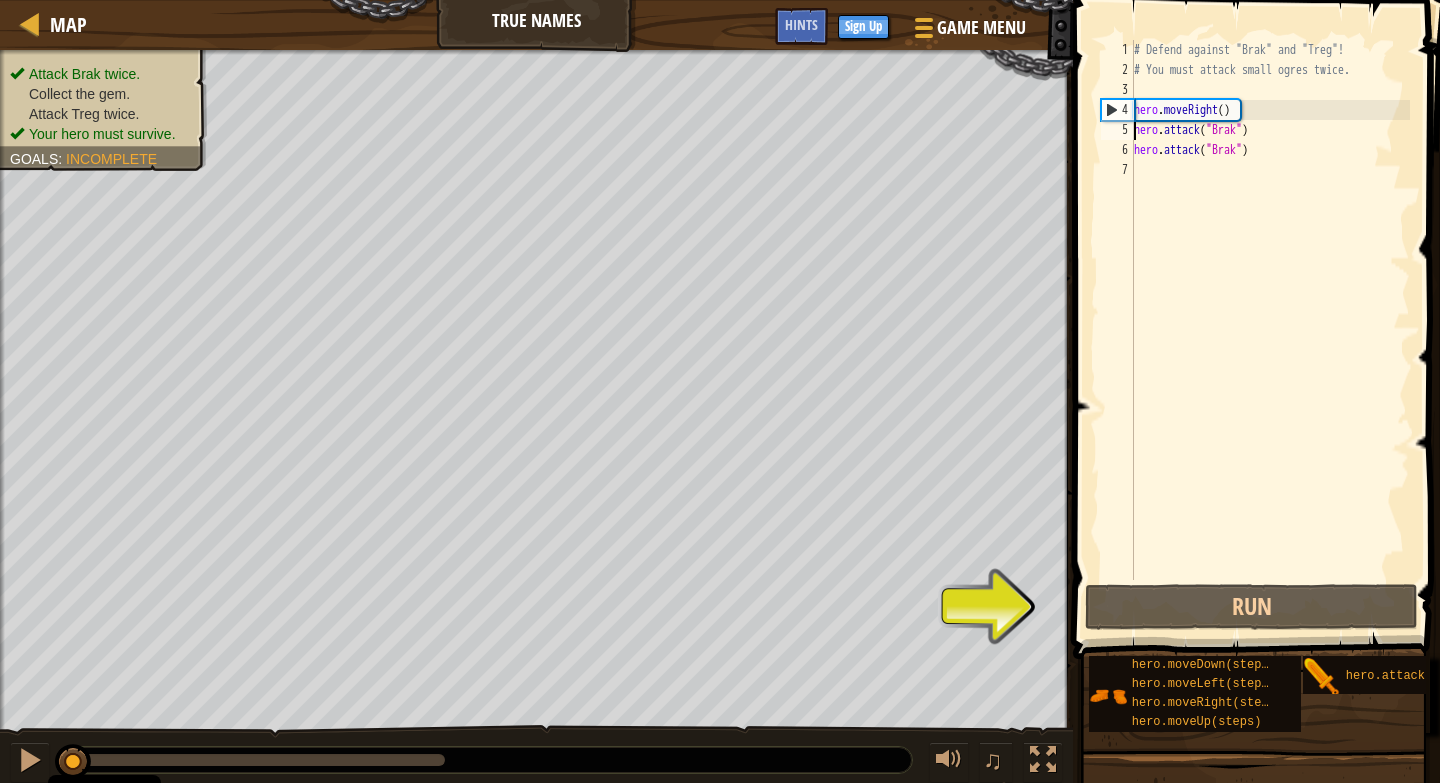 type on "hero.attack("Brak")" 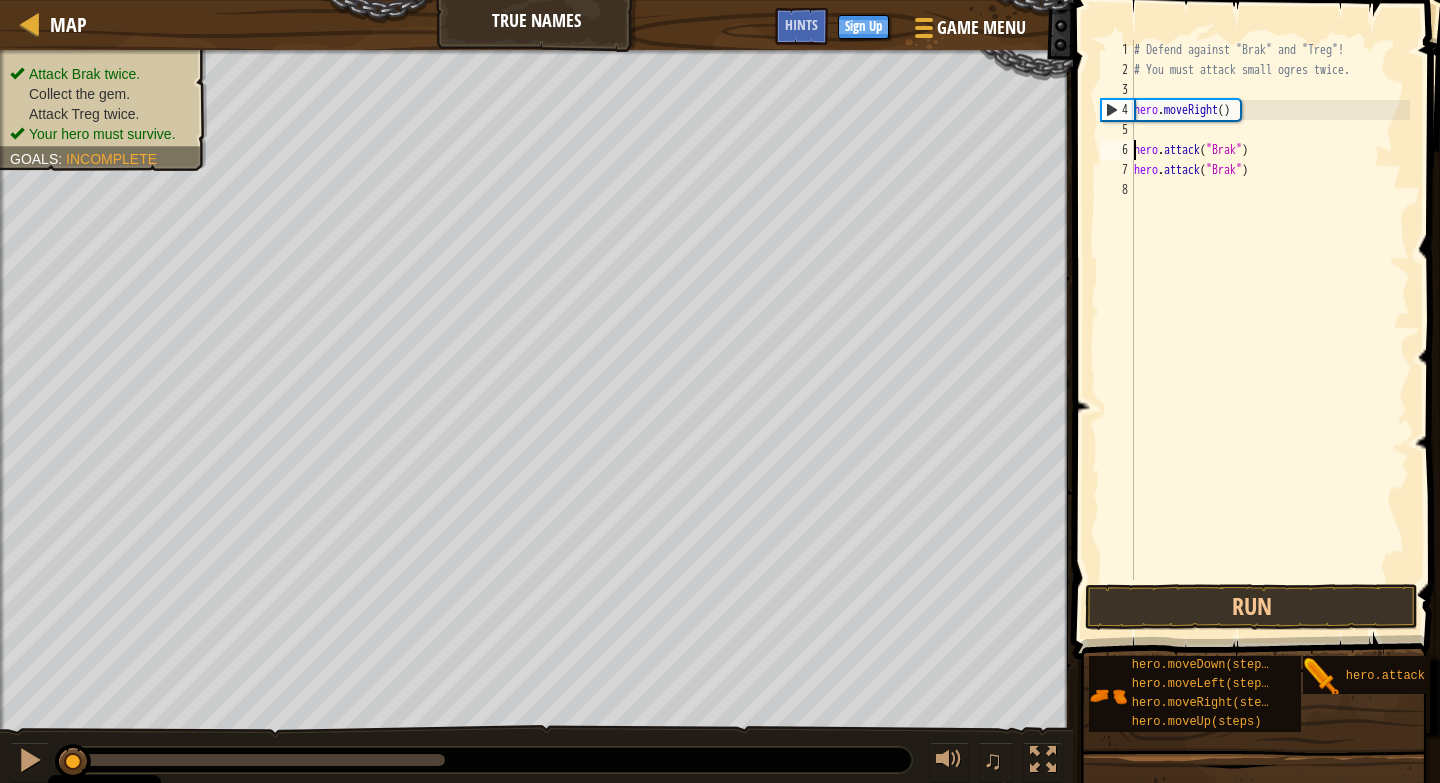 click on "# Defend against "Brak" and "Treg"! # You must attack small ogres twice. hero . moveRight ( ) hero . attack ( "Brak" ) hero . attack ( "Brak" )" at bounding box center (1270, 330) 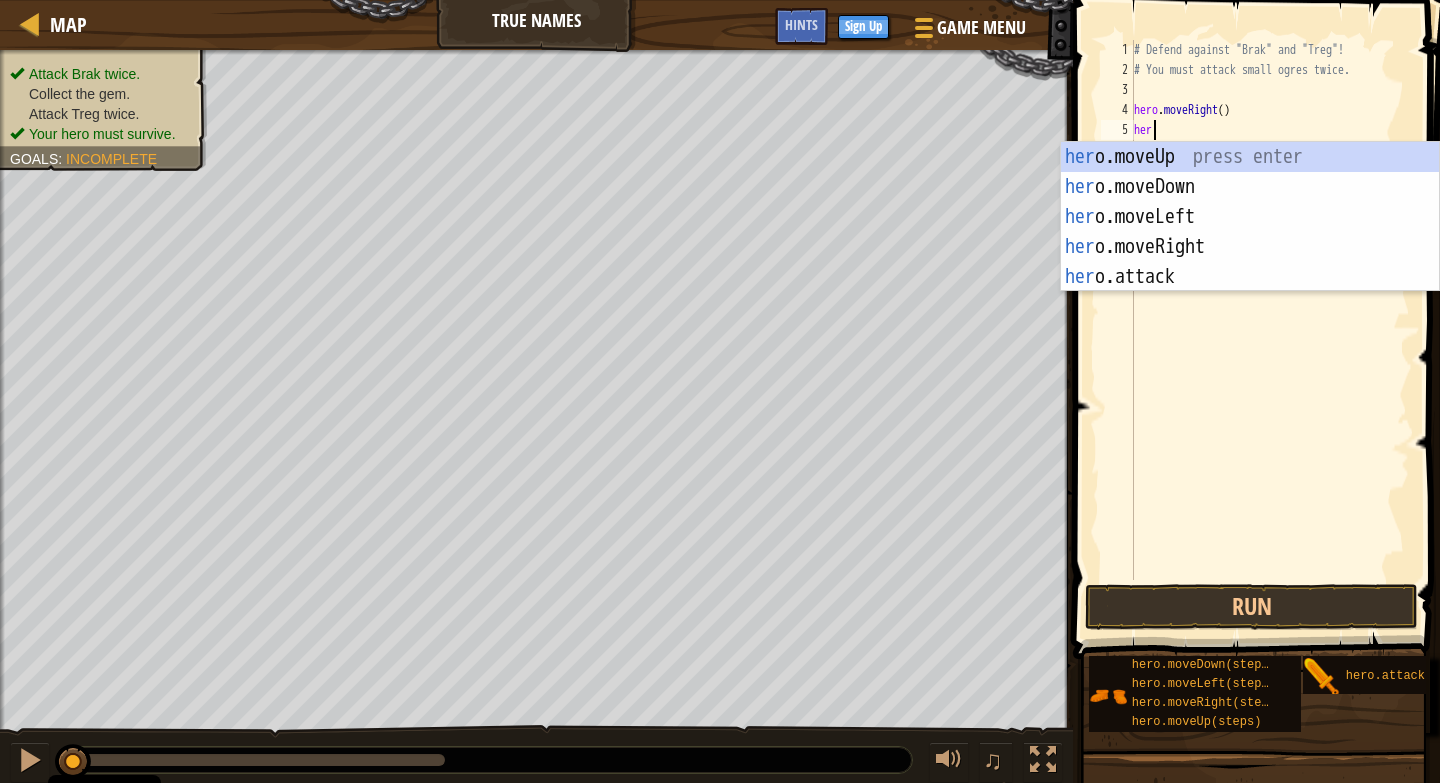 type on "hero" 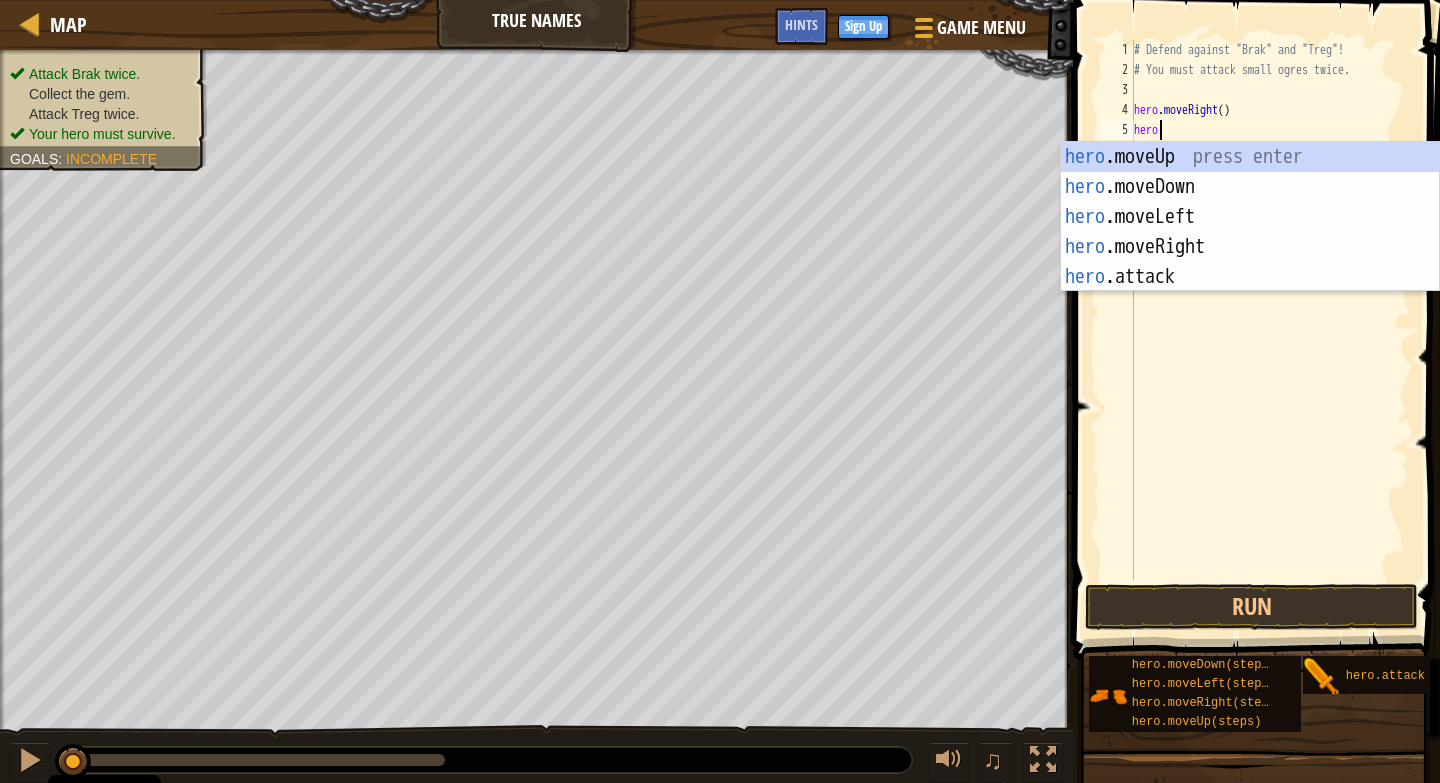 scroll, scrollTop: 9, scrollLeft: 1, axis: both 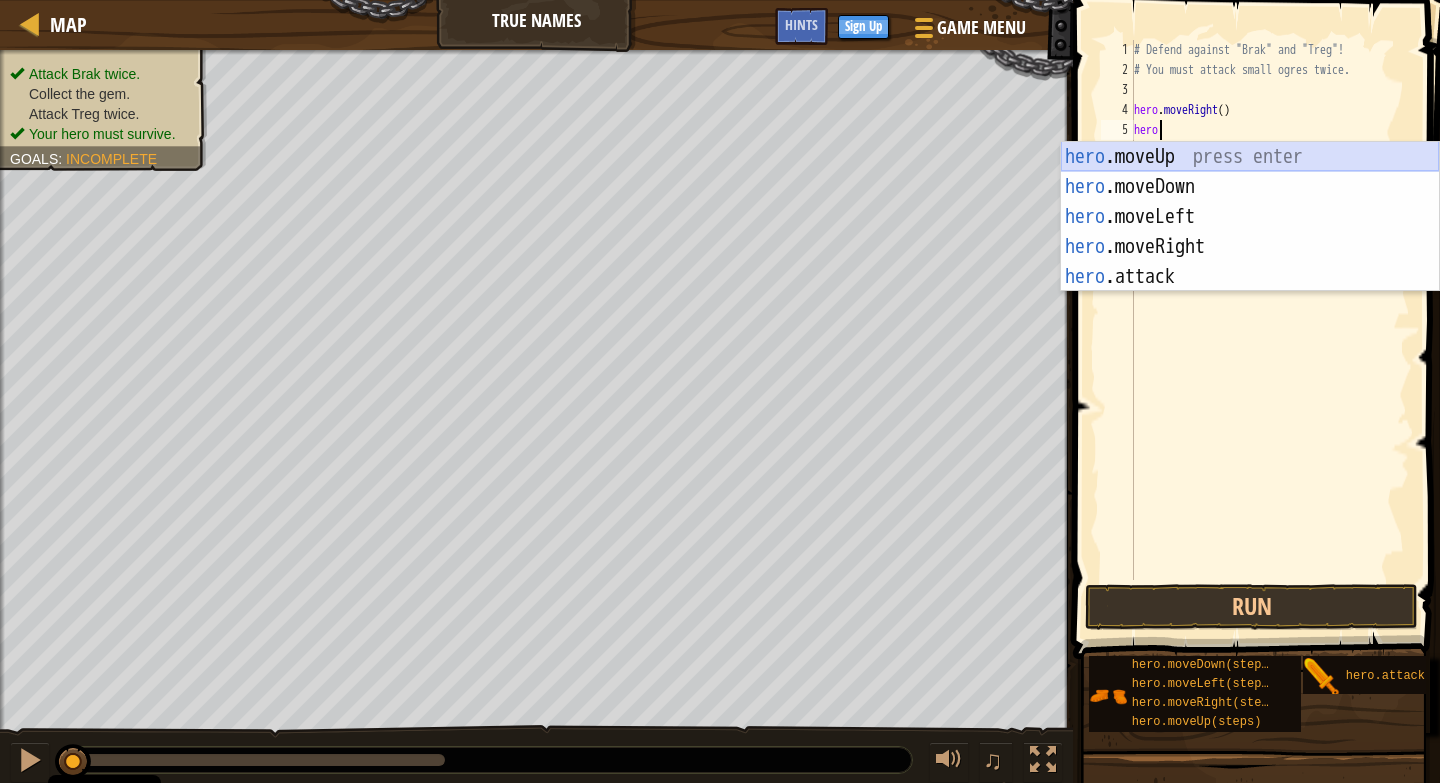 click on "hero .moveUp press enter hero .moveDown press enter hero .moveLeft press enter hero .moveRight press enter hero .attack press enter" at bounding box center (1250, 247) 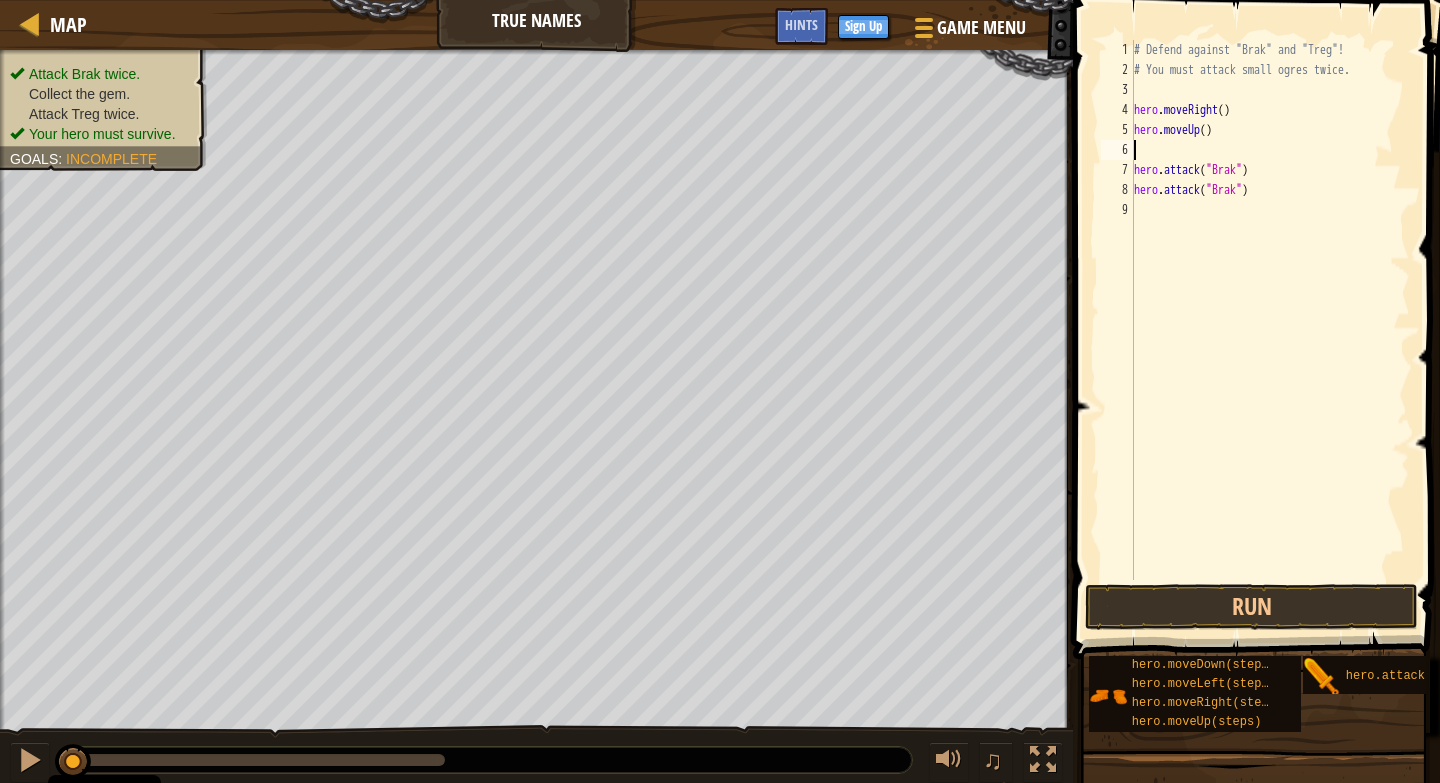 scroll, scrollTop: 9, scrollLeft: 0, axis: vertical 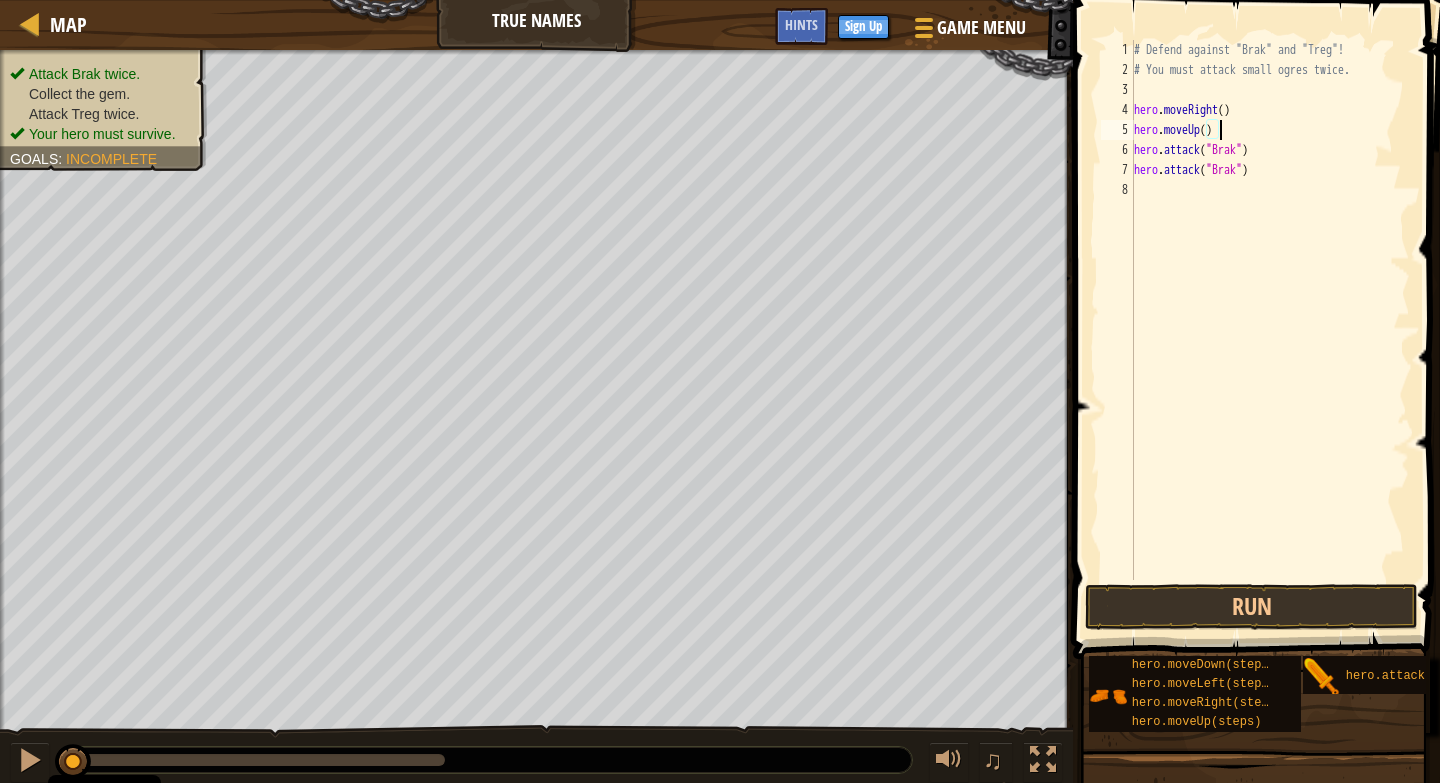 click on "# Defend against "Brak" and "Treg"! # You must attack small ogres twice. hero . moveRight ( ) hero . moveUp ( ) hero . attack ( "Brak" ) hero . attack ( "Brak" )" at bounding box center (1270, 330) 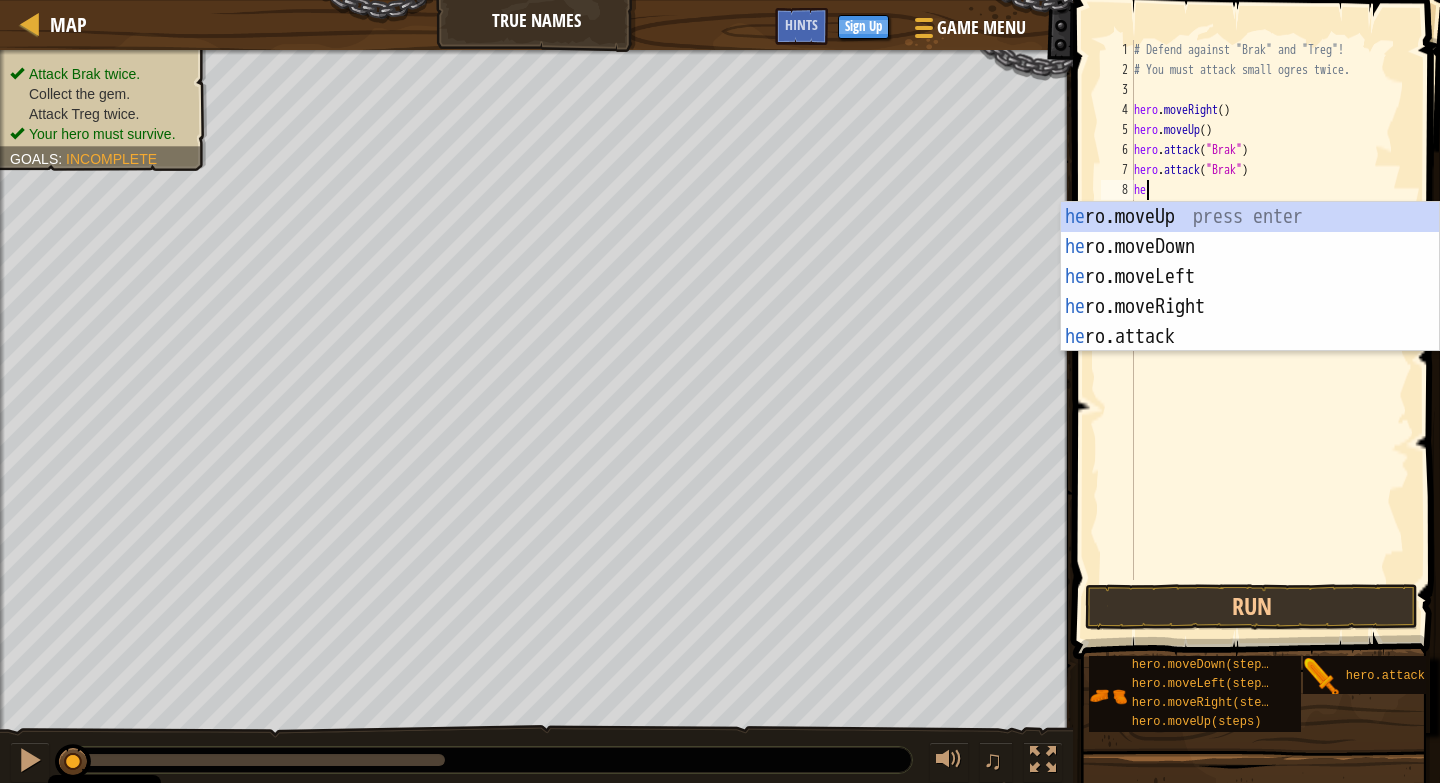 type on "hero" 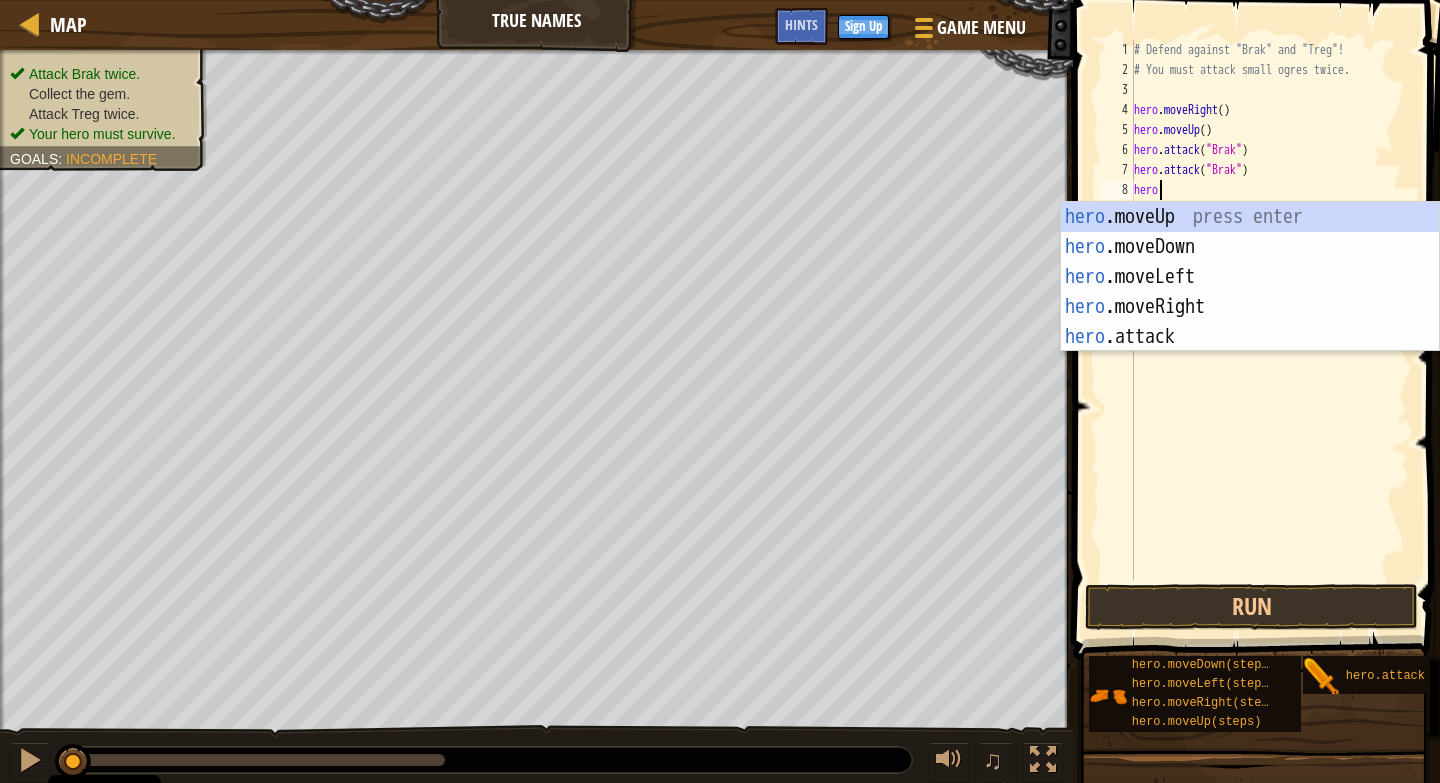 scroll, scrollTop: 9, scrollLeft: 1, axis: both 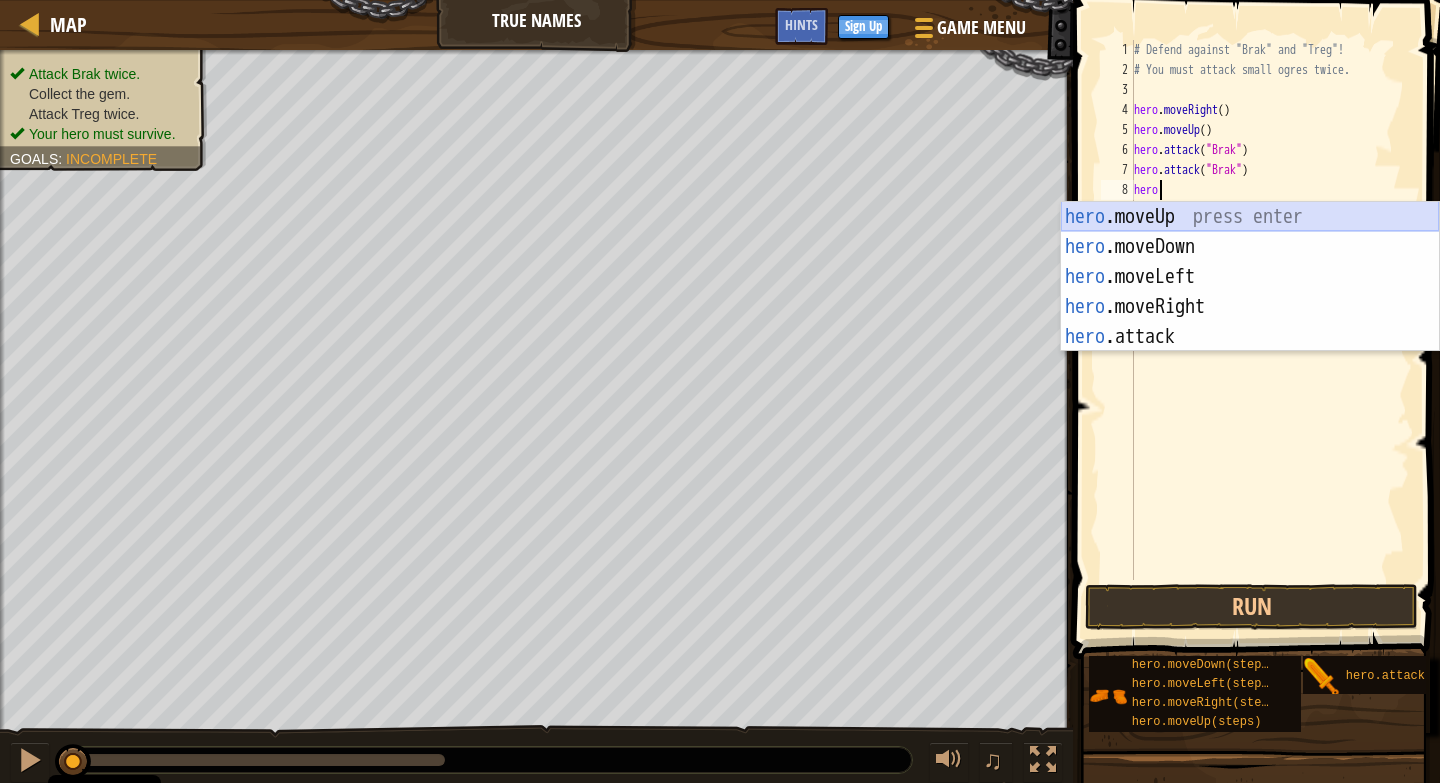 click on "hero .moveUp press enter hero .moveDown press enter hero .moveLeft press enter hero .moveRight press enter hero .attack press enter" at bounding box center (1250, 307) 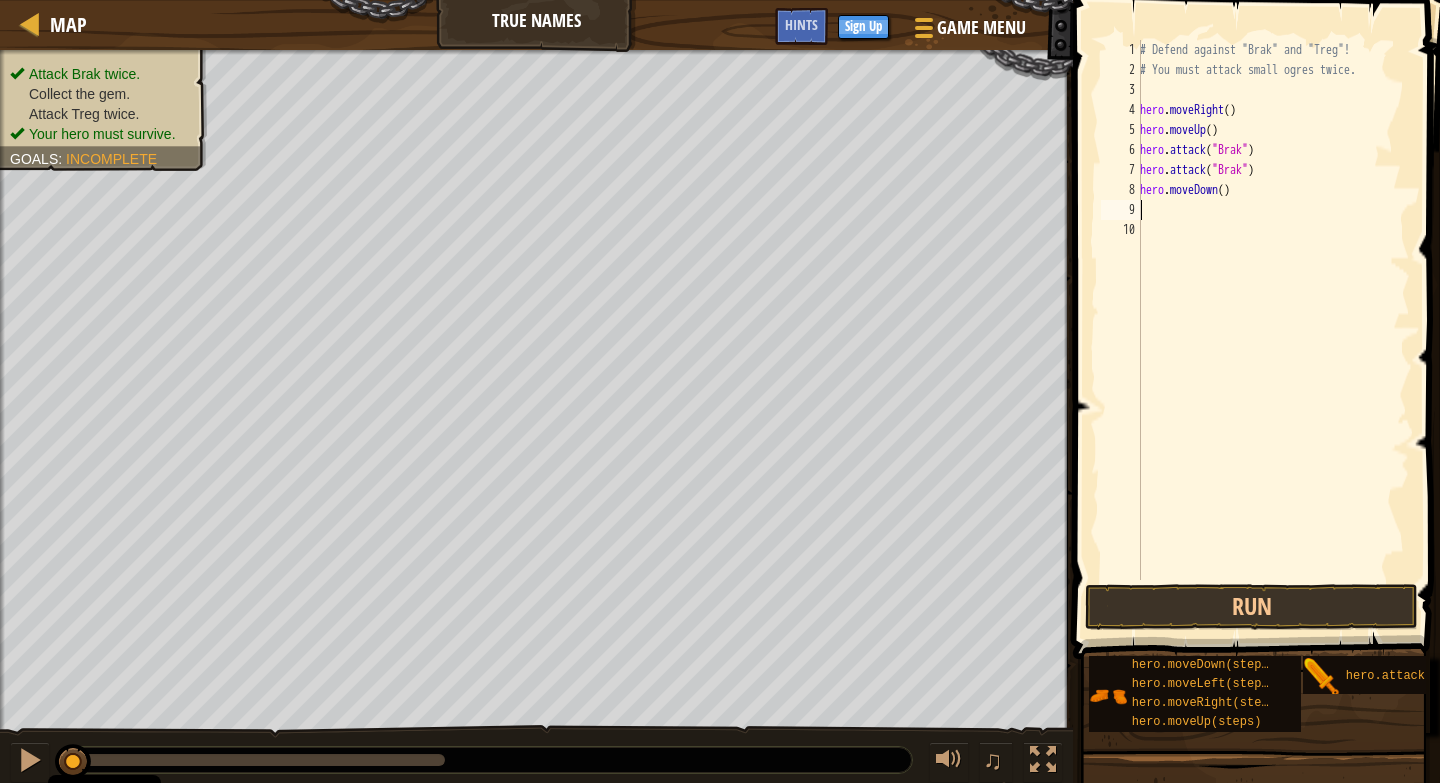 scroll, scrollTop: 9, scrollLeft: 0, axis: vertical 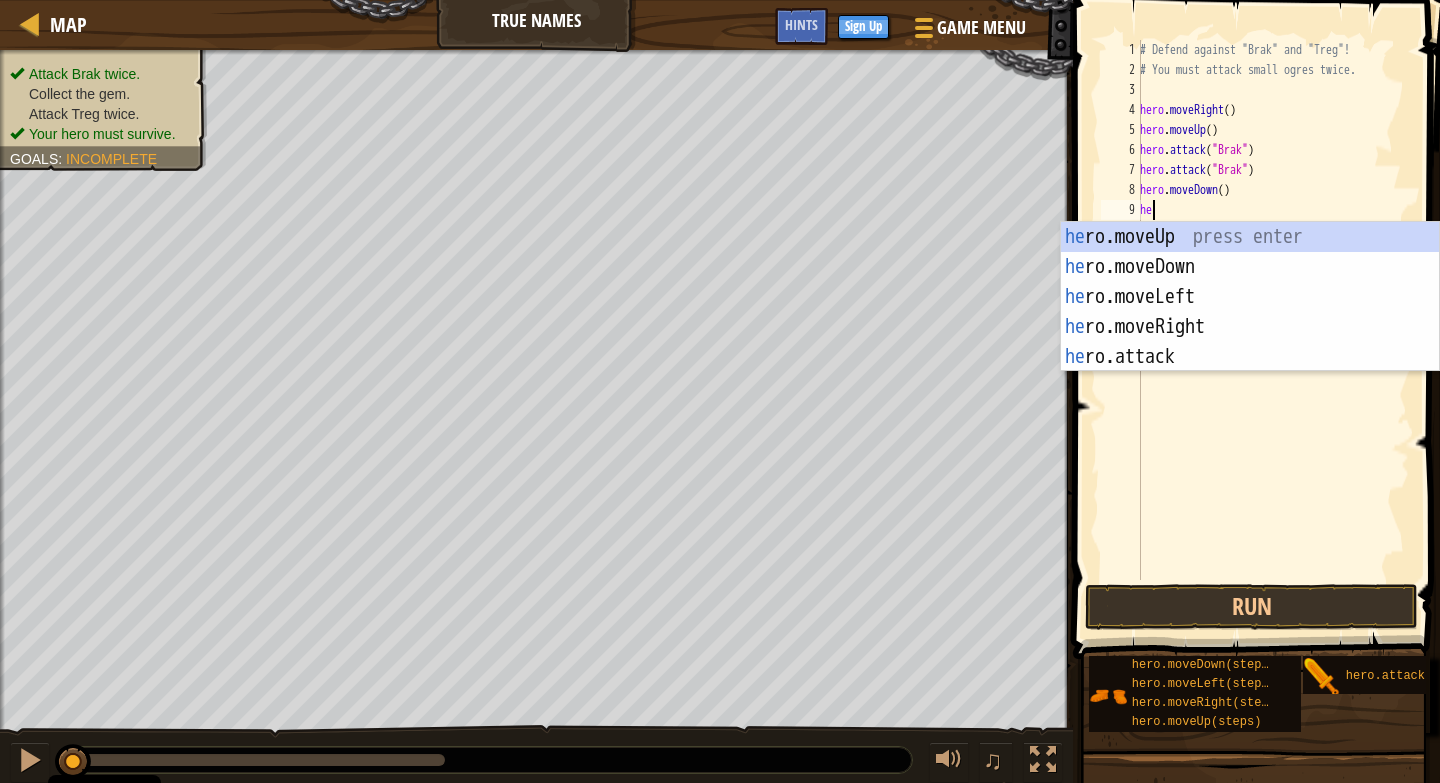 type on "hero" 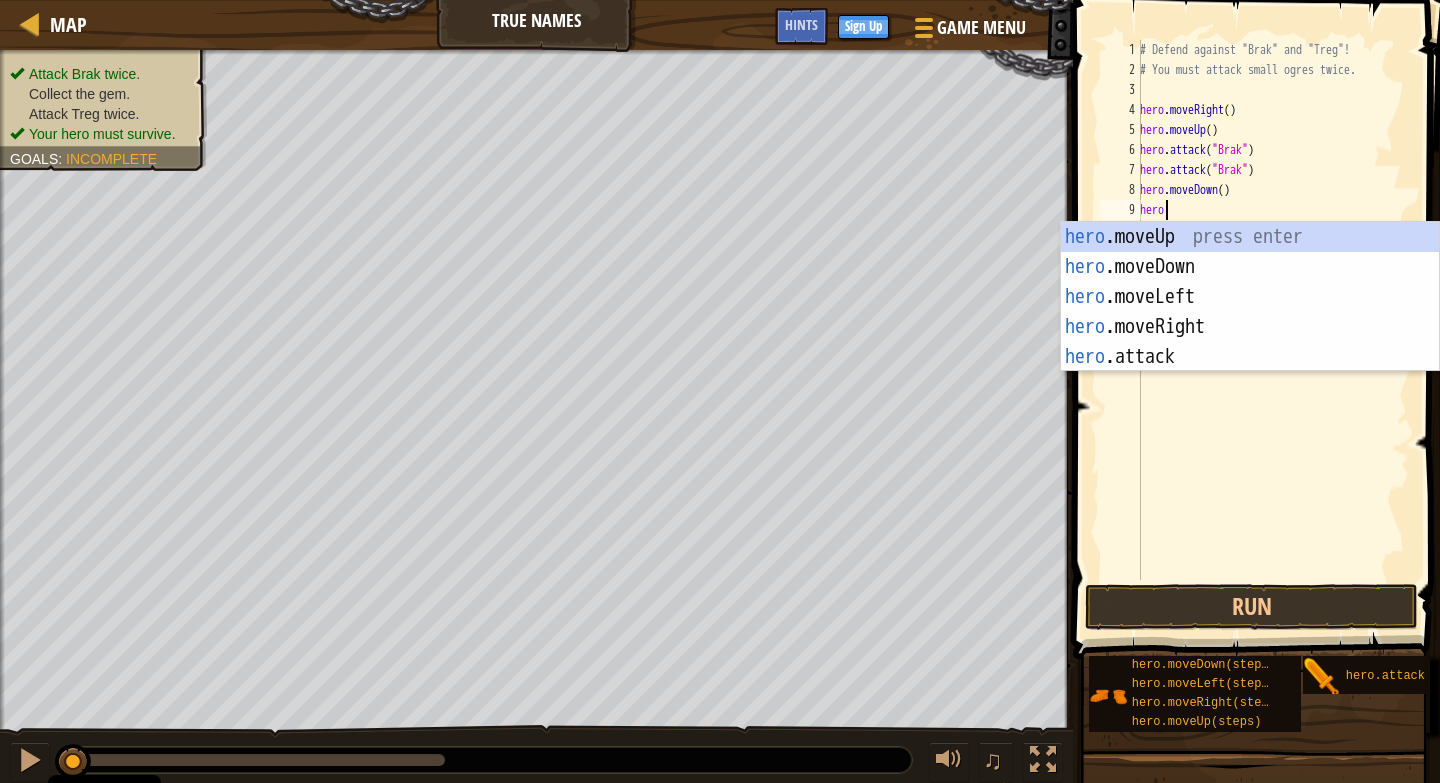scroll, scrollTop: 9, scrollLeft: 1, axis: both 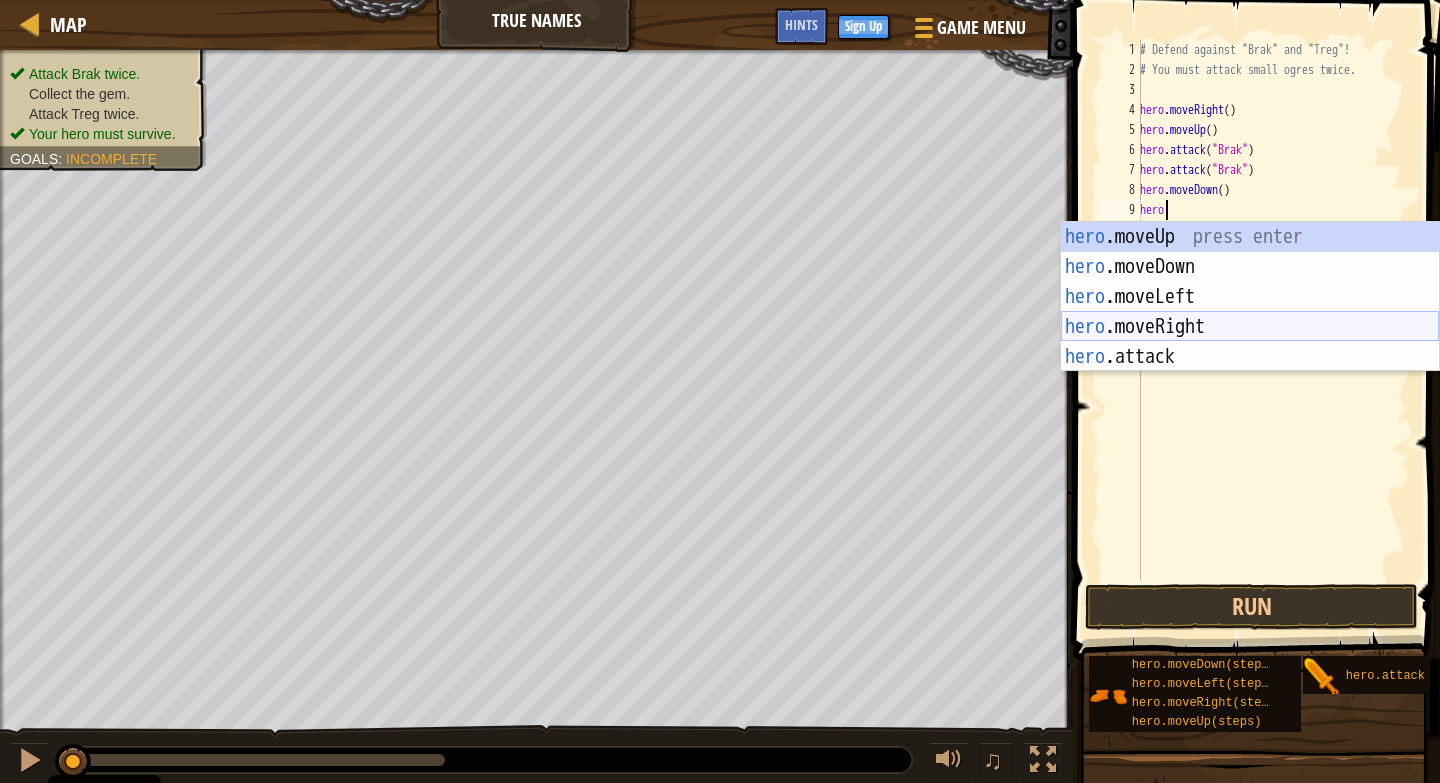 click on "hero .moveUp press enter hero .moveDown press enter hero .moveLeft press enter hero .moveRight press enter hero .attack press enter" at bounding box center [1250, 327] 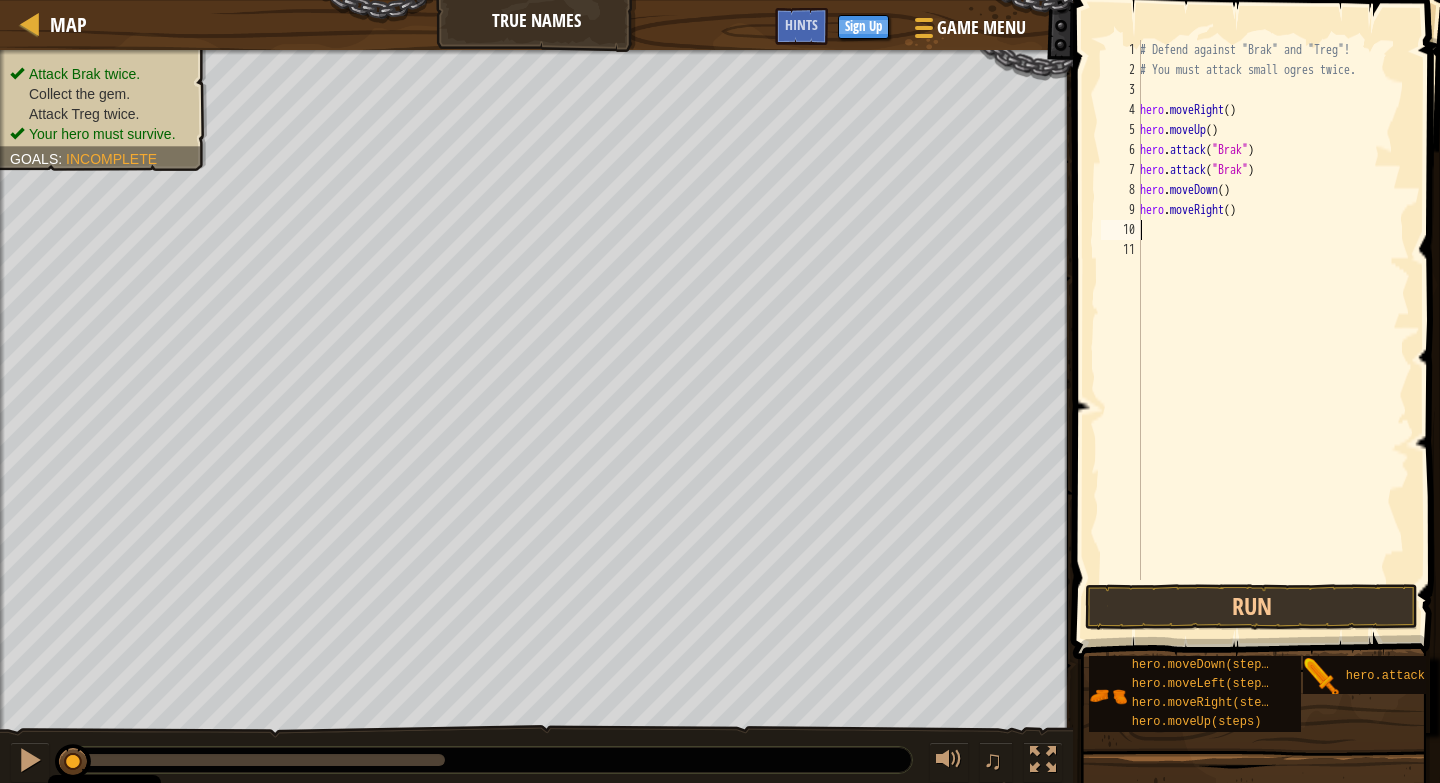 scroll, scrollTop: 9, scrollLeft: 0, axis: vertical 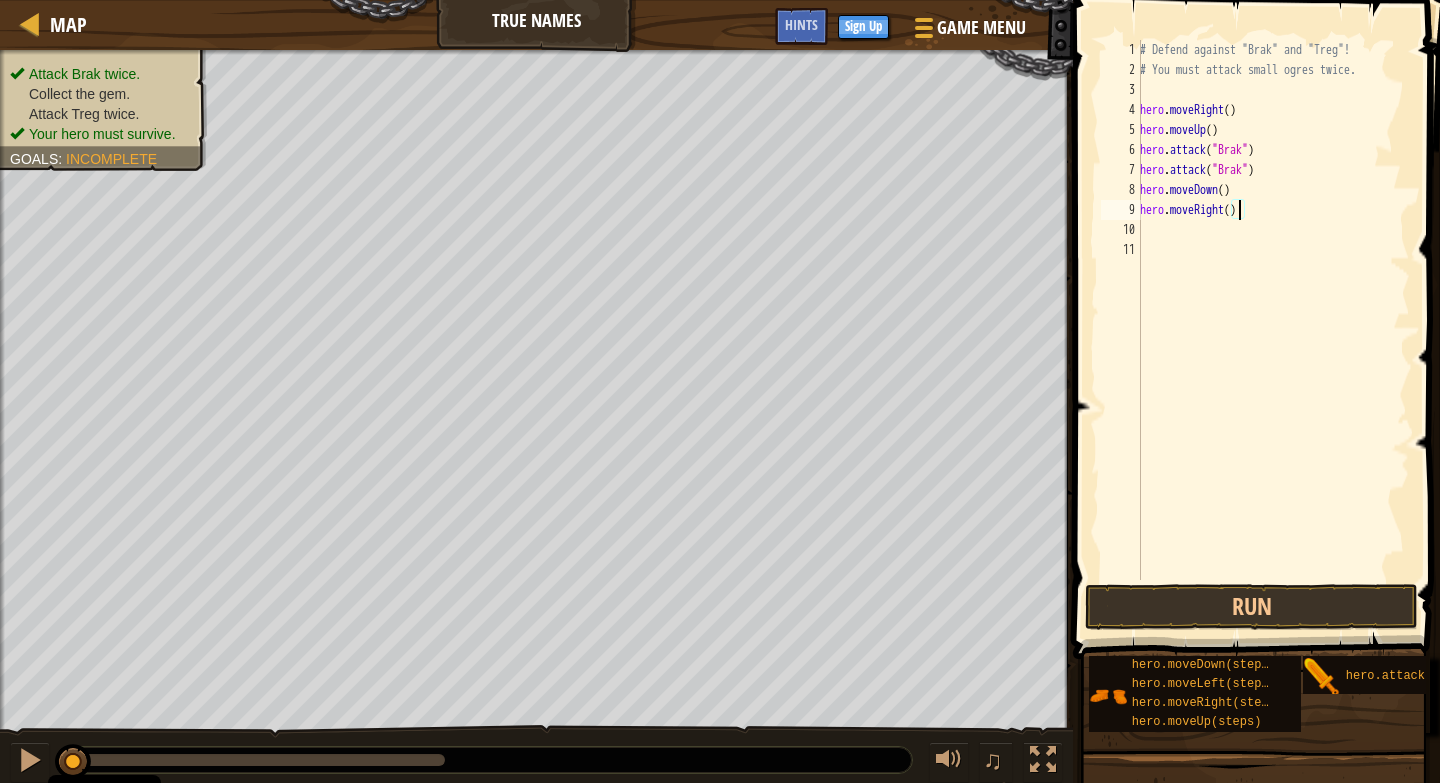 type on "hero.moveRight(2)" 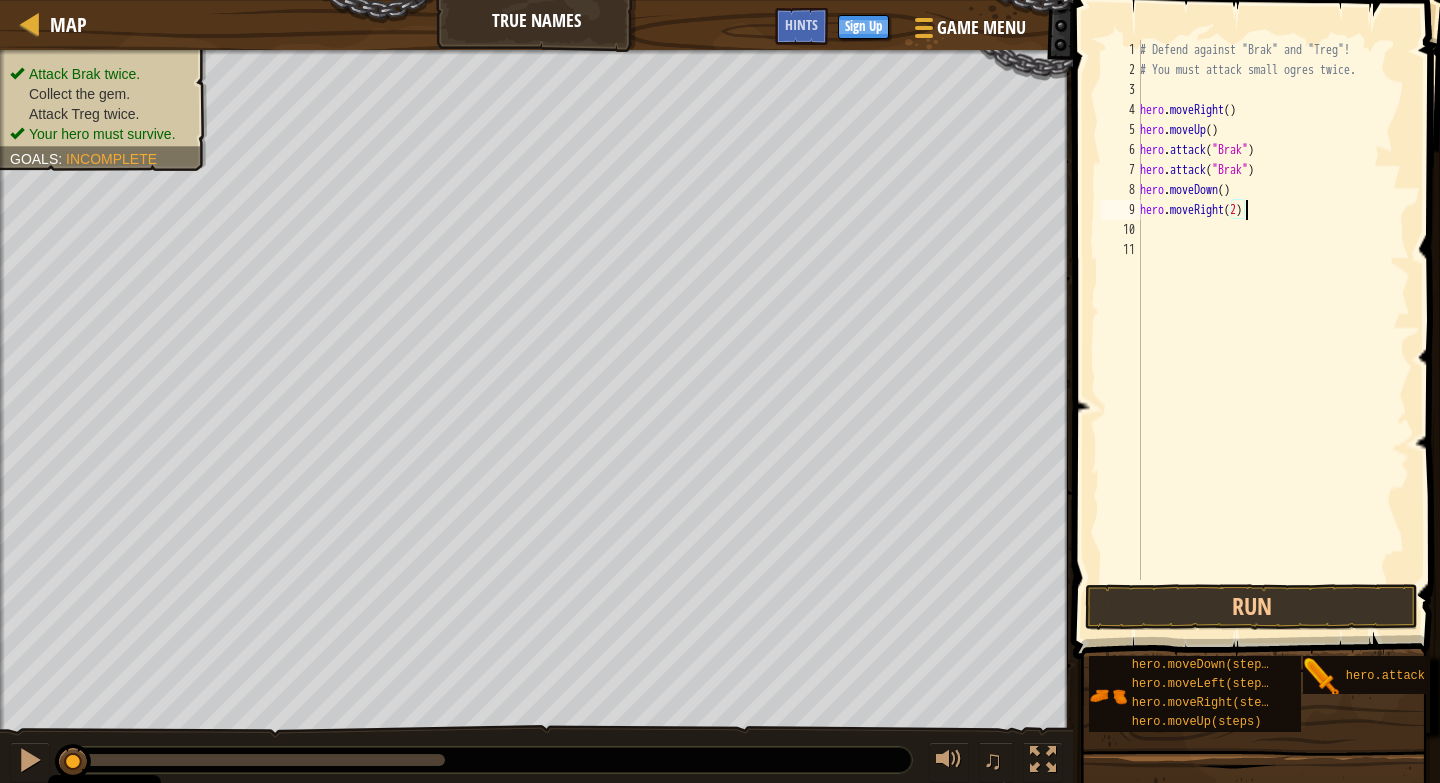 scroll, scrollTop: 9, scrollLeft: 8, axis: both 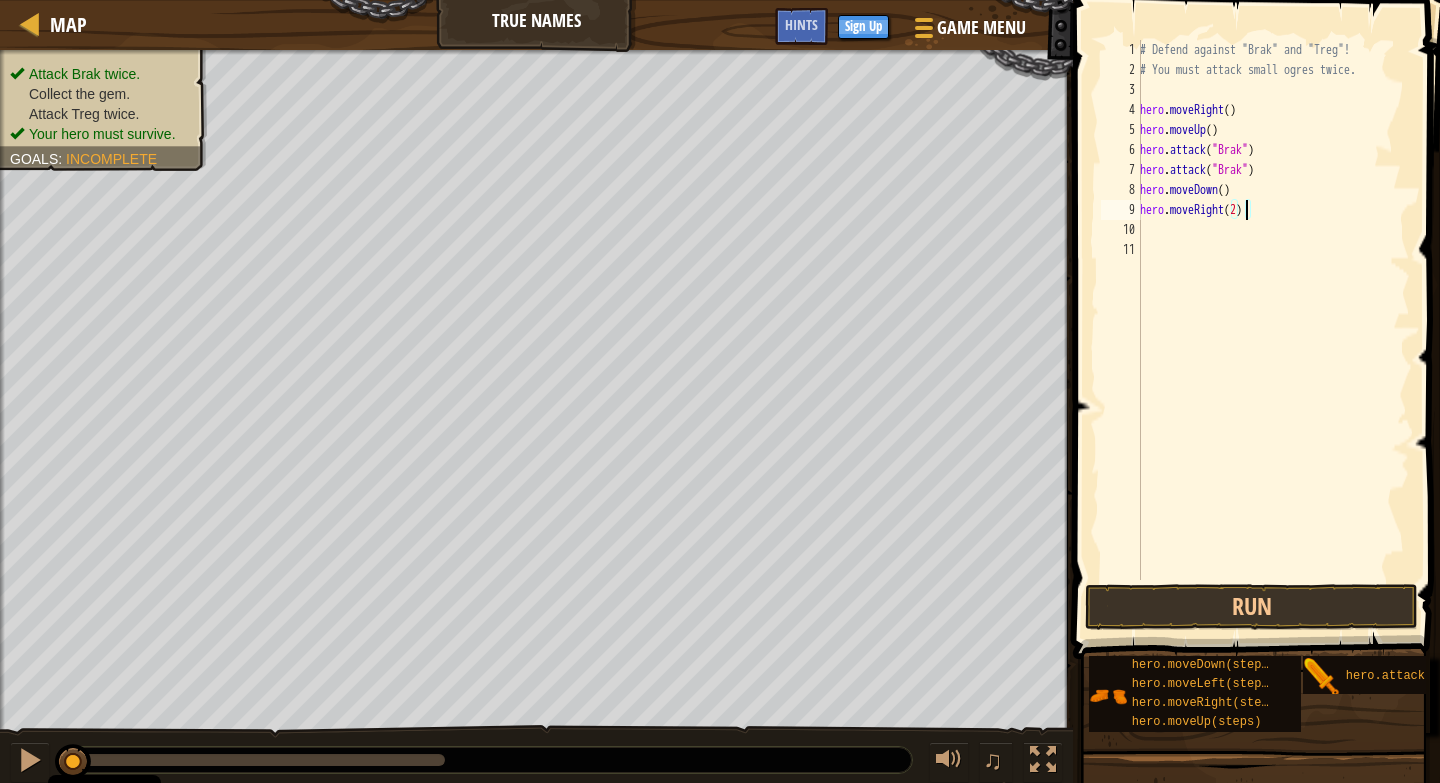 click on "# Defend against "Brak" and "Treg"! # You must attack small ogres twice. hero . moveRight ( ) hero . moveUp ( ) hero . attack ( "Brak" ) hero . attack ( "Brak" ) hero . moveDown ( ) hero . moveRight ( 2 )" at bounding box center (1273, 330) 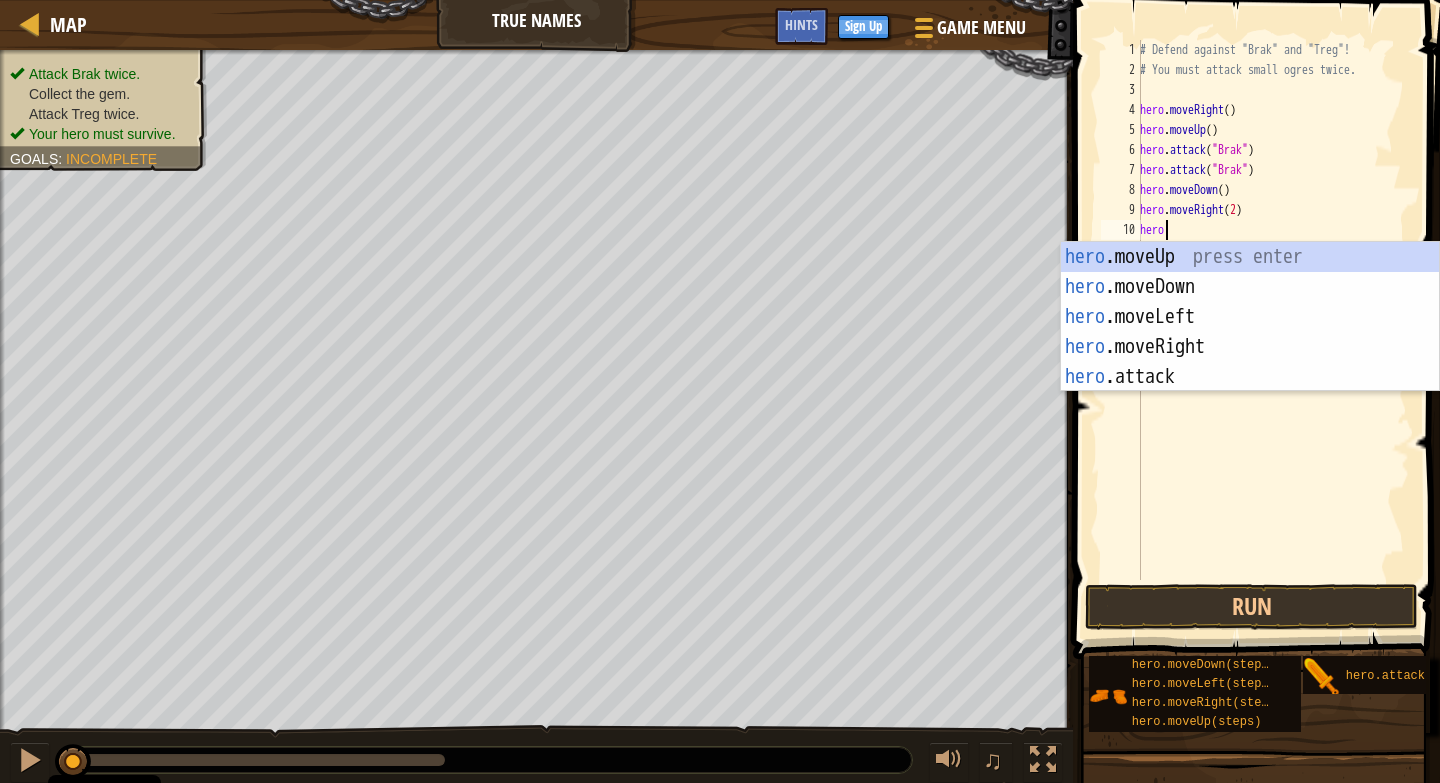 scroll, scrollTop: 9, scrollLeft: 1, axis: both 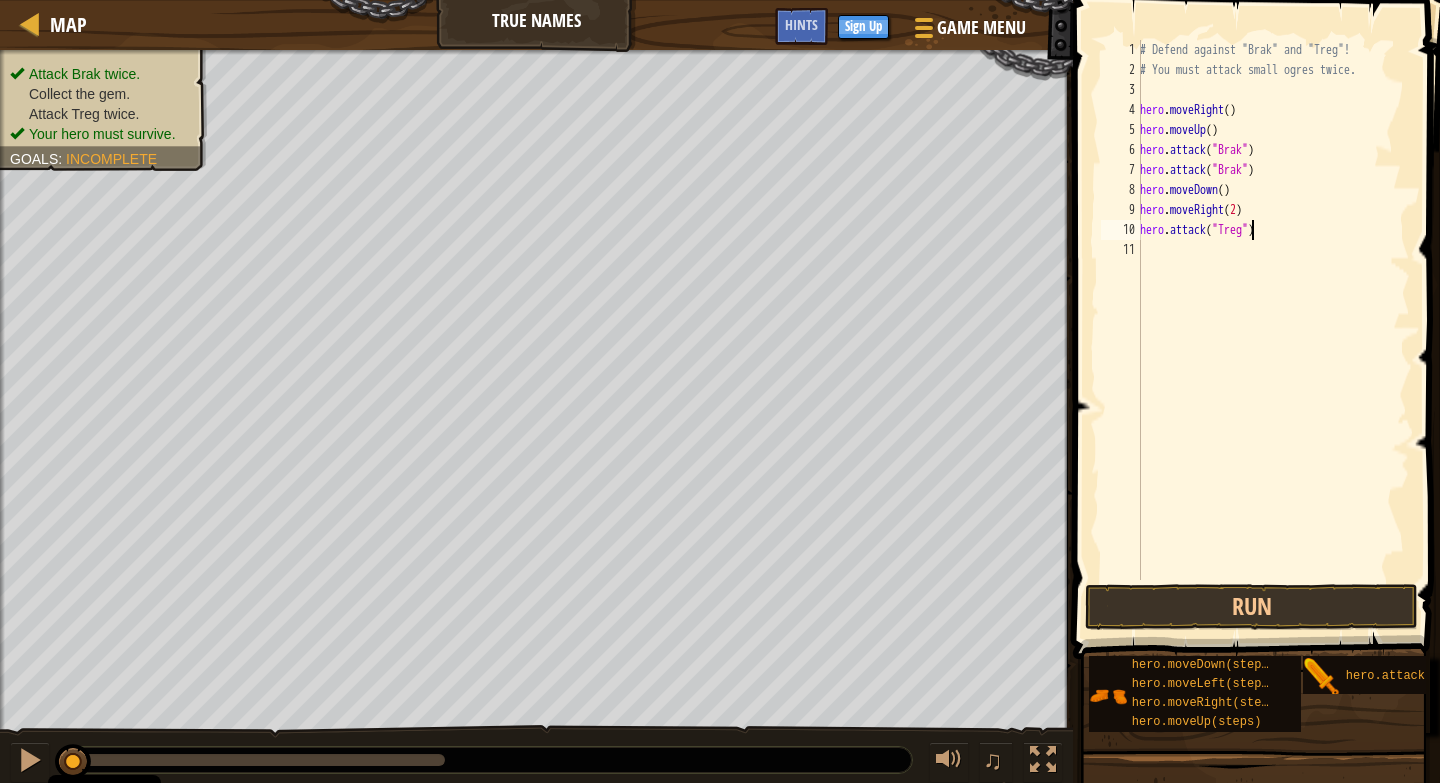 click on "# Defend against "Brak" and "Treg"! # You must attack small ogres twice. hero . moveRight ( ) hero . moveUp ( ) hero . attack ( "Brak" ) hero . attack ( "Brak" ) hero . moveDown ( ) hero . moveRight ( 2 ) hero . attack ( "Treg" )" at bounding box center (1273, 330) 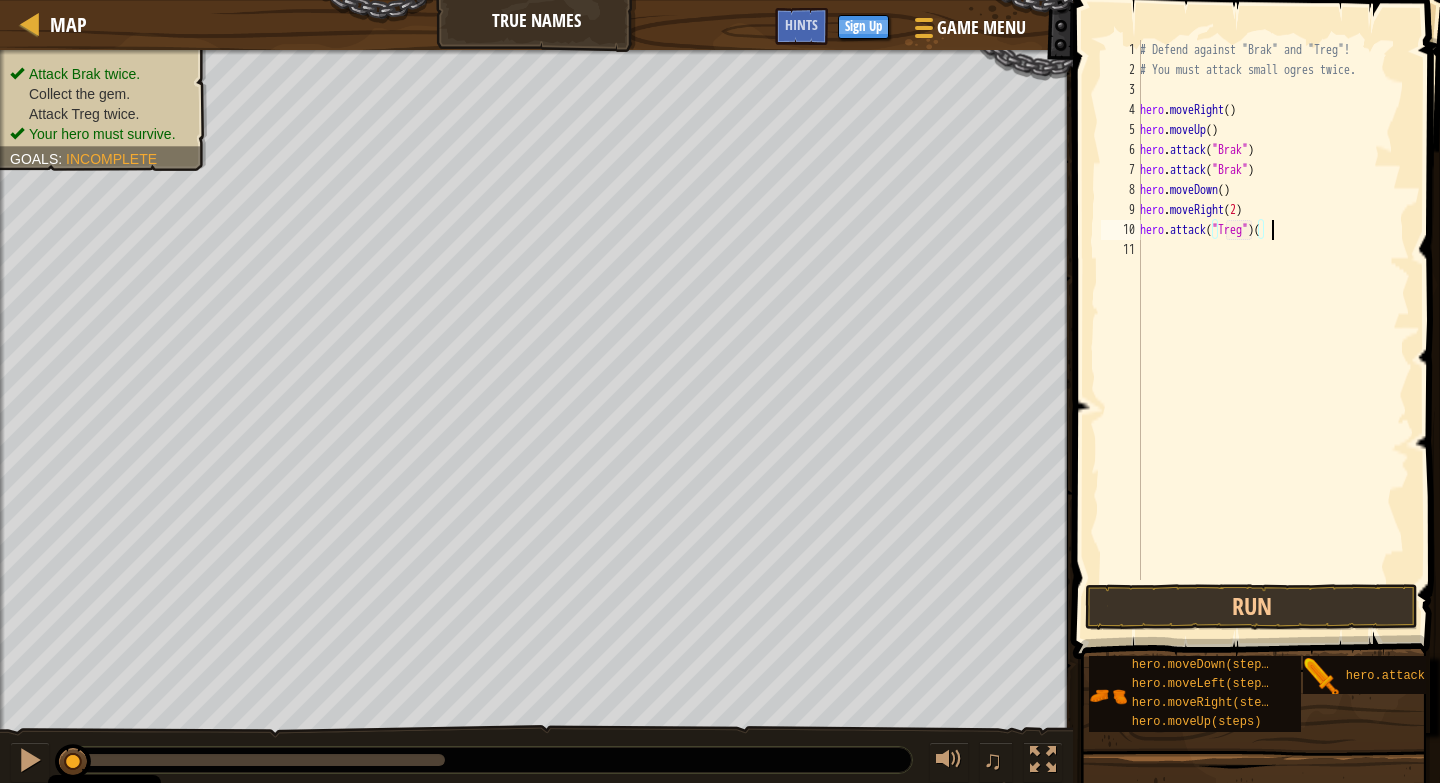 scroll, scrollTop: 9, scrollLeft: 10, axis: both 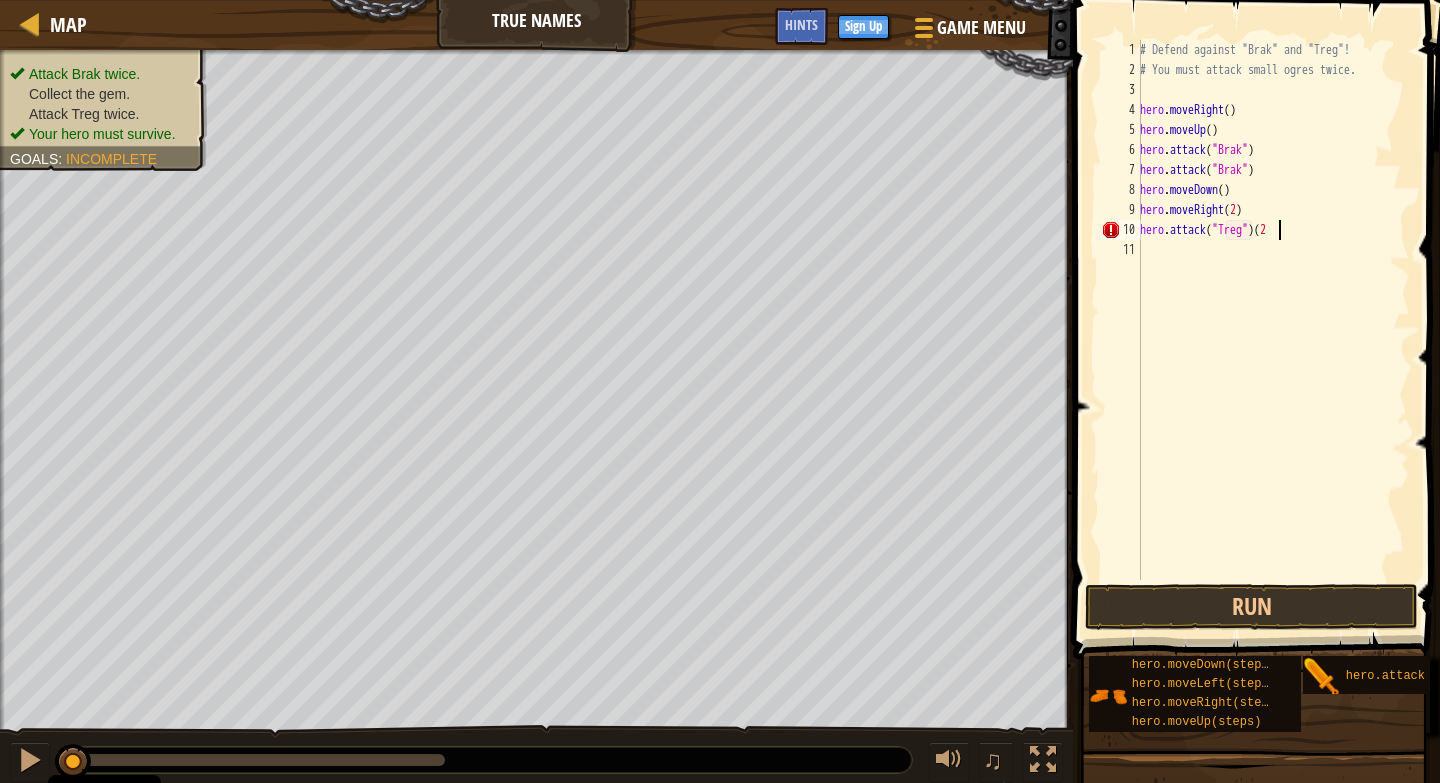 type on "hero.attack("Treg")(2)" 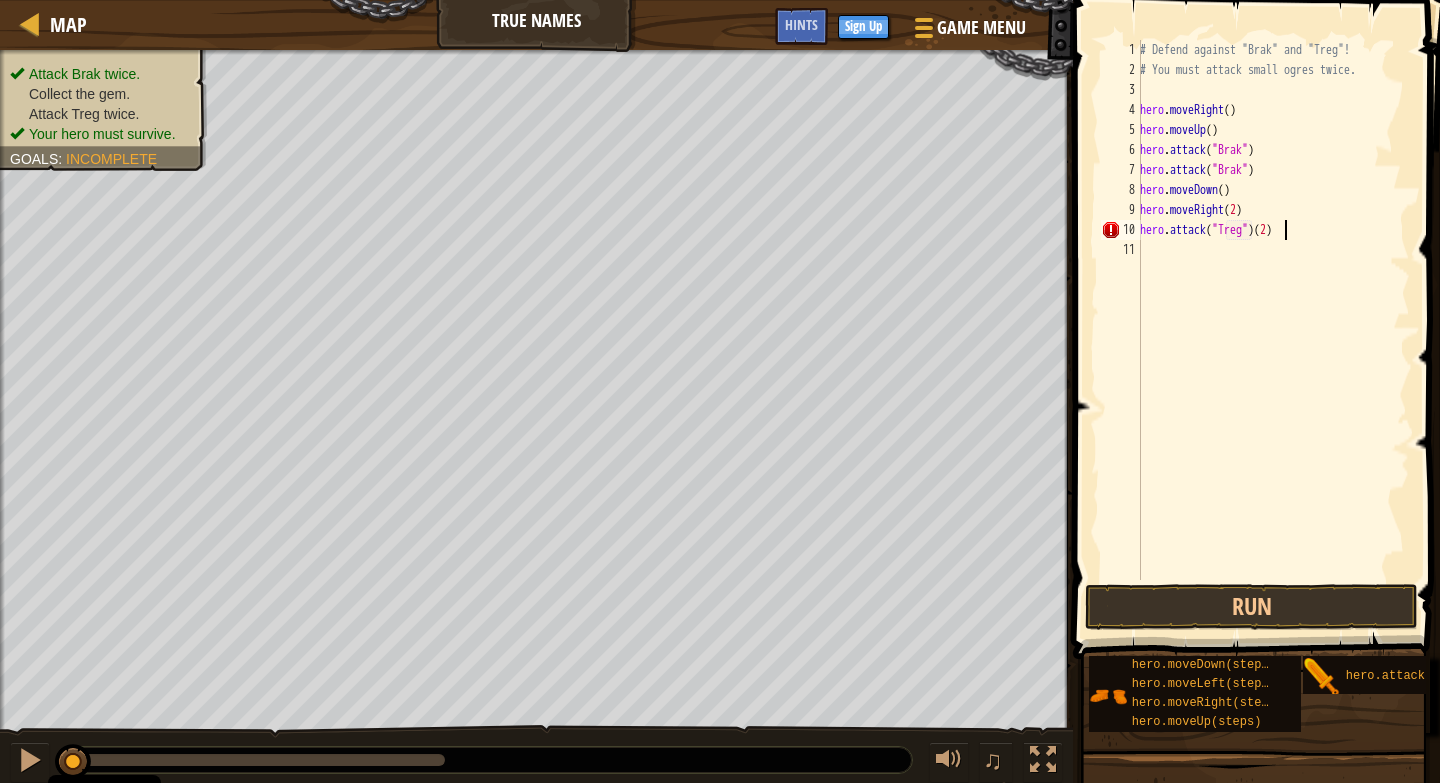 scroll, scrollTop: 9, scrollLeft: 11, axis: both 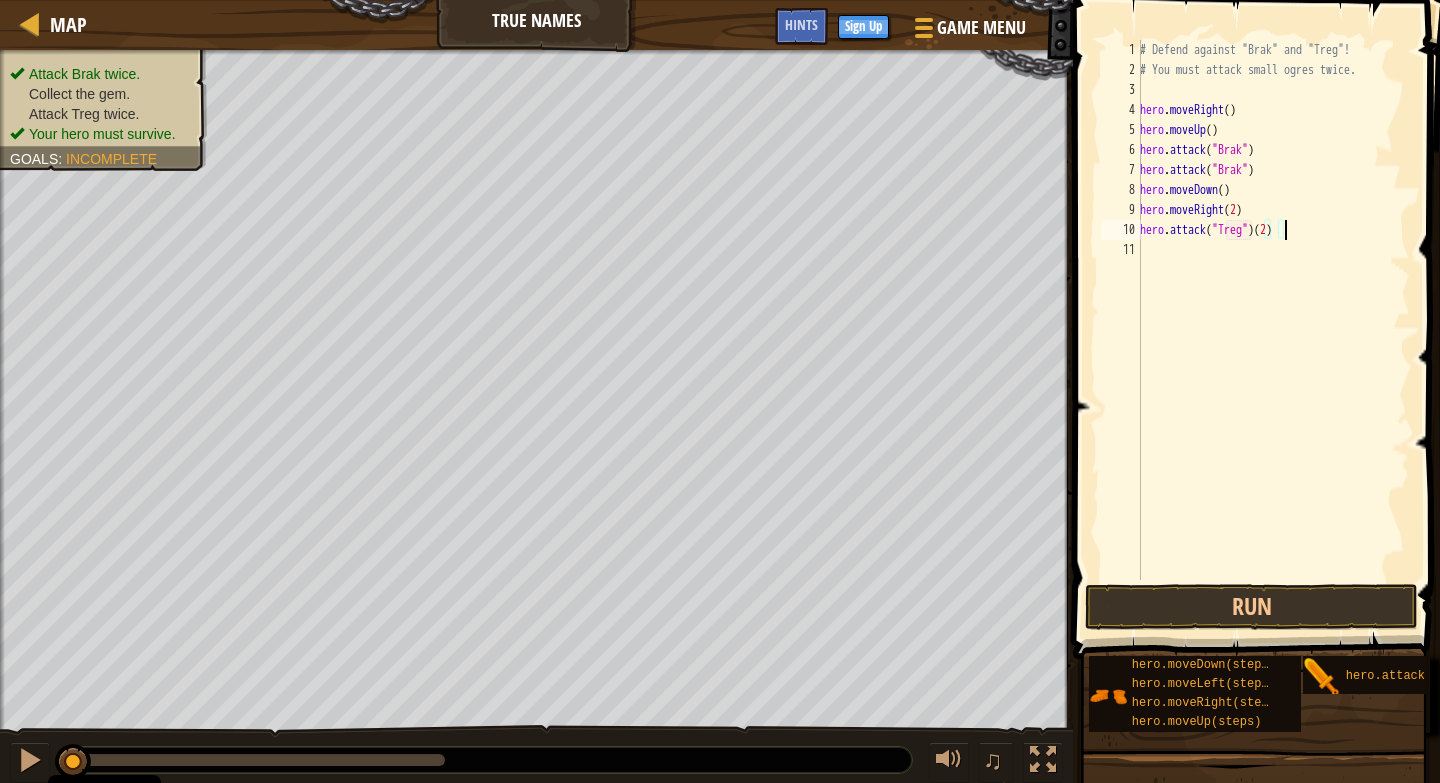 click on "# Defend against "Brak" and "Treg"! # You must attack small ogres twice. hero . moveRight ( ) hero . moveUp ( ) hero . attack ( "Brak" ) hero . attack ( "Brak" ) hero . moveDown ( ) hero . moveRight ( 2 ) hero . attack ( "Treg" ) ( 2 )" at bounding box center [1273, 330] 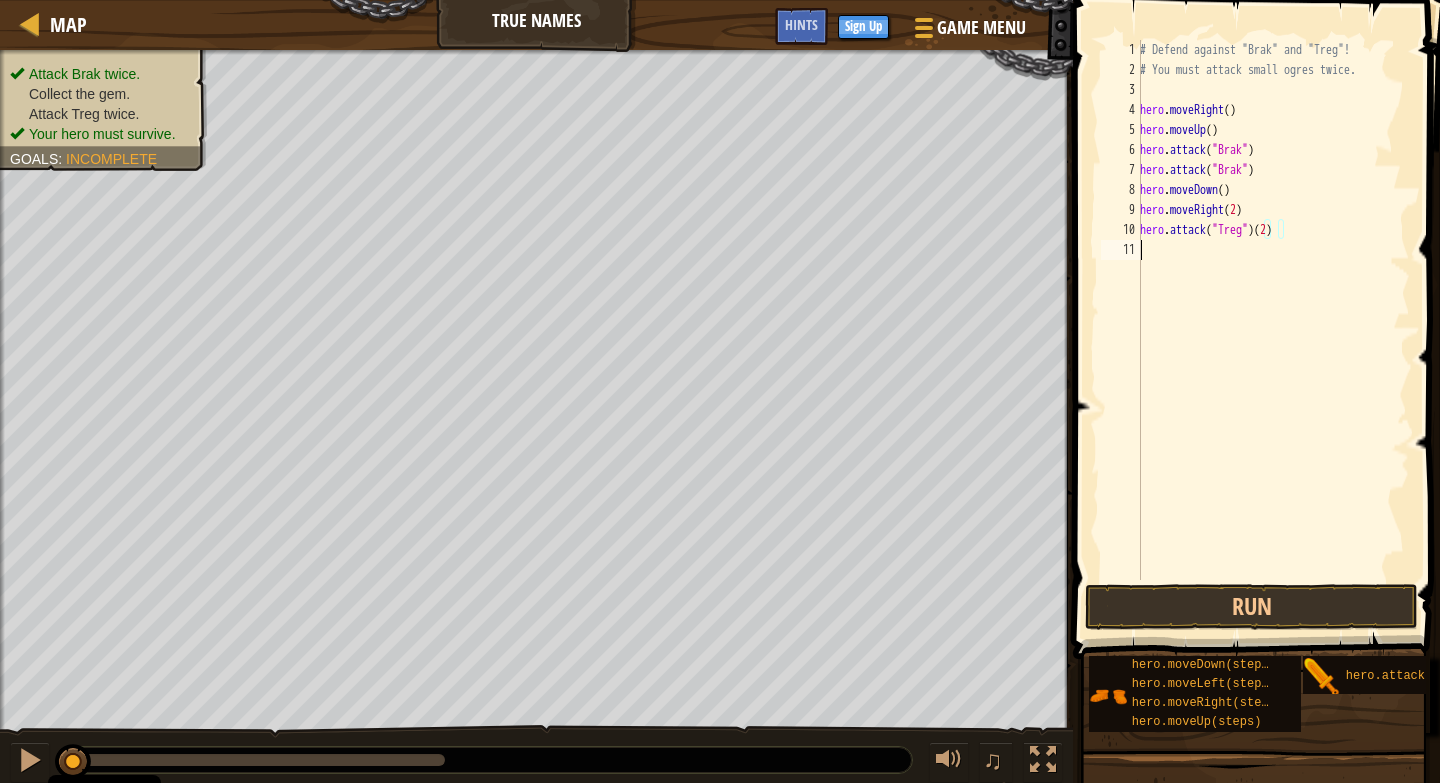 scroll, scrollTop: 9, scrollLeft: 0, axis: vertical 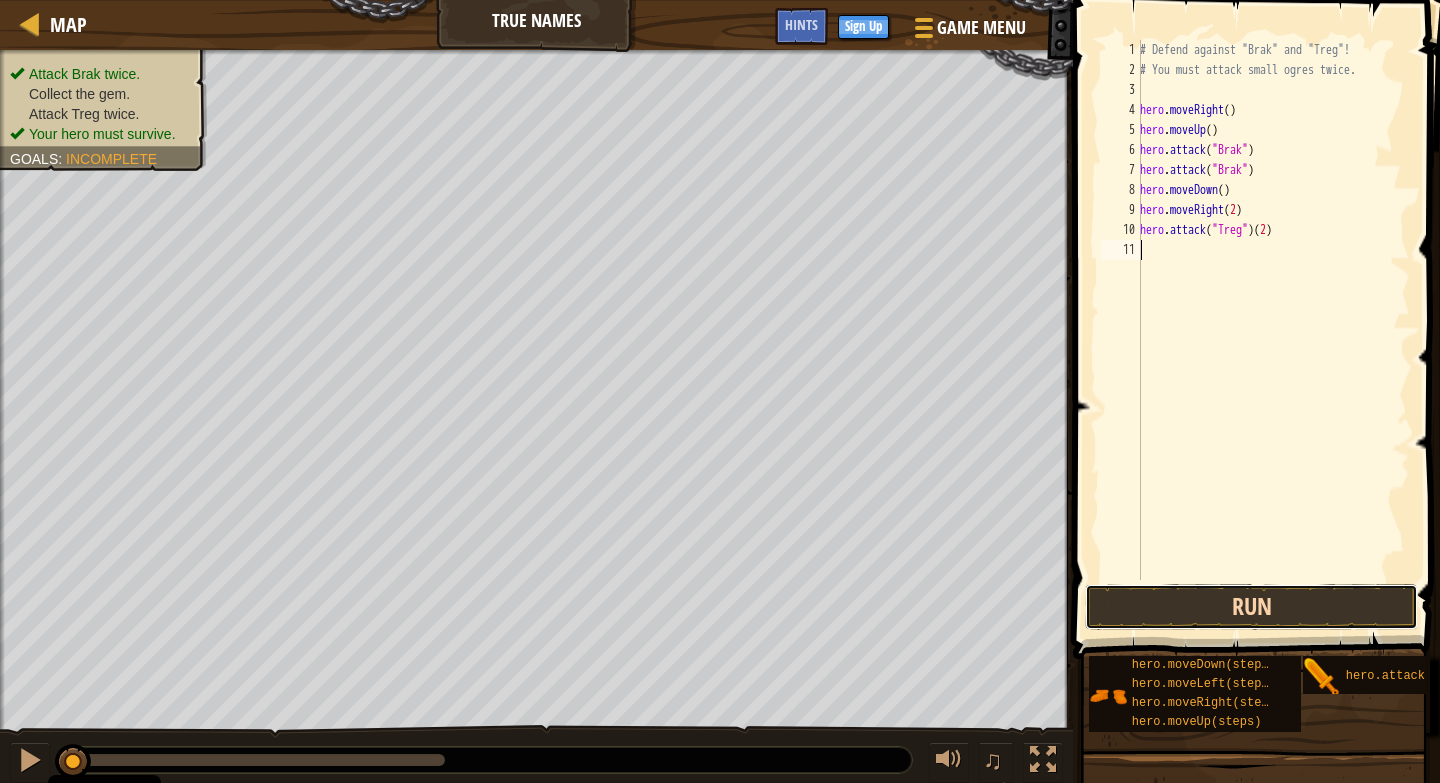 click on "Run" at bounding box center [1251, 607] 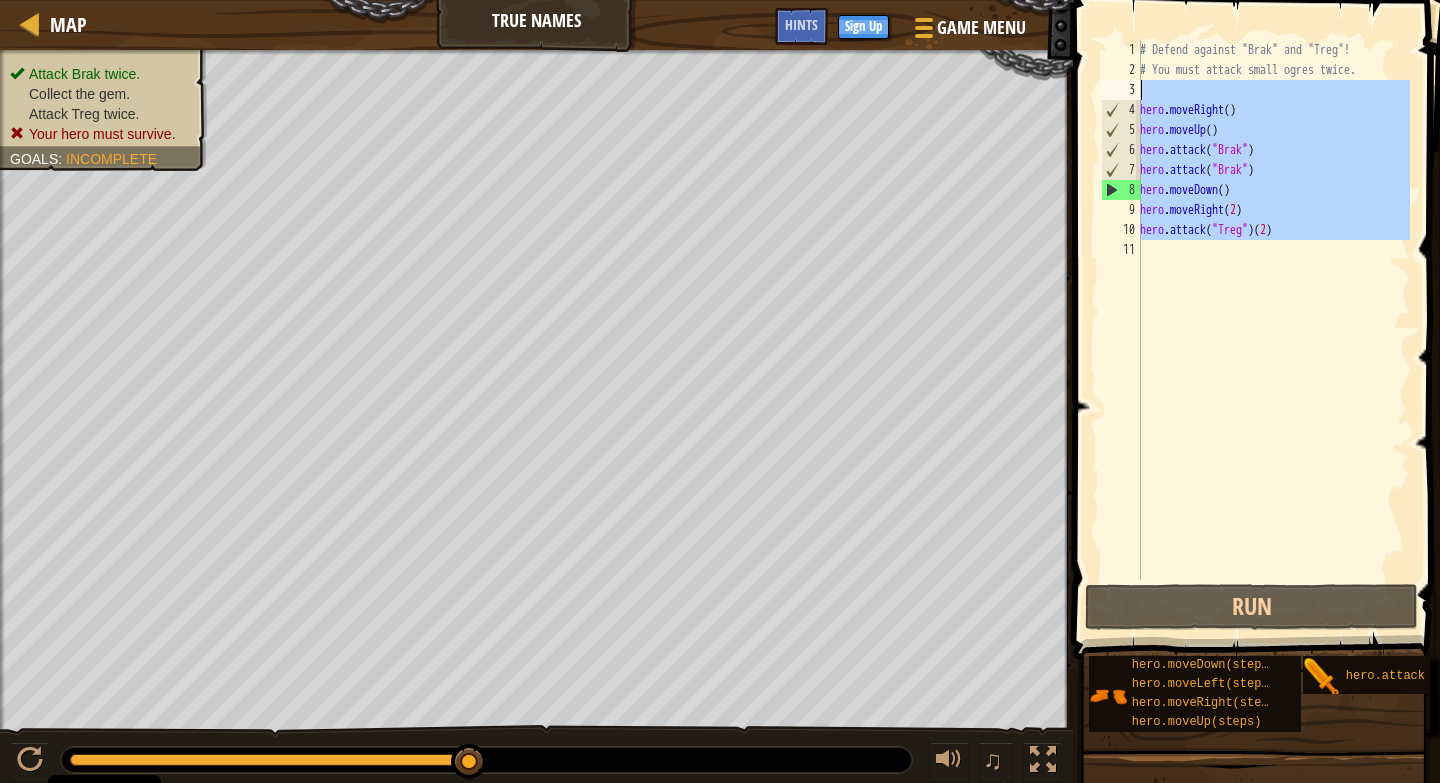 drag, startPoint x: 1211, startPoint y: 251, endPoint x: 1138, endPoint y: 98, distance: 169.52286 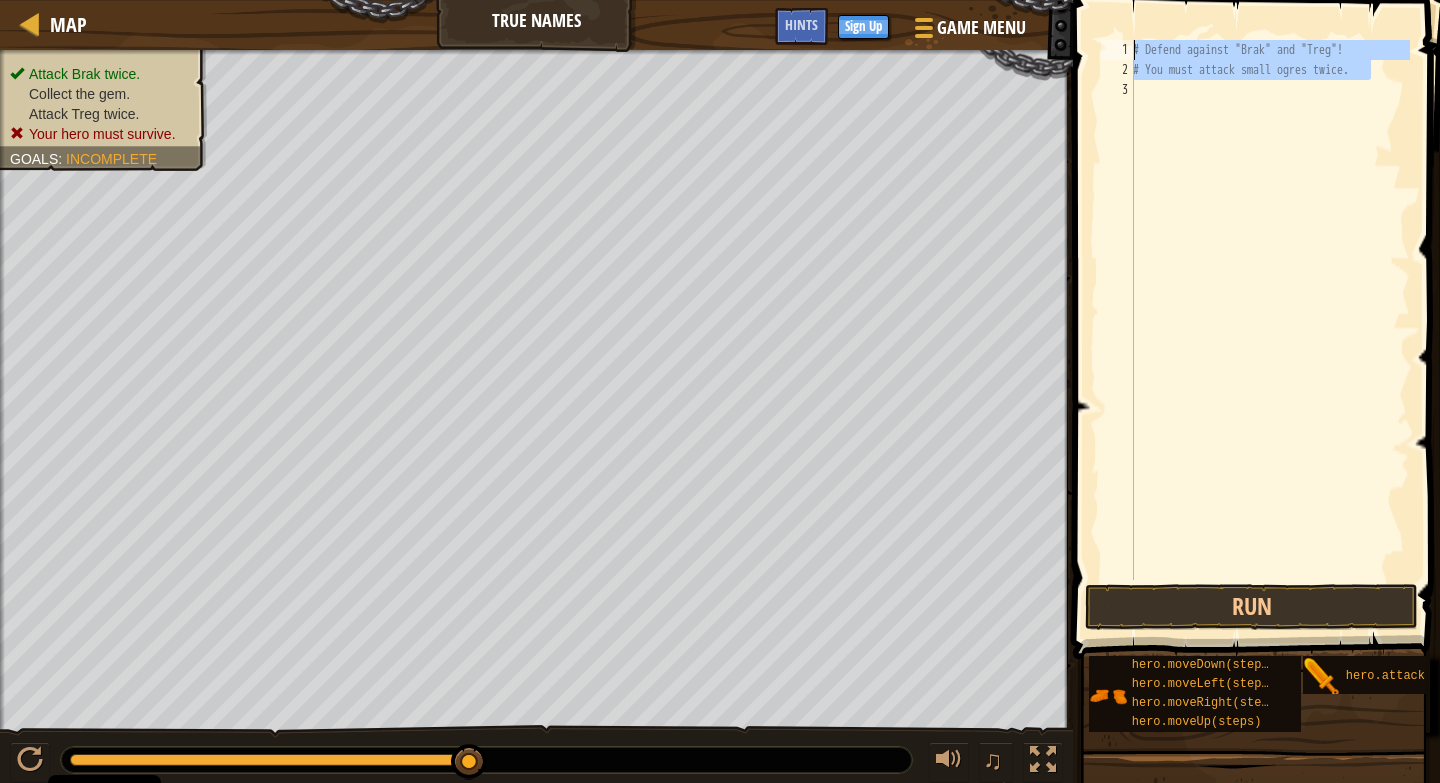 drag, startPoint x: 1372, startPoint y: 79, endPoint x: 1125, endPoint y: 32, distance: 251.4319 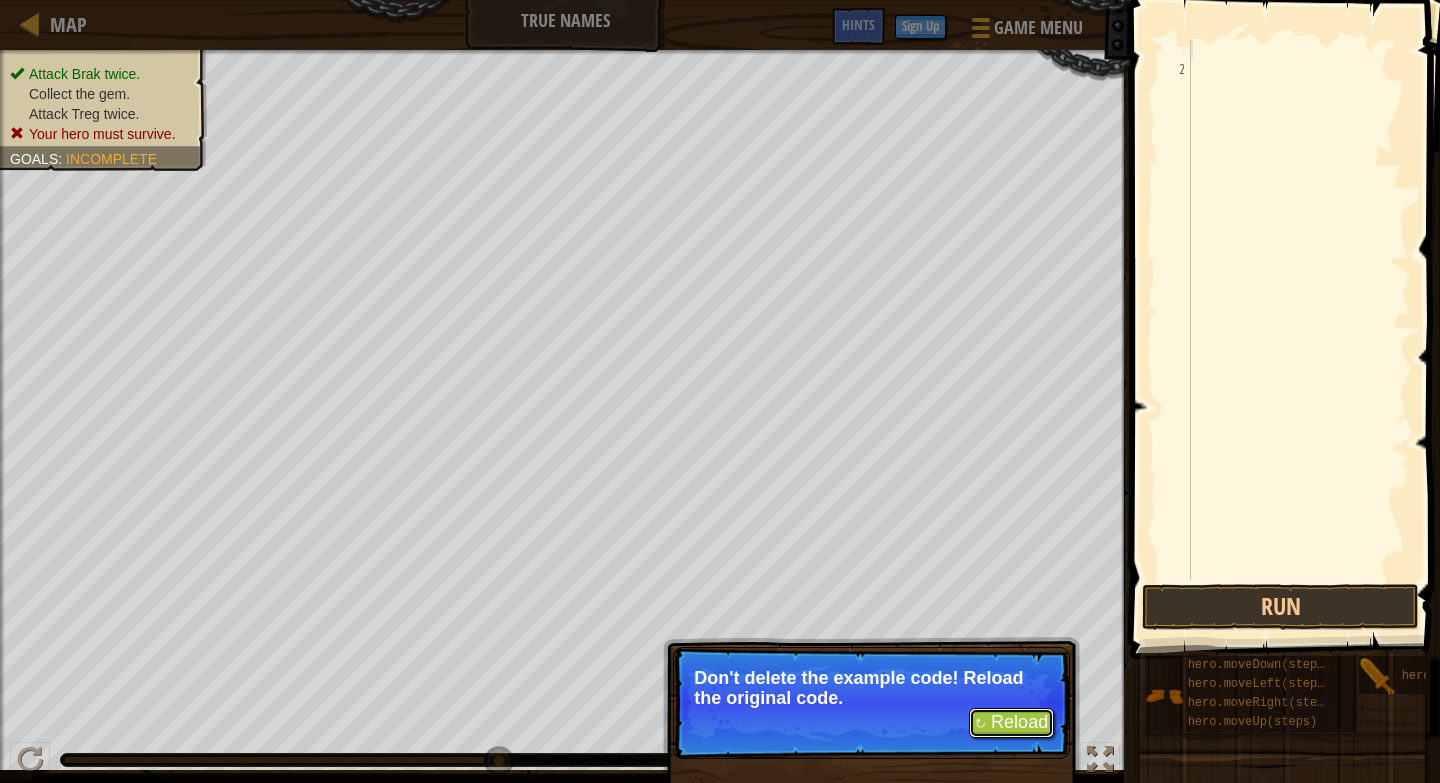 click on "↻ Reload" at bounding box center [1011, 723] 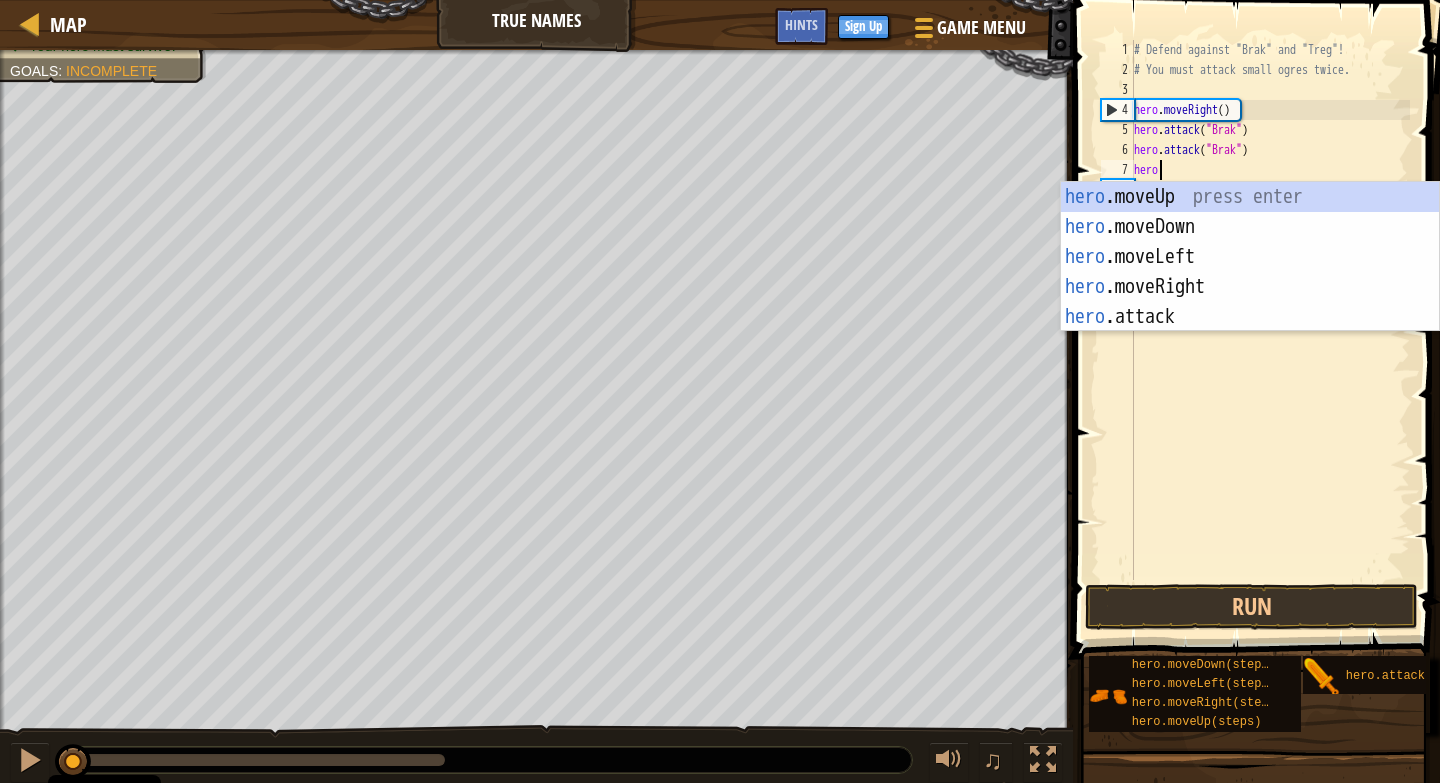 scroll, scrollTop: 9, scrollLeft: 1, axis: both 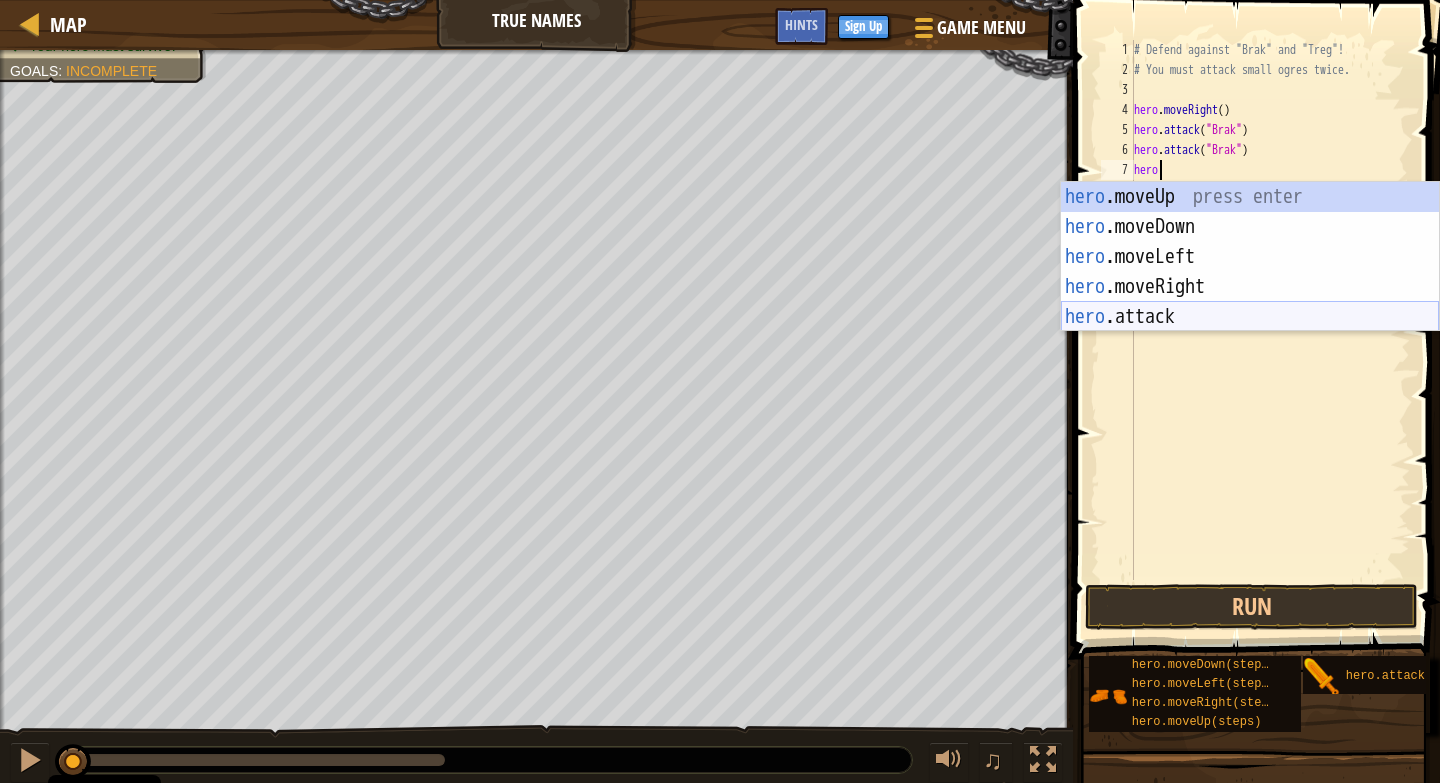 click on "hero .moveUp press enter hero .moveDown press enter hero .moveLeft press enter hero .moveRight press enter hero .attack press enter" at bounding box center (1250, 287) 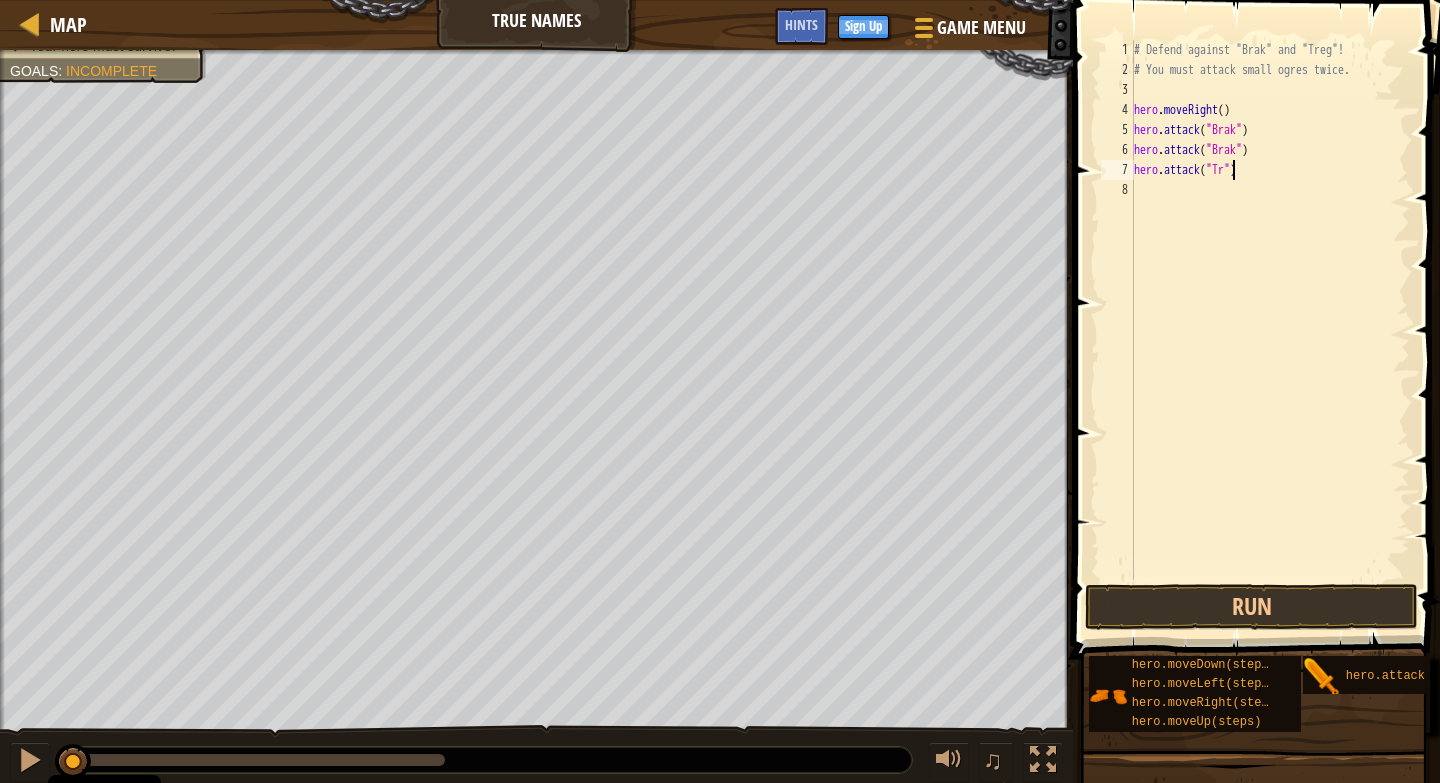 type on "hero.attack("Treg")" 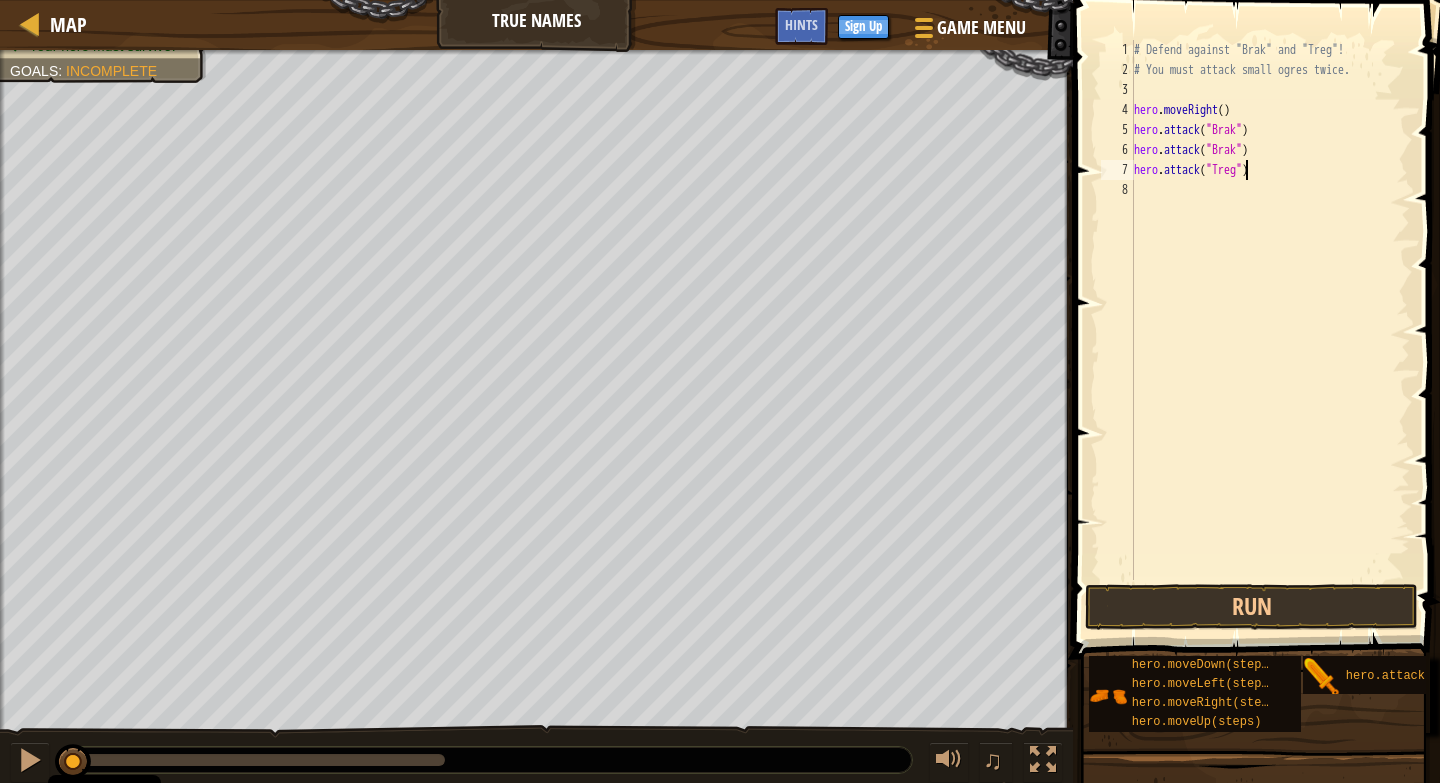 scroll, scrollTop: 9, scrollLeft: 9, axis: both 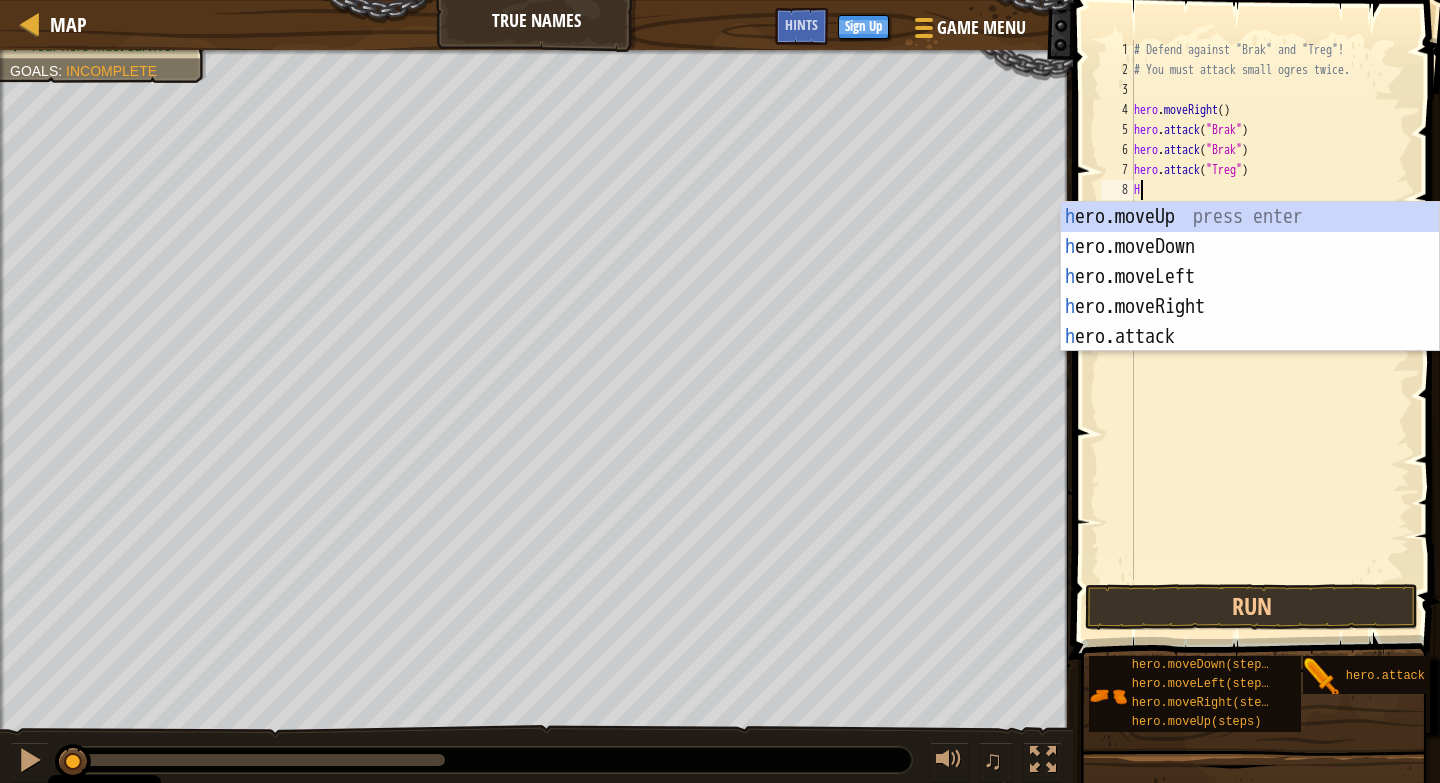 click on "h ero.moveUp press enter h ero.moveDown press enter h ero.moveLeft press enter h ero.moveRight press enter h ero.attack press enter" at bounding box center (1250, 307) 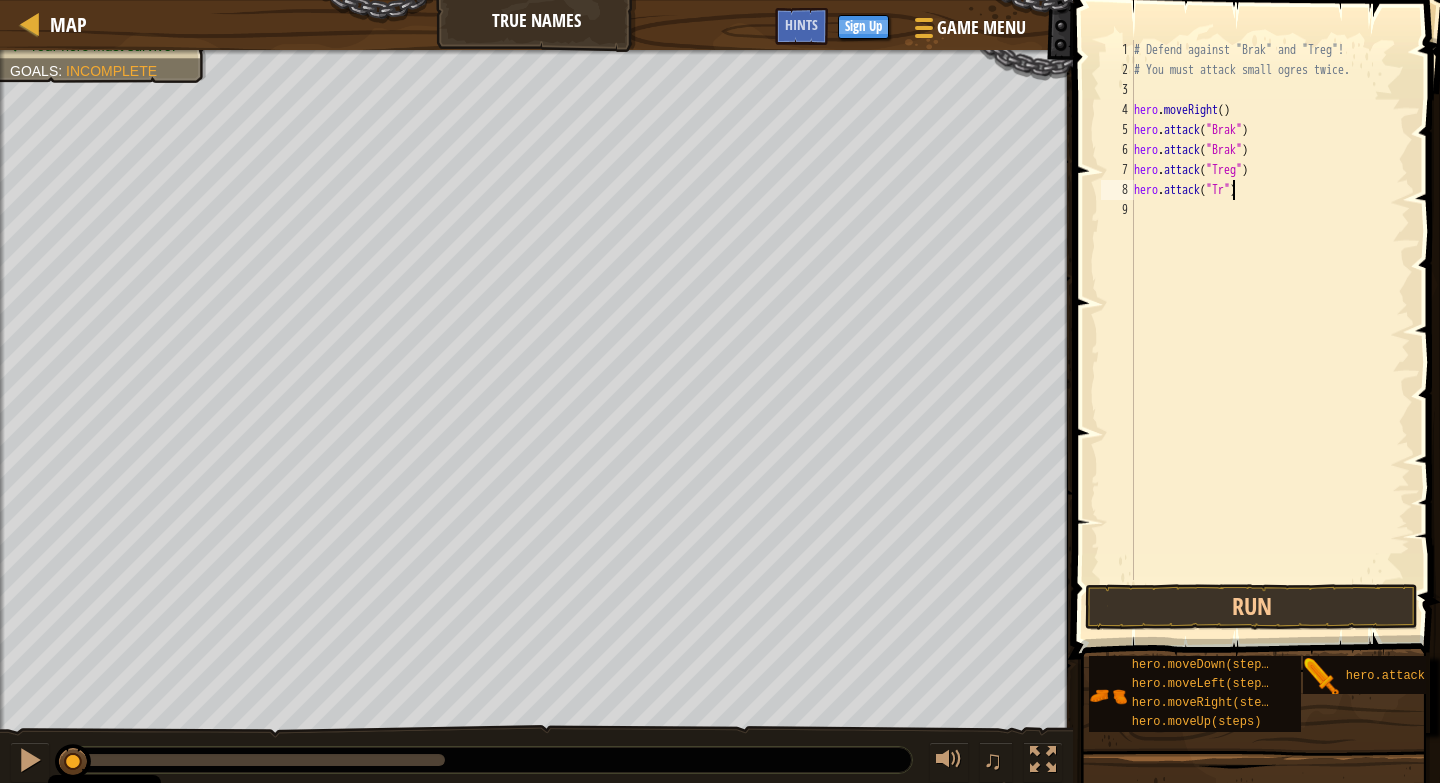 type on "hero.attack("Treg")" 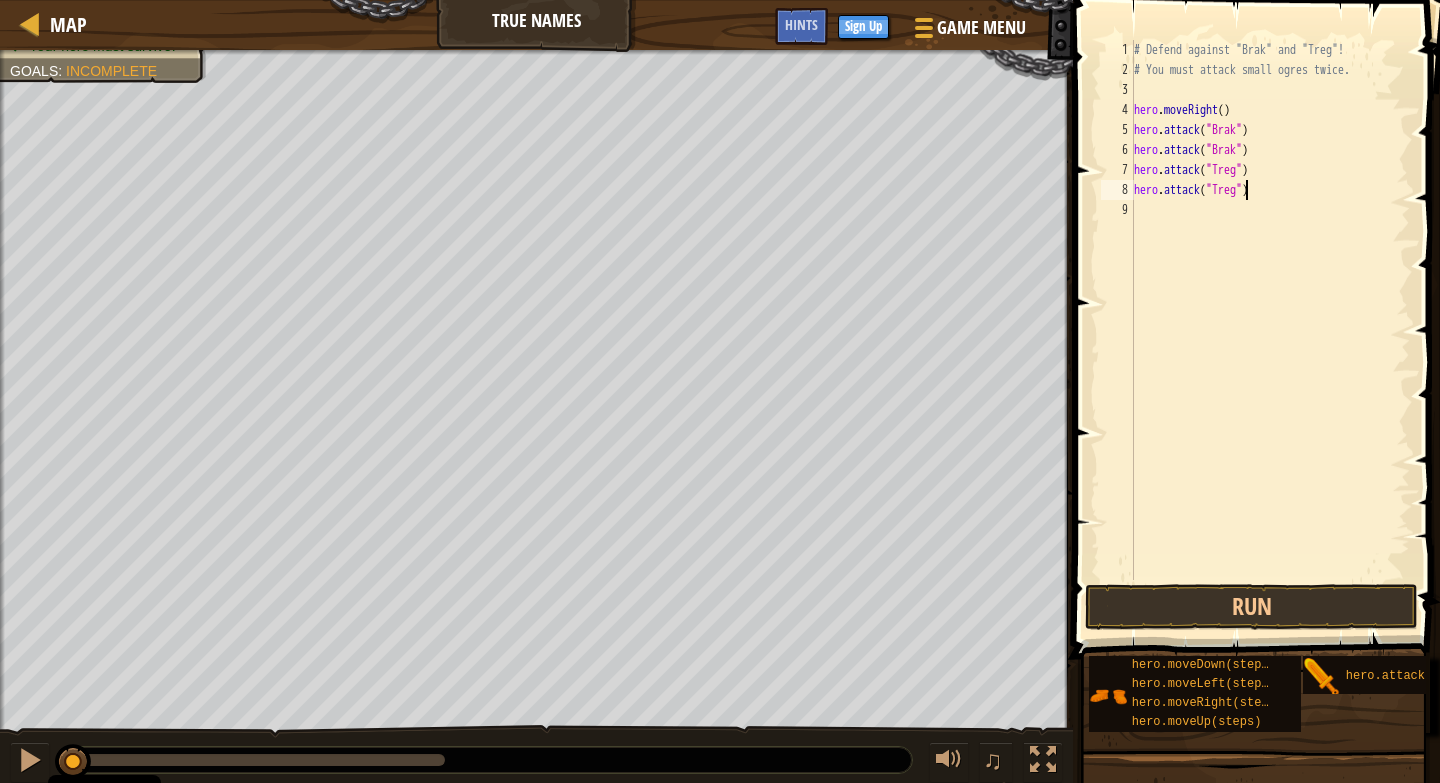 scroll, scrollTop: 9, scrollLeft: 9, axis: both 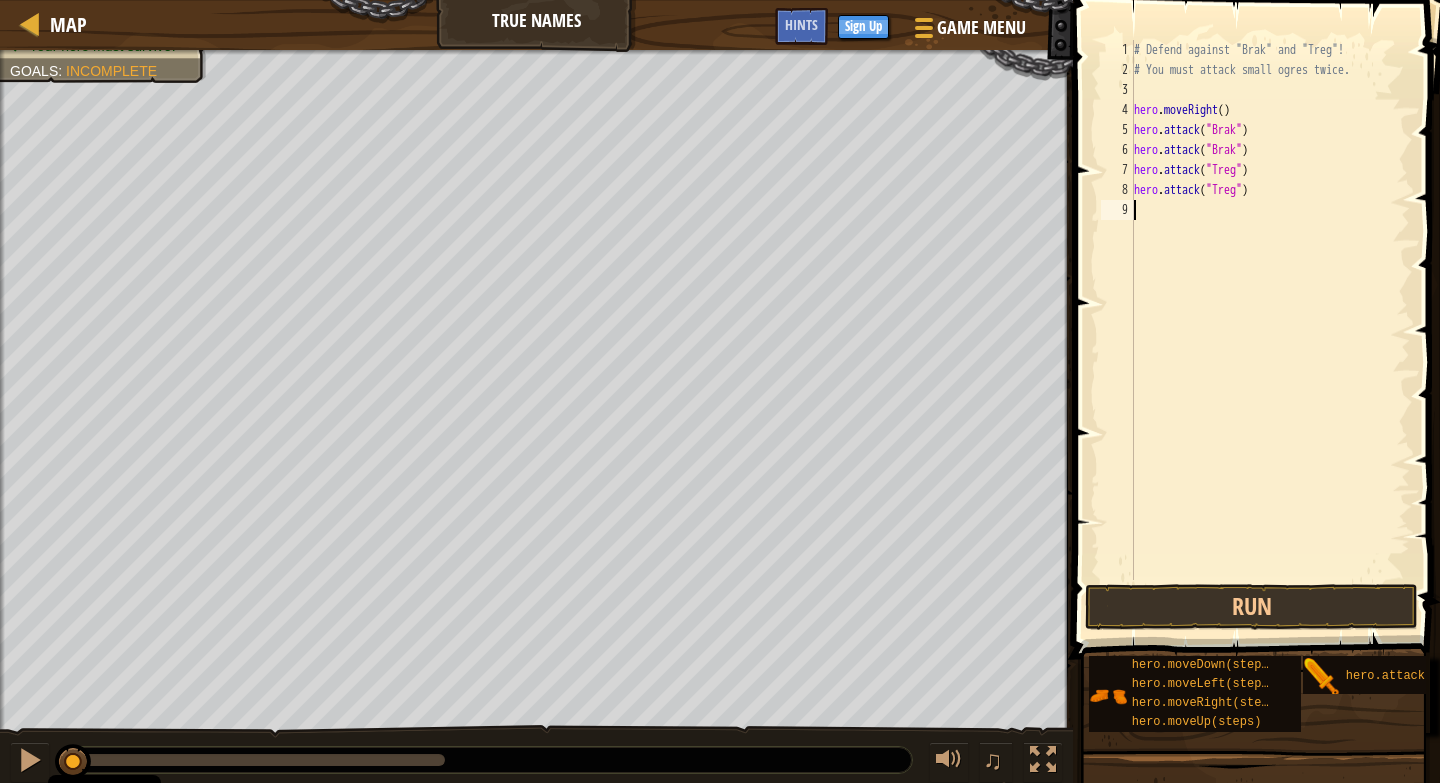 type on "her" 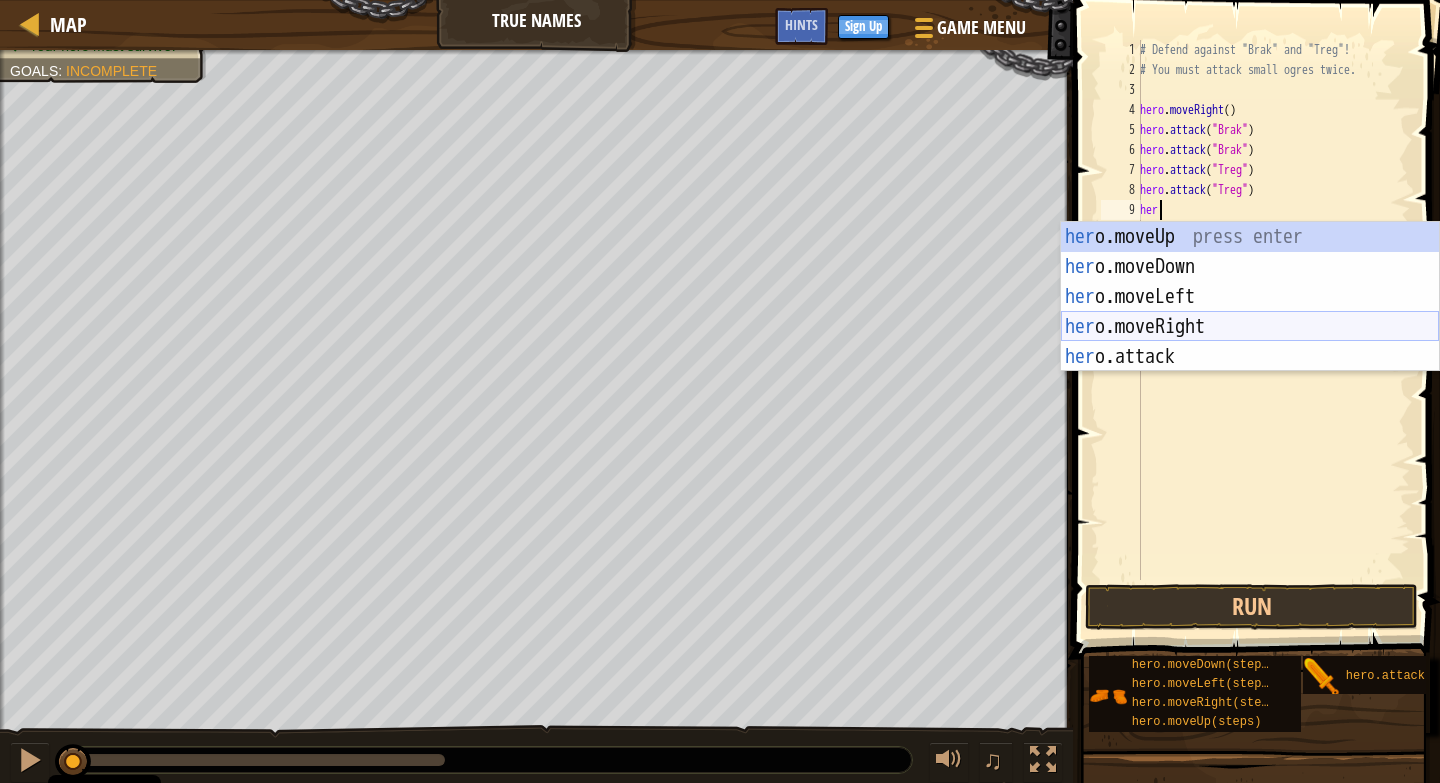 click on "her o.moveUp press enter her o.moveDown press enter her o.moveLeft press enter her o.moveRight press enter her o.attack press enter" at bounding box center (1250, 327) 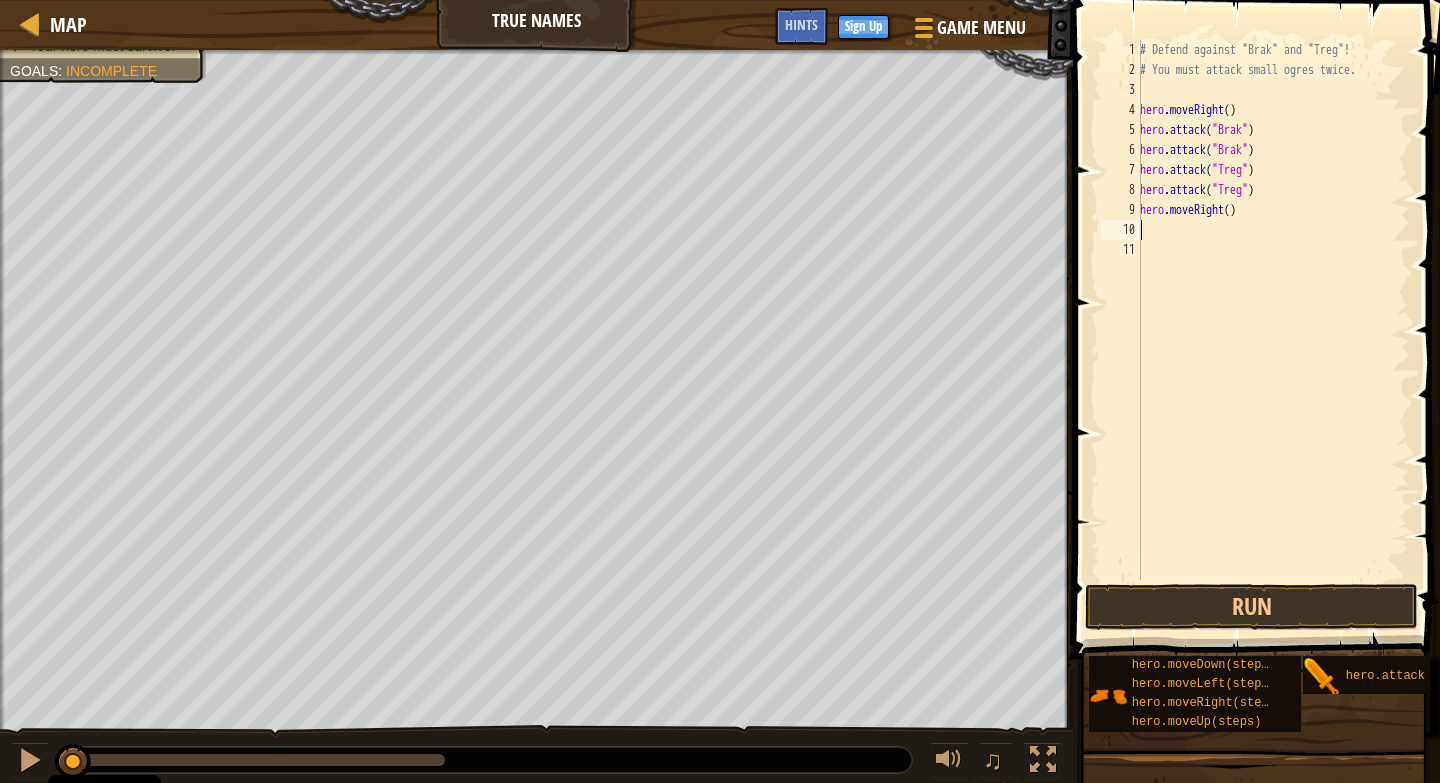 type 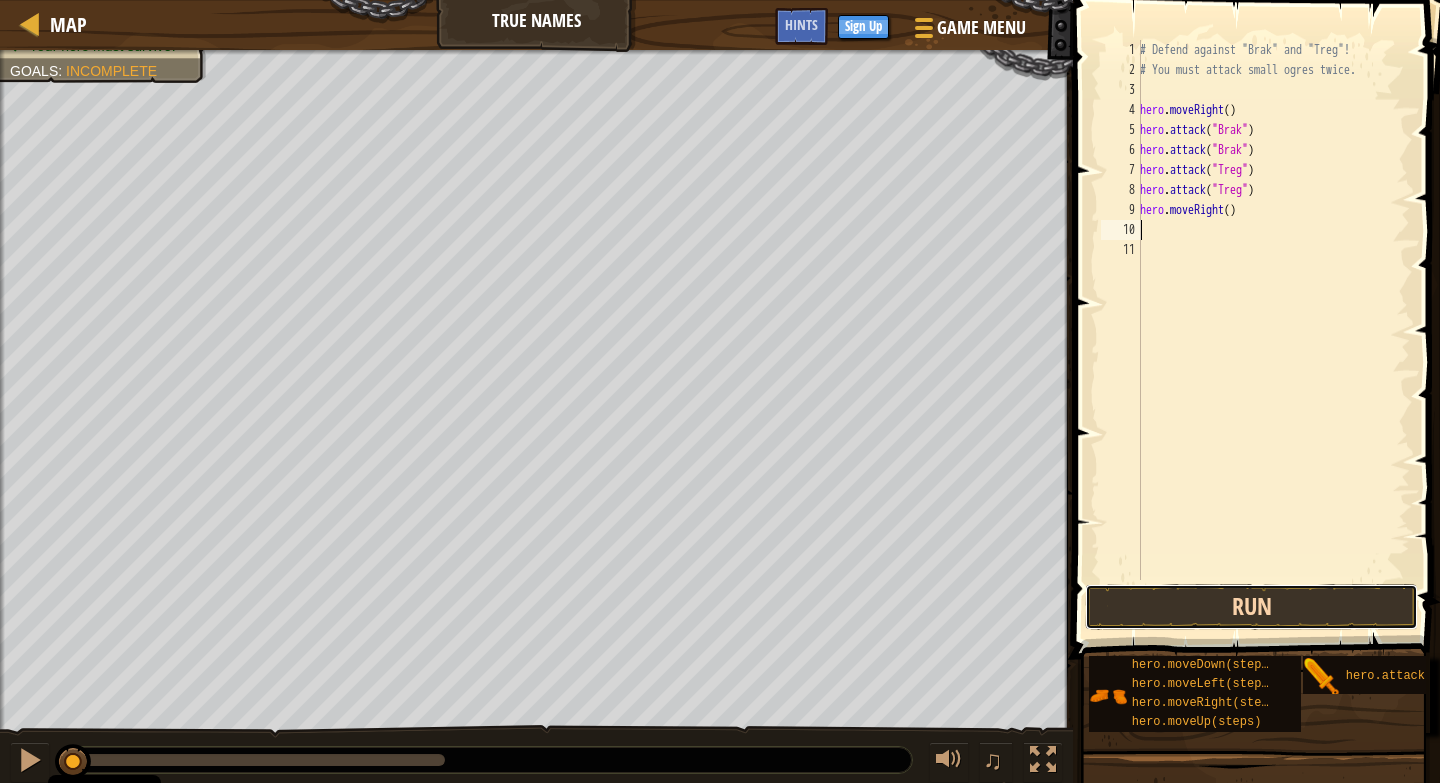 click on "Run" at bounding box center [1251, 607] 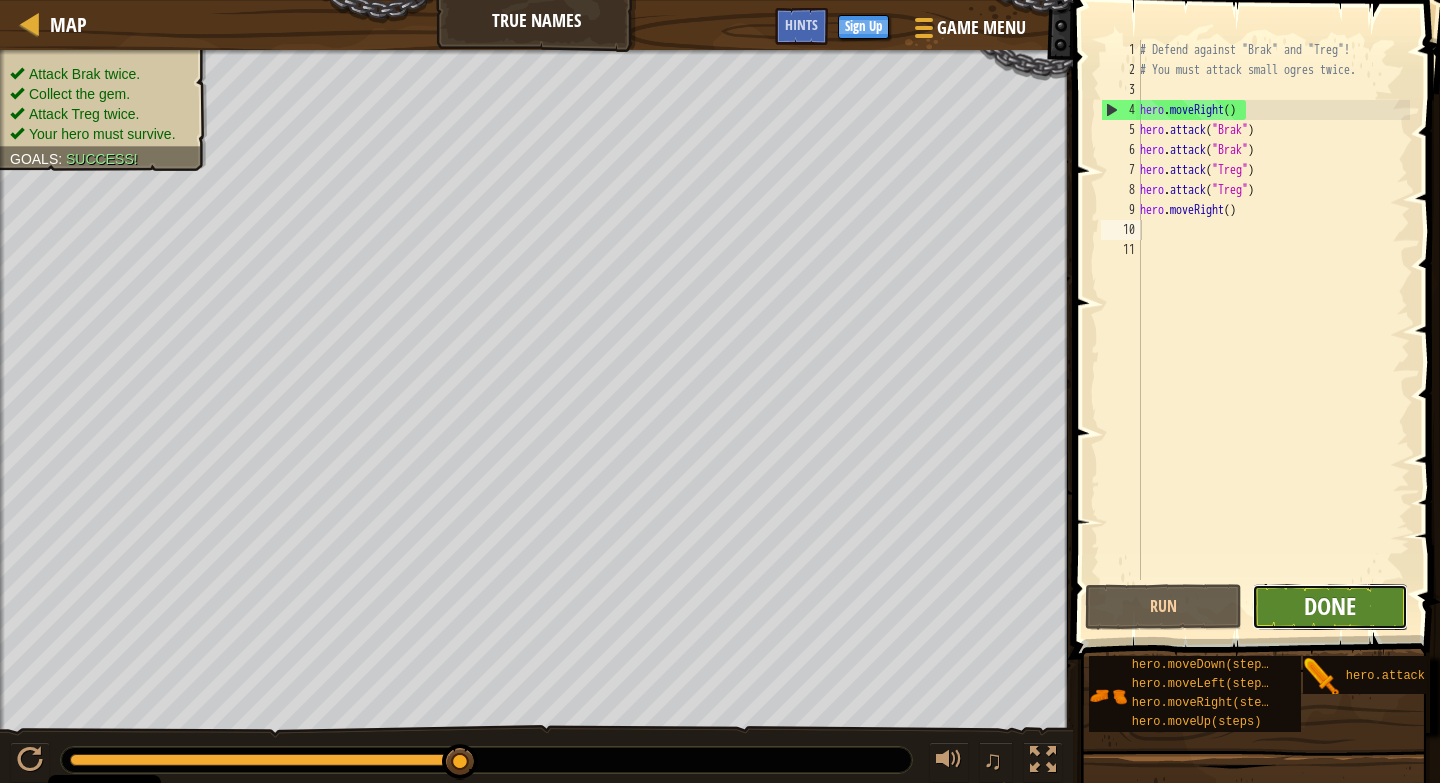 click on "Done" at bounding box center [1330, 606] 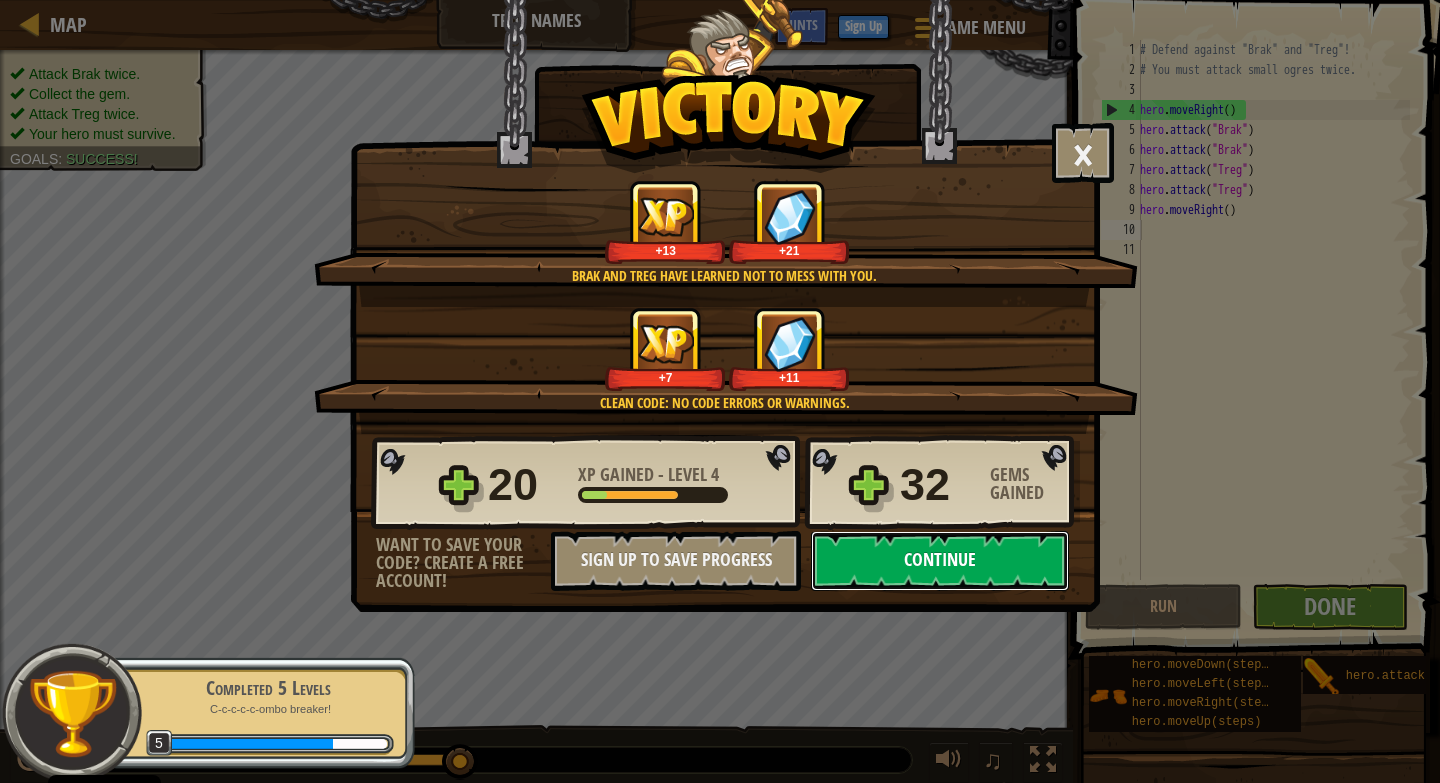 click on "Continue" at bounding box center [940, 561] 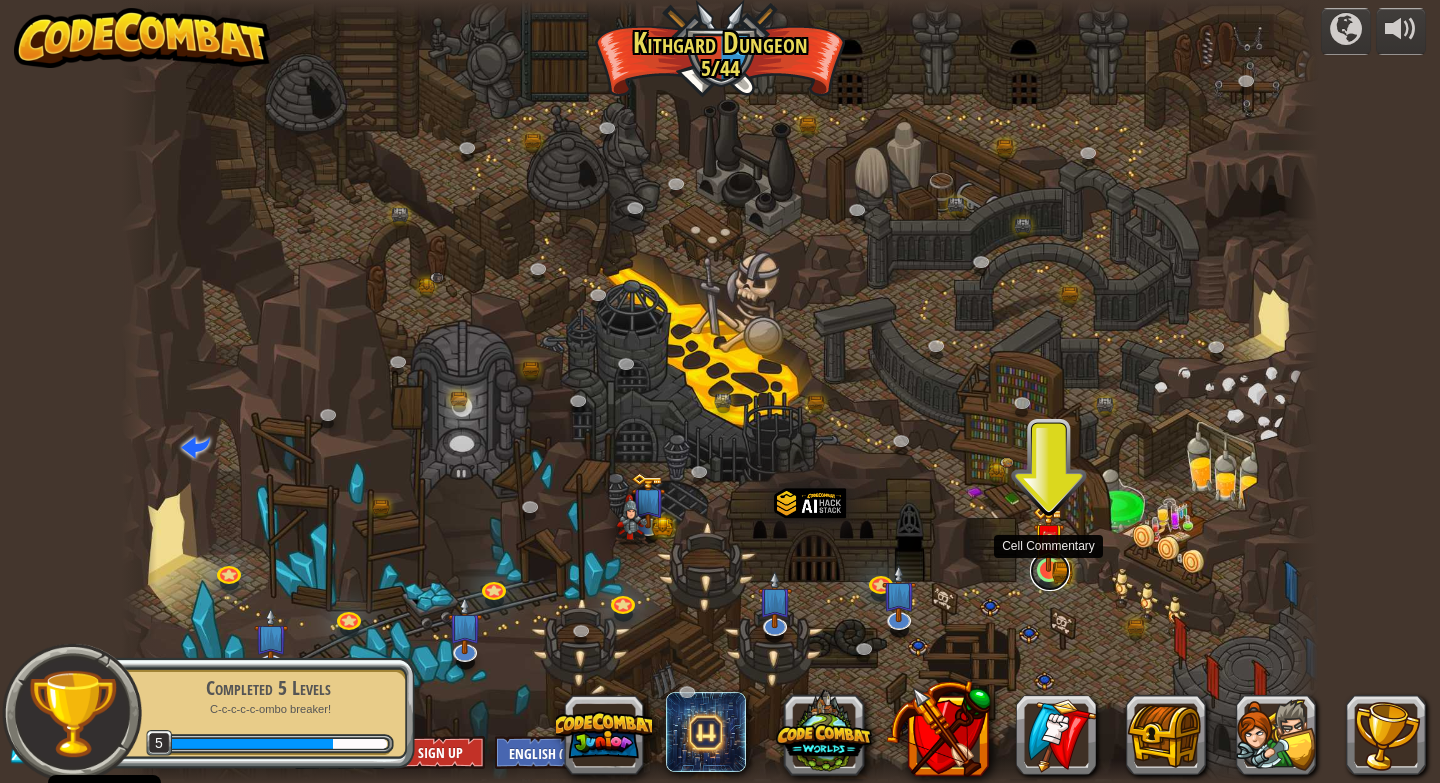 click at bounding box center (1050, 571) 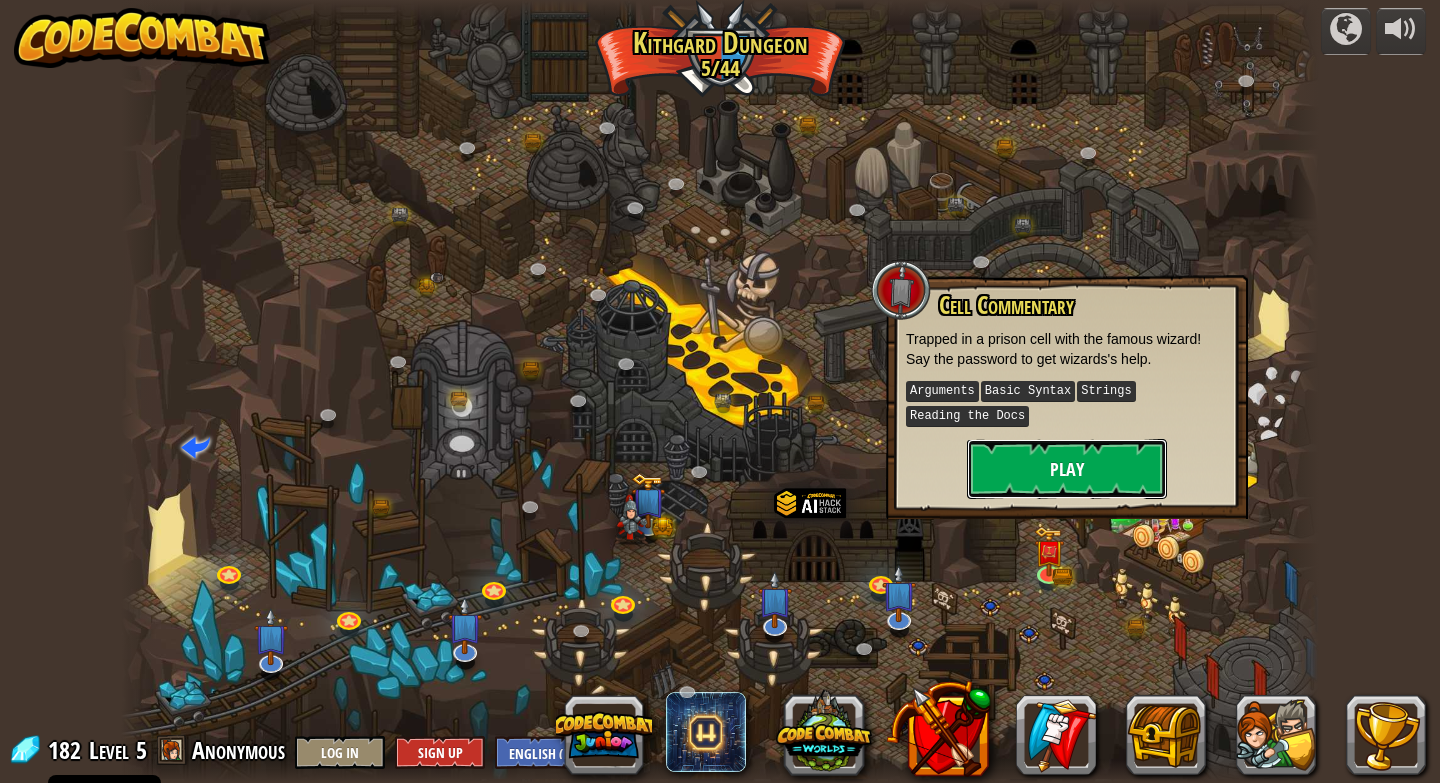 click on "Play" at bounding box center [1067, 469] 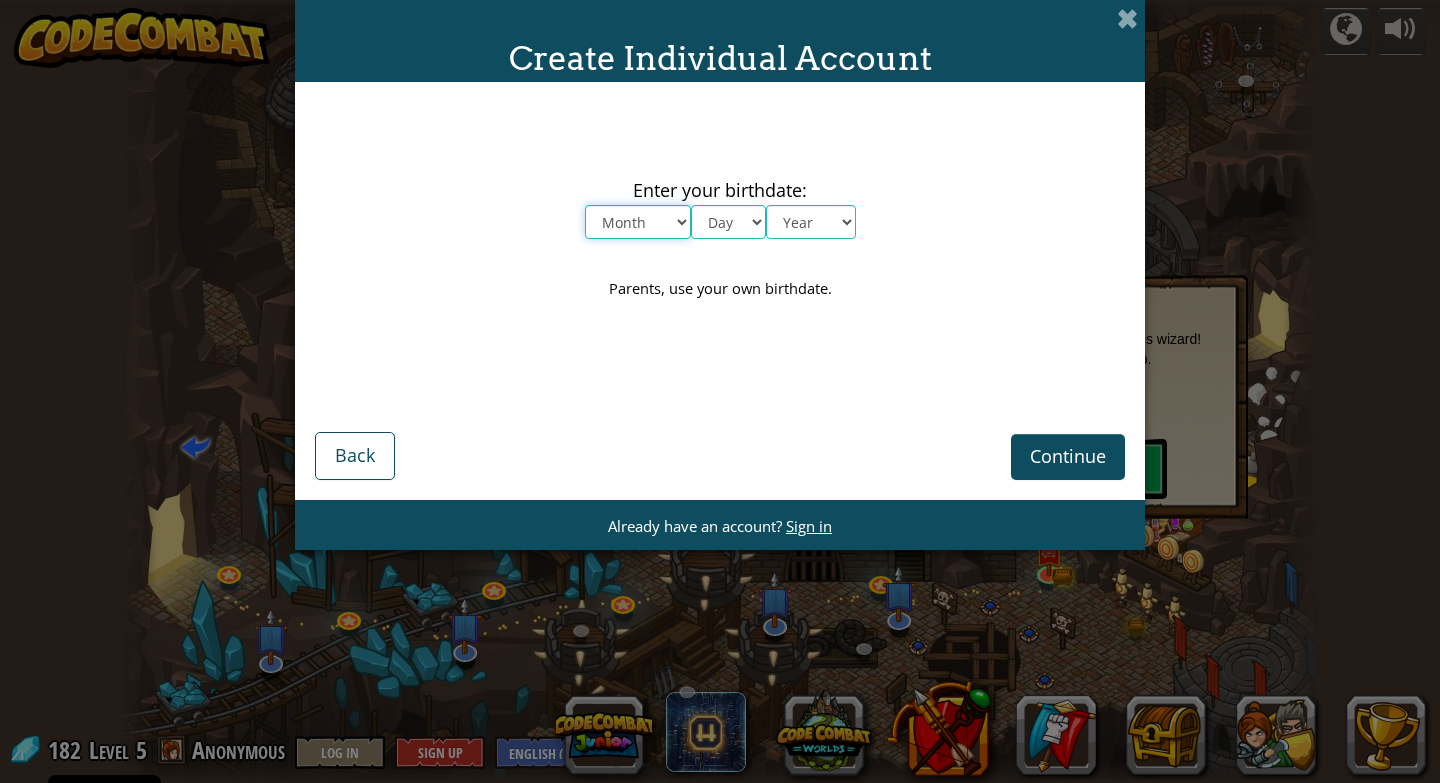 click on "Month January February March April May June July August September October November December" at bounding box center [638, 222] 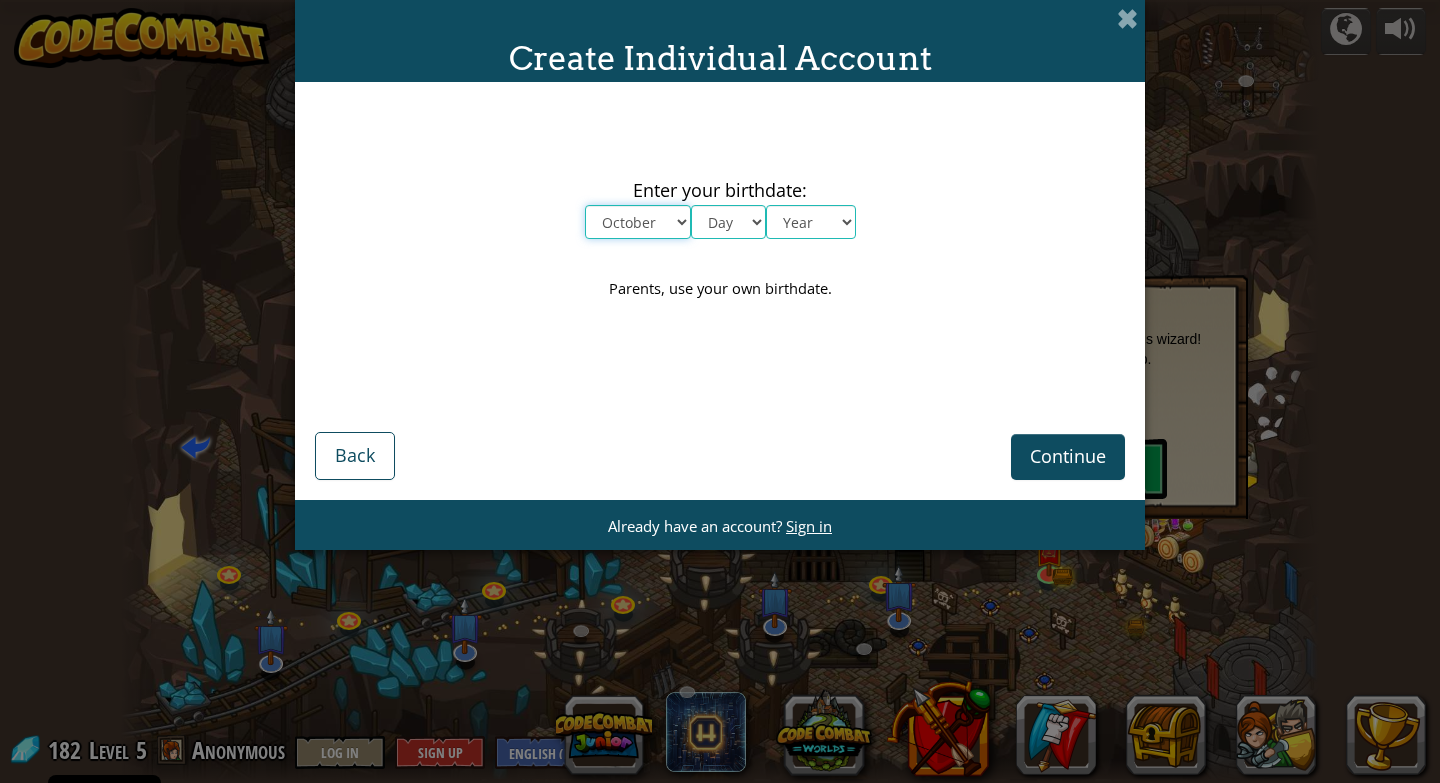 click on "Month January February March April May June July August September October November December" at bounding box center [638, 222] 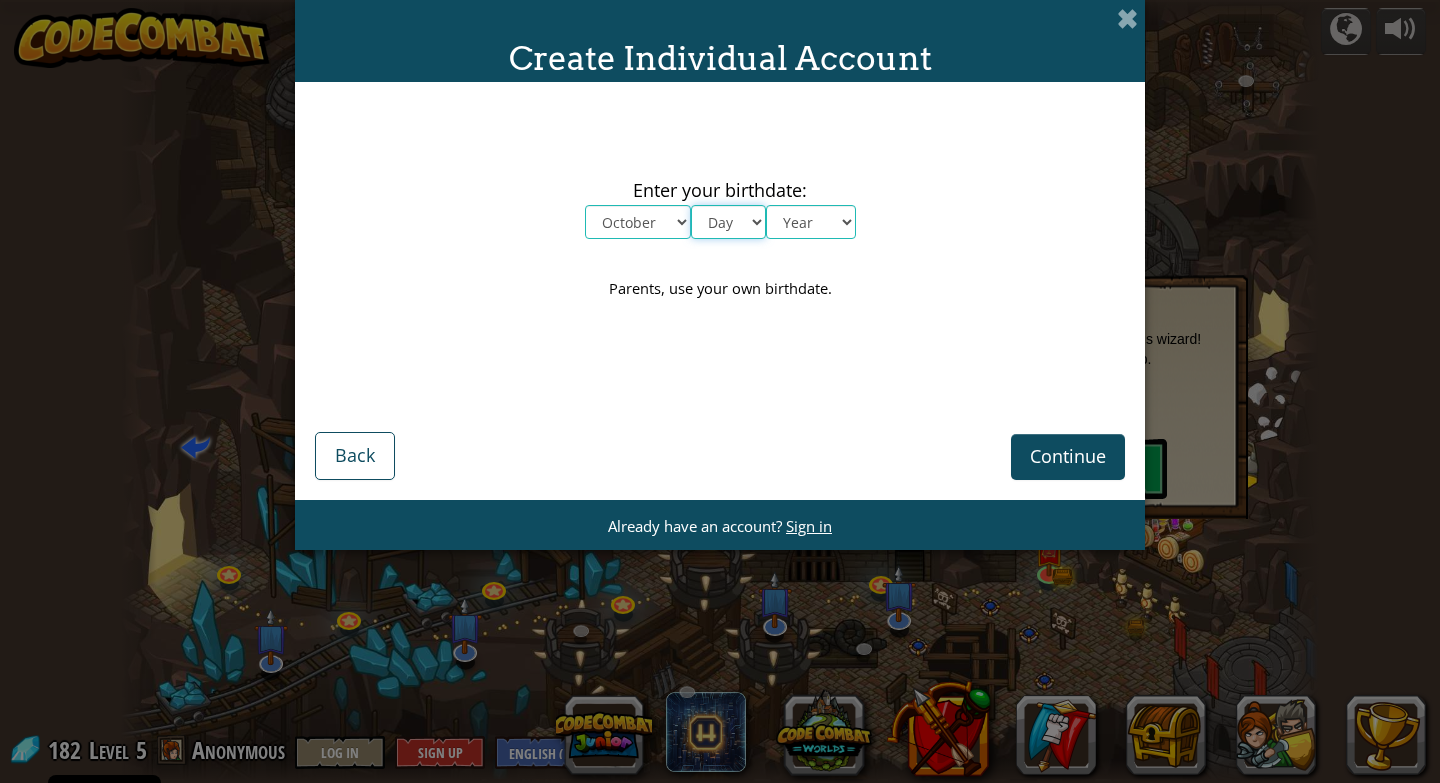 click on "Day 1 2 3 4 5 6 7 8 9 10 11 12 13 14 15 16 17 18 19 20 21 22 23 24 25 26 27 28 29 30 31" at bounding box center (728, 222) 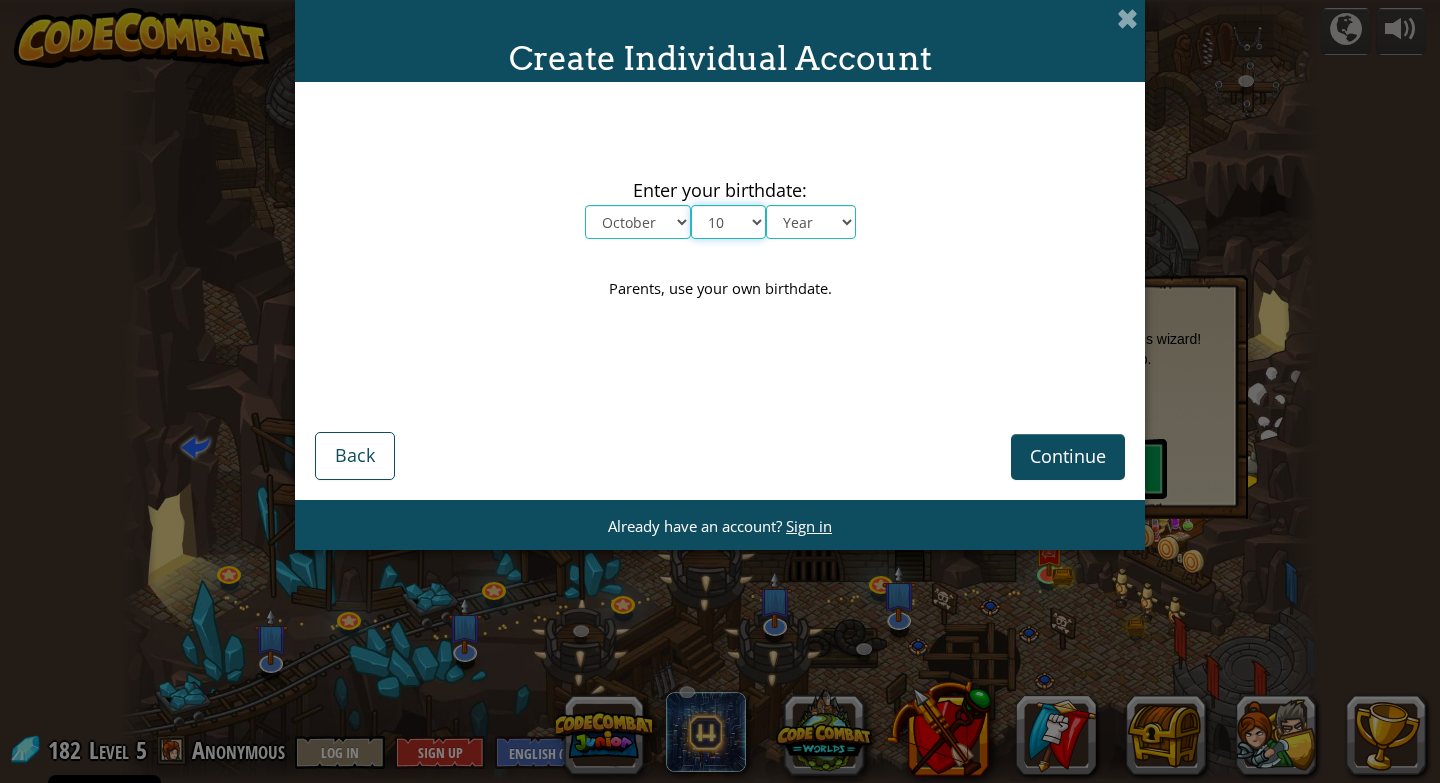 click on "Day 1 2 3 4 5 6 7 8 9 10 11 12 13 14 15 16 17 18 19 20 21 22 23 24 25 26 27 28 29 30 31" at bounding box center (728, 222) 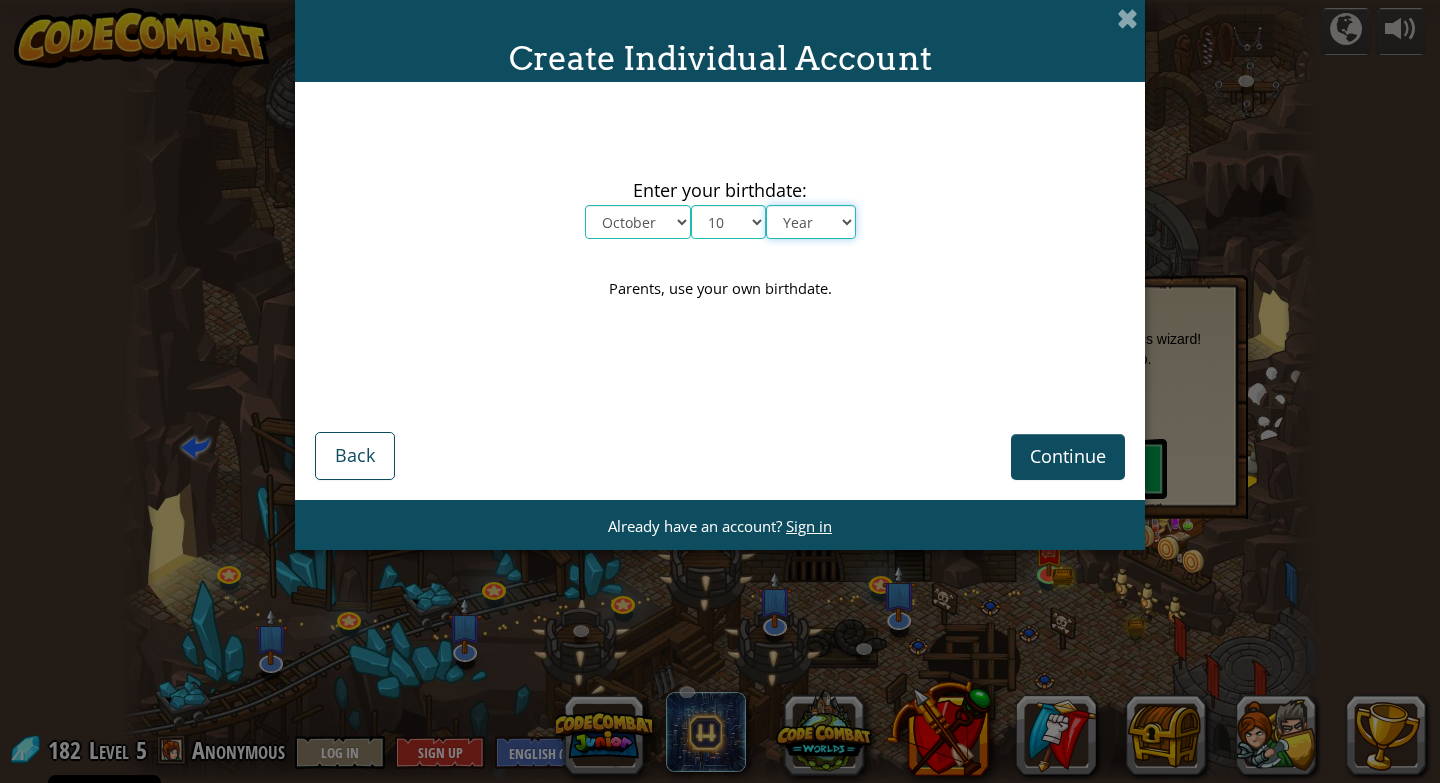 click on "Year [DATE] 2024 2023 2022 2021 2020 2019 2018 2017 2016 2015 2014 2013 2012 2011 2010 2009 2008 2007 2006 2005 2004 2003 2002 2001 2000 1999 1998 1997 1996 1995 1994 1993 1992 1991 1990 1989 1988 1987 1986 1985 1984 1983 1982 1981 1980 1979 1978 1977 1976 1975 1974 1973 1972 1971 1970 1969 1968 1967 1966 1965 1964 1963 1962 1961 1960 1959 1958 1957 1956 1955 1954 1953 1952 1951 1950 1949 1948 1947 1946 1945 1944 1943 1942 1941 1940 1939 1938 1937 1936 1935 1934 1933 1932 1931 1930 1929 1928 1927 1926" at bounding box center (811, 222) 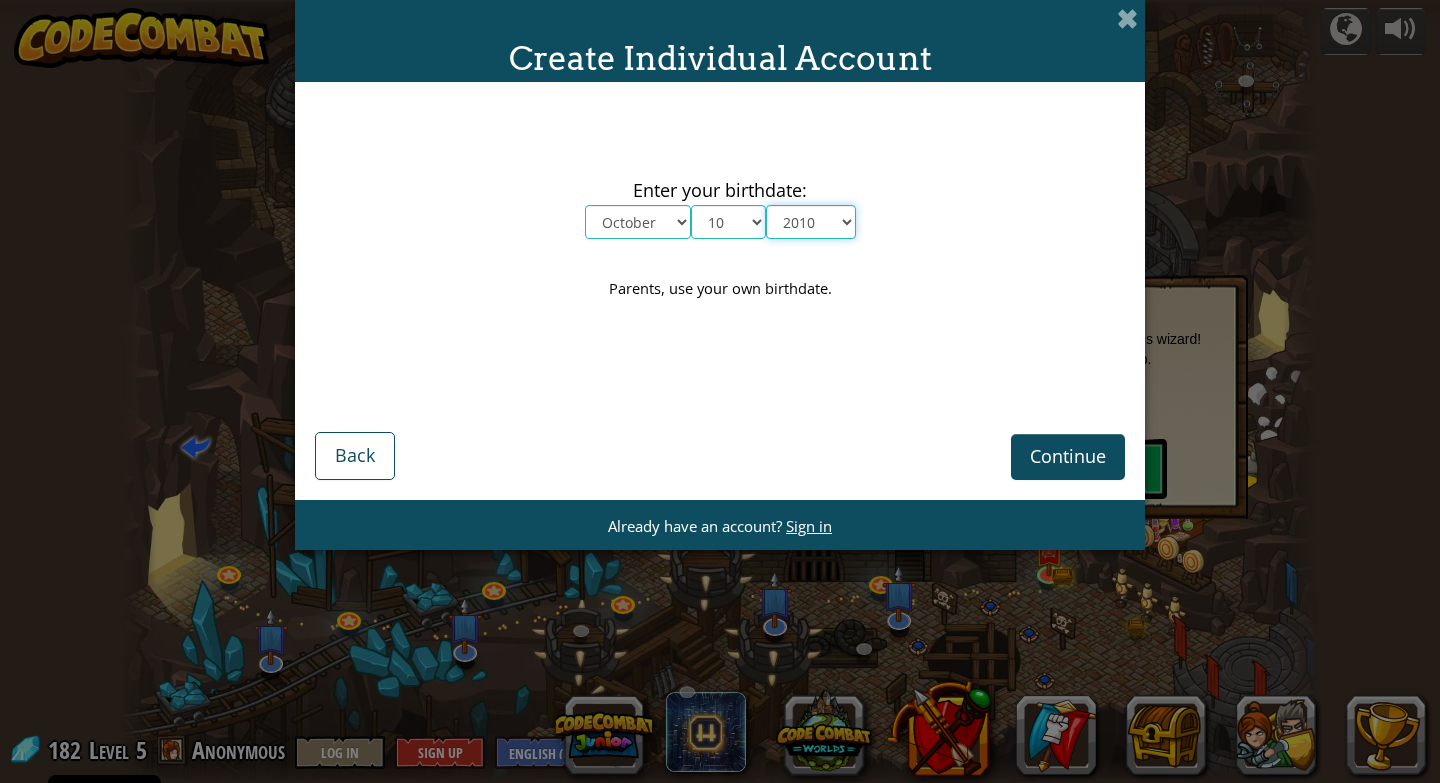 click on "Year [DATE] 2024 2023 2022 2021 2020 2019 2018 2017 2016 2015 2014 2013 2012 2011 2010 2009 2008 2007 2006 2005 2004 2003 2002 2001 2000 1999 1998 1997 1996 1995 1994 1993 1992 1991 1990 1989 1988 1987 1986 1985 1984 1983 1982 1981 1980 1979 1978 1977 1976 1975 1974 1973 1972 1971 1970 1969 1968 1967 1966 1965 1964 1963 1962 1961 1960 1959 1958 1957 1956 1955 1954 1953 1952 1951 1950 1949 1948 1947 1946 1945 1944 1943 1942 1941 1940 1939 1938 1937 1936 1935 1934 1933 1932 1931 1930 1929 1928 1927 1926" at bounding box center (811, 222) 